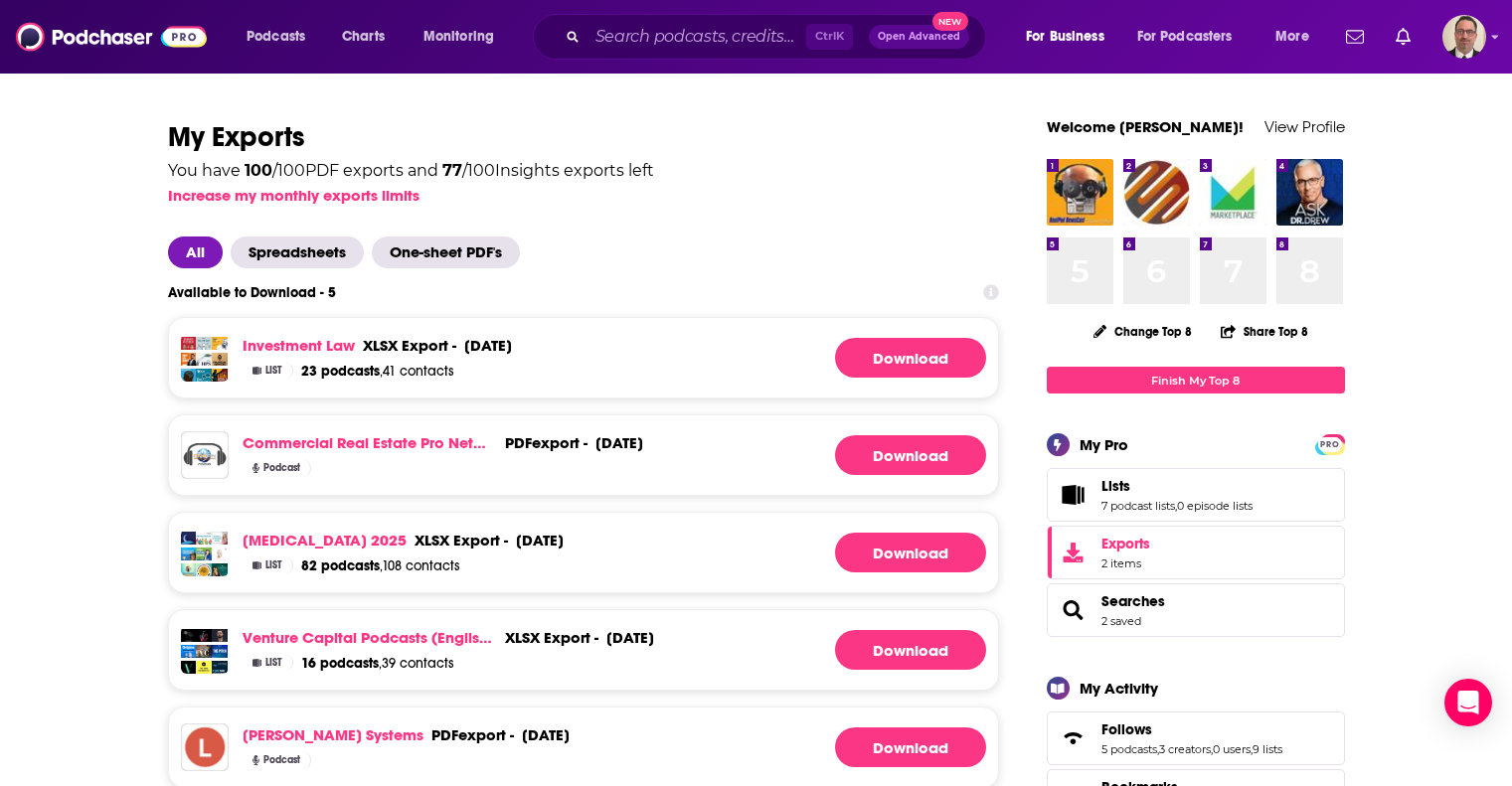 scroll, scrollTop: 0, scrollLeft: 0, axis: both 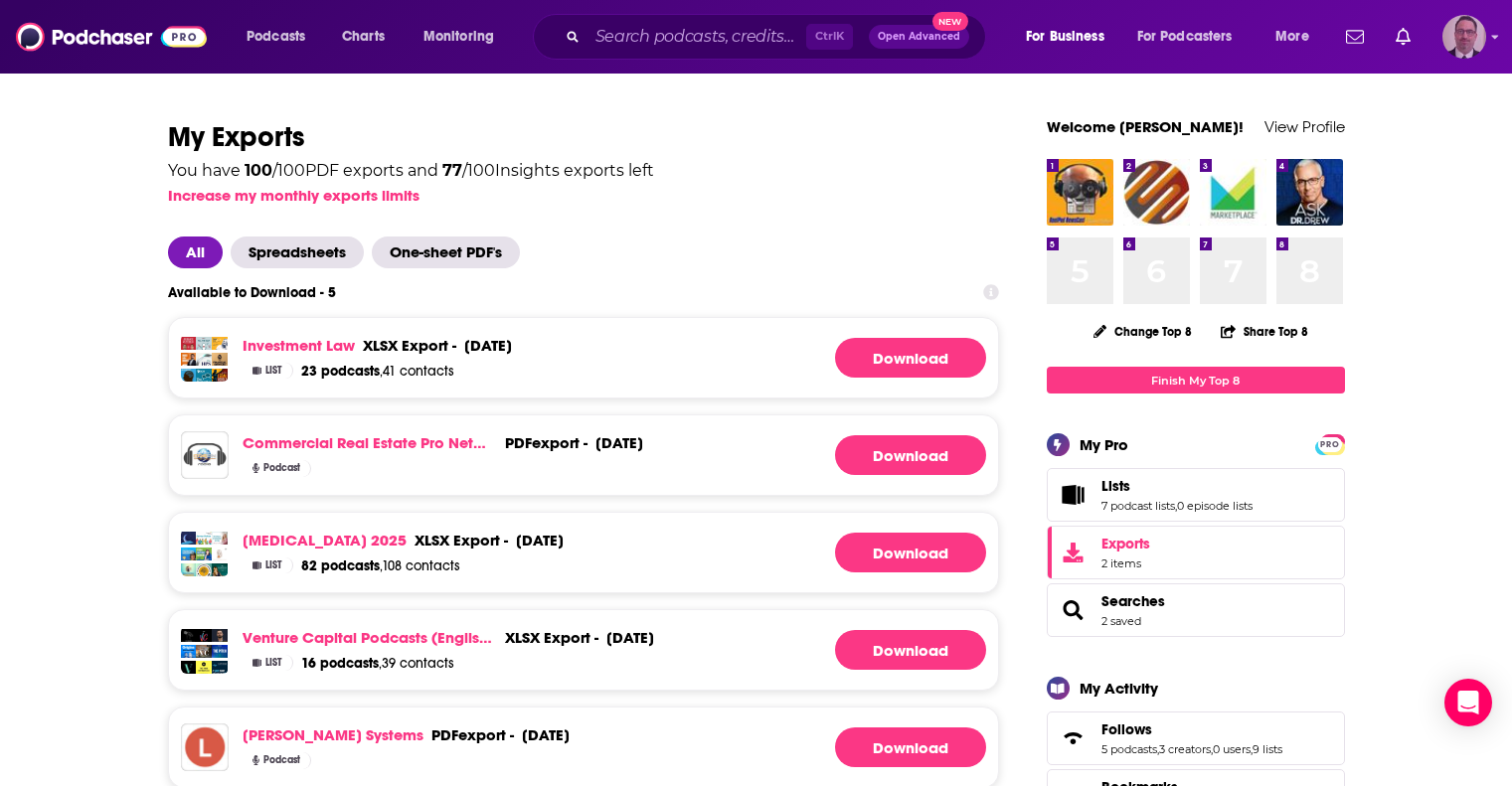 click at bounding box center [1464, 37] 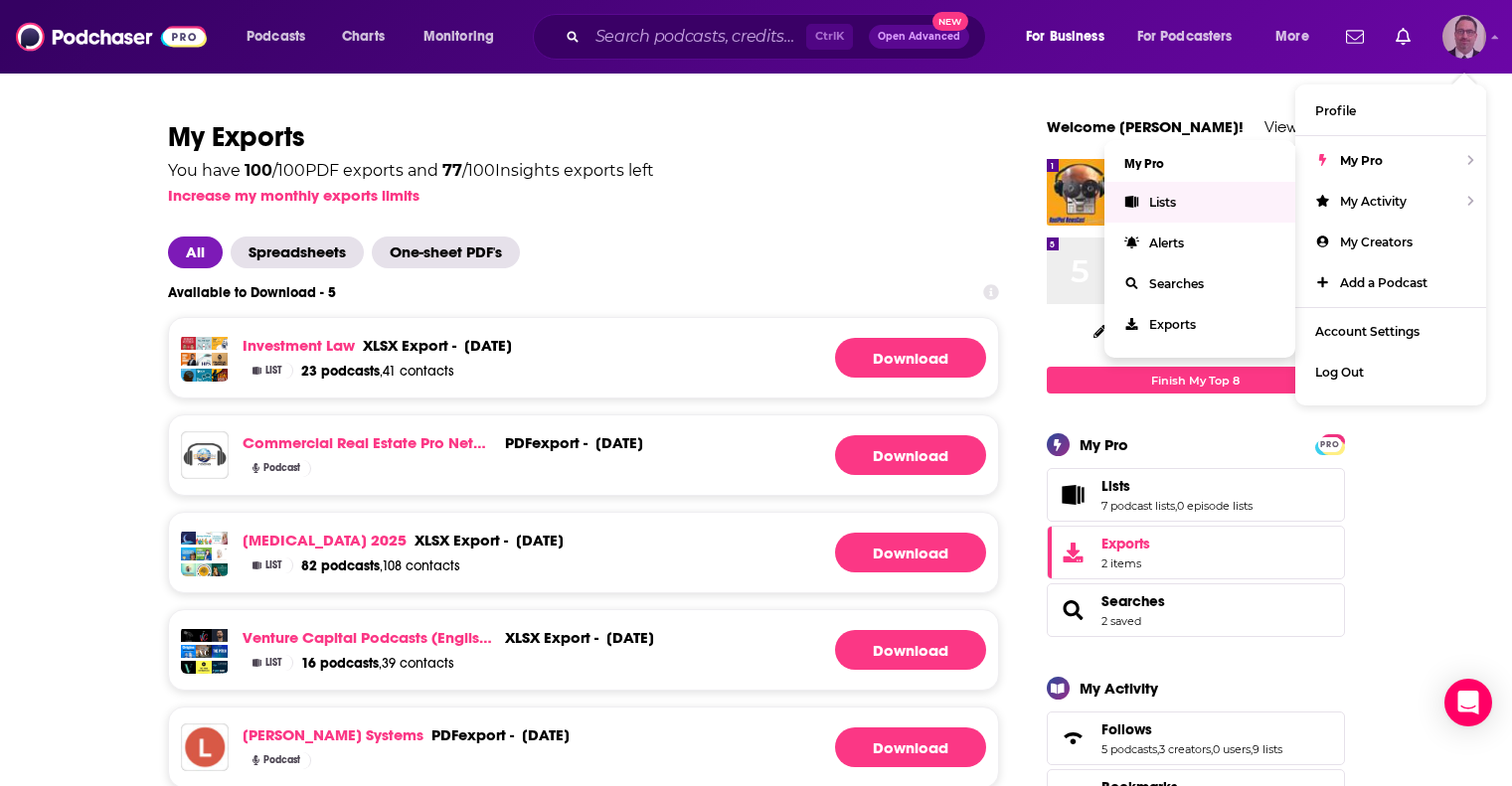 click on "Lists" at bounding box center [1162, 202] 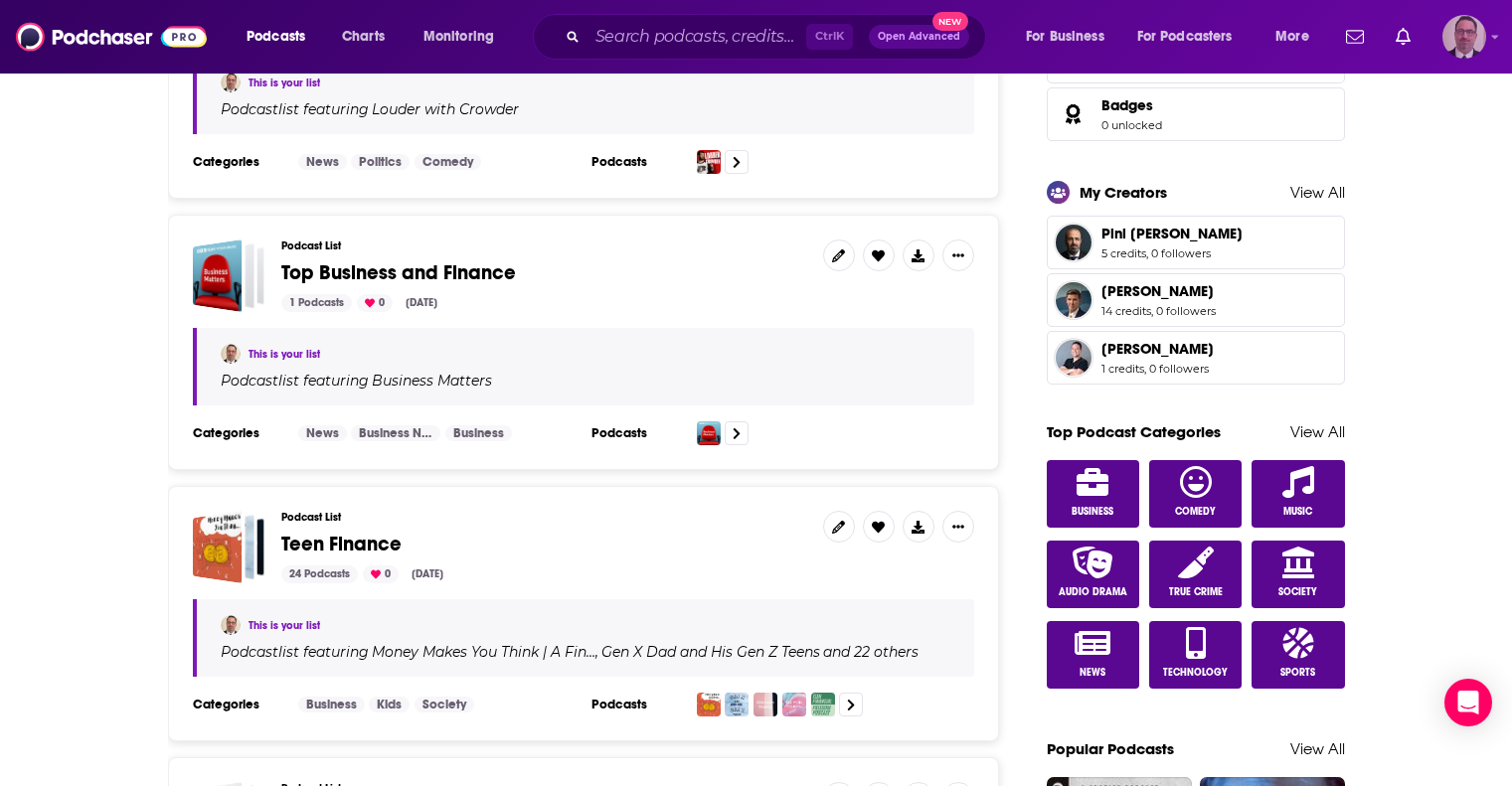scroll, scrollTop: 1093, scrollLeft: 0, axis: vertical 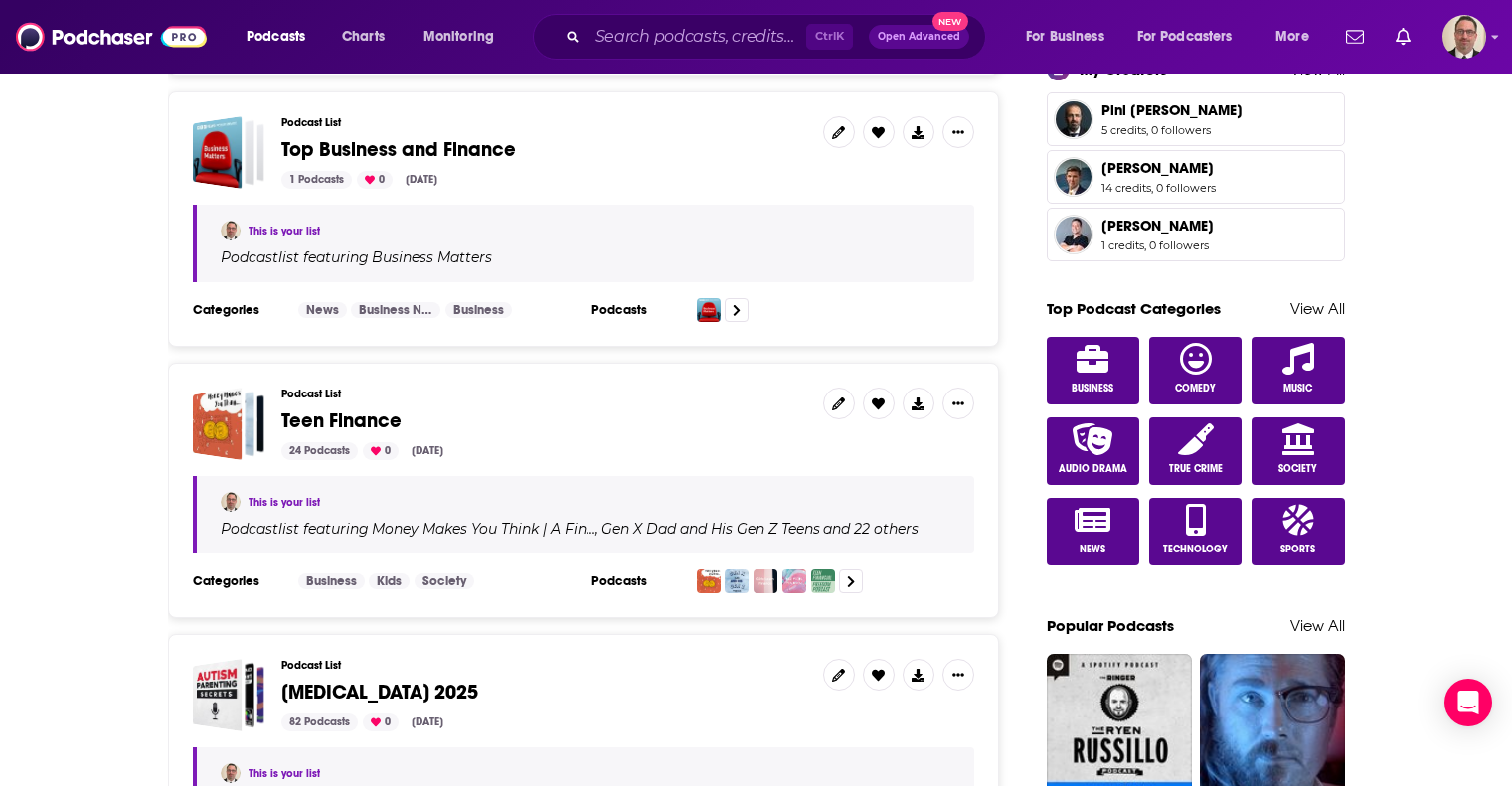 click on "Teen Finance" at bounding box center (341, 420) 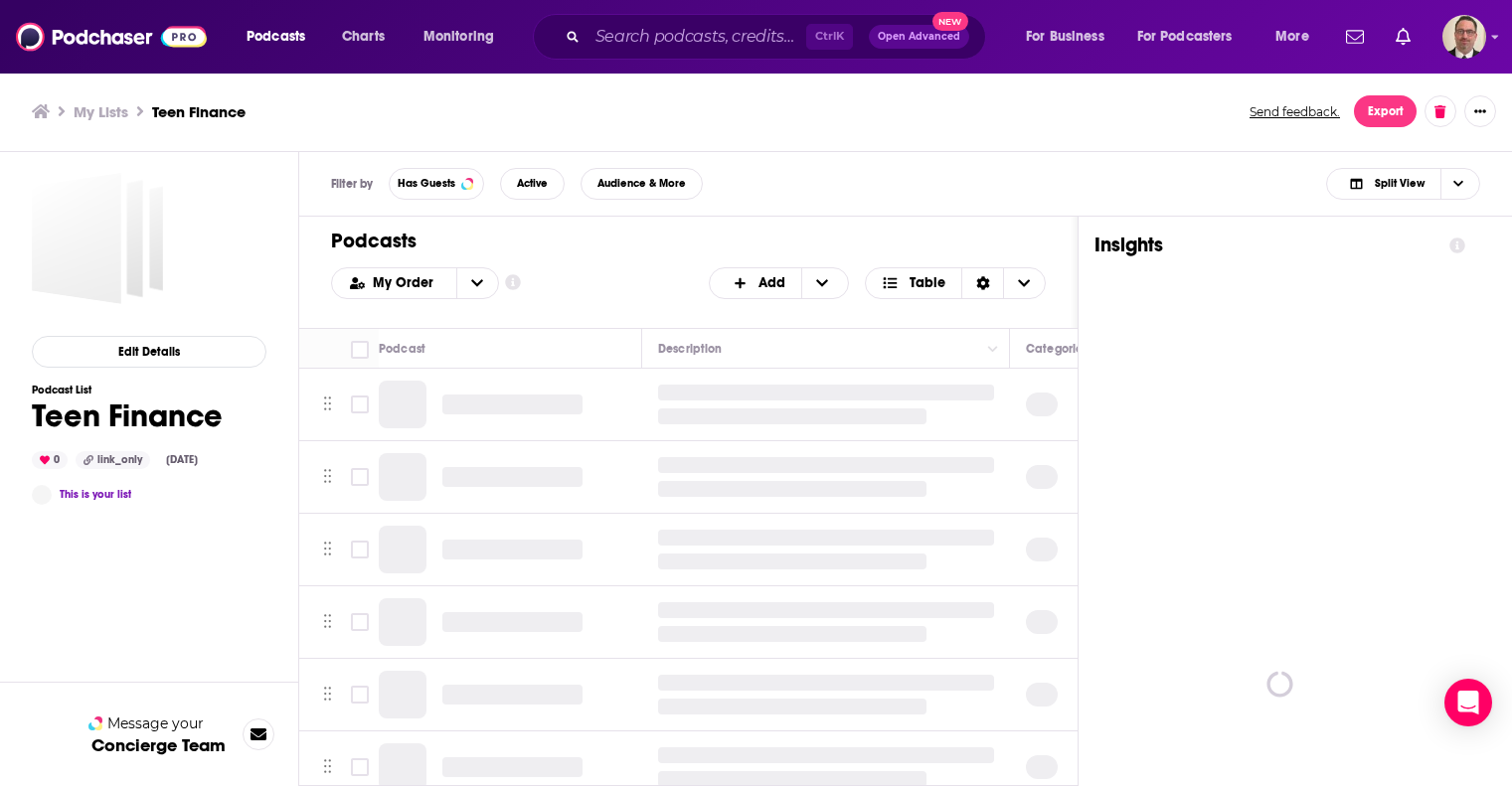 scroll, scrollTop: 0, scrollLeft: 0, axis: both 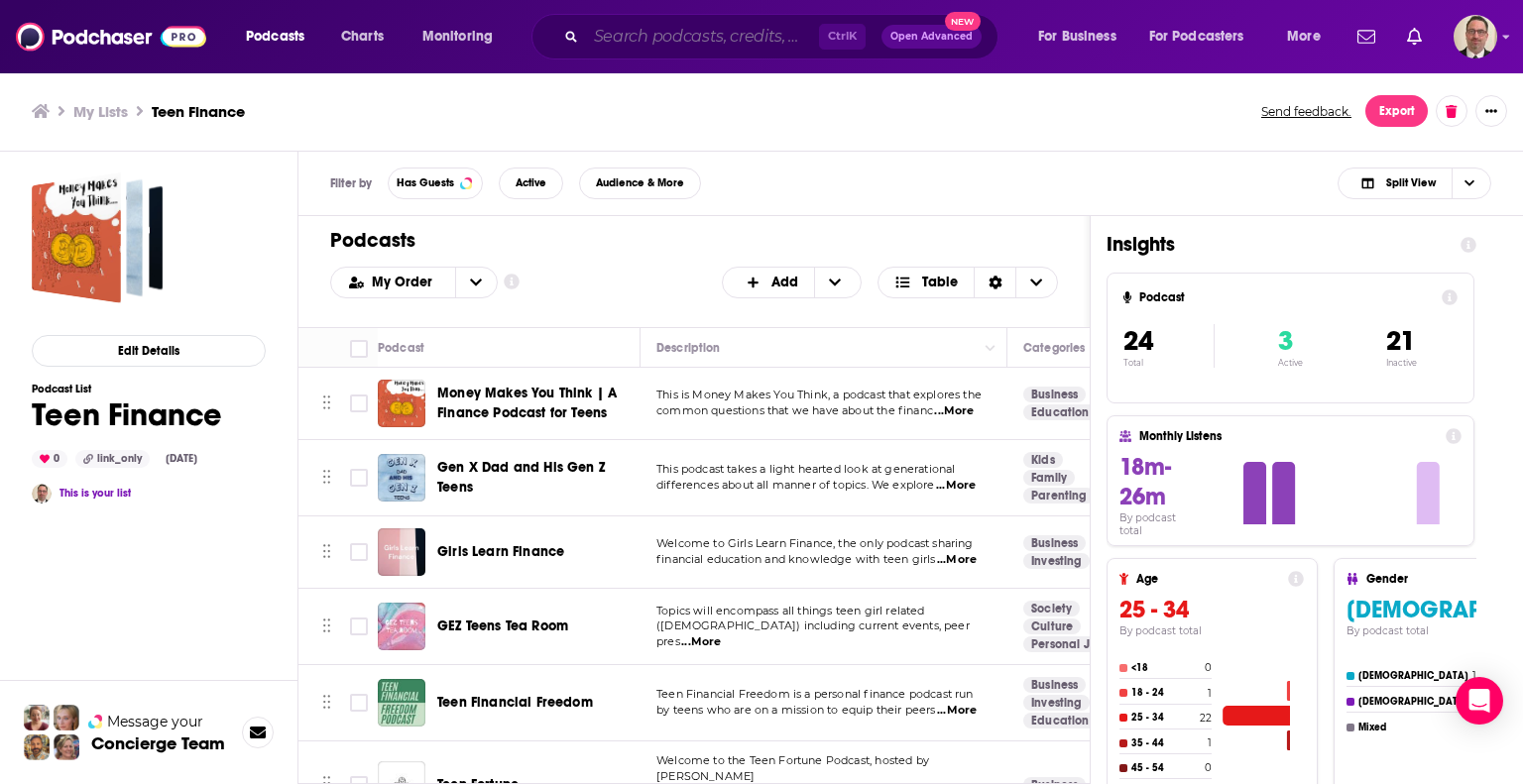 click at bounding box center (702, 37) 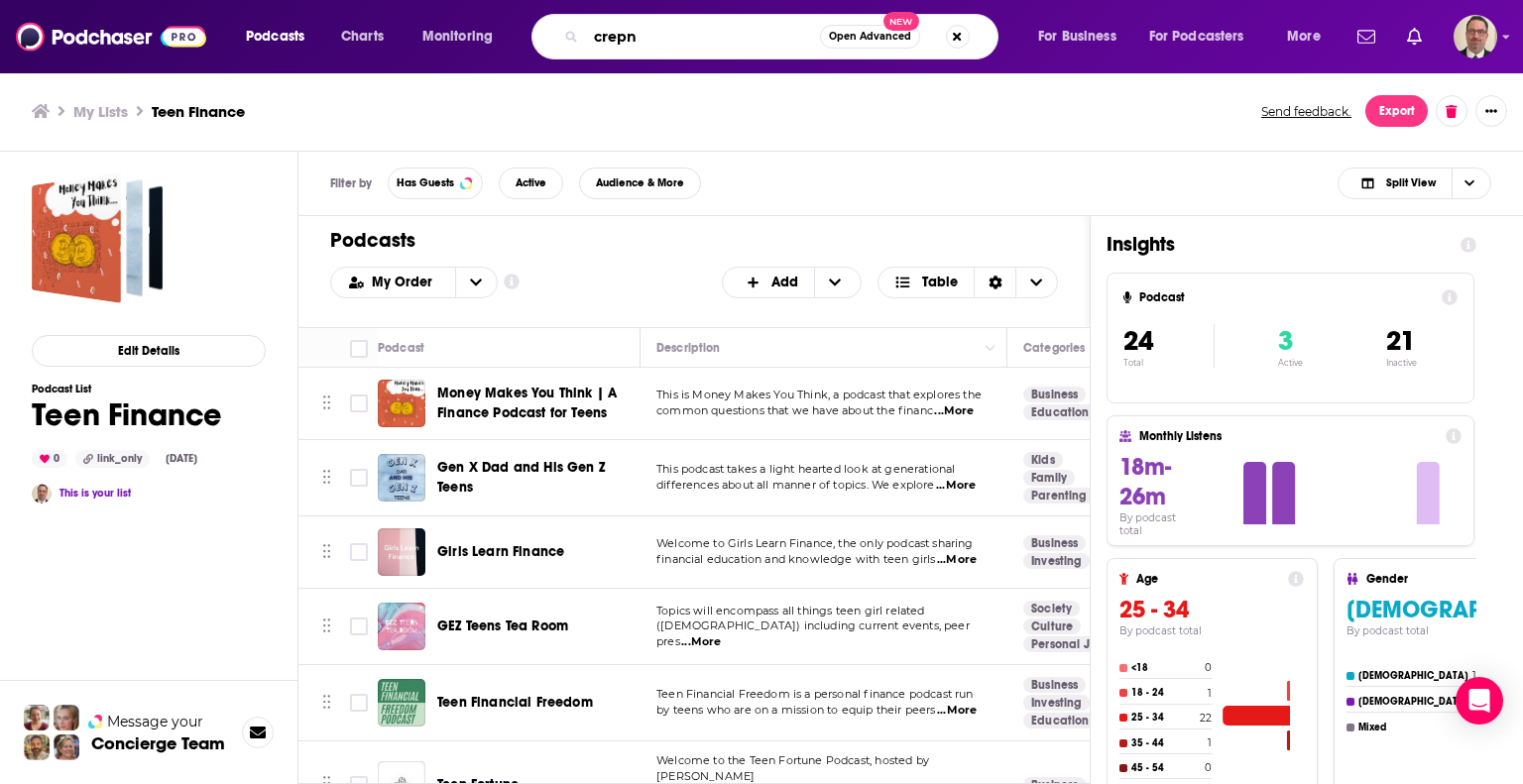 type on "crepn" 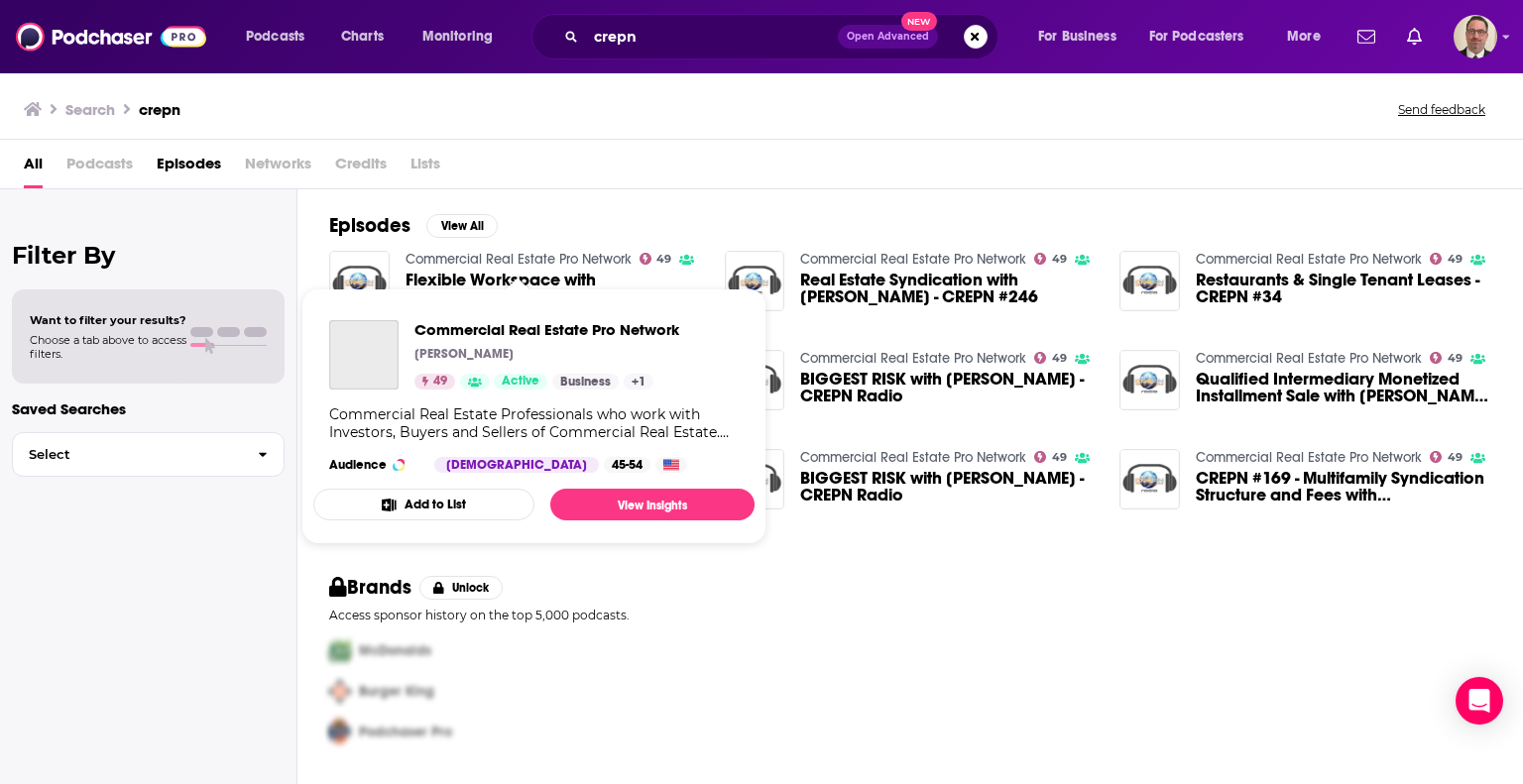 click on "Commercial Real Estate Pro Network" at bounding box center (519, 259) 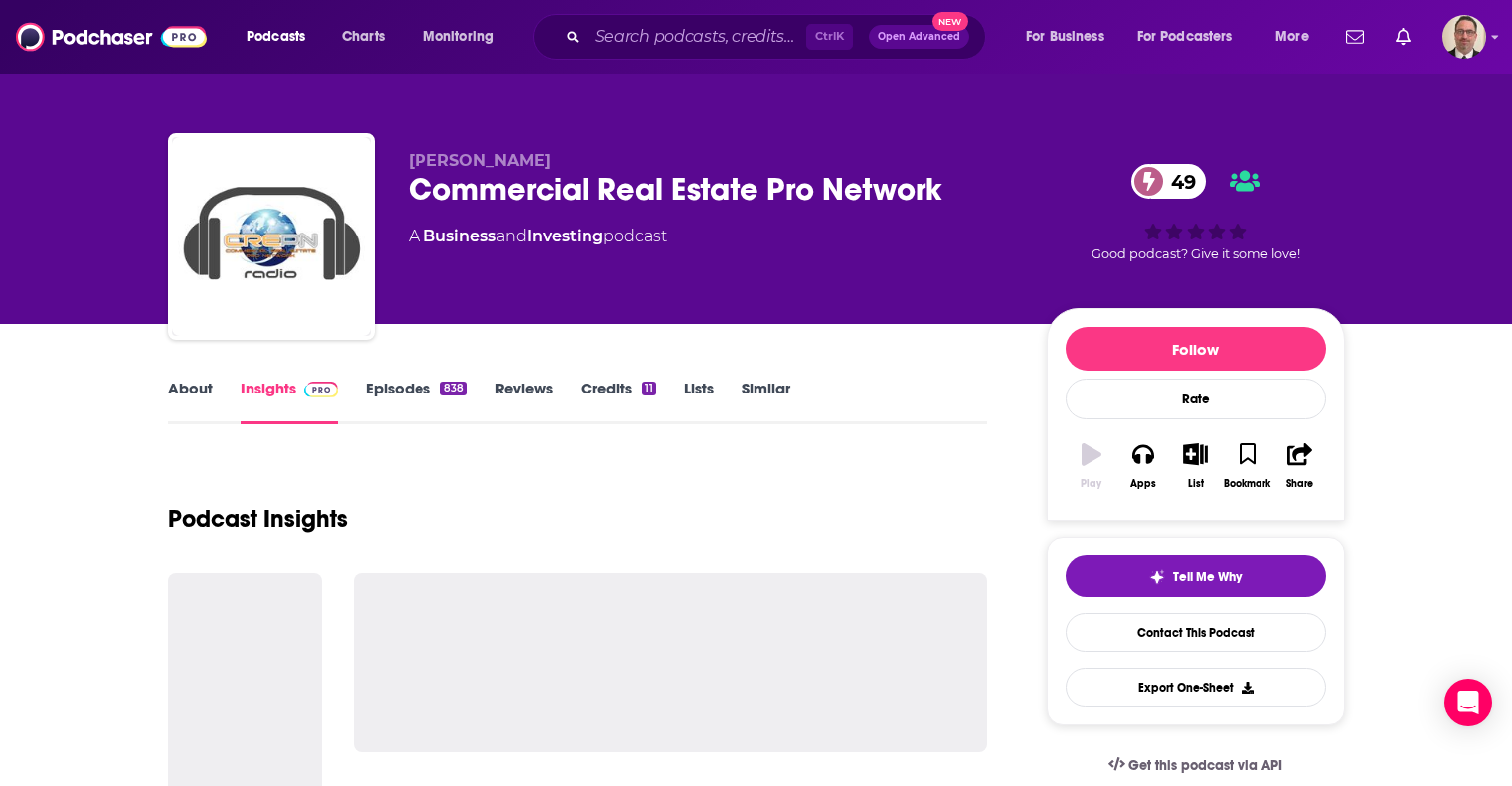 click on "Commercial Real Estate Pro Network 49" at bounding box center [712, 189] 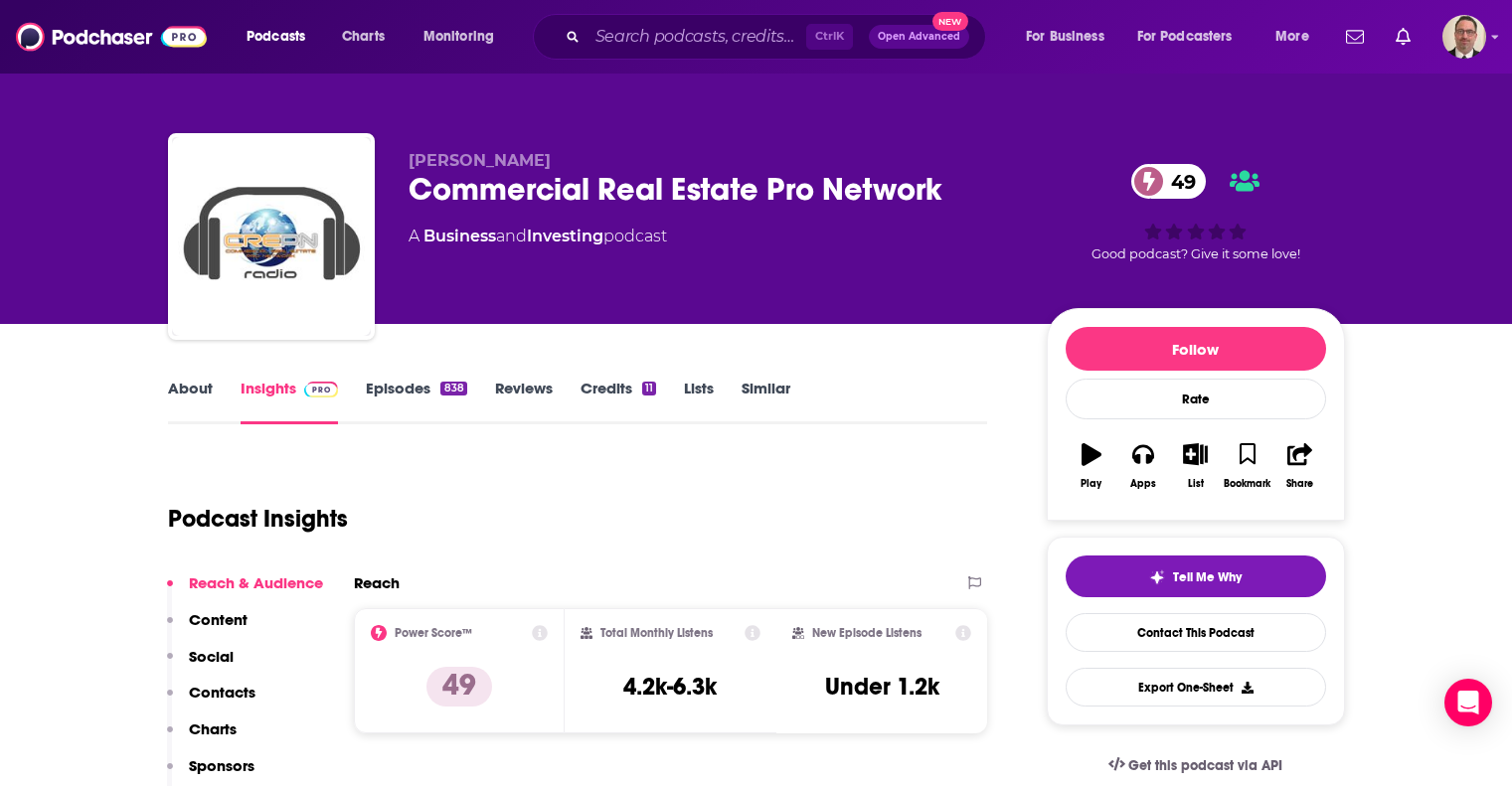 click on "About" at bounding box center [190, 401] 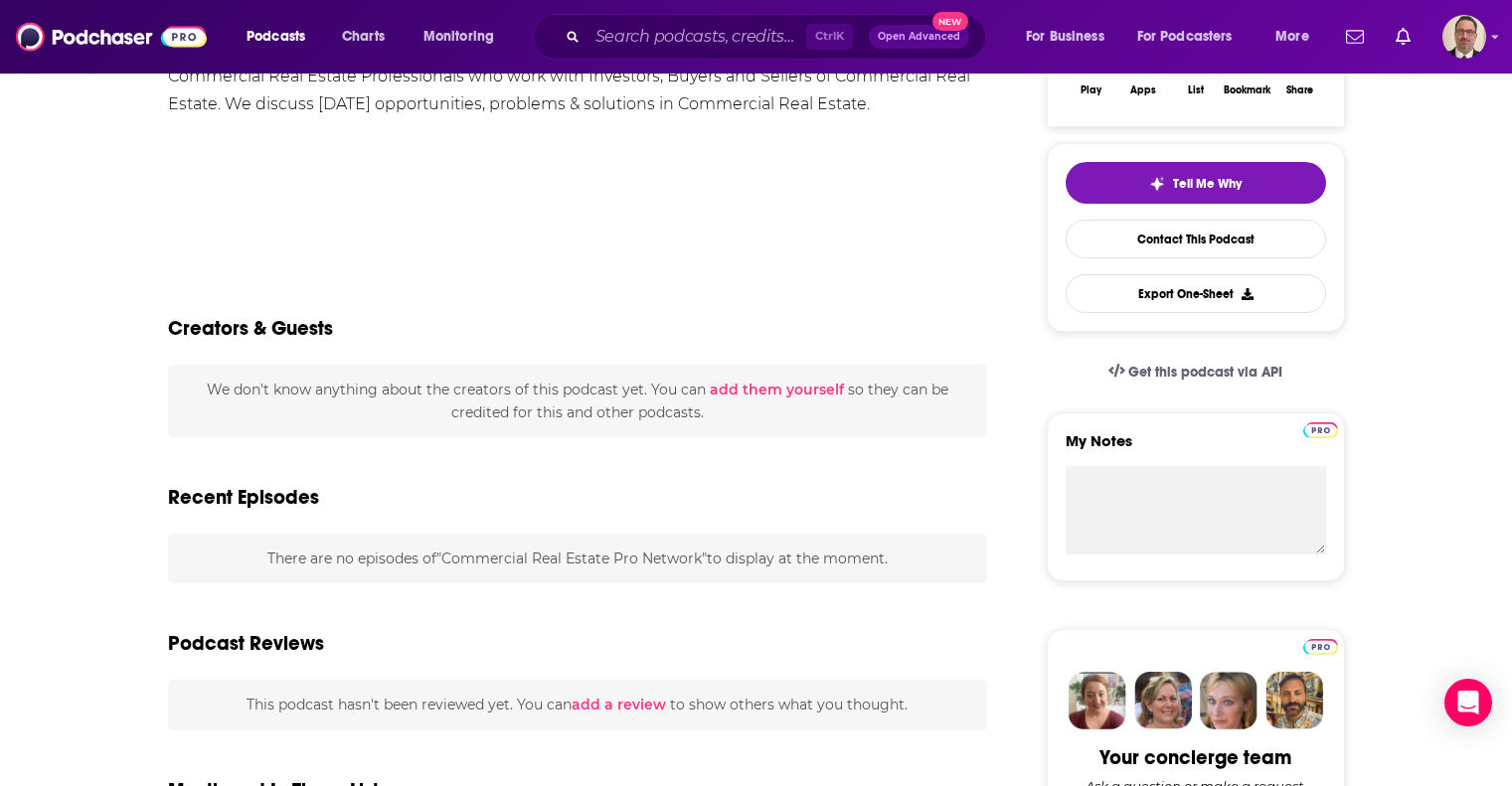 scroll, scrollTop: 0, scrollLeft: 0, axis: both 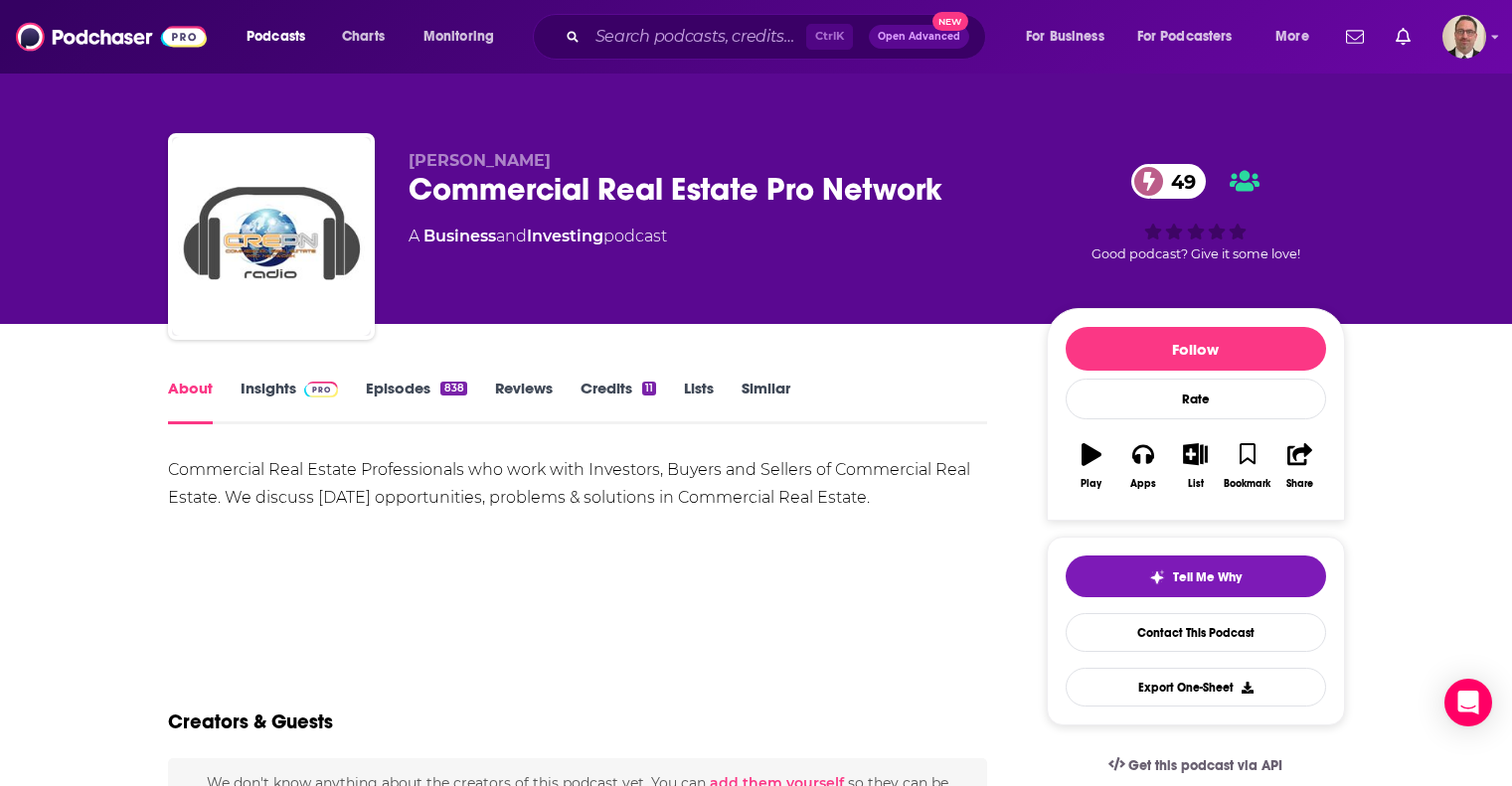 click on "Insights" at bounding box center (289, 401) 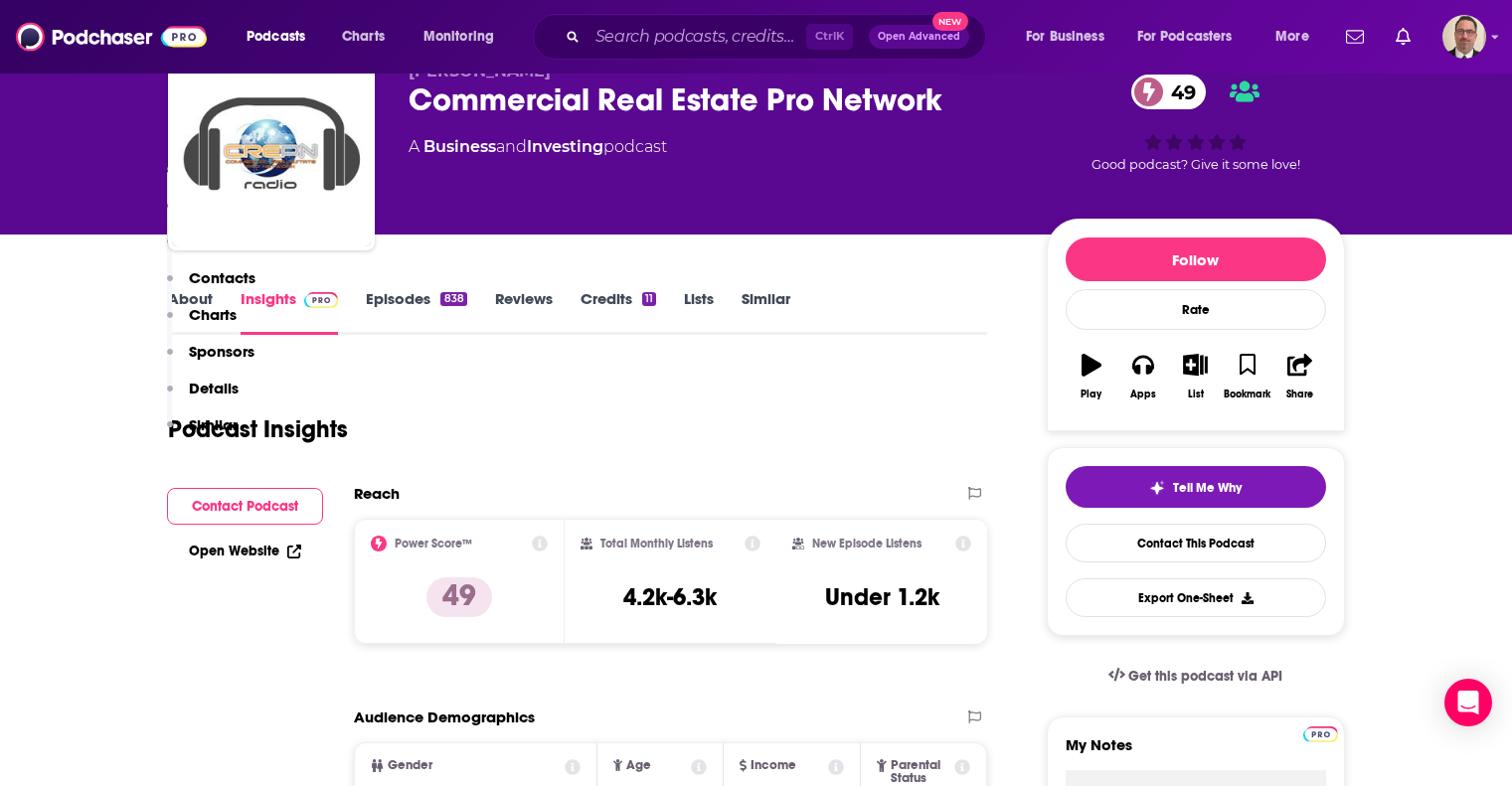 scroll, scrollTop: 0, scrollLeft: 0, axis: both 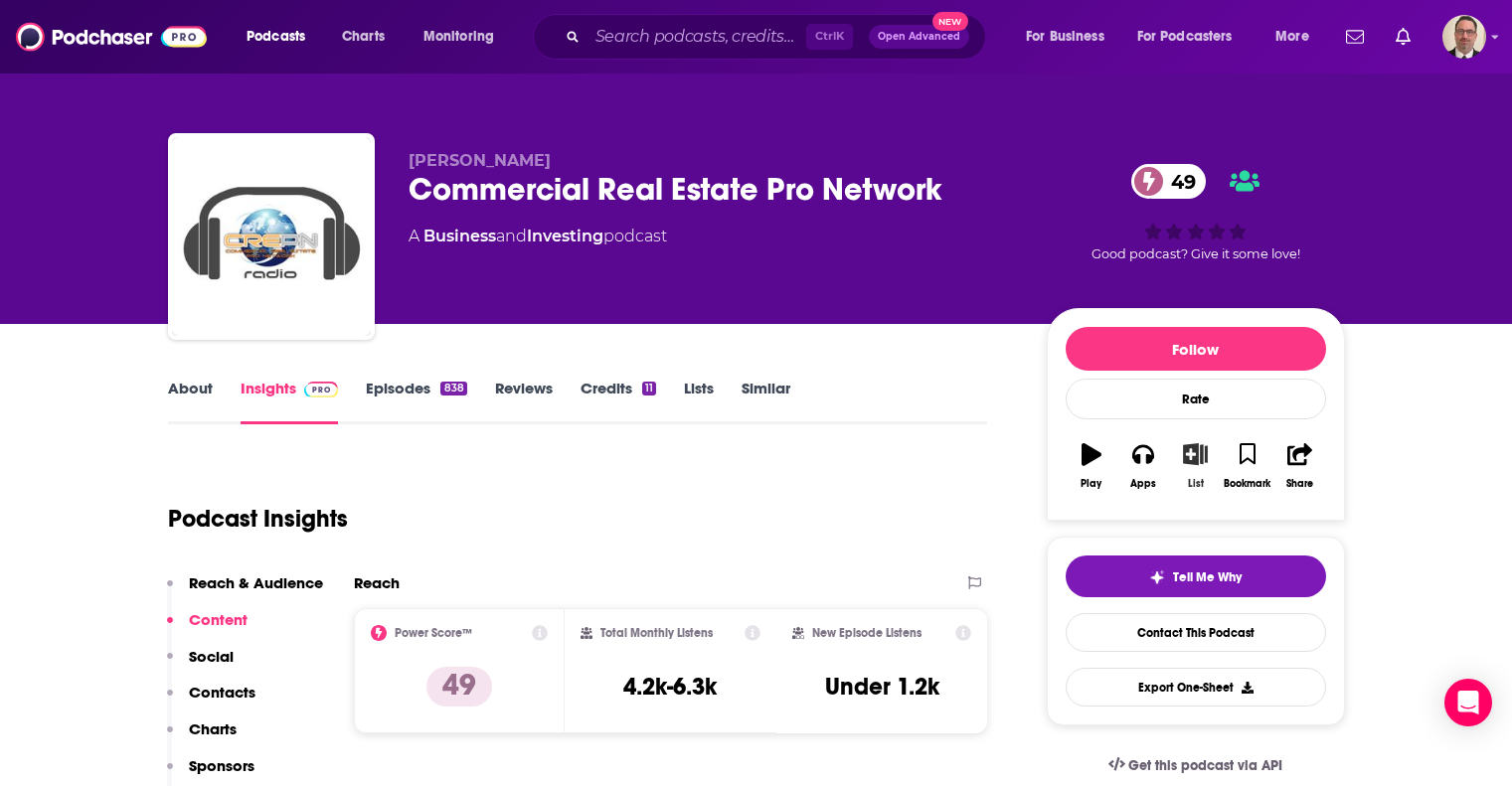 click 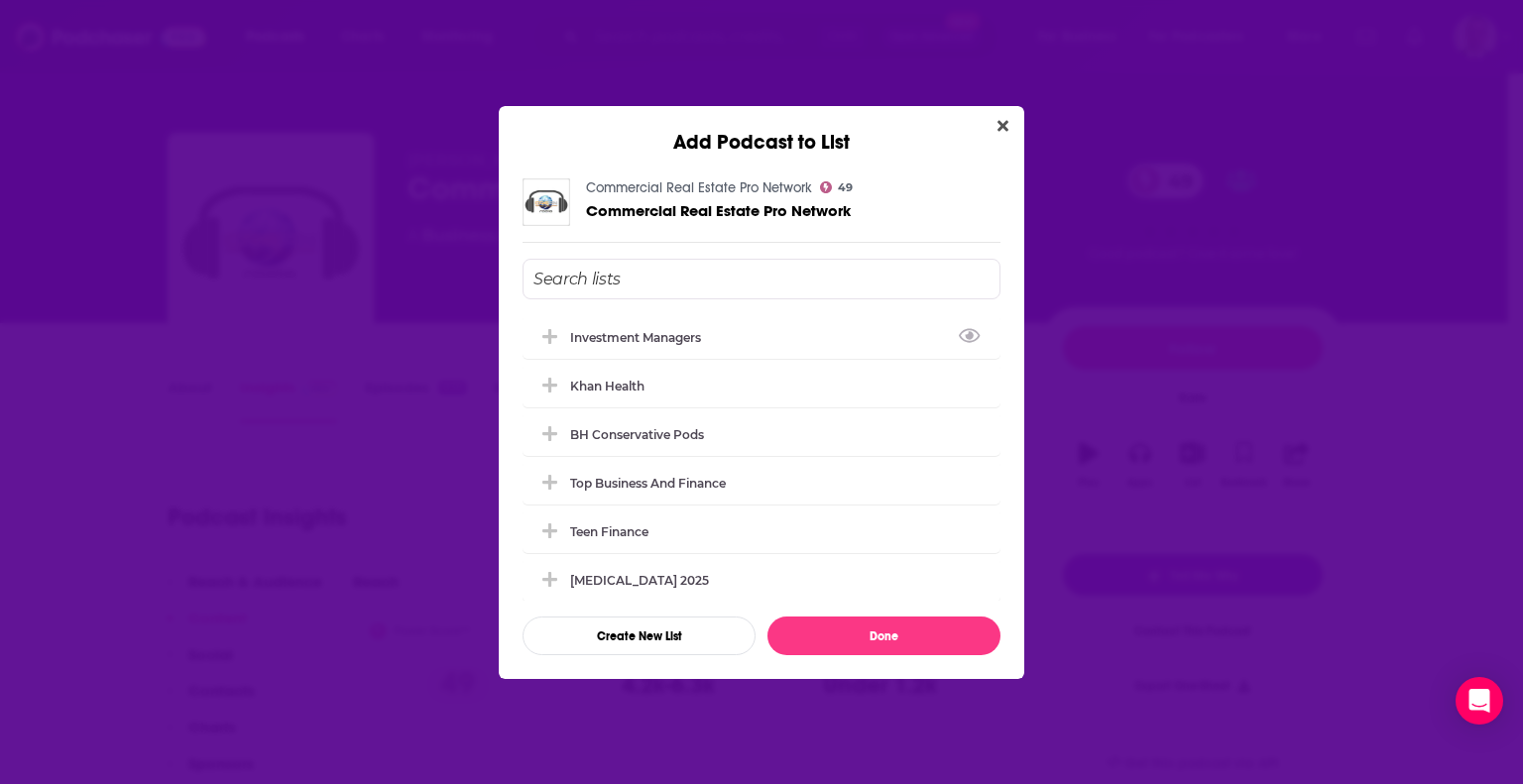 click at bounding box center (762, 279) 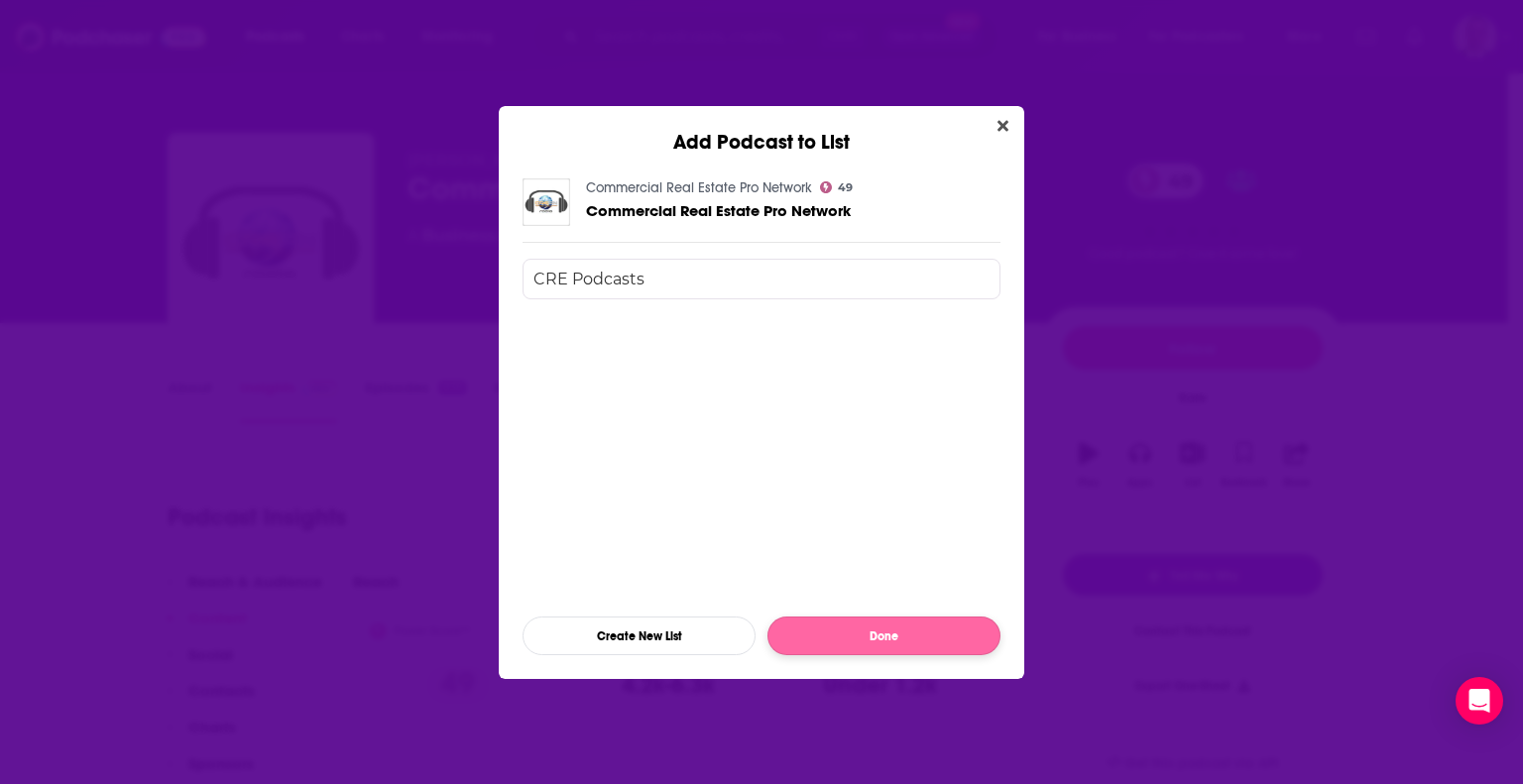 type on "CRE Podcasts" 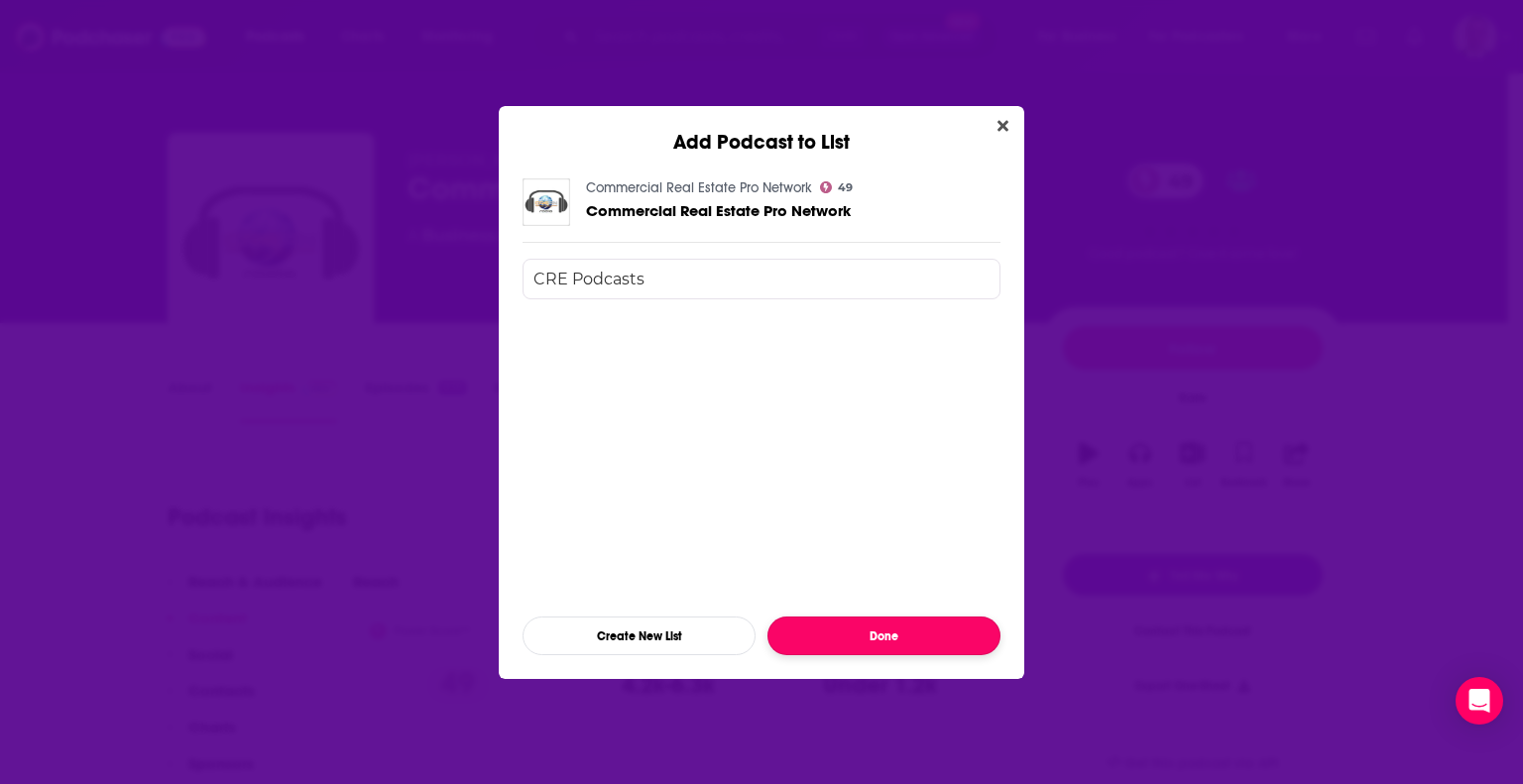 click on "Done" at bounding box center [883, 635] 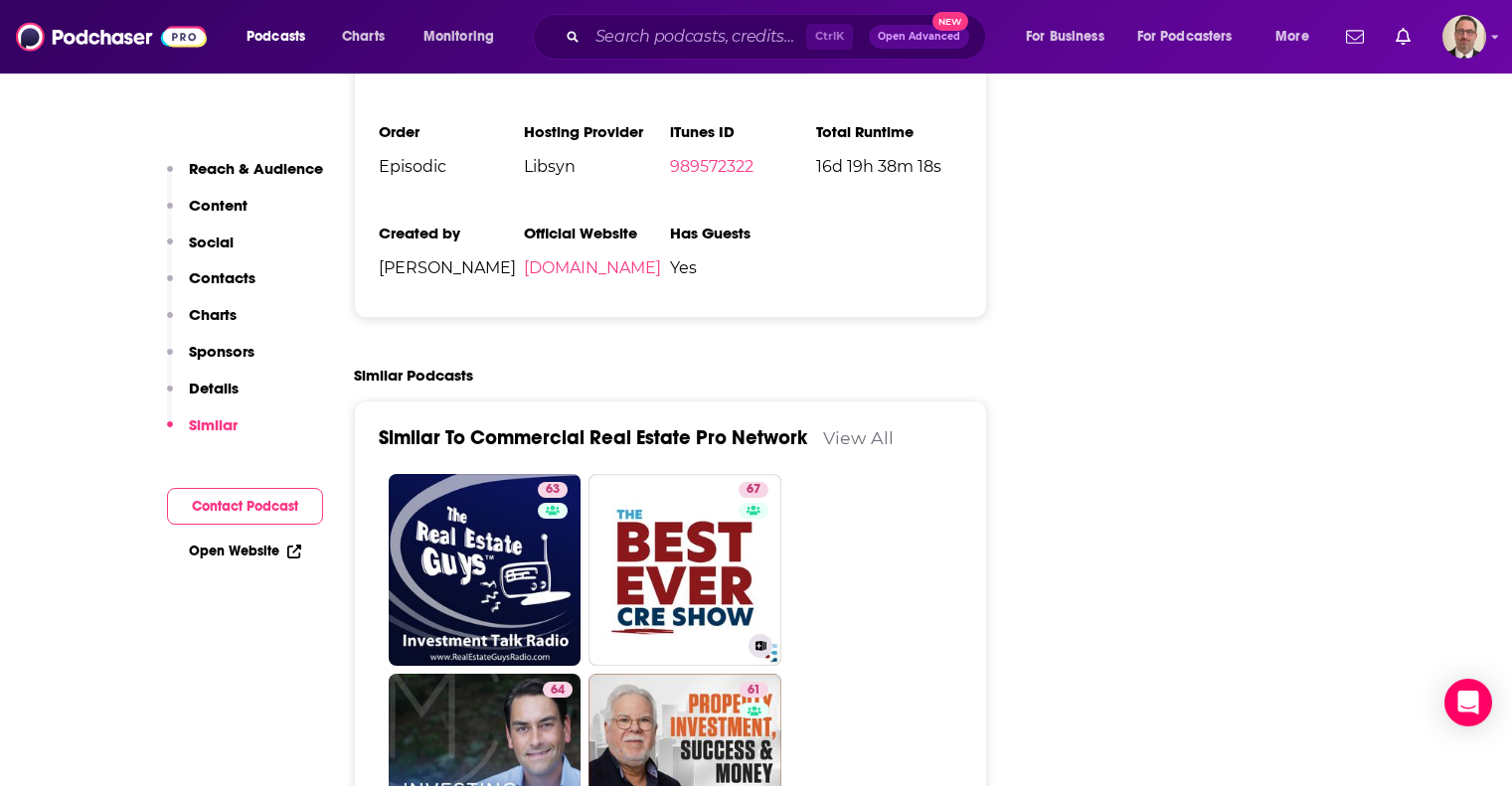 scroll, scrollTop: 3080, scrollLeft: 0, axis: vertical 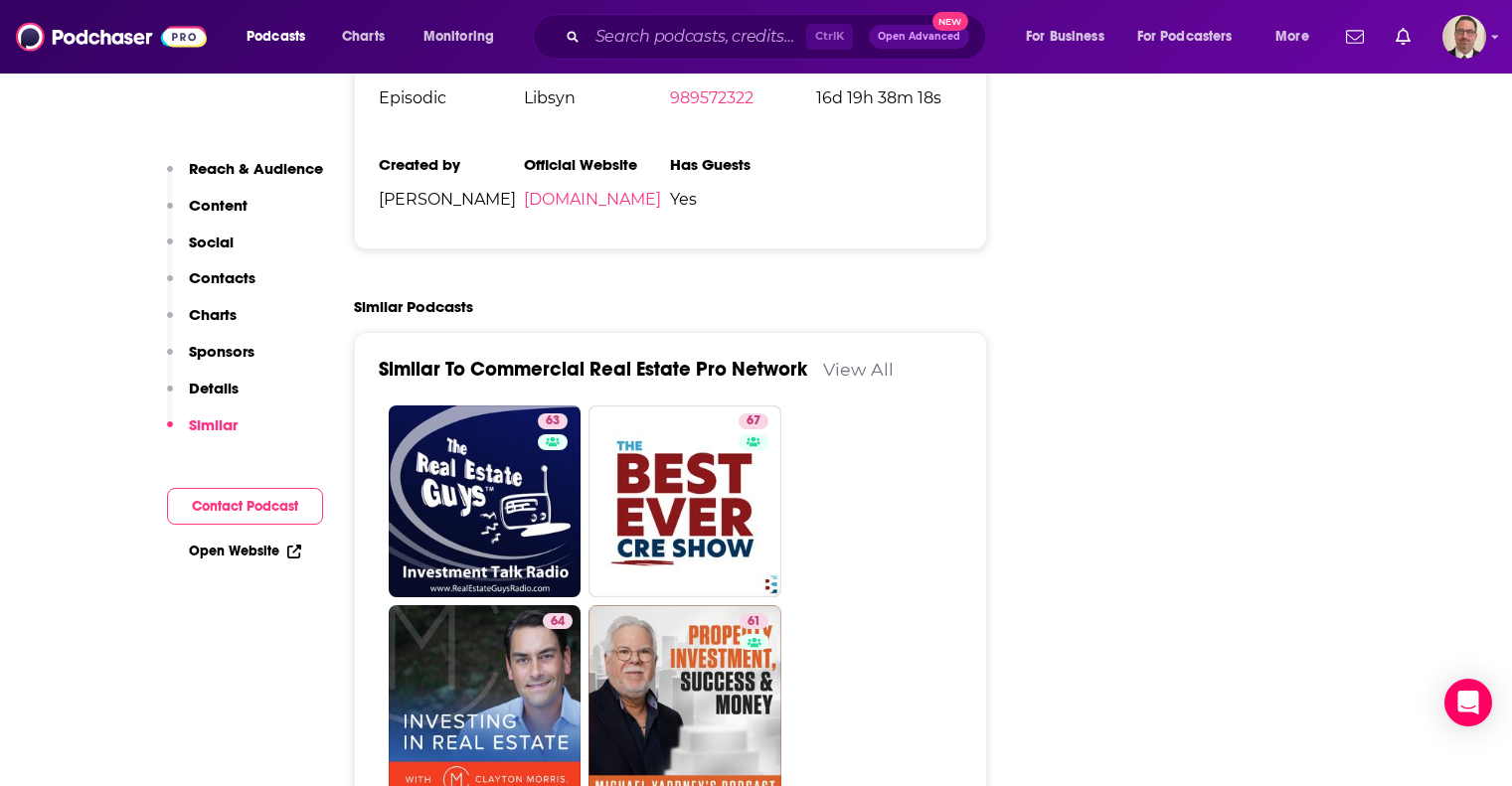 click on "View All" at bounding box center (858, 369) 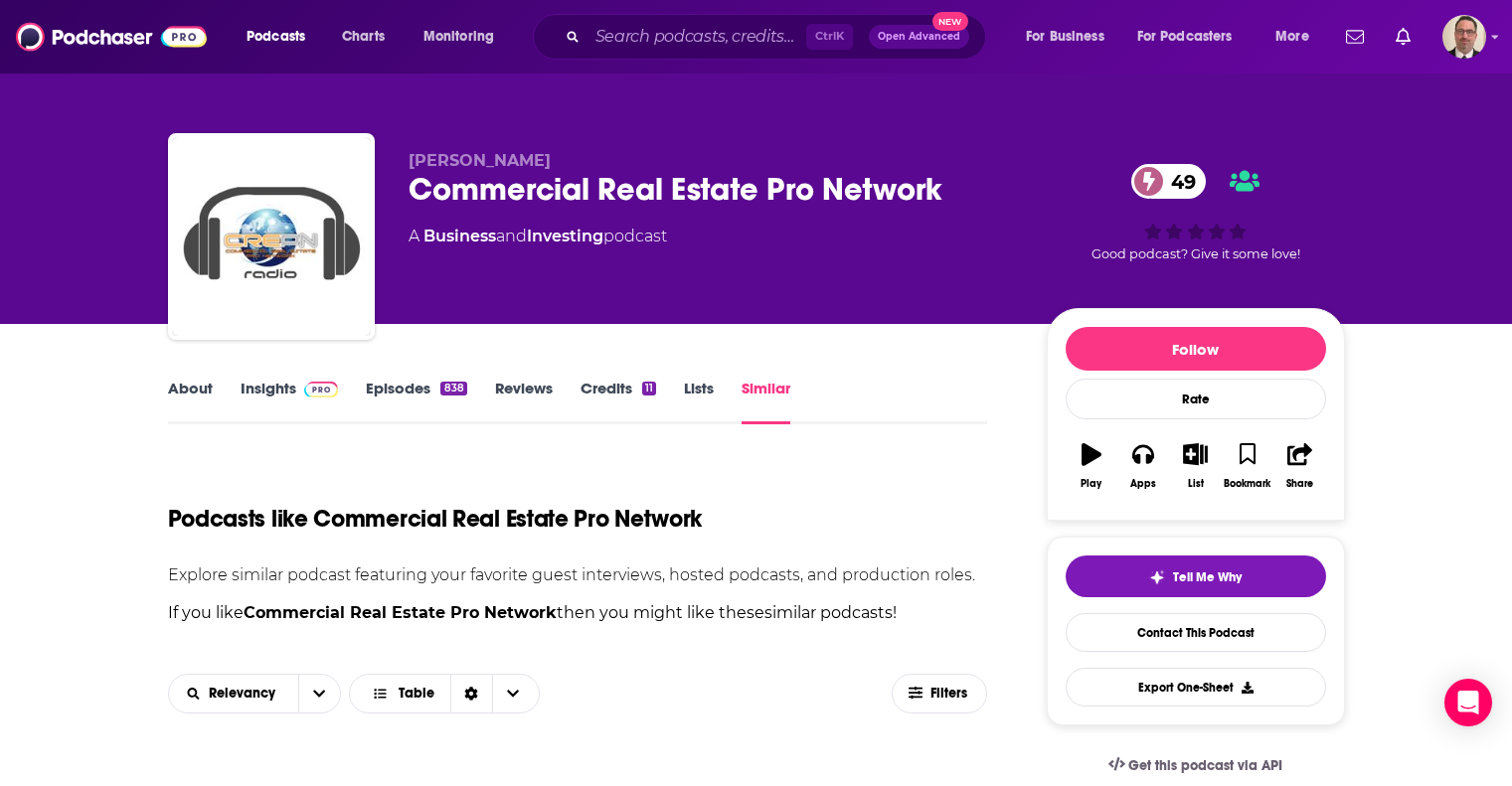 scroll, scrollTop: 397, scrollLeft: 0, axis: vertical 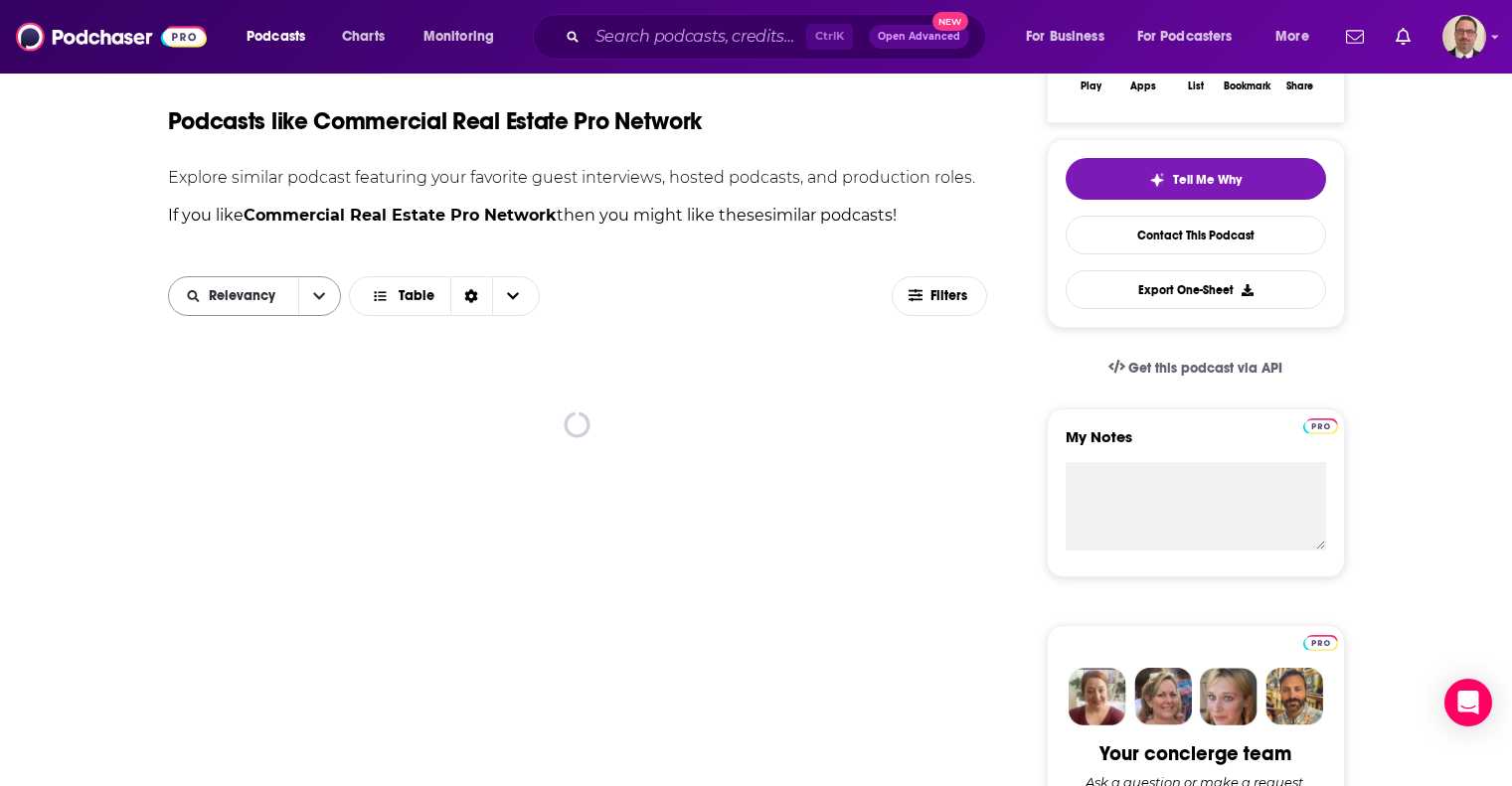 click at bounding box center (319, 296) 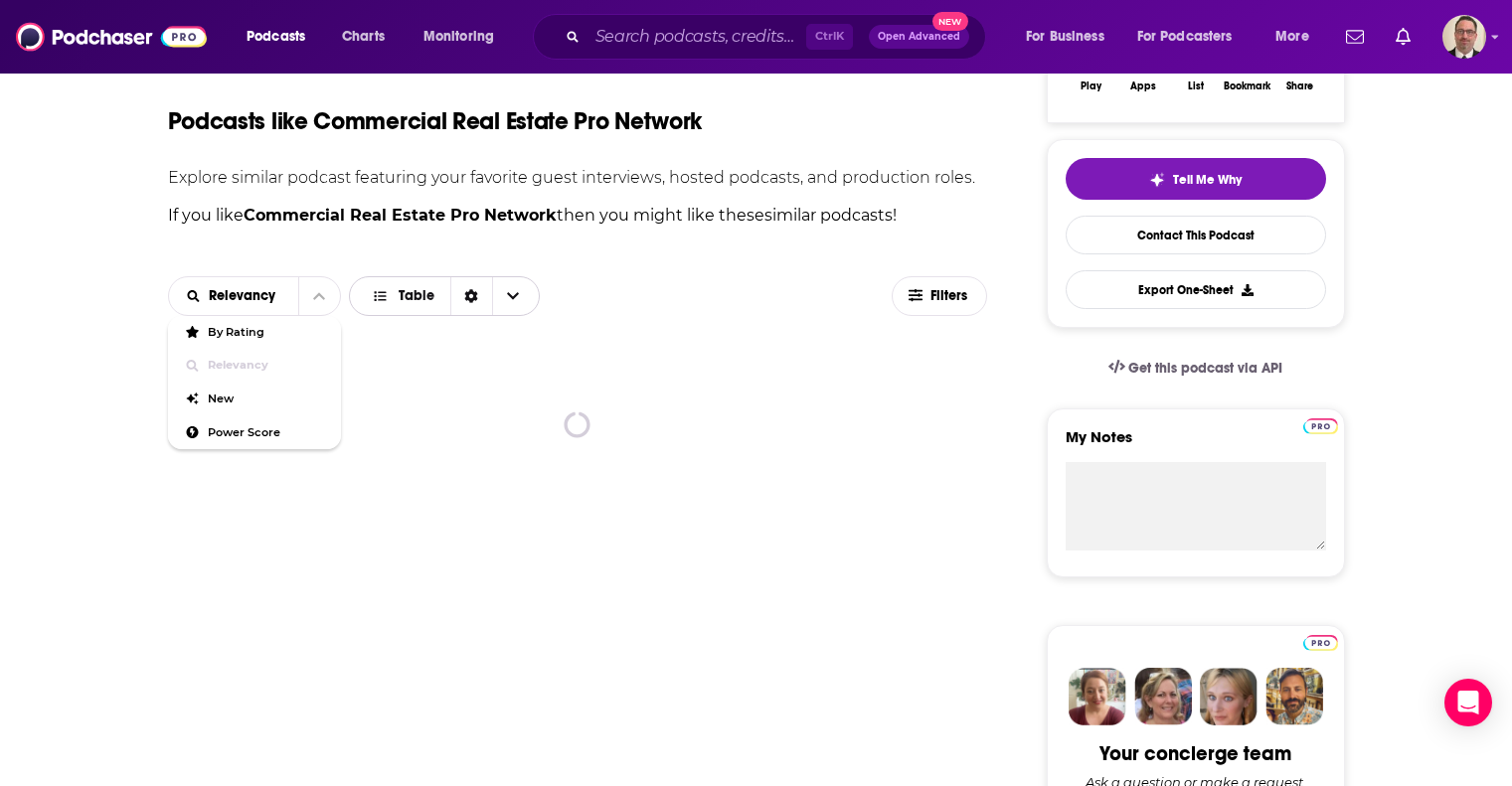 click at bounding box center [471, 296] 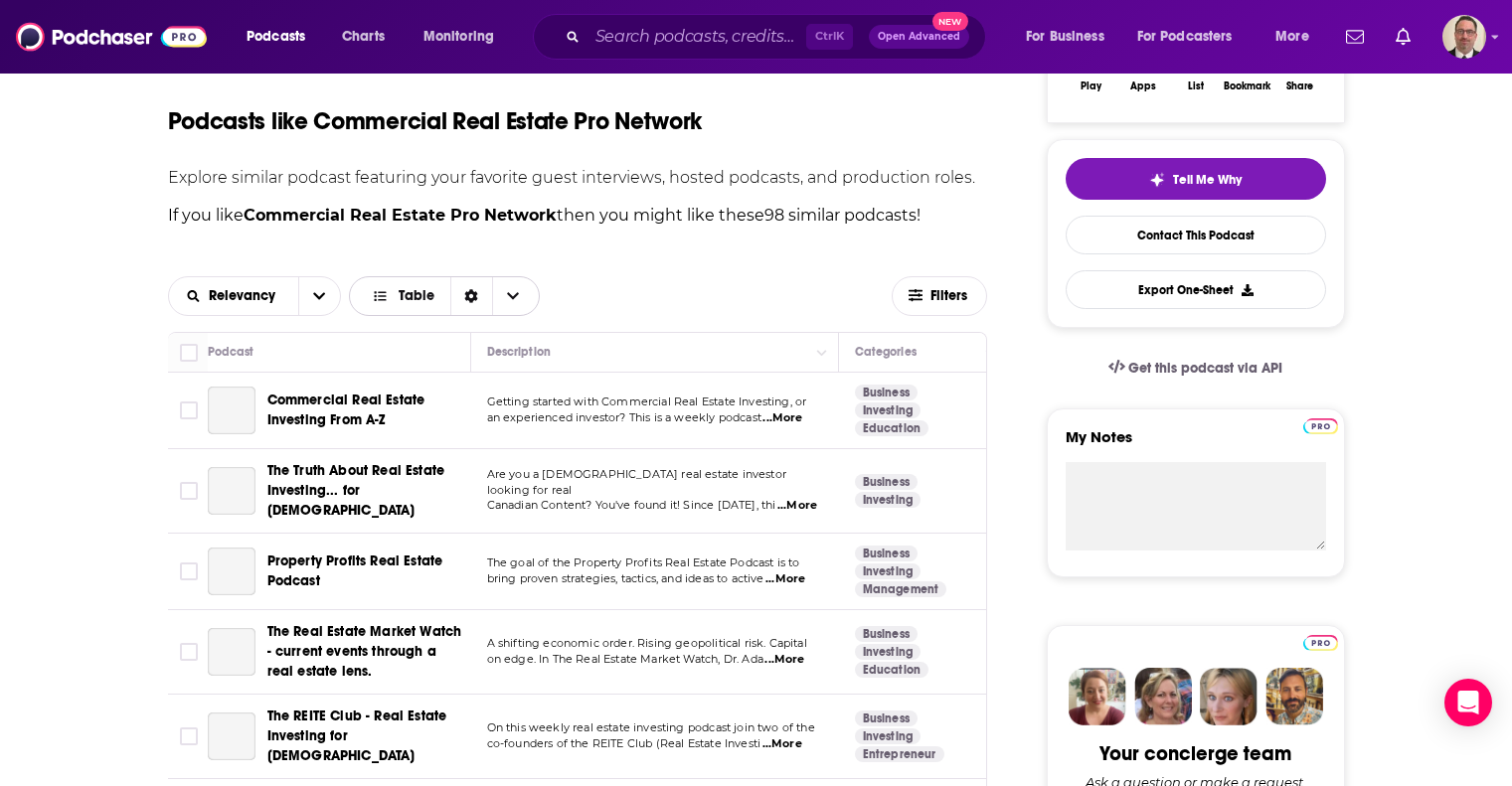 click 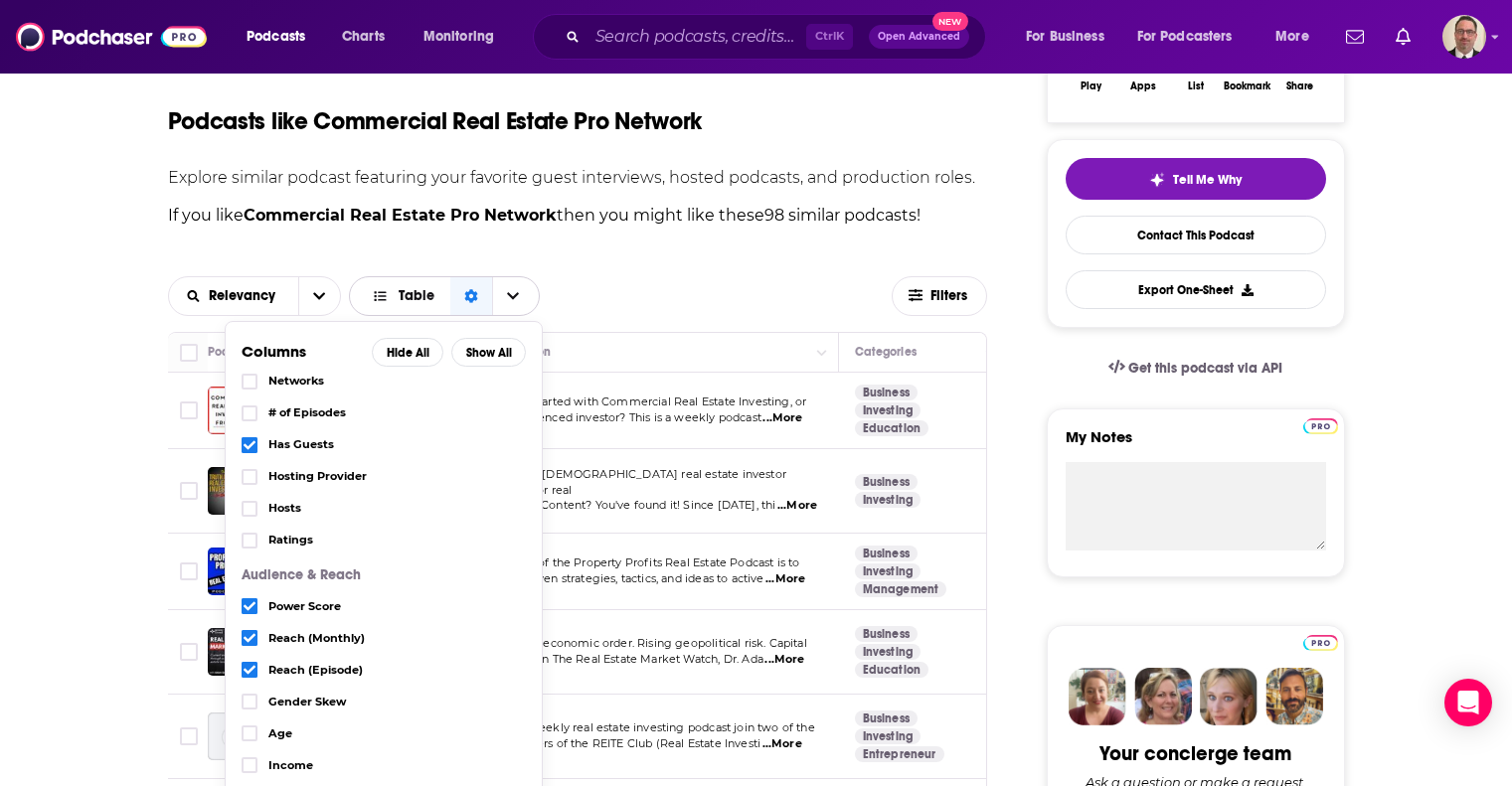 scroll, scrollTop: 185, scrollLeft: 0, axis: vertical 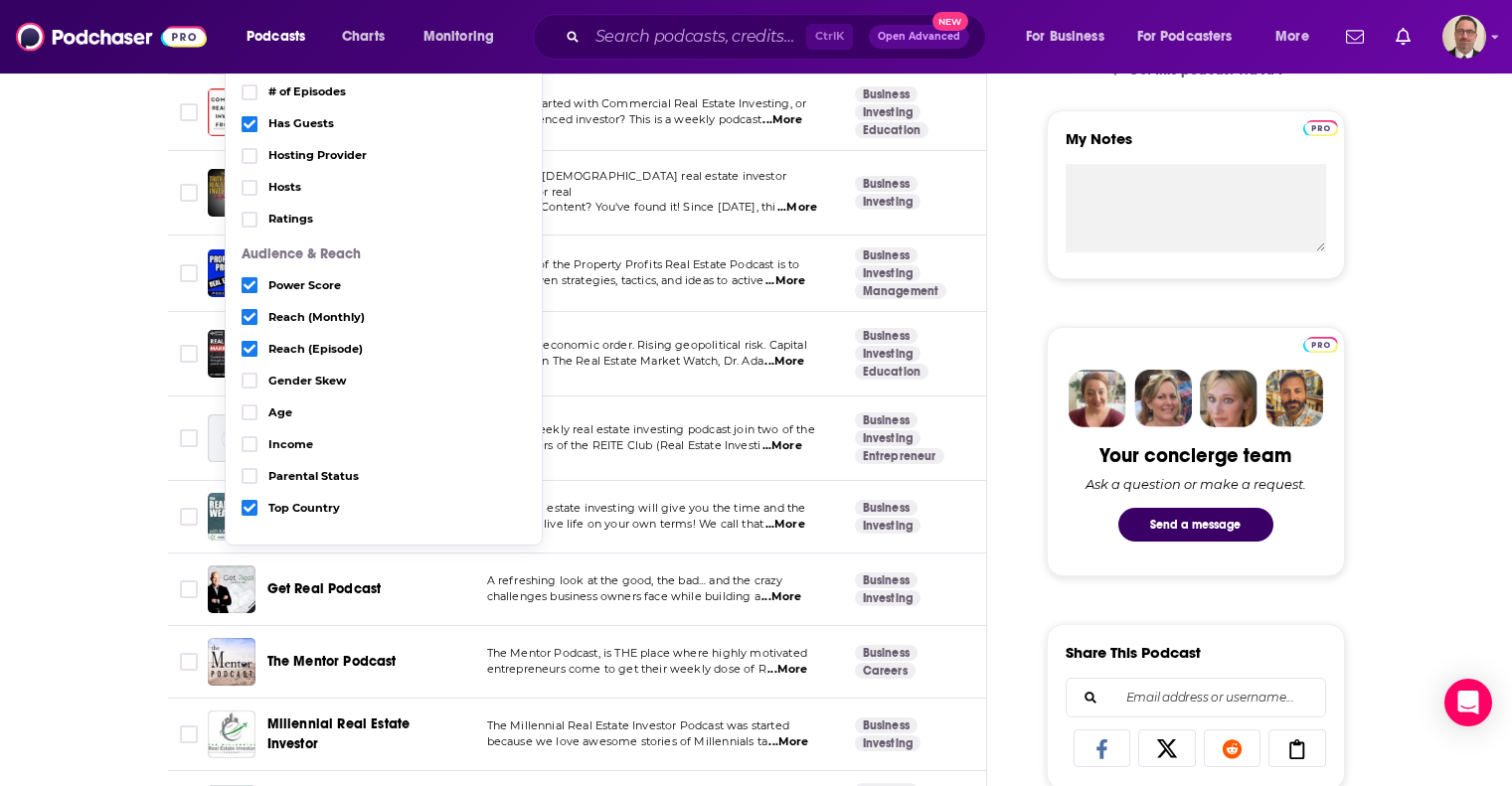 click 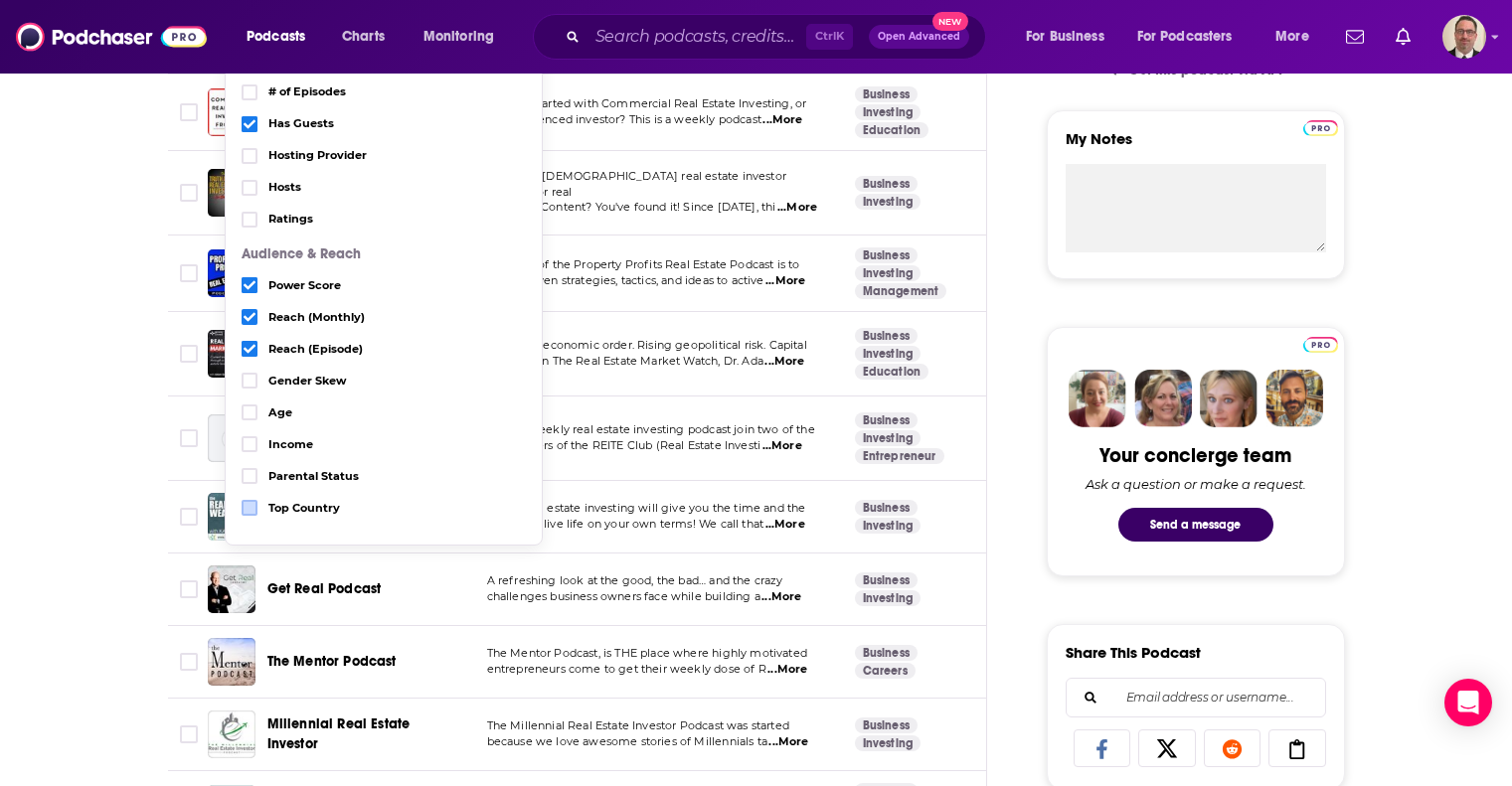 click at bounding box center [250, 317] 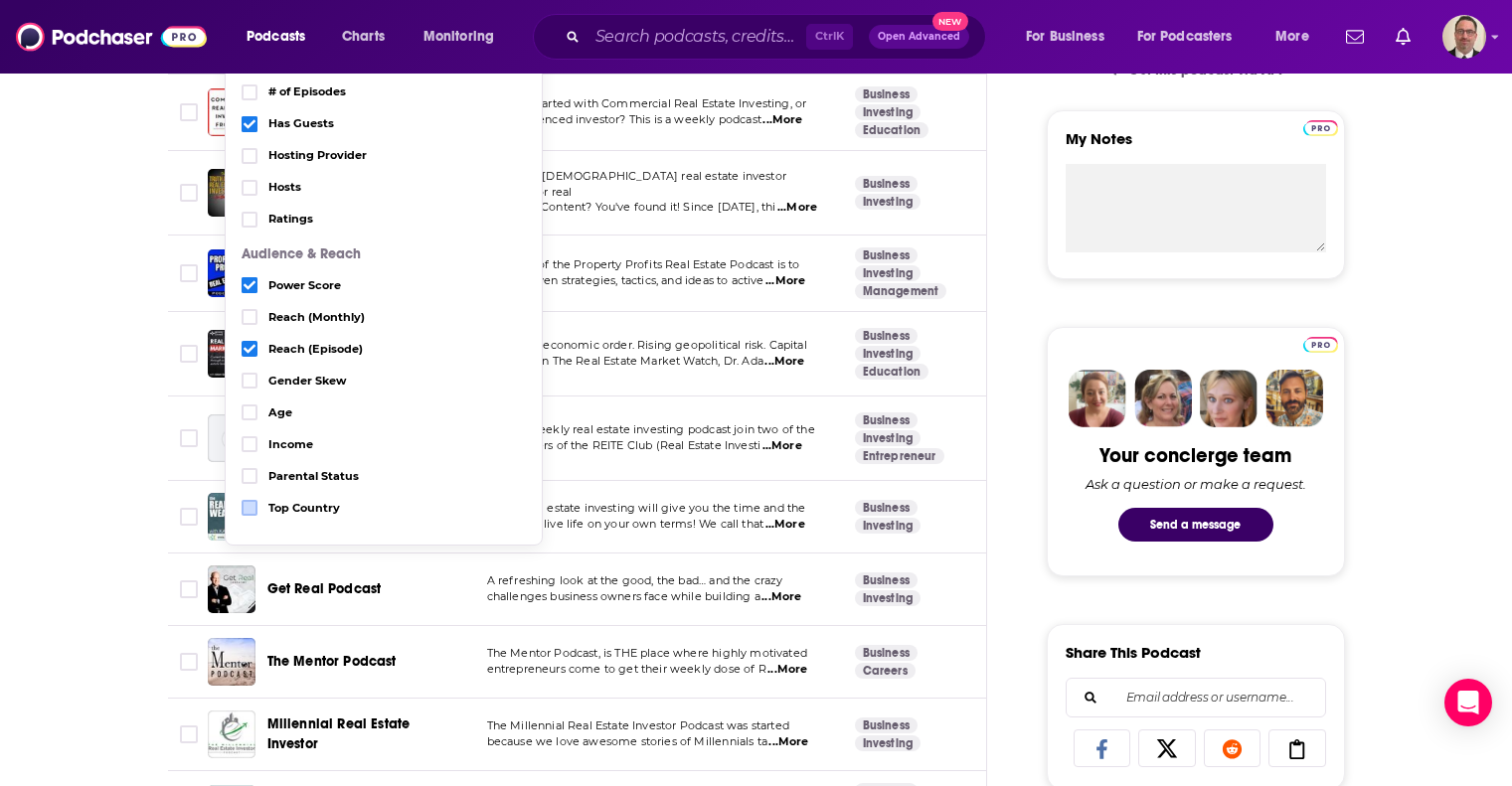click 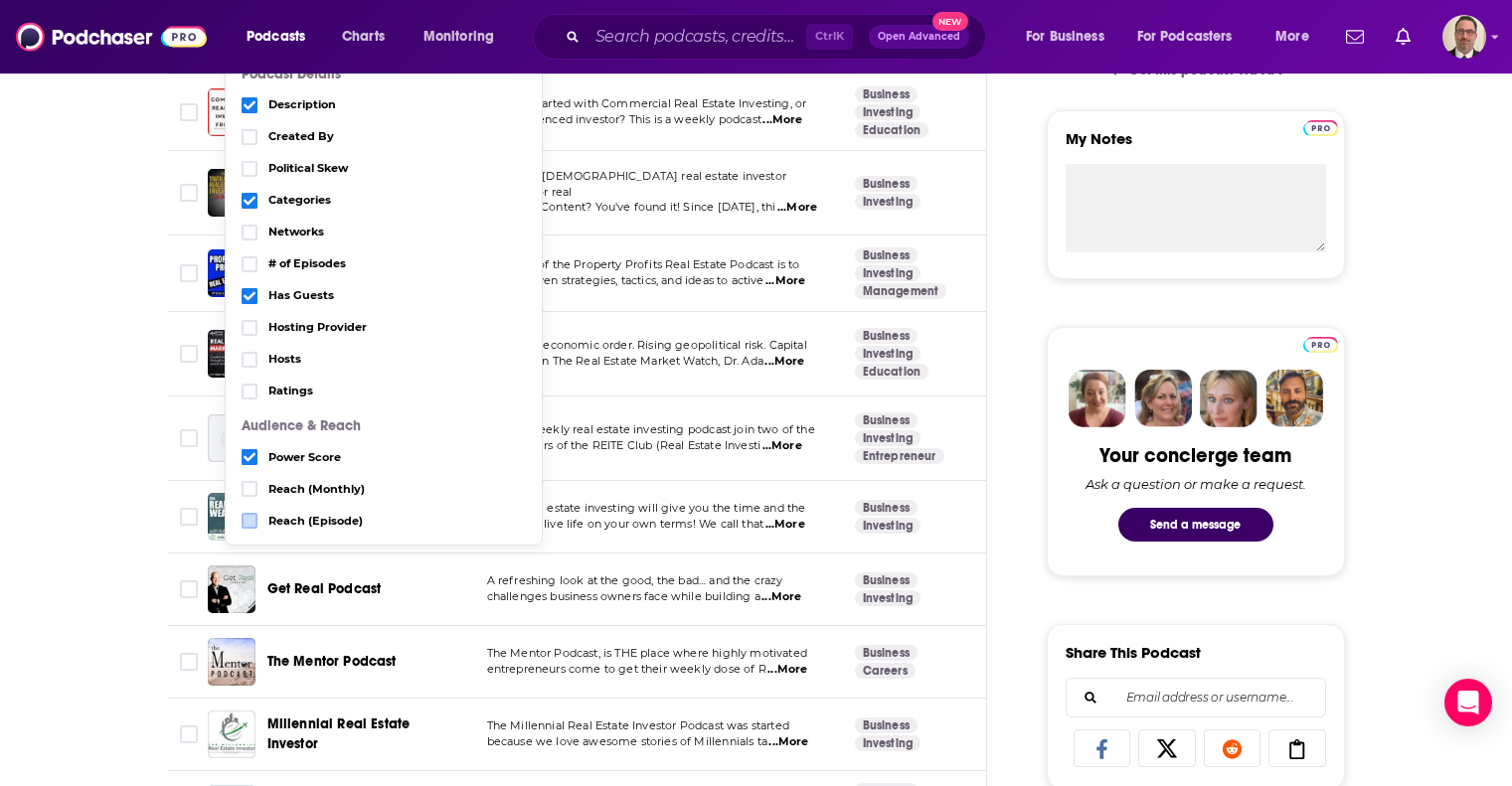 scroll, scrollTop: 0, scrollLeft: 0, axis: both 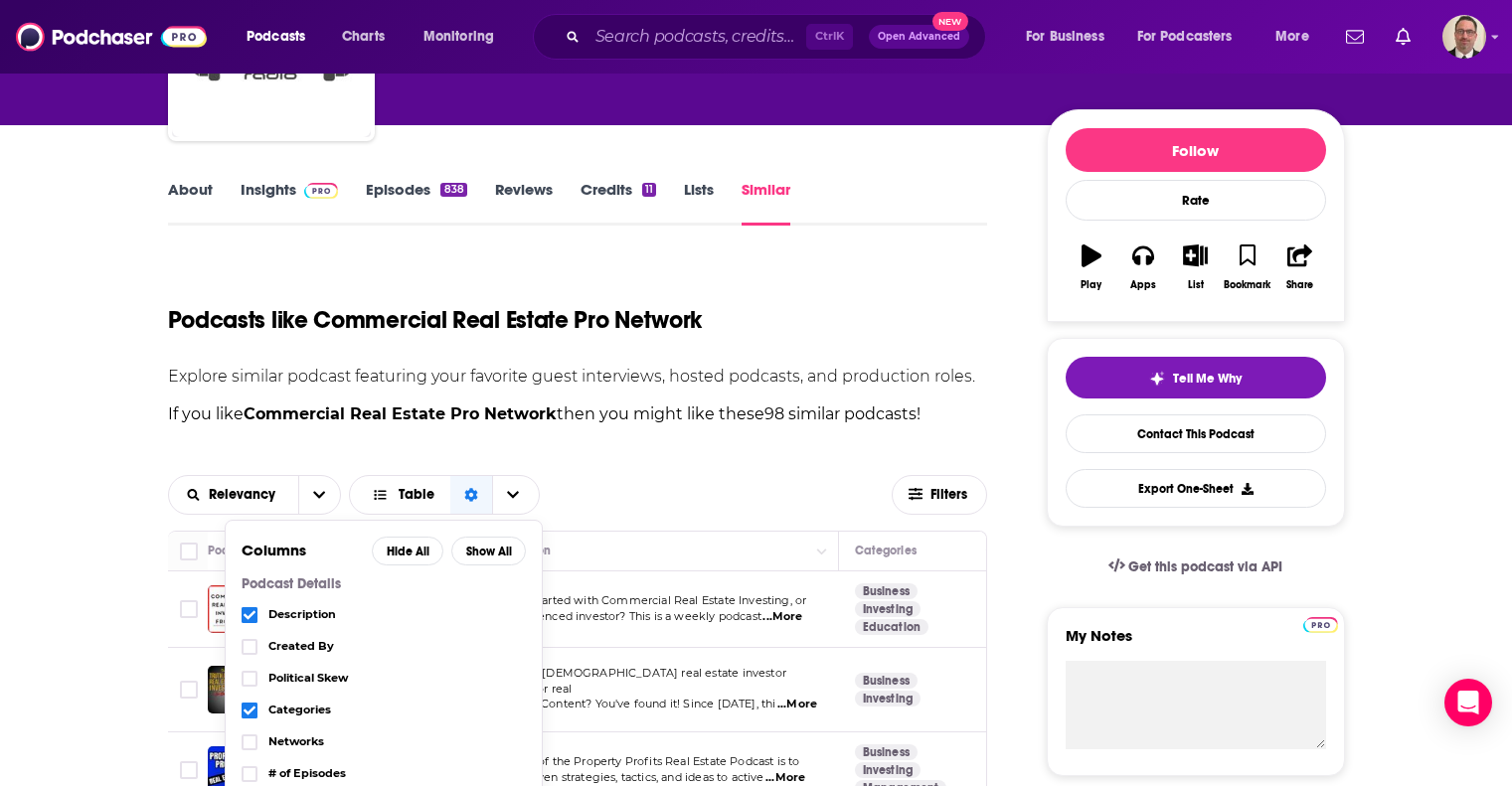 click on "Relevancy Table Columns Hide All Show All Podcast Details Description Created By Political Skew Categories Networks # of Episodes Has Guests Hosting Provider Hosts Ratings Audience & Reach Power Score Reach (Monthly) Reach (Episode) Gender Skew Age Income Parental Status Top Country Filters" at bounding box center (578, 495) 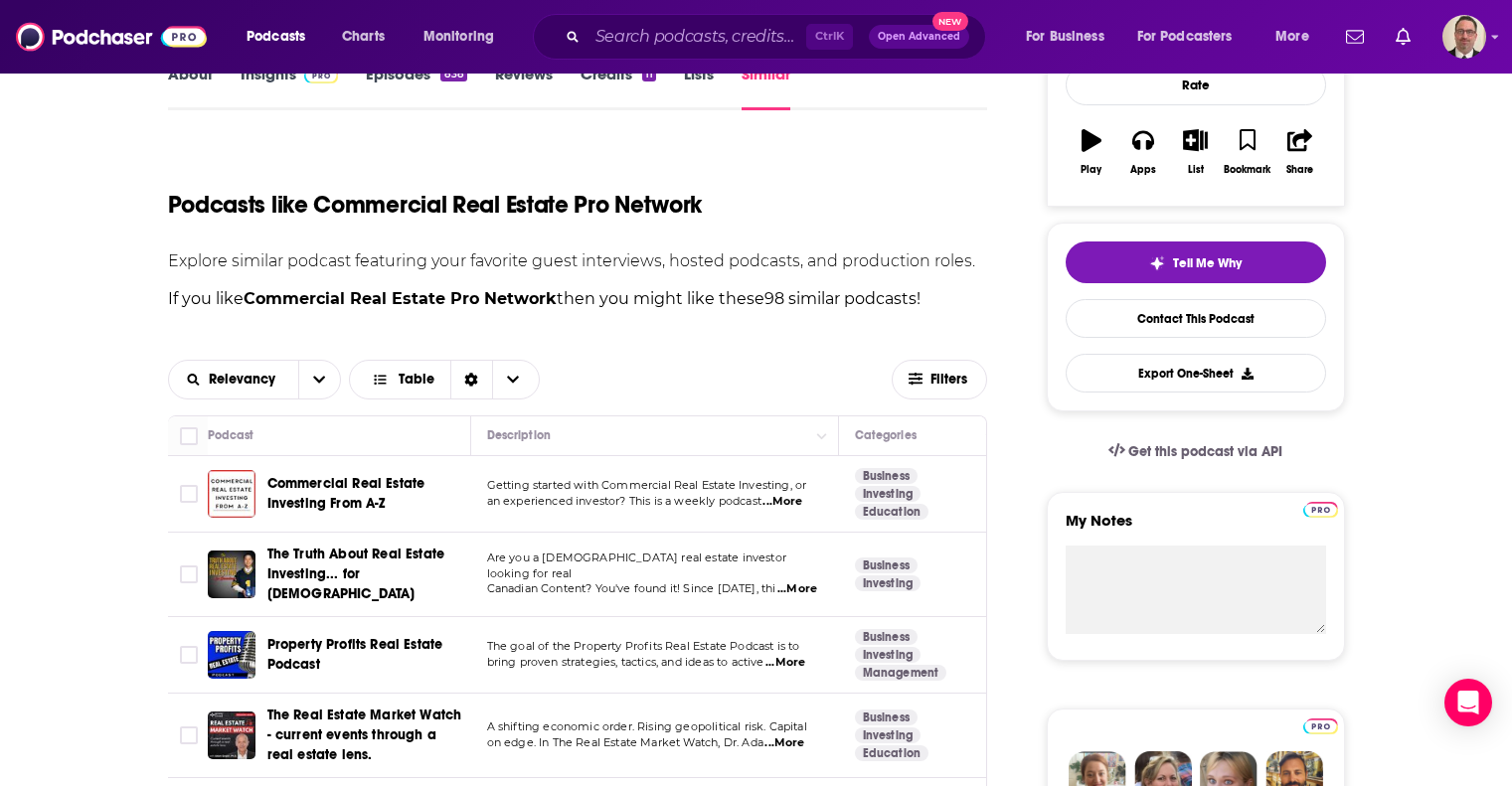 scroll, scrollTop: 397, scrollLeft: 0, axis: vertical 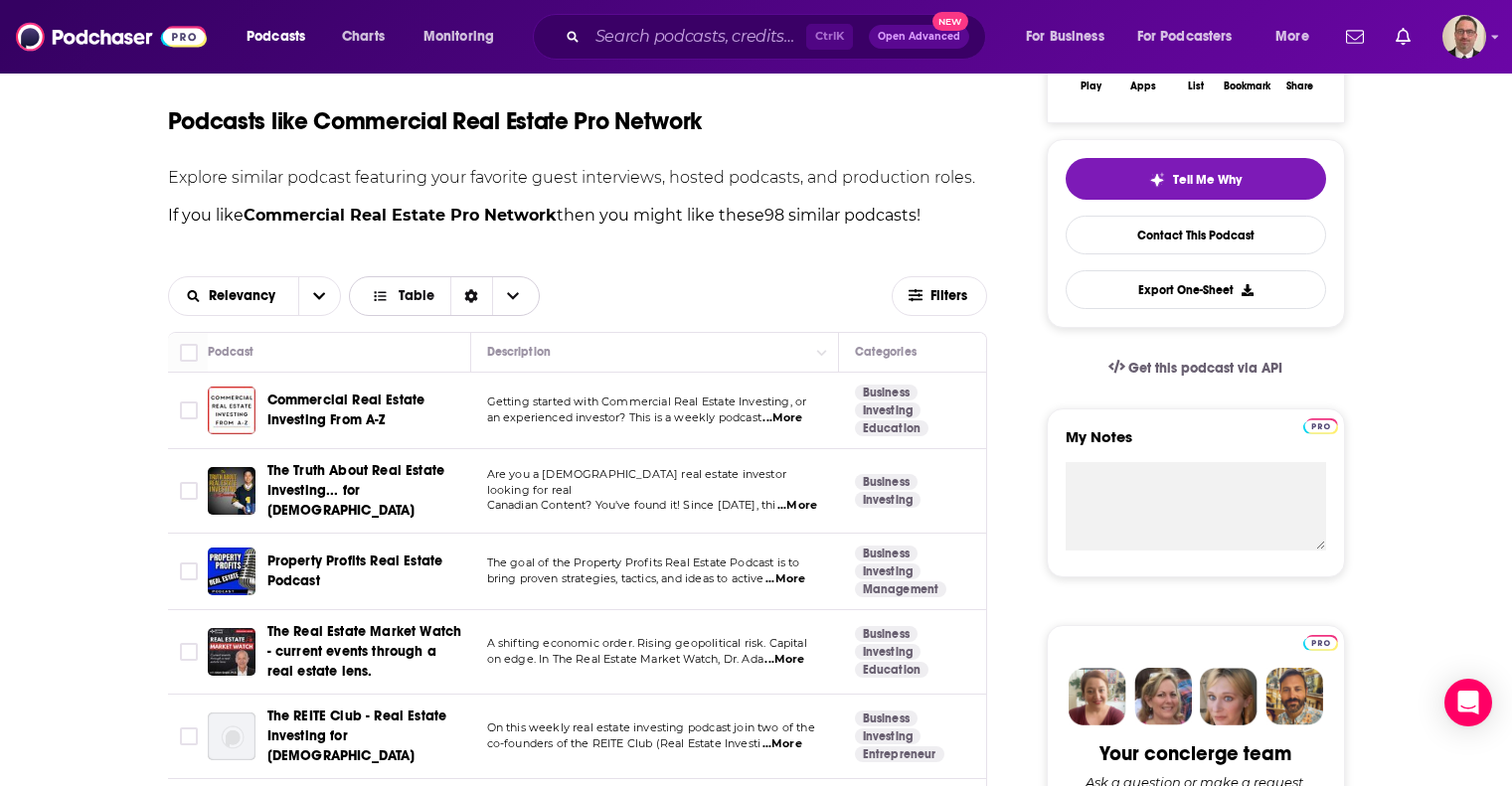 click on "Table" at bounding box center [417, 296] 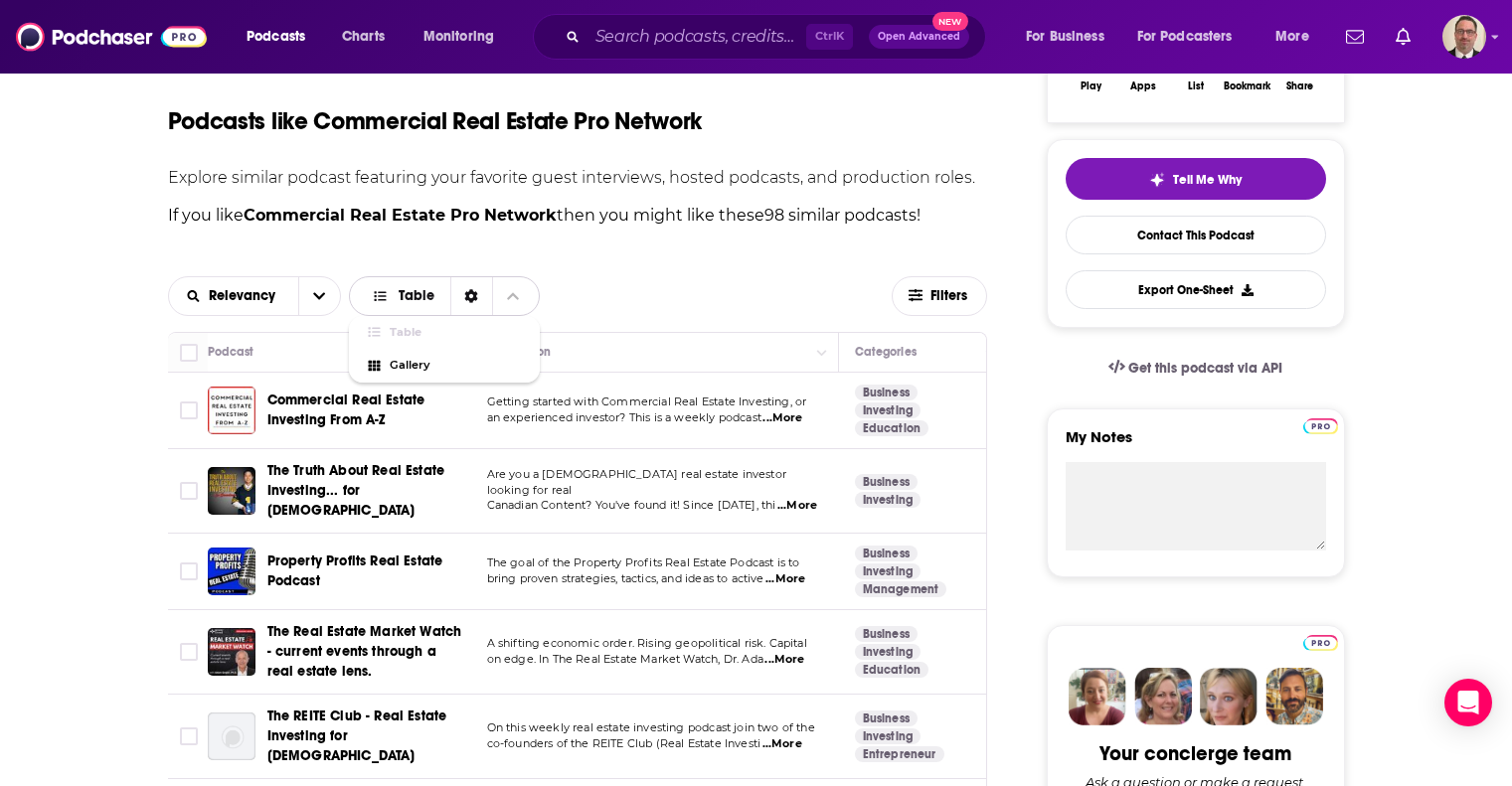 click 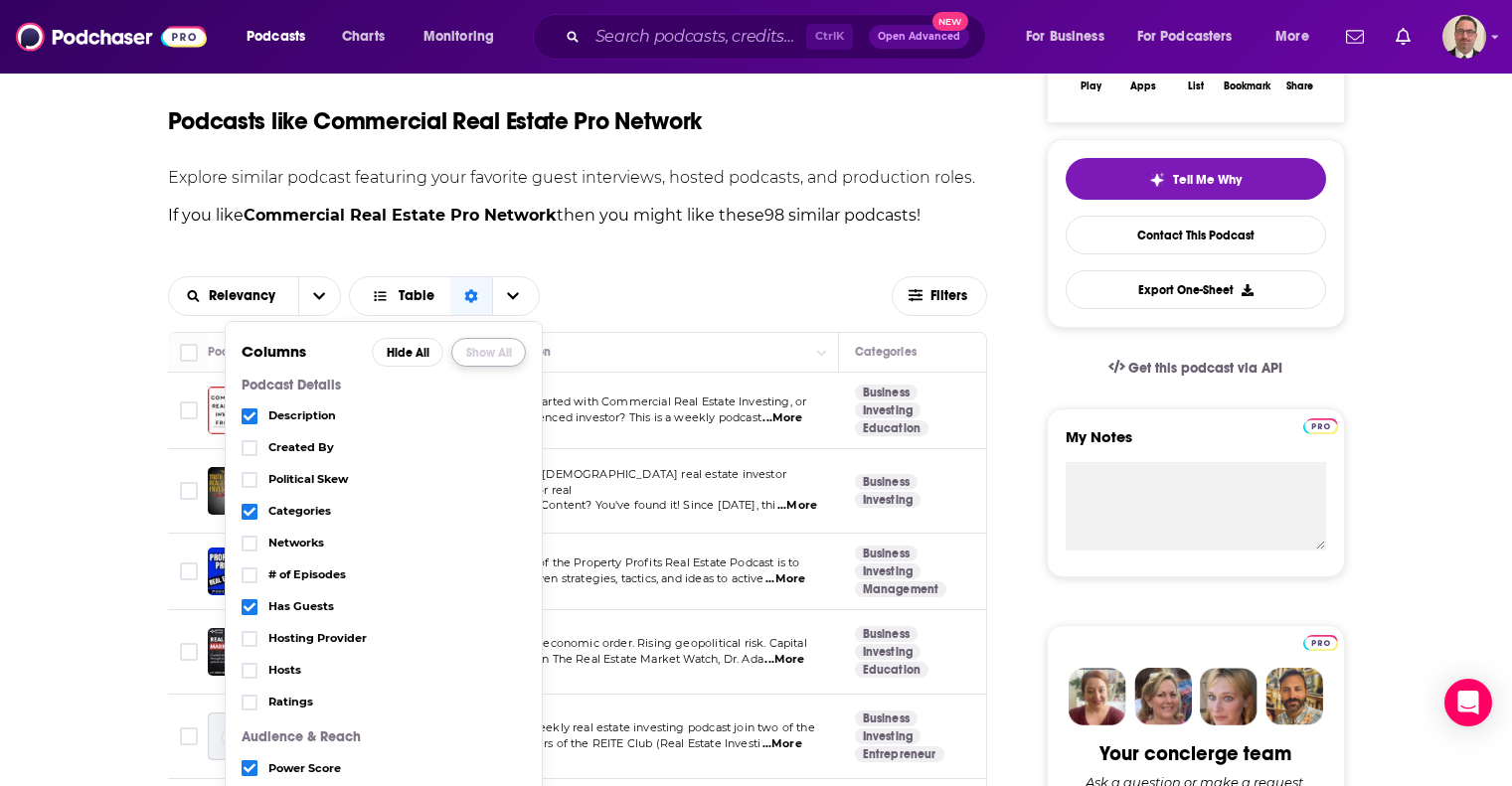 click on "Show All" at bounding box center [488, 352] 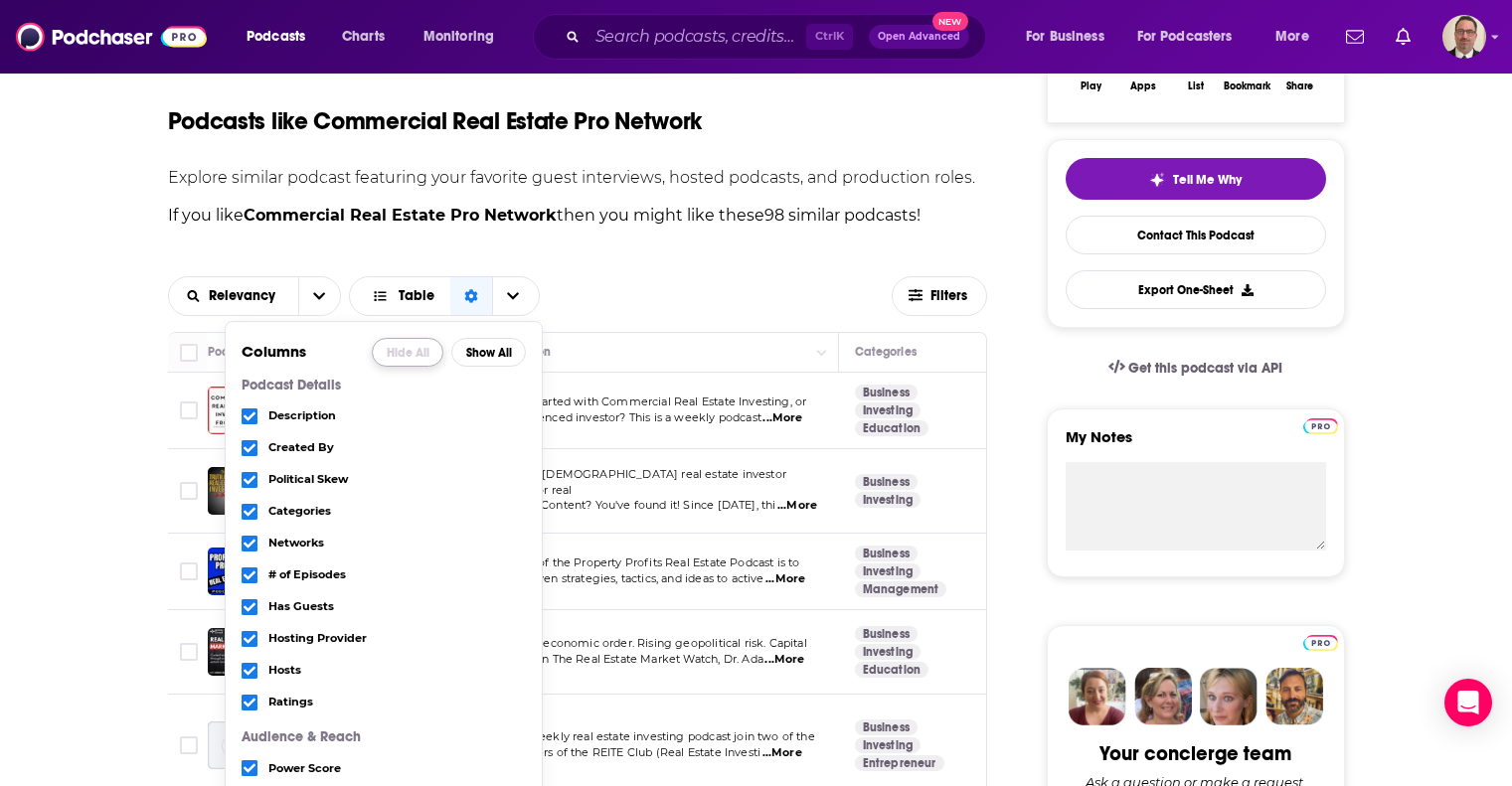 click on "Hide All" at bounding box center (408, 352) 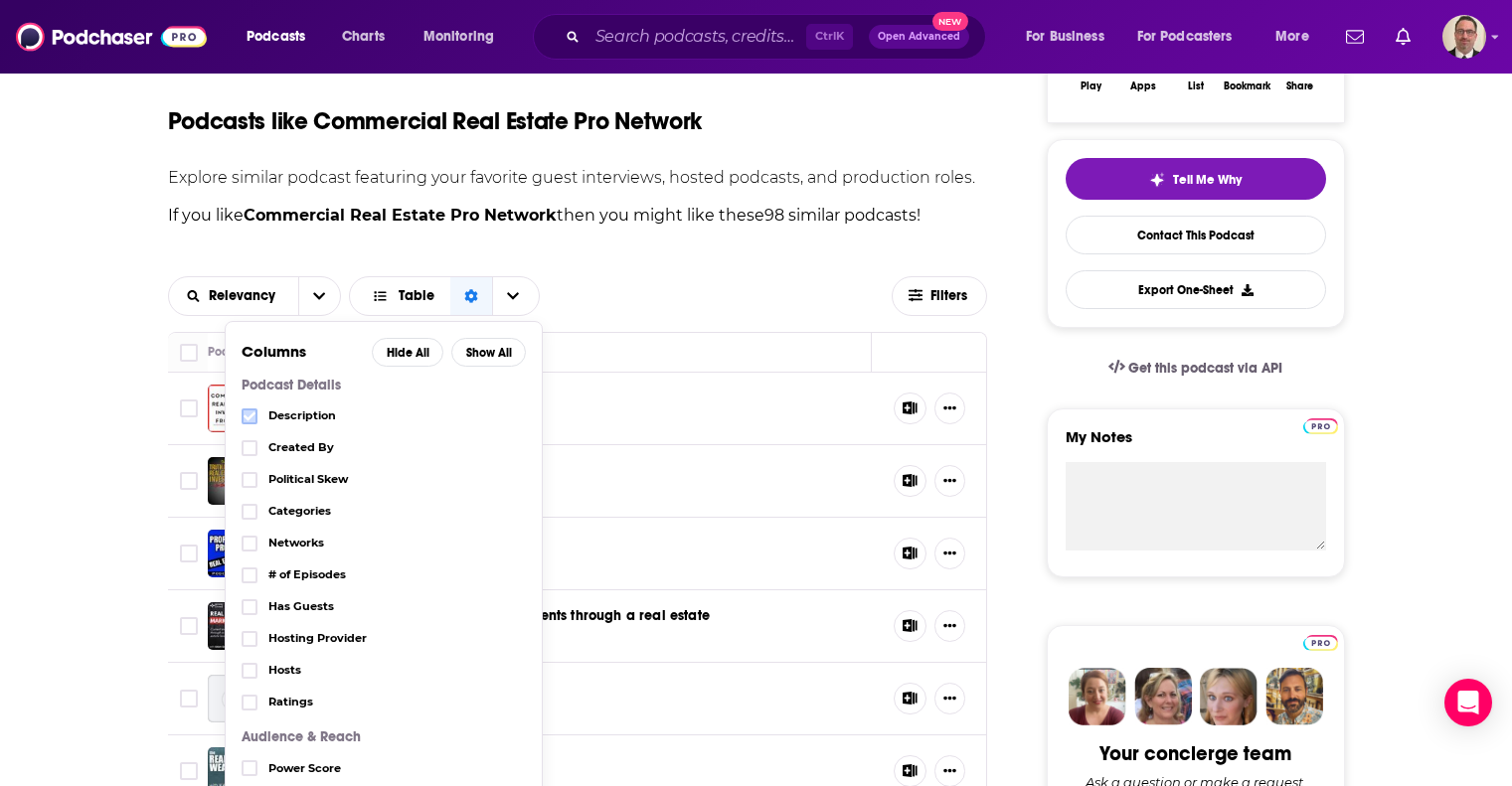 click at bounding box center [250, 416] 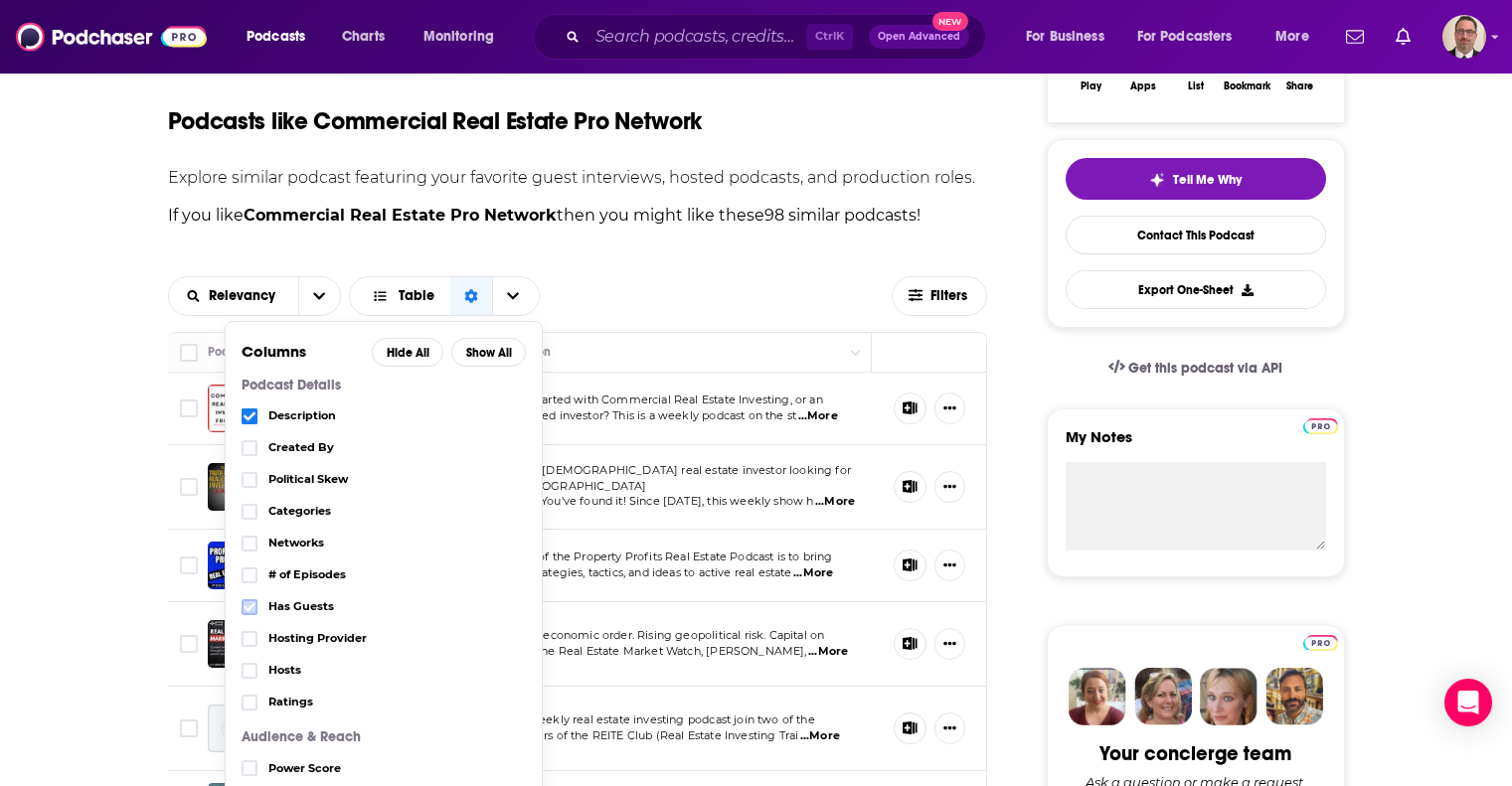 click 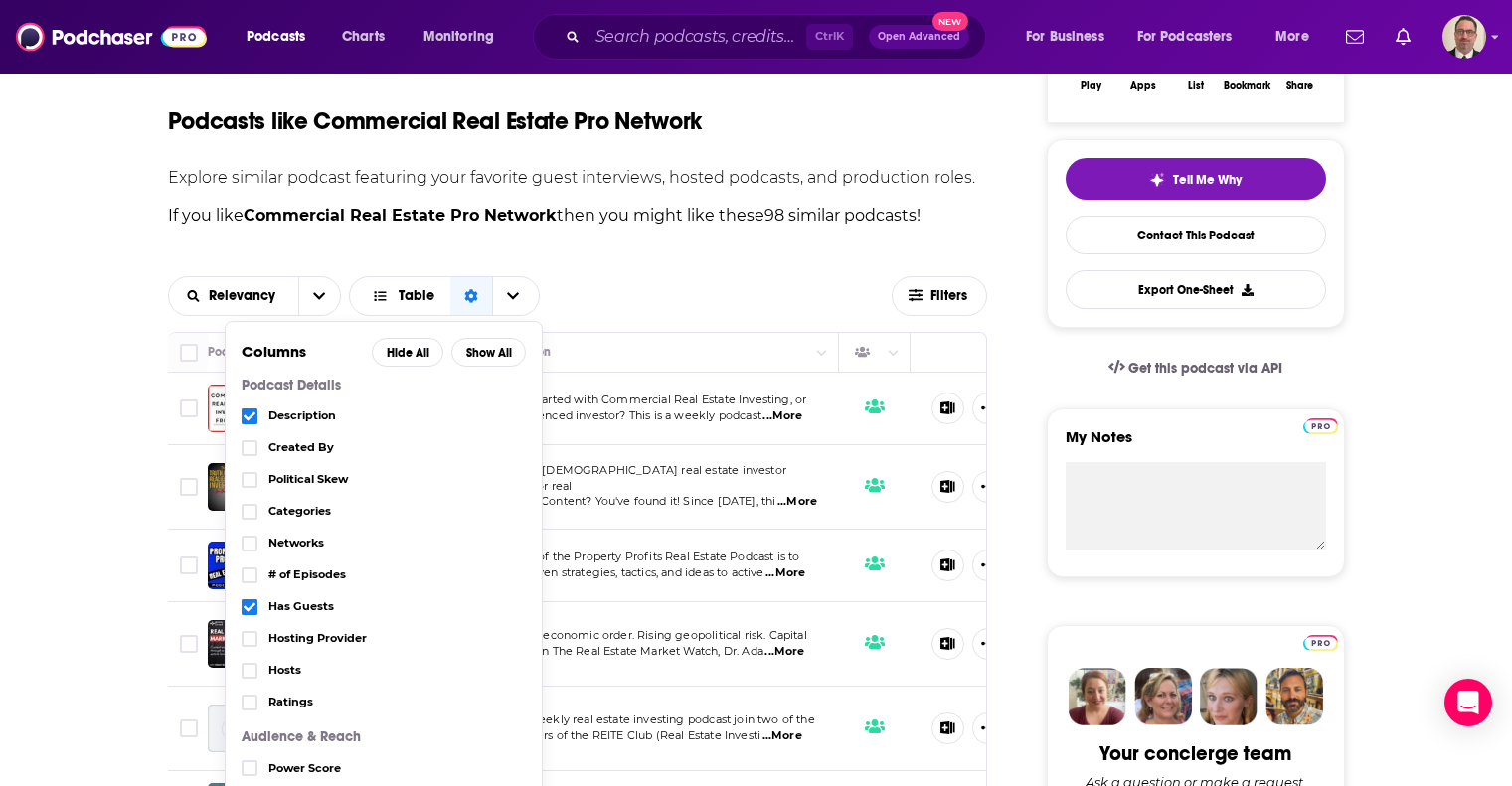 scroll, scrollTop: 185, scrollLeft: 0, axis: vertical 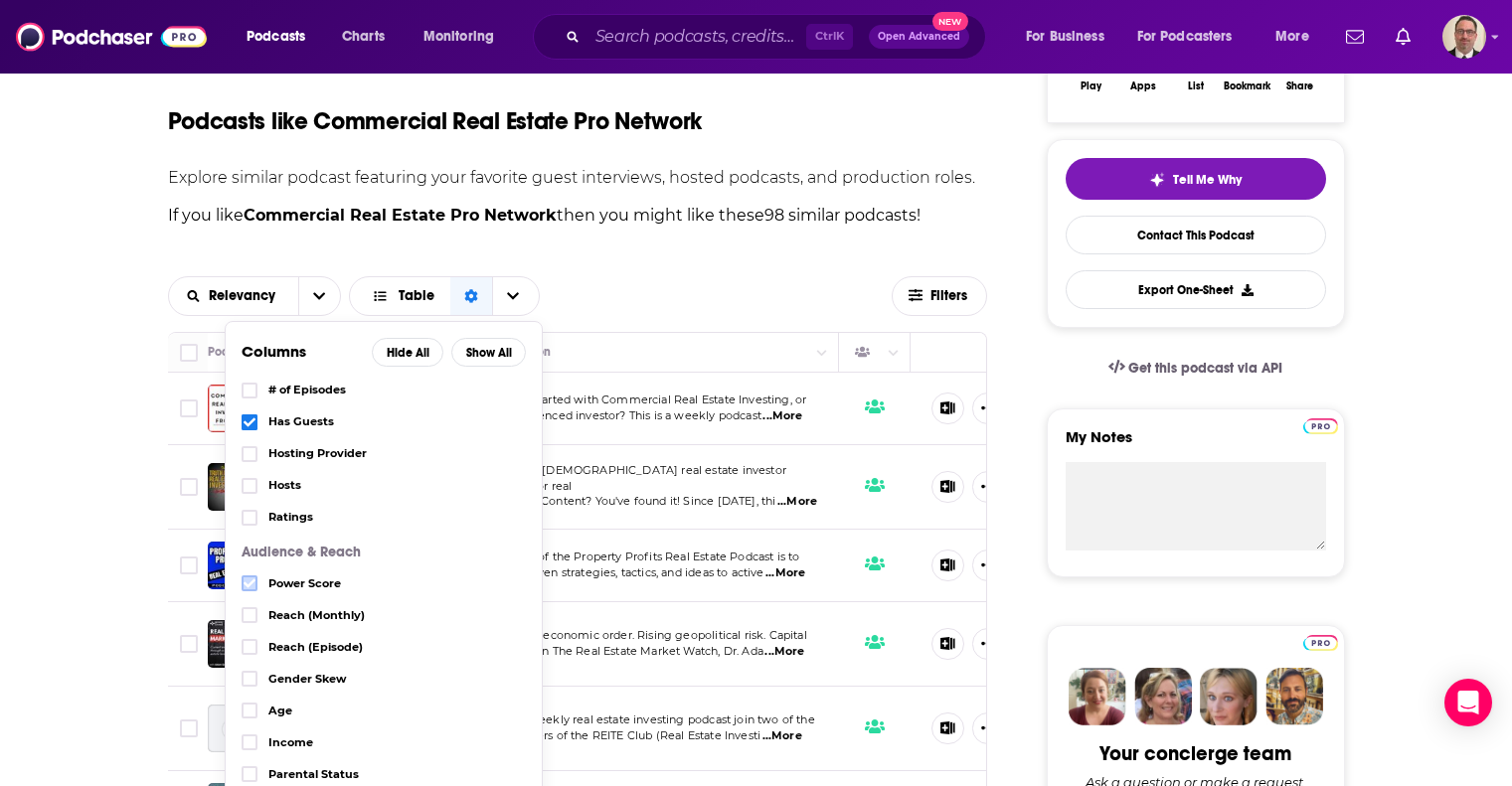 click at bounding box center [250, 583] 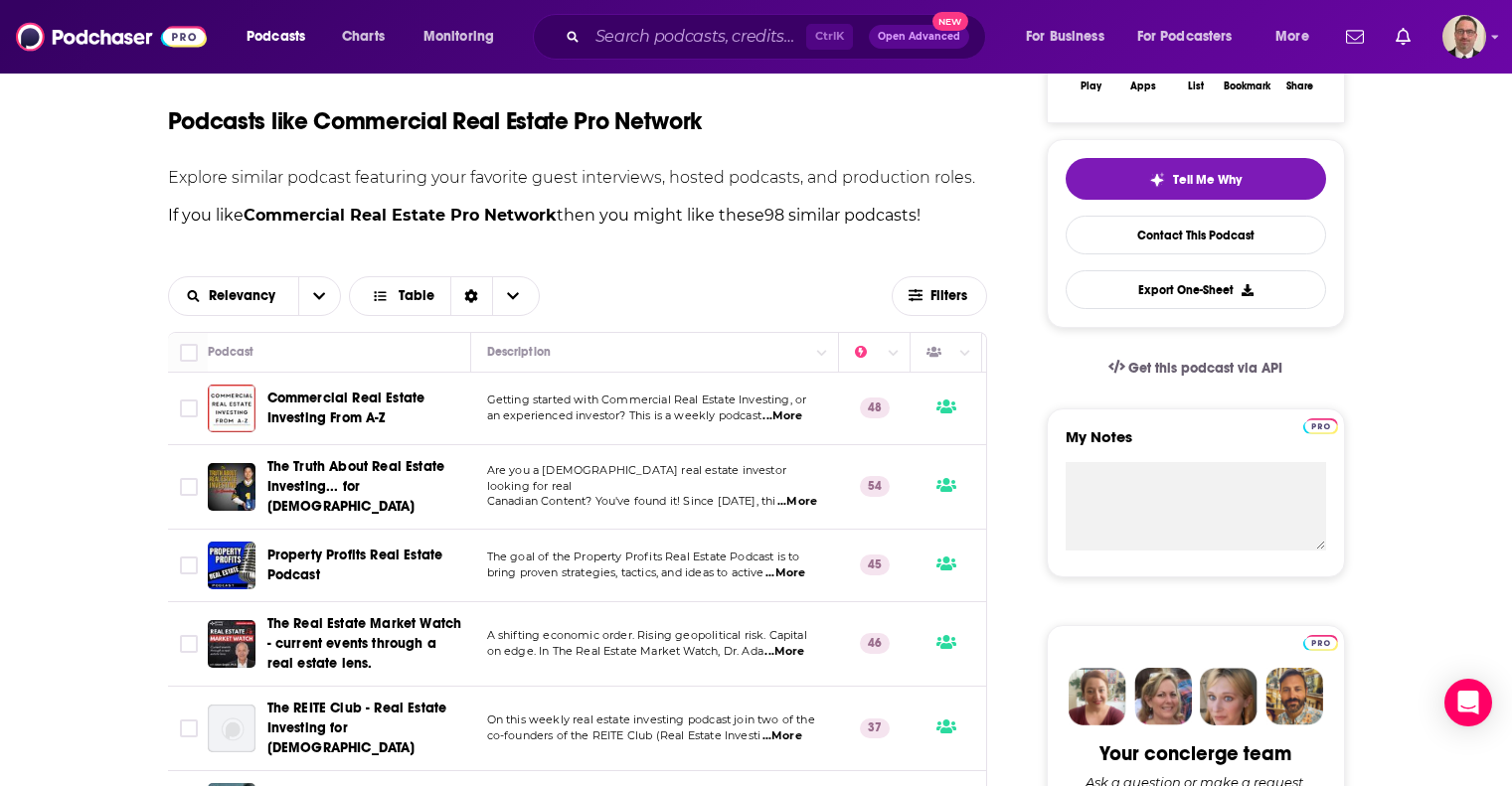 click on "Relevancy Table" at bounding box center (530, 296) 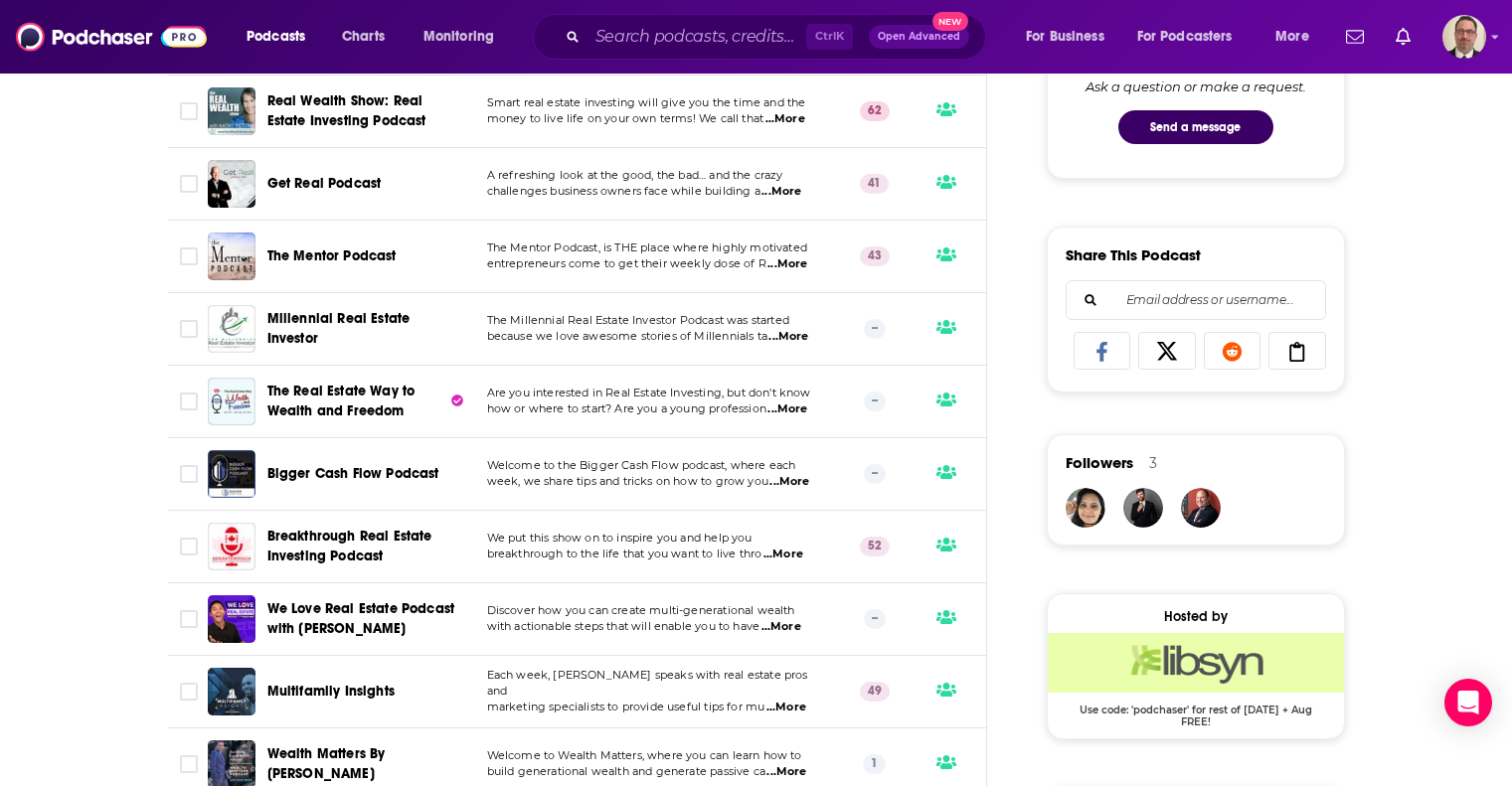 scroll, scrollTop: 199, scrollLeft: 0, axis: vertical 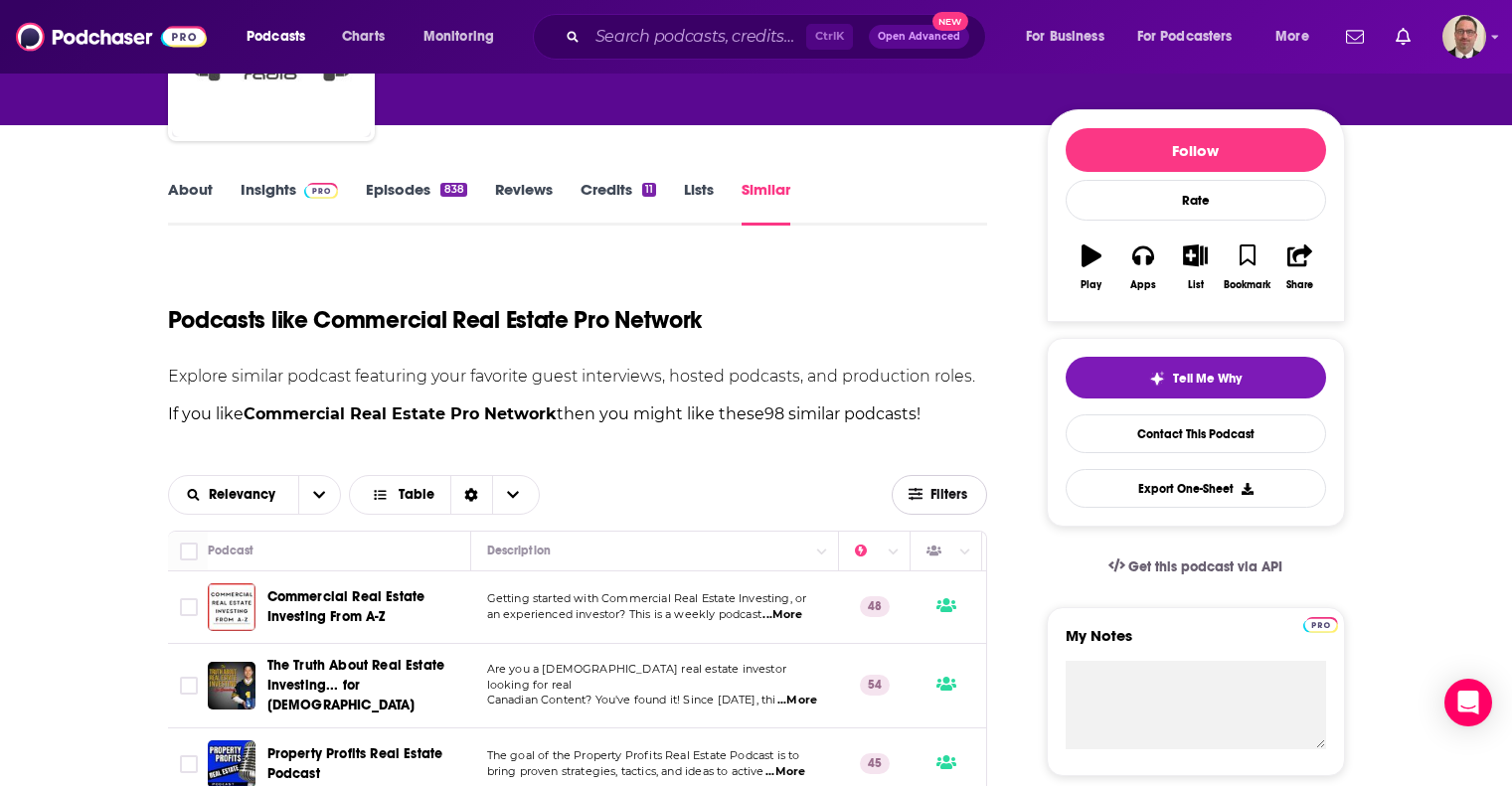 click on "Filters" at bounding box center [939, 495] 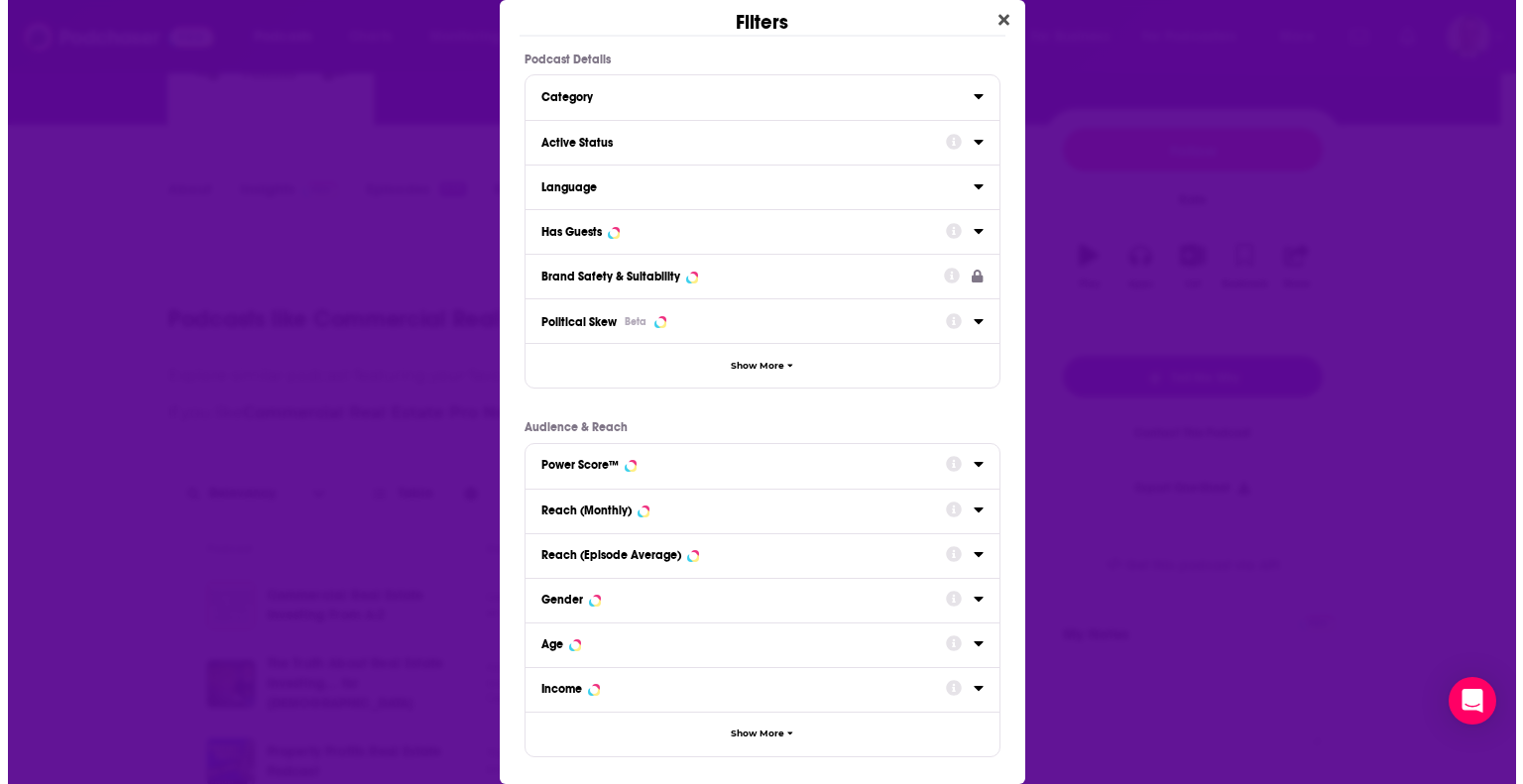 scroll, scrollTop: 0, scrollLeft: 0, axis: both 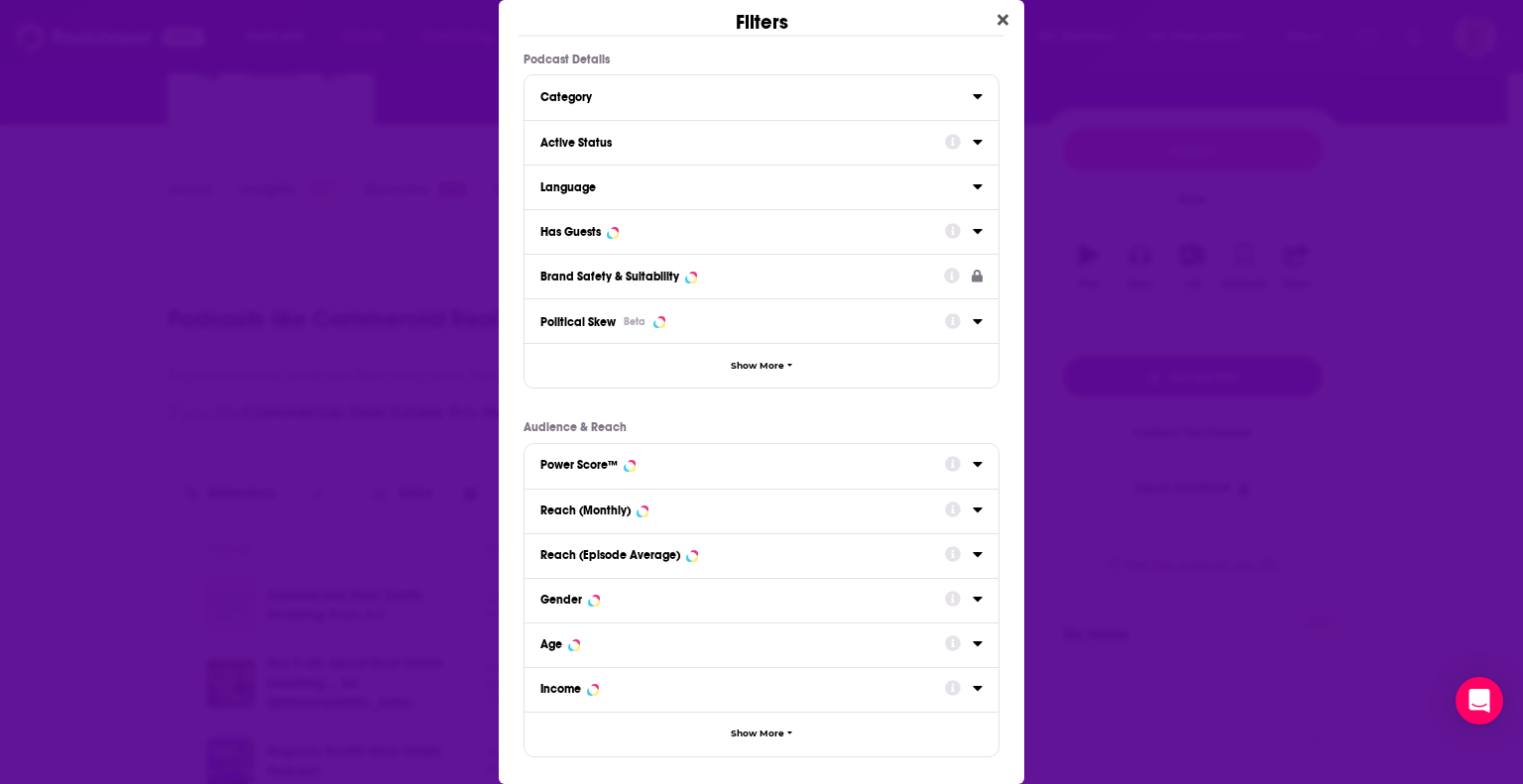 click at bounding box center (964, 141) 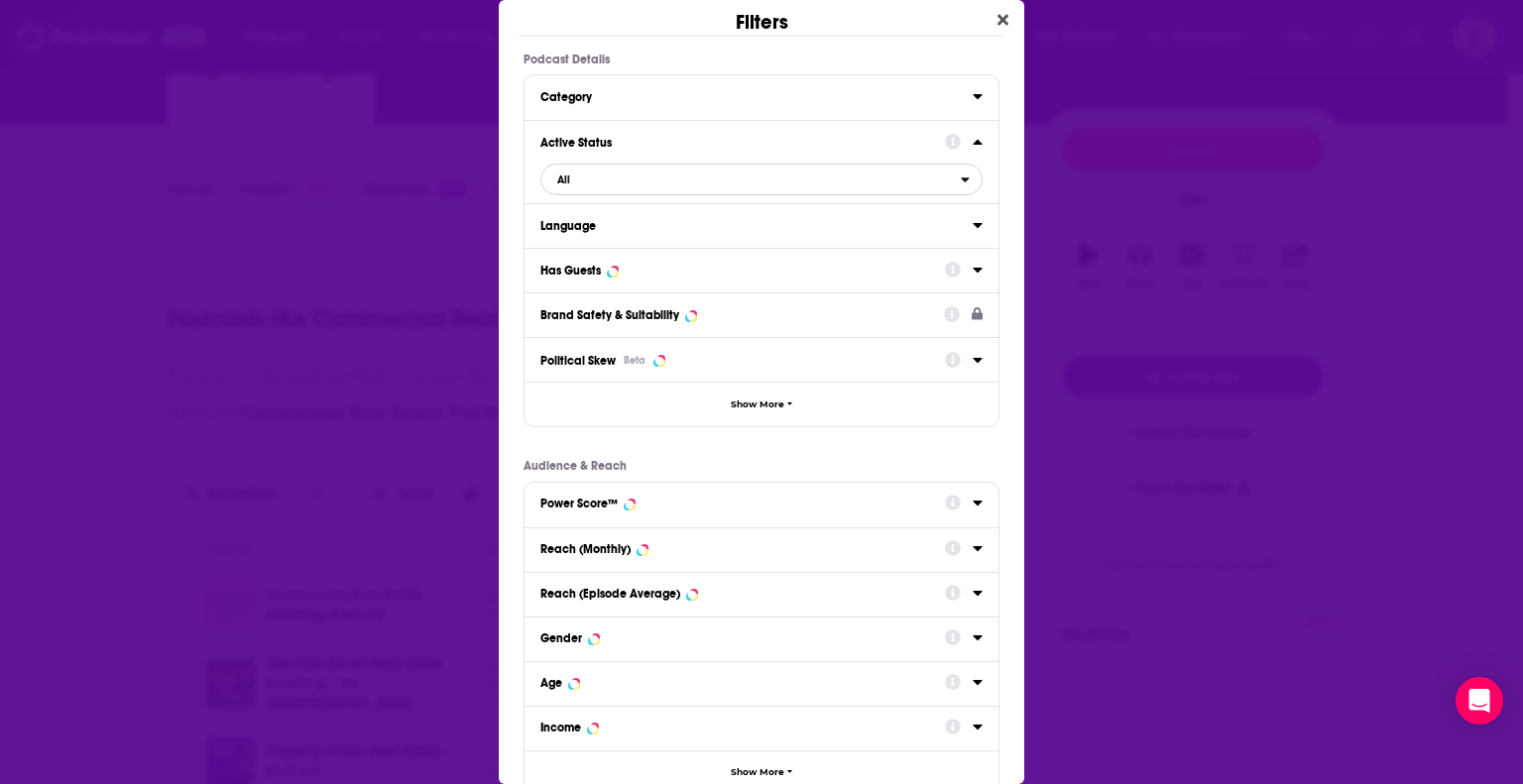 click on "All" at bounding box center (762, 179) 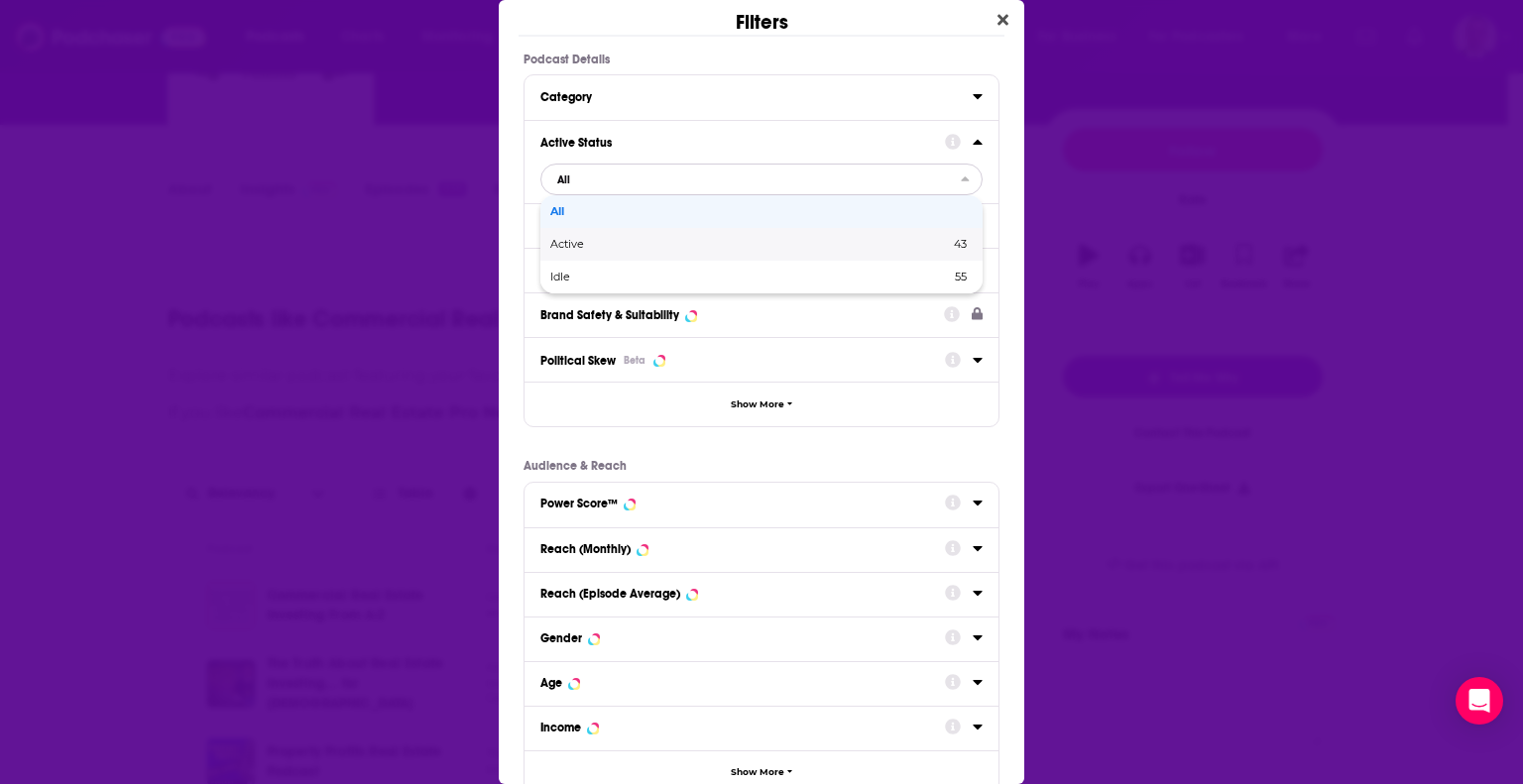 click on "Active" at bounding box center [658, 244] 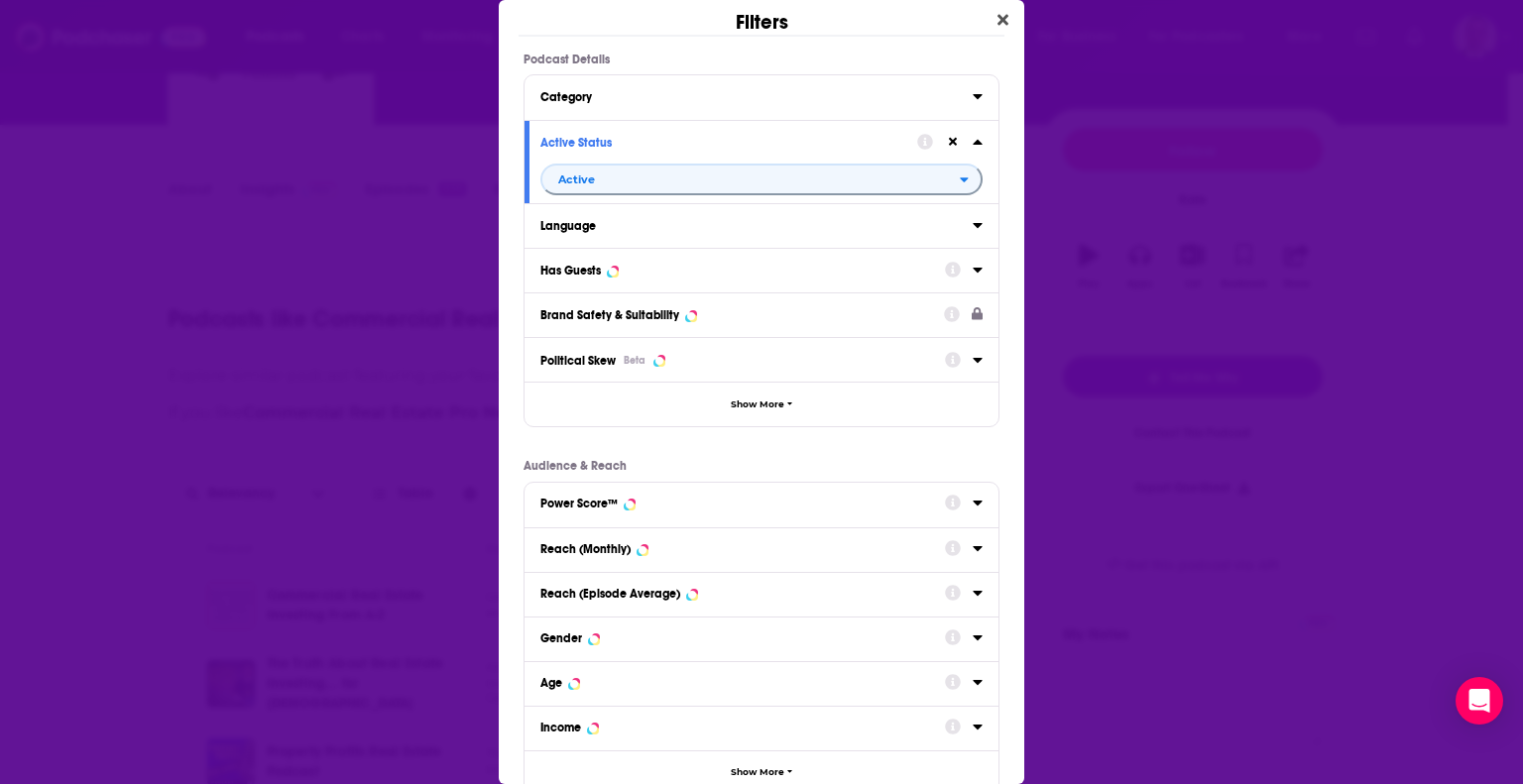 click 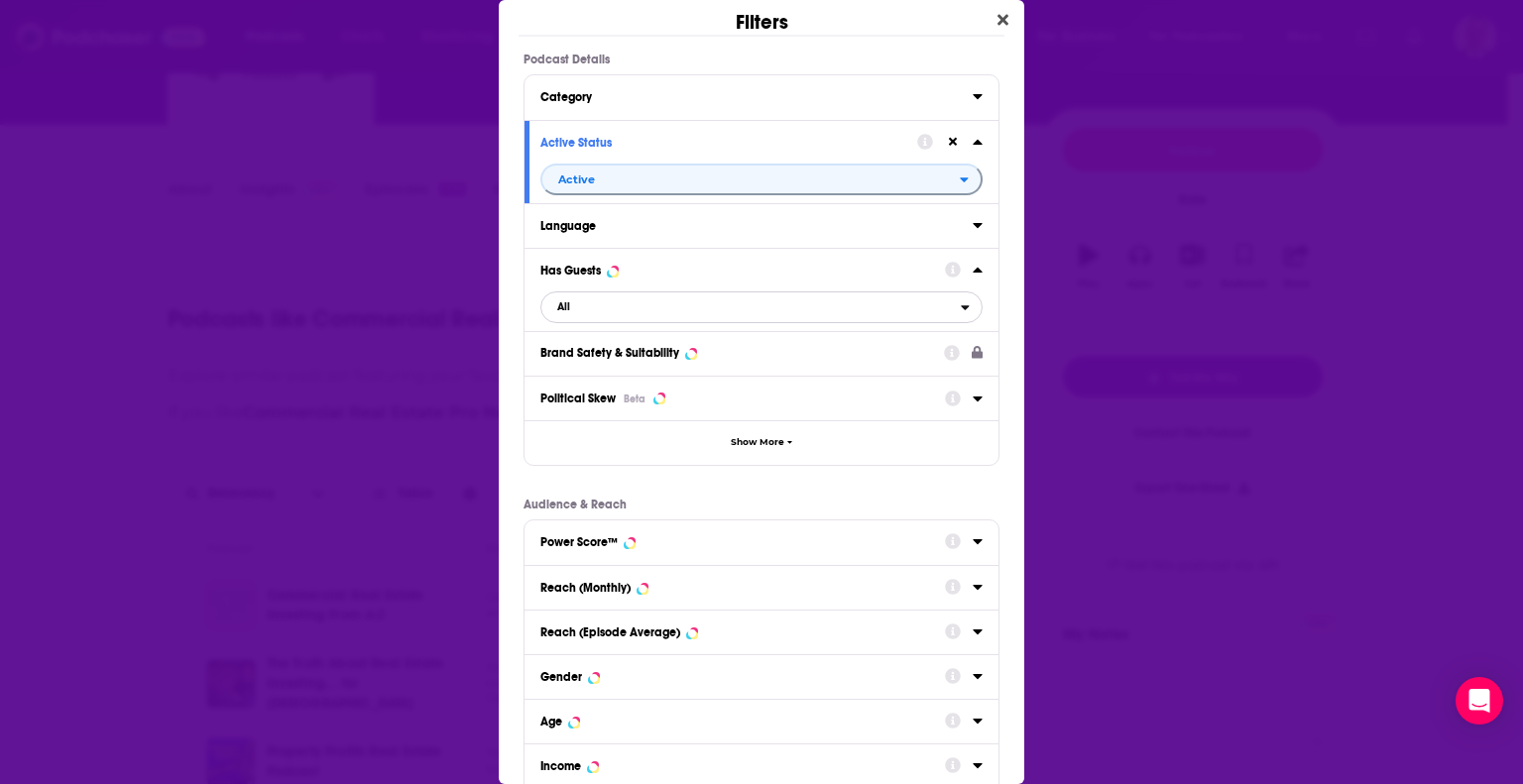 click on "All" at bounding box center [751, 307] 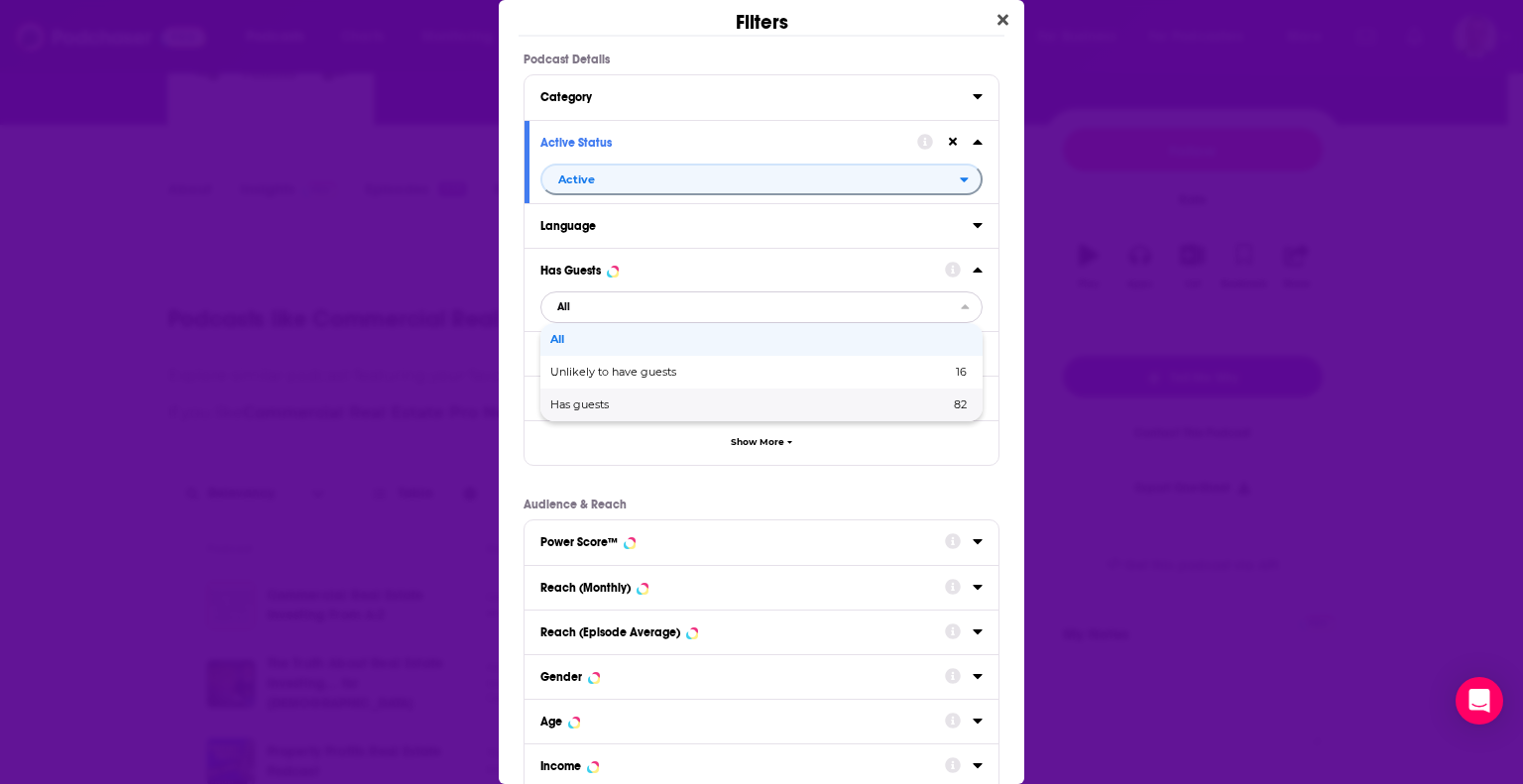 click on "Has guests" at bounding box center (664, 404) 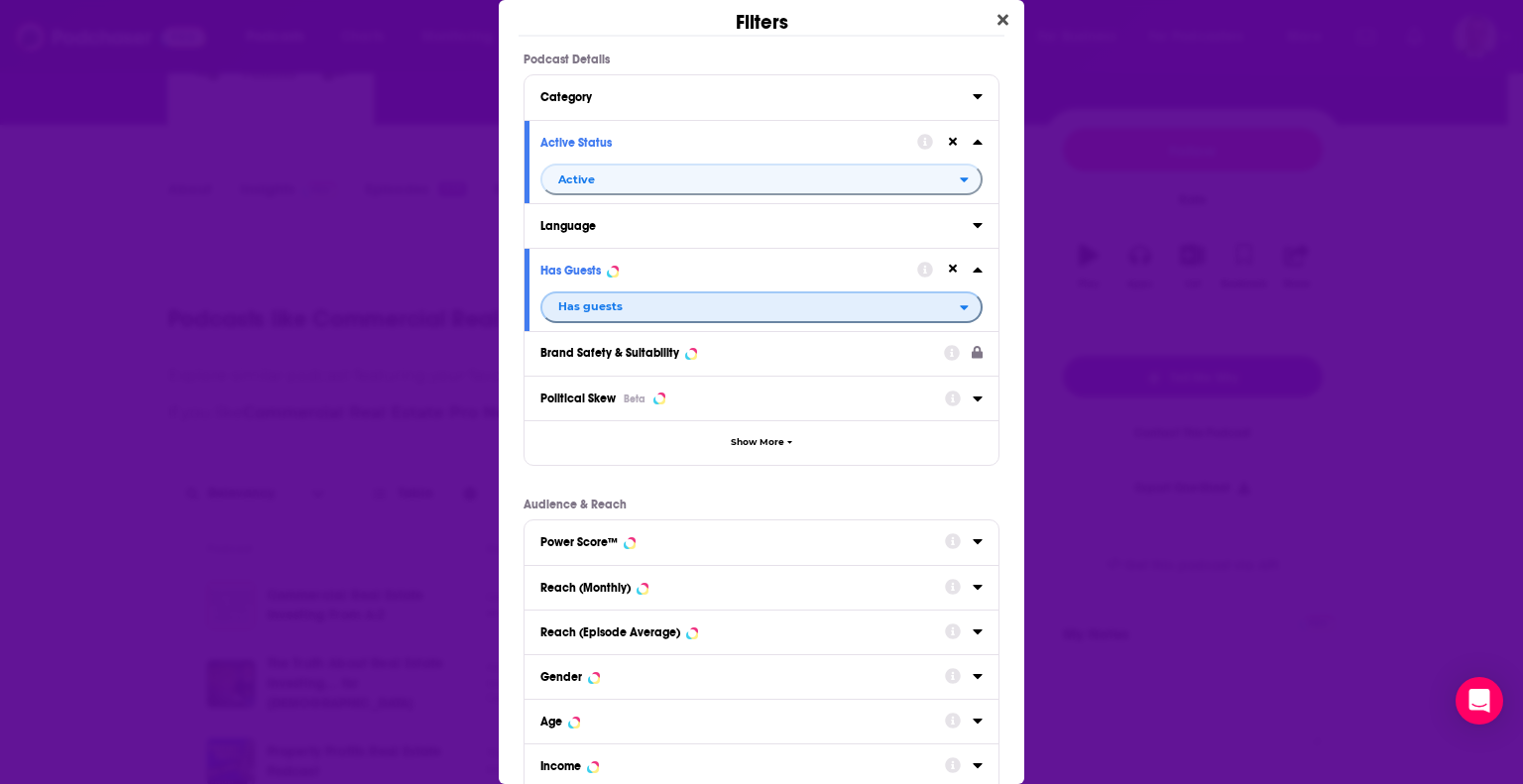 scroll, scrollTop: 168, scrollLeft: 0, axis: vertical 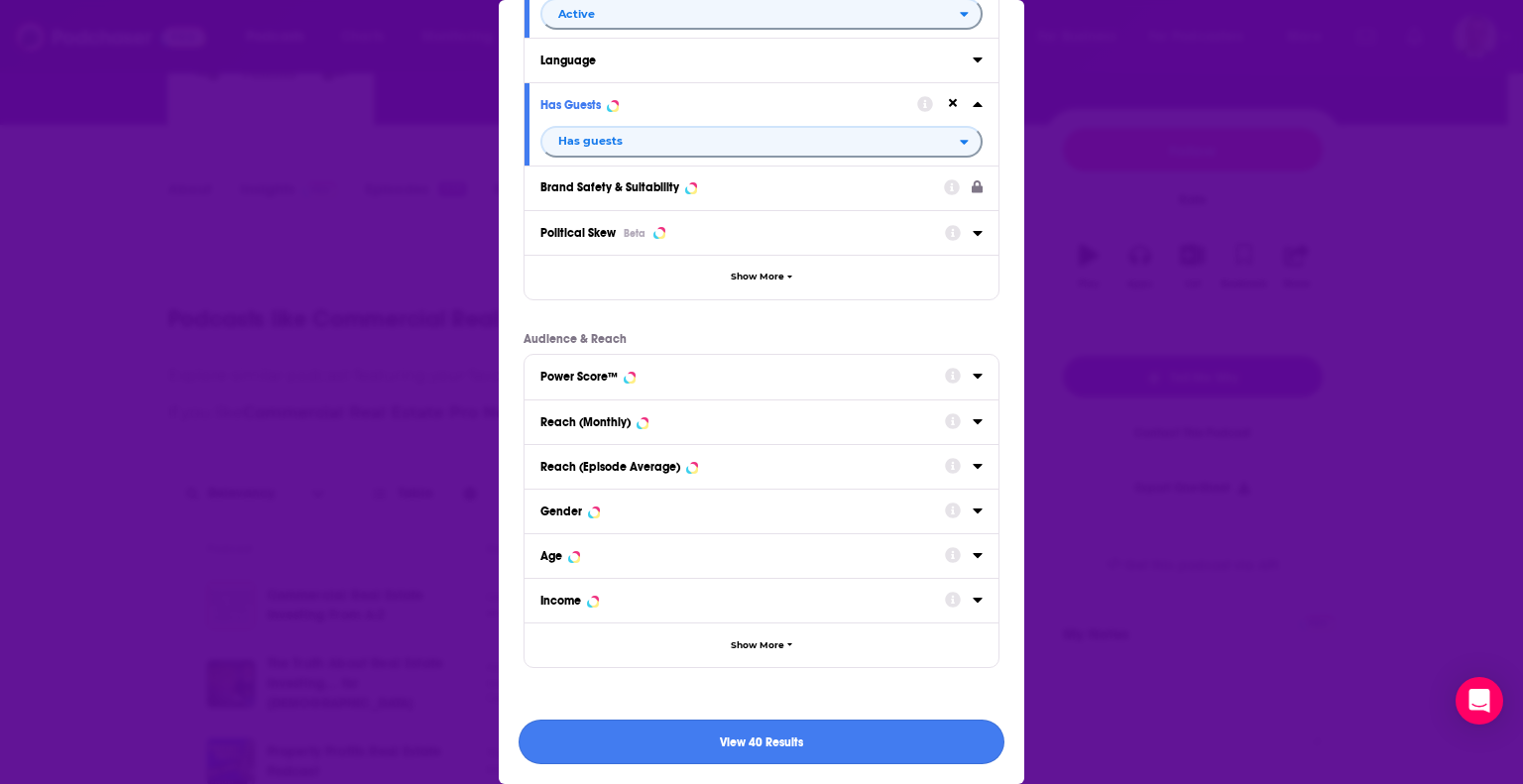 click on "View 40 Results" at bounding box center [762, 741] 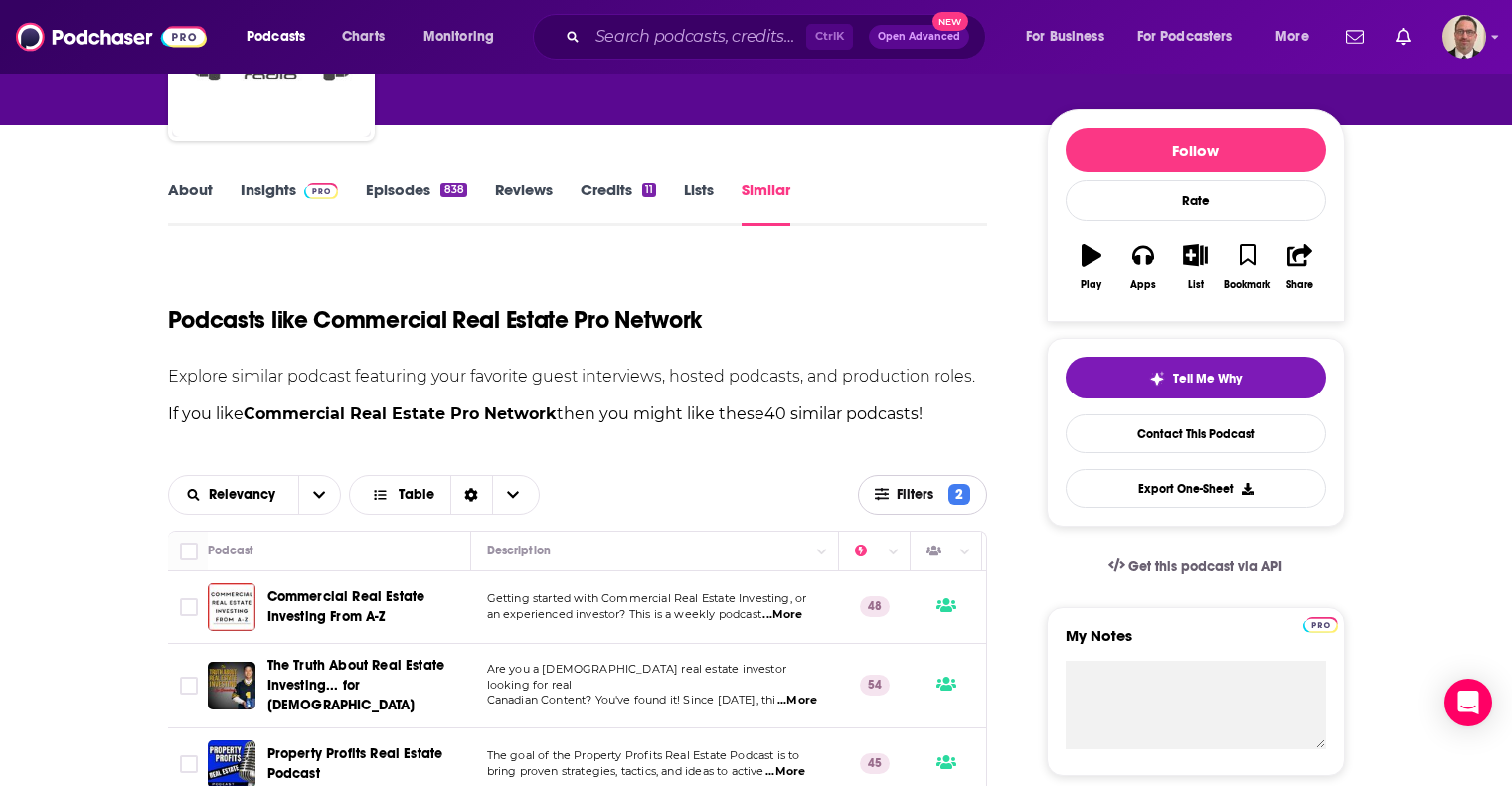 scroll, scrollTop: 397, scrollLeft: 0, axis: vertical 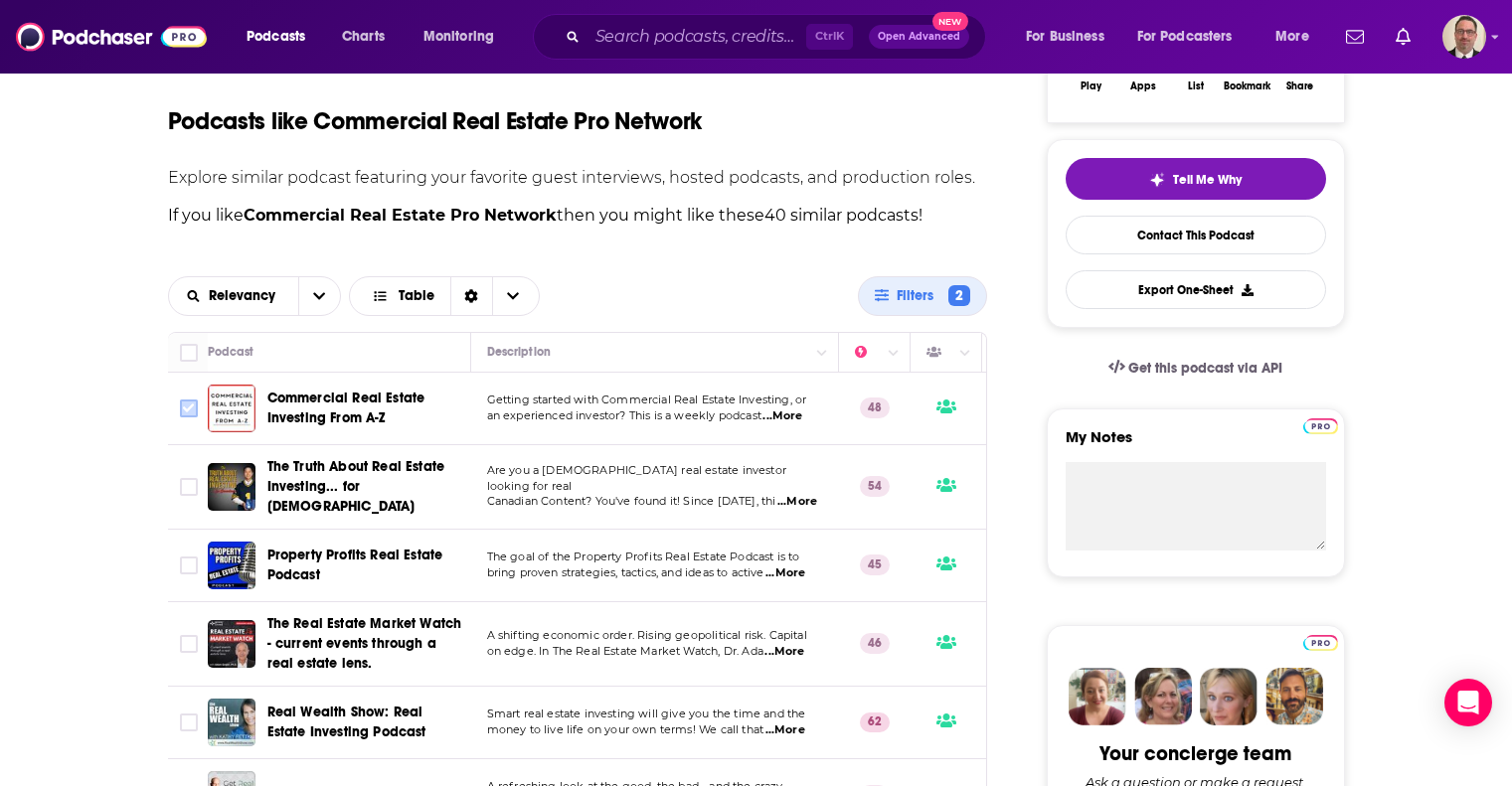 click at bounding box center [189, 408] 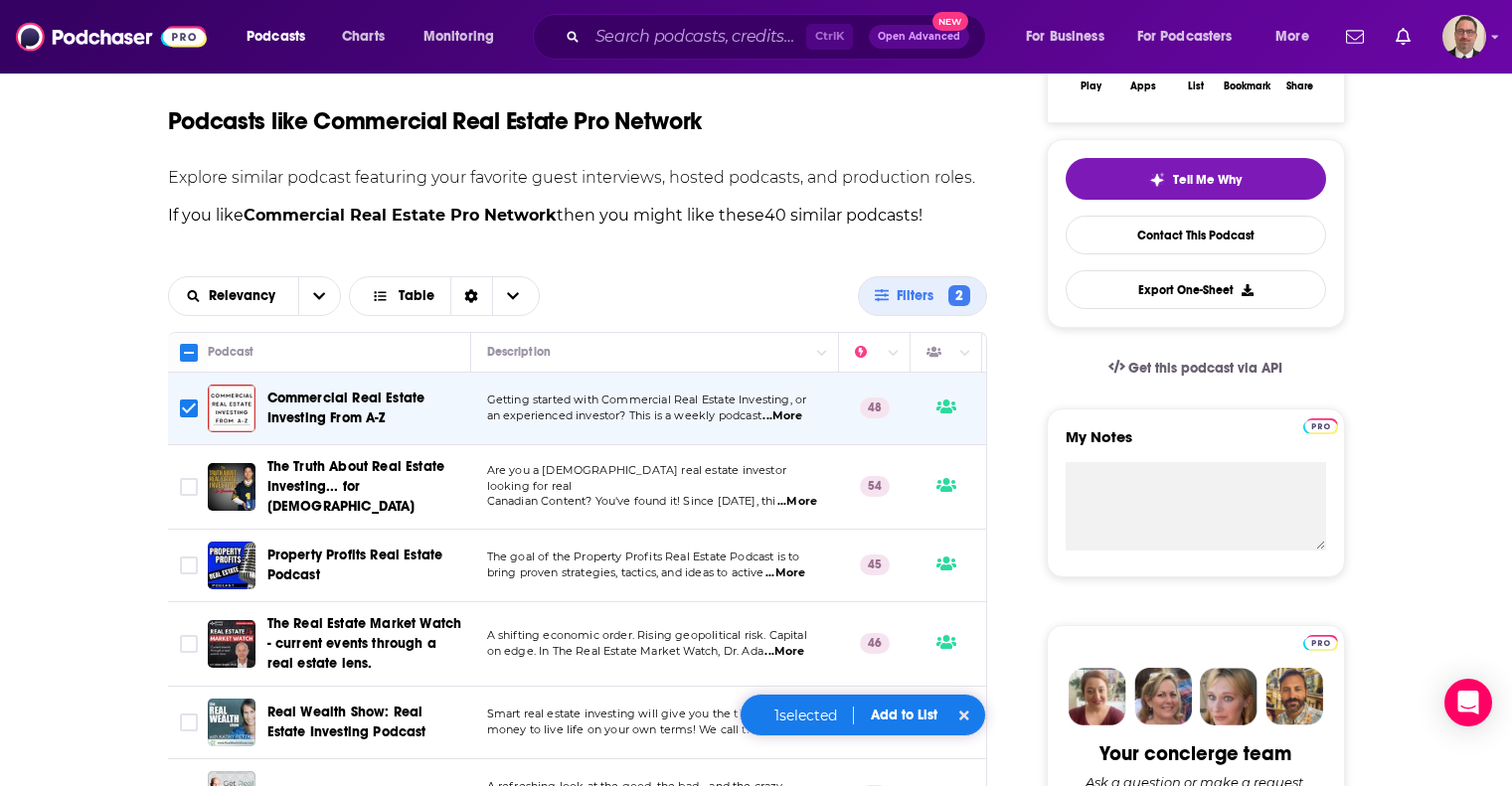 scroll, scrollTop: 497, scrollLeft: 0, axis: vertical 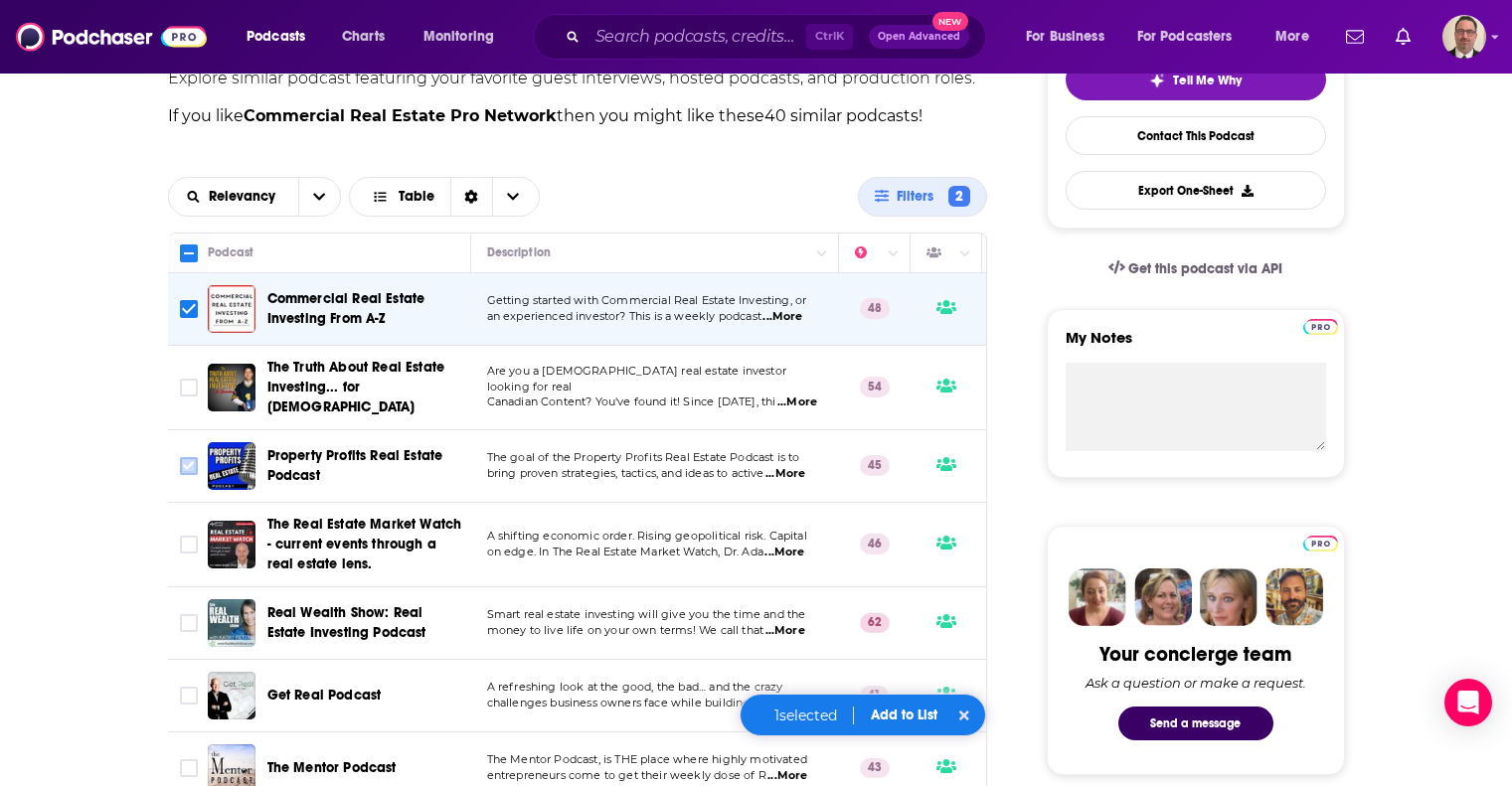 click at bounding box center [189, 466] 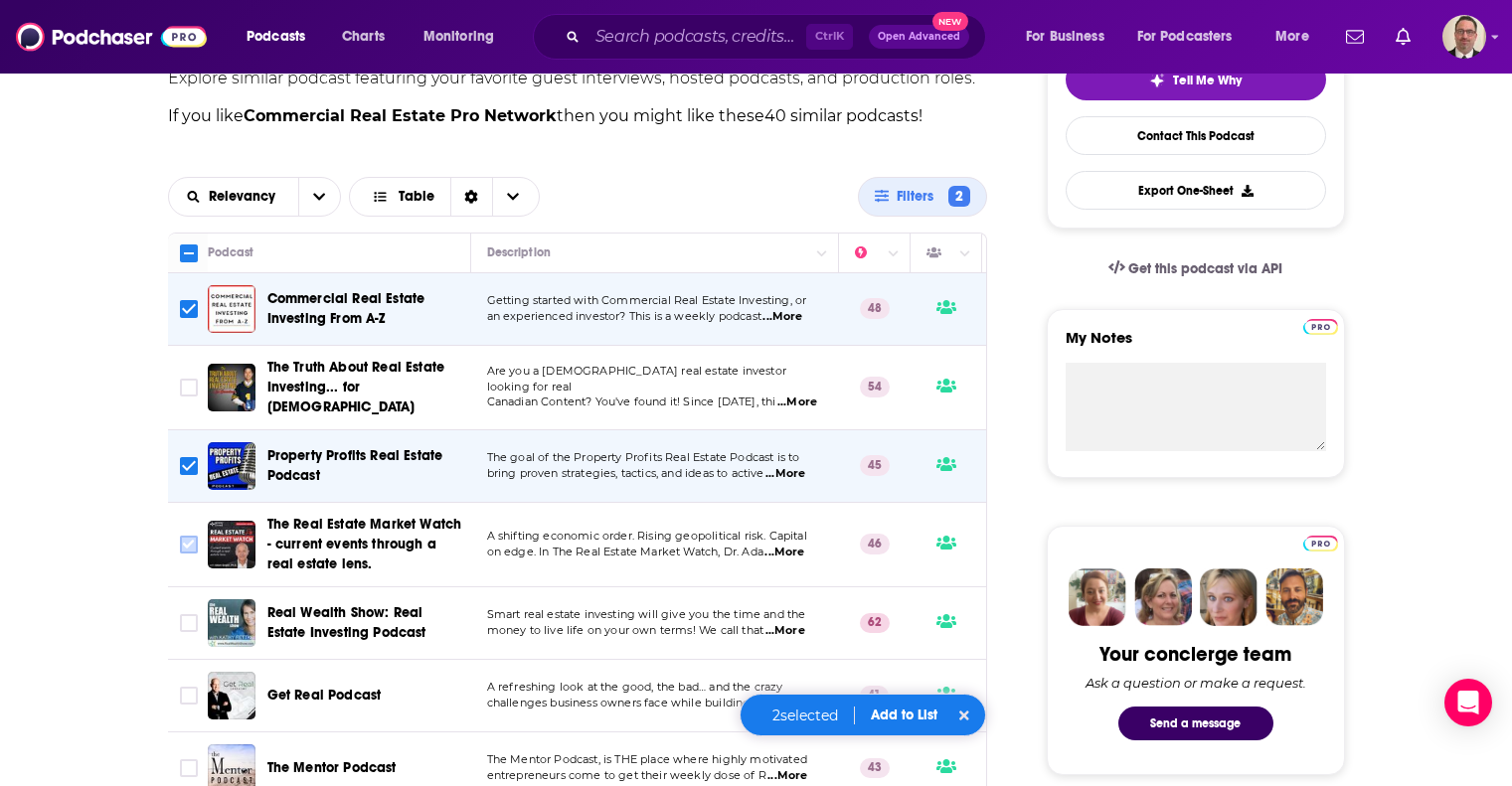 click at bounding box center (189, 545) 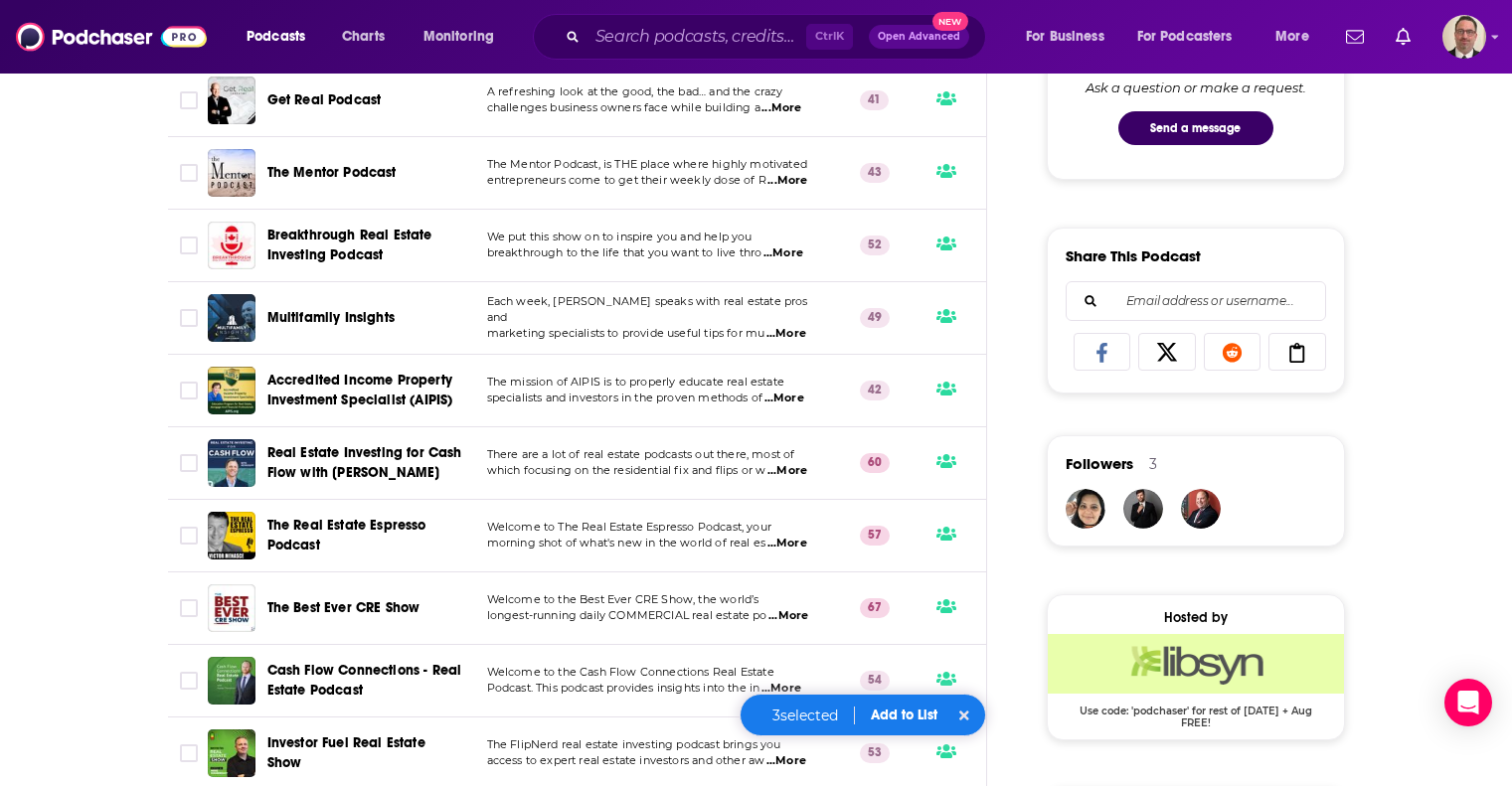 scroll, scrollTop: 198, scrollLeft: 0, axis: vertical 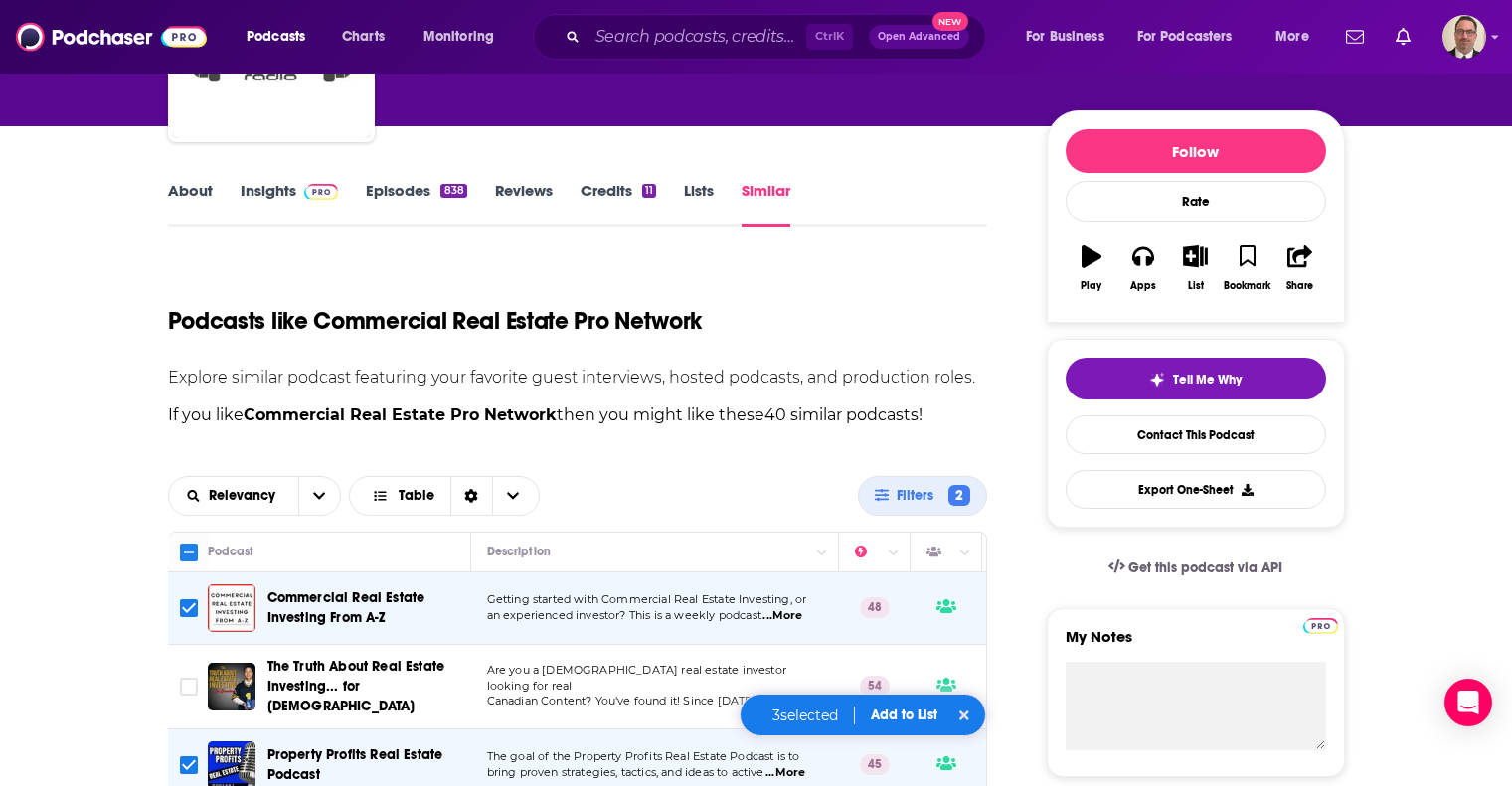 click at bounding box center [189, 552] 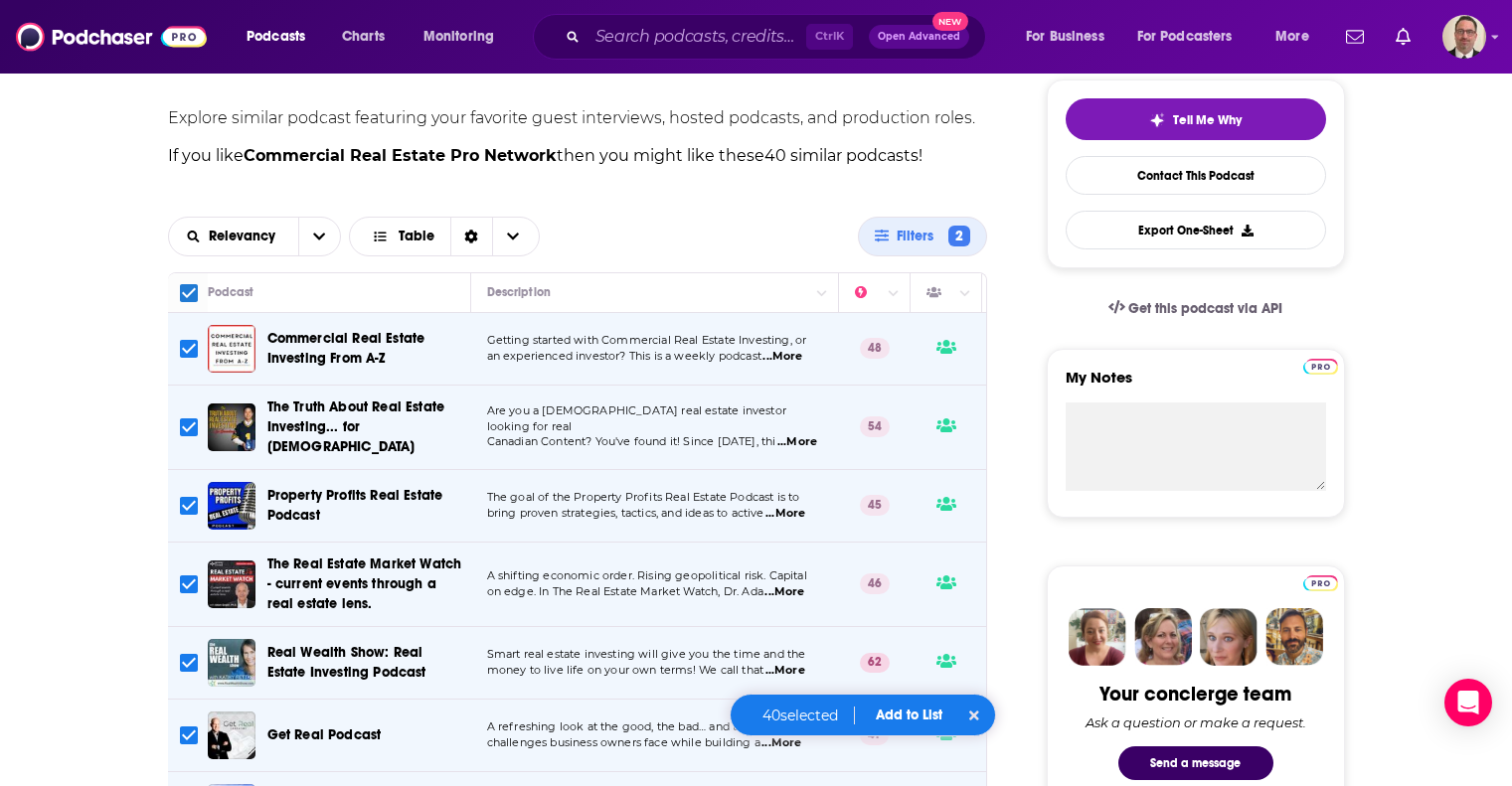 scroll, scrollTop: 496, scrollLeft: 0, axis: vertical 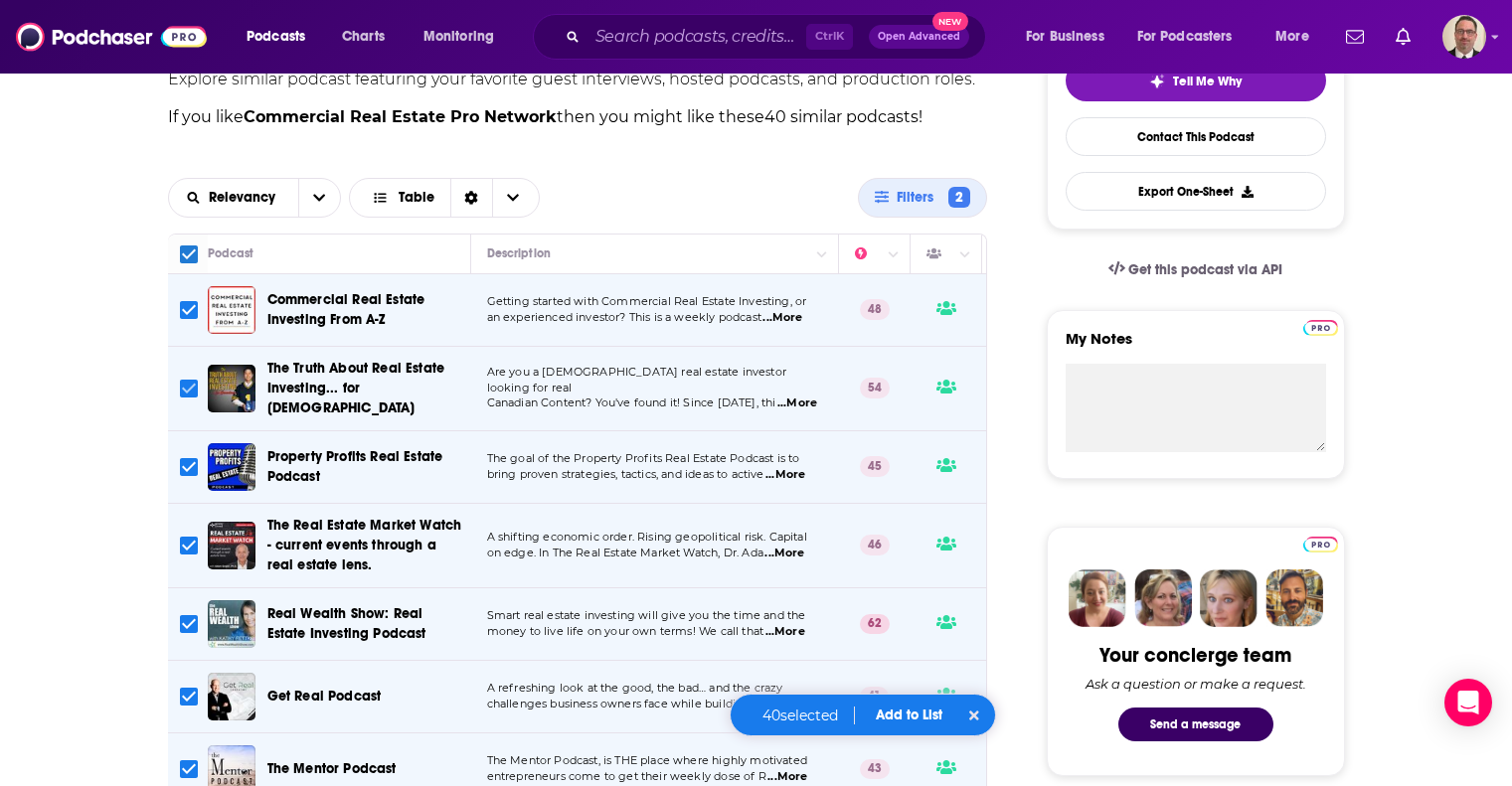 click at bounding box center (189, 389) 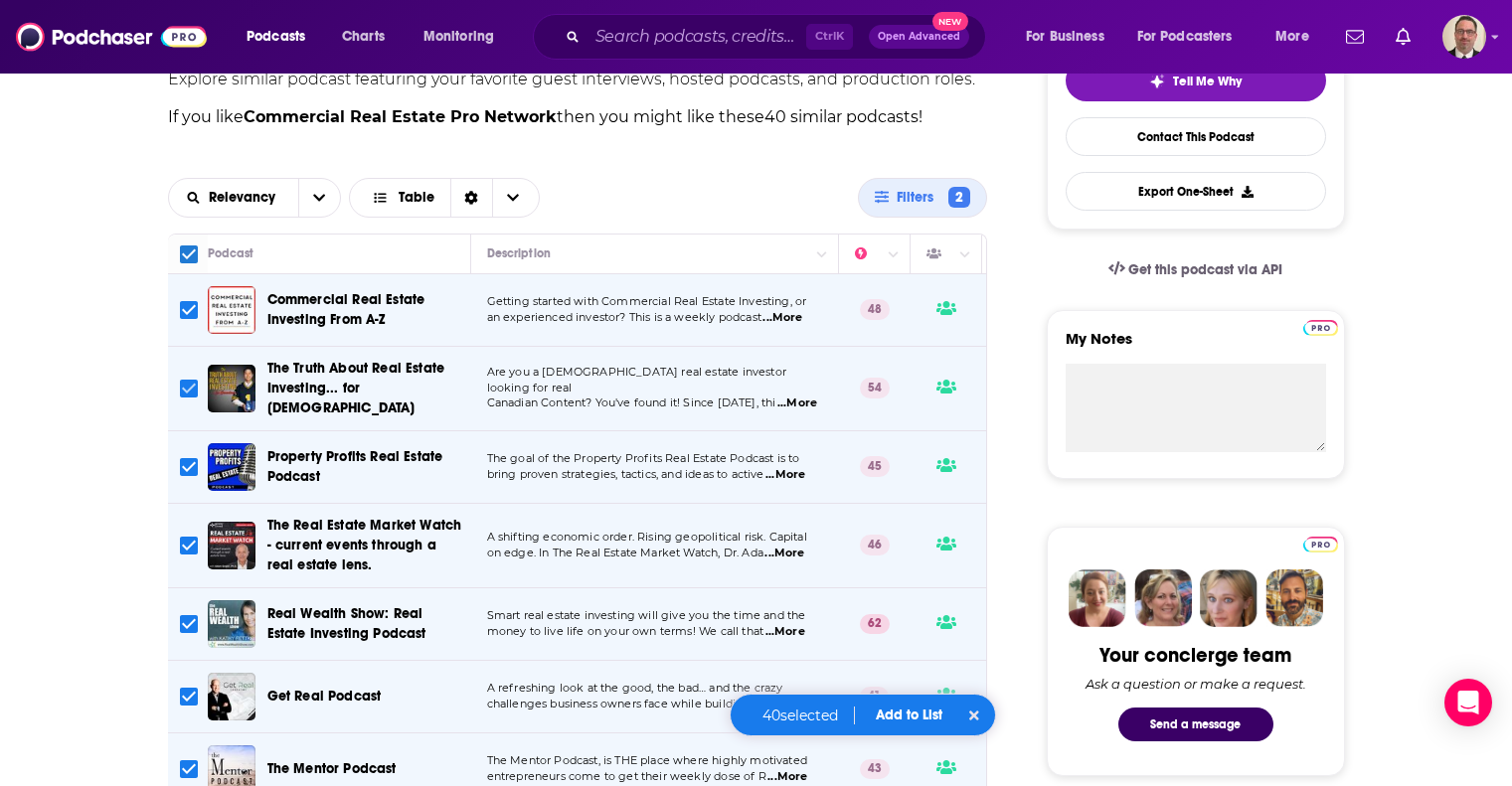 checkbox on "false" 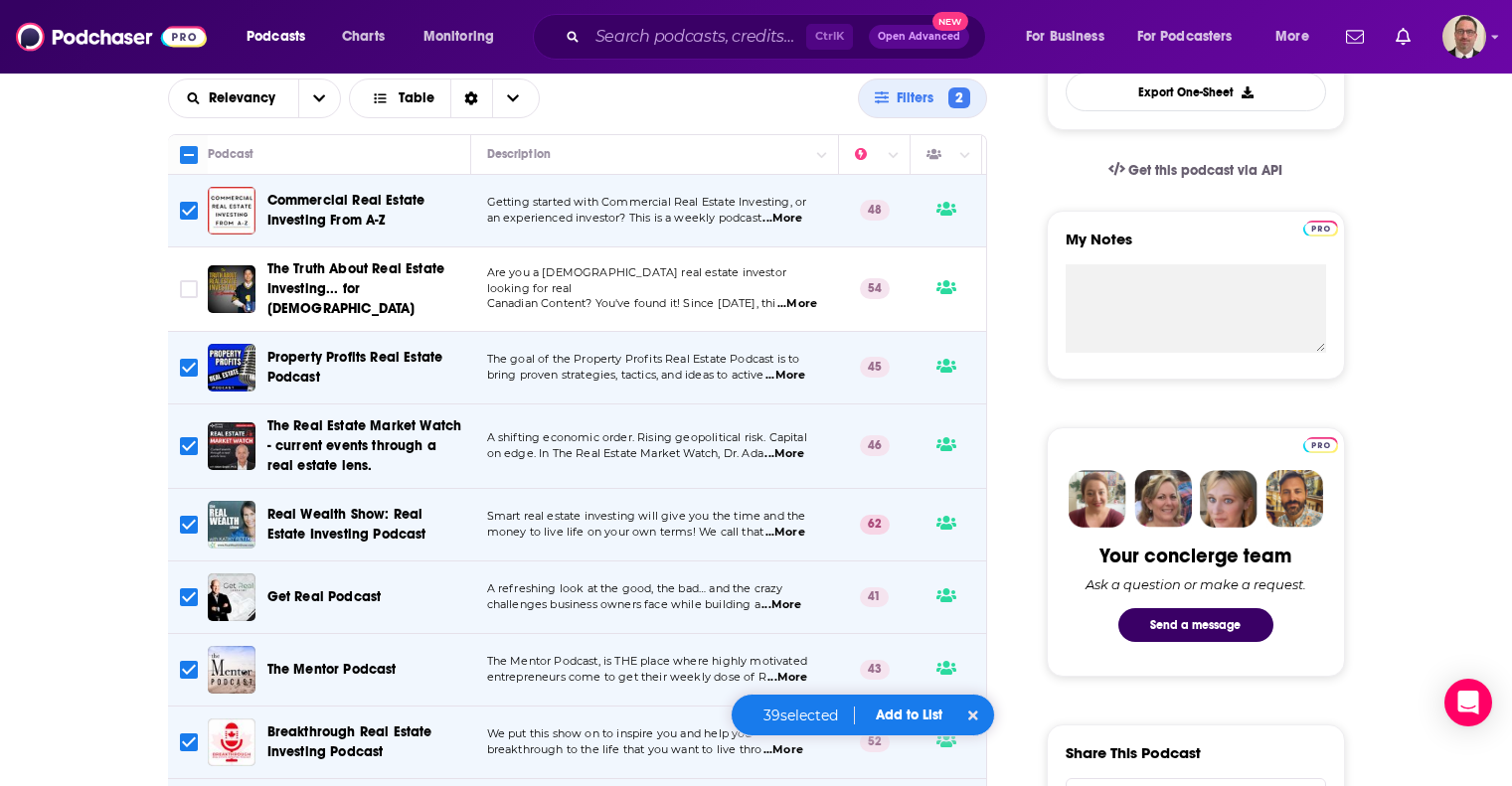 scroll, scrollTop: 794, scrollLeft: 0, axis: vertical 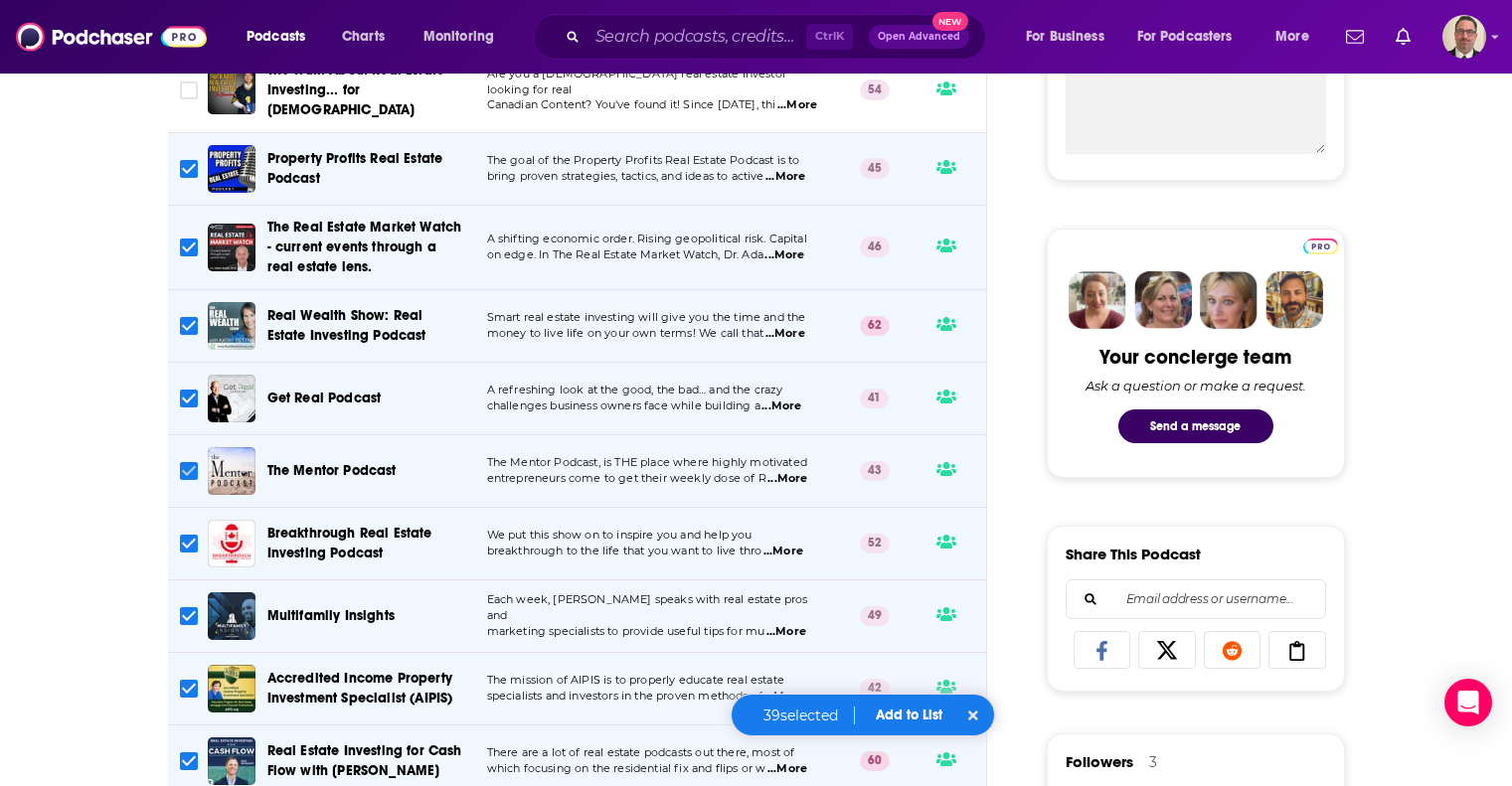 click at bounding box center [189, 471] 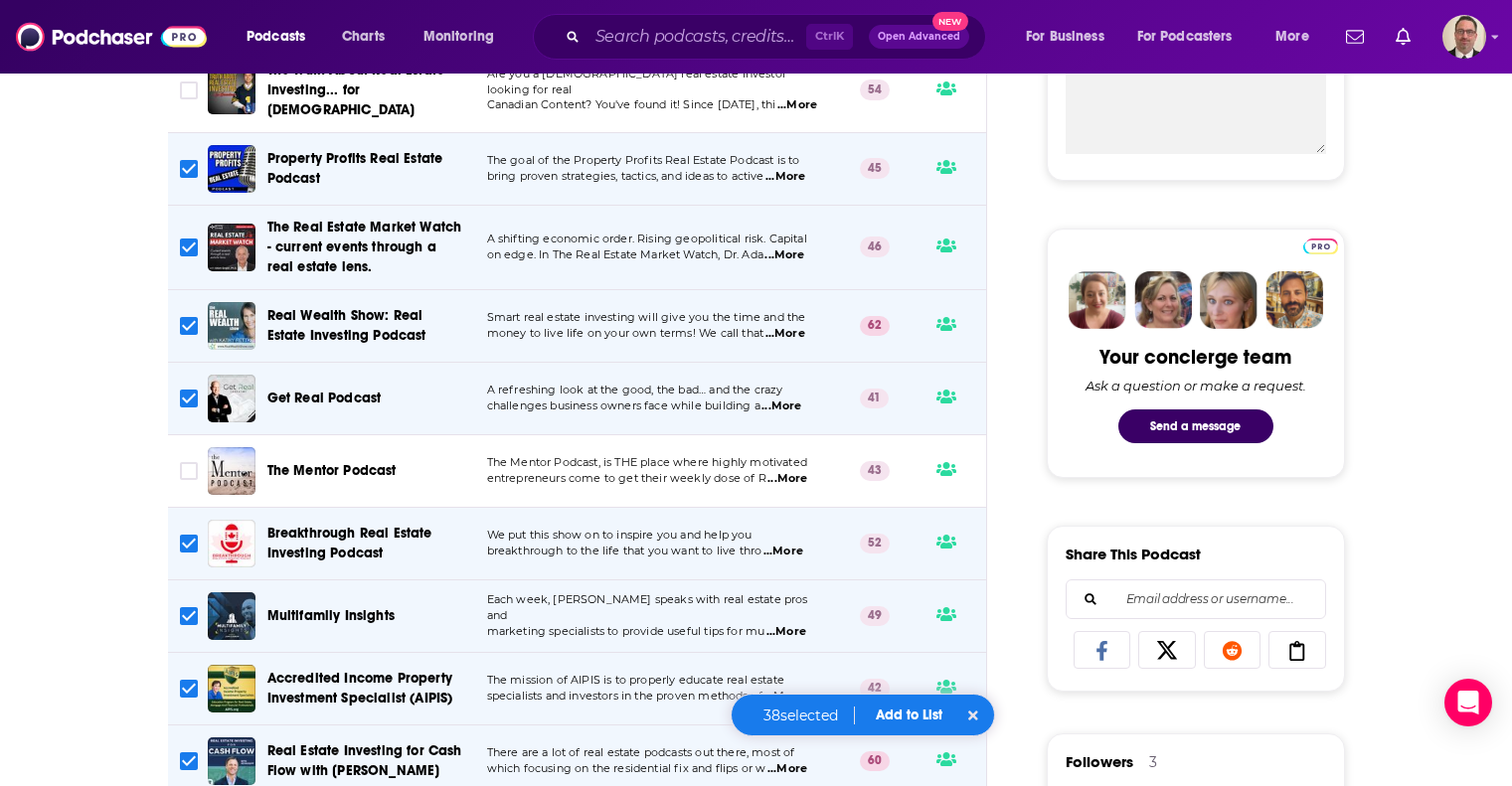 click on "...More" at bounding box center (783, 551) 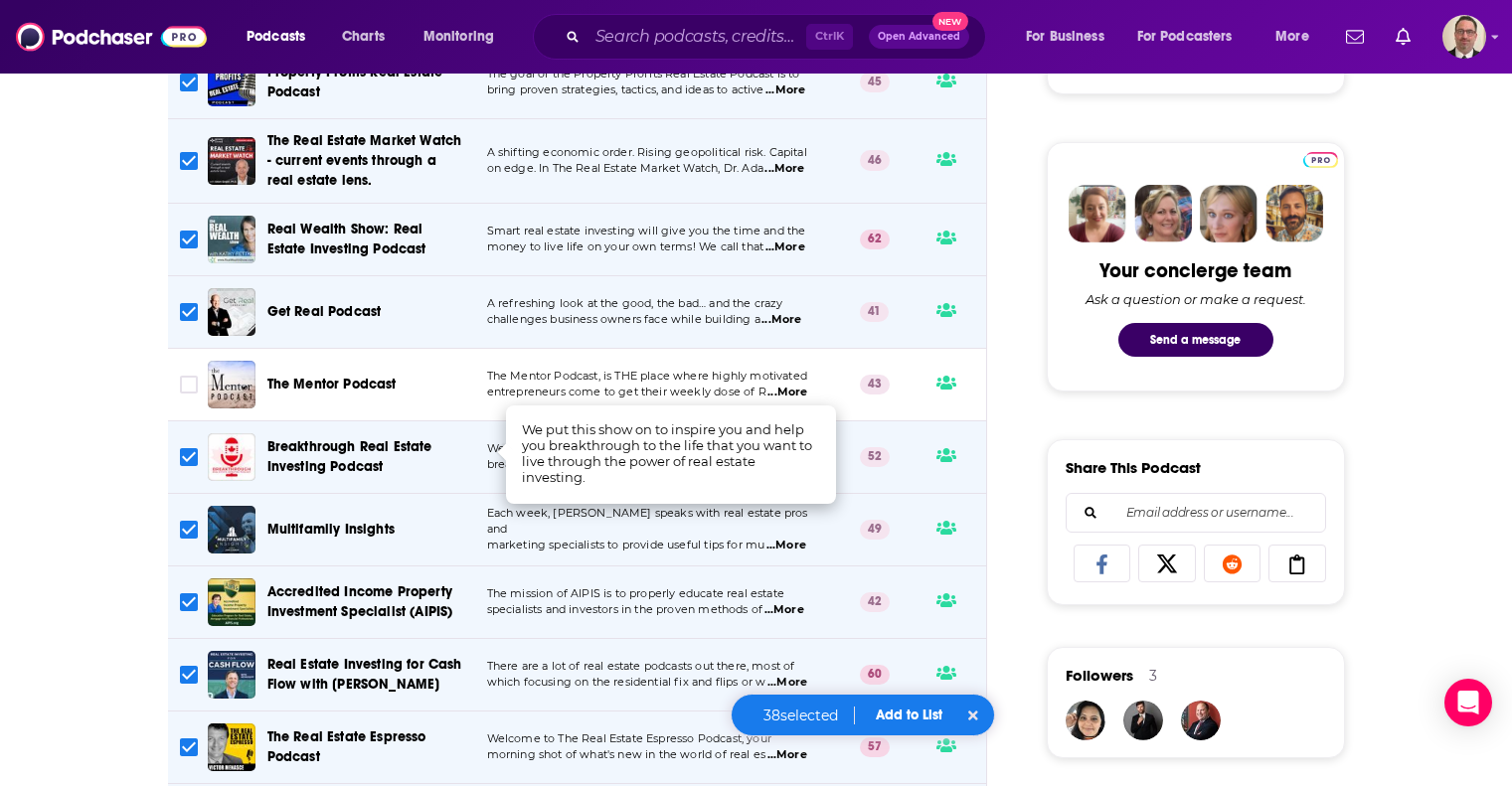 scroll, scrollTop: 893, scrollLeft: 0, axis: vertical 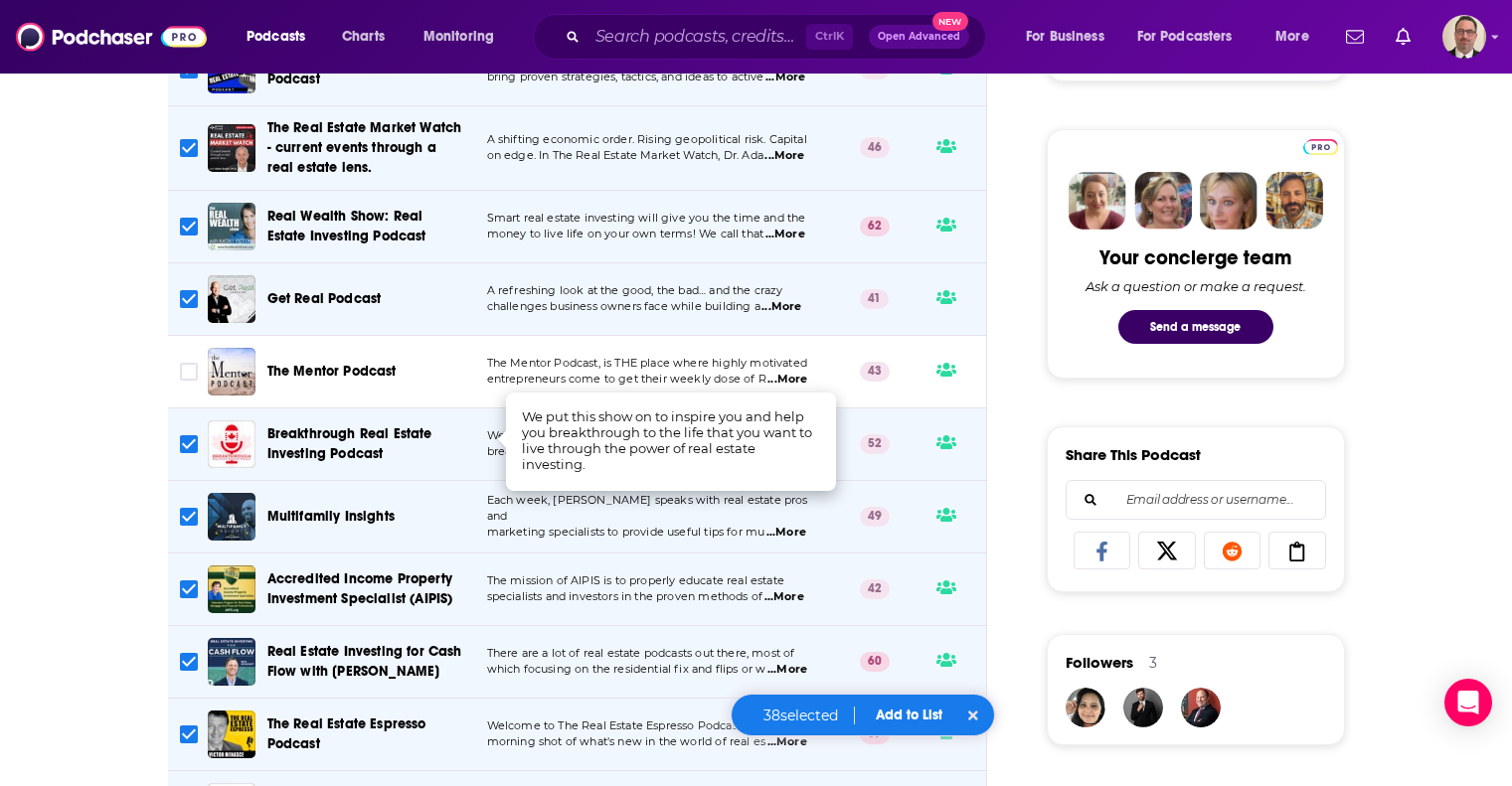 click on "About Insights Episodes 838 Reviews Credits 11 Lists Similar Podcasts like  Commercial Real Estate Pro Network Explore similar podcast featuring your favorite guest interviews, hosted podcasts, and production roles. If you like  Commercial Real Estate Pro Network  then you might like these  40 similar podcasts ! Relevancy Table Filters 2 Podcast Description Commercial Real Estate Investing From A-Z Getting started with Commercial Real Estate Investing, or an experienced investor? This is a weekly podcast   ...More 48 The Truth About Real Estate Investing... for Canadians Are you a Canadian real estate investor looking for real Canadian Content? You've found it! Since 2016, thi  ...More 54 Property Profits Real Estate Podcast The goal of the Property Profits Real Estate Podcast is to bring proven strategies, tactics, and ideas to active  ...More 45 The Real Estate Market Watch - current events through a real estate lens. A shifting economic order. Rising geopolitical risk. Capital  ...More 46  ...More 62 41 43" at bounding box center [756, 1164] 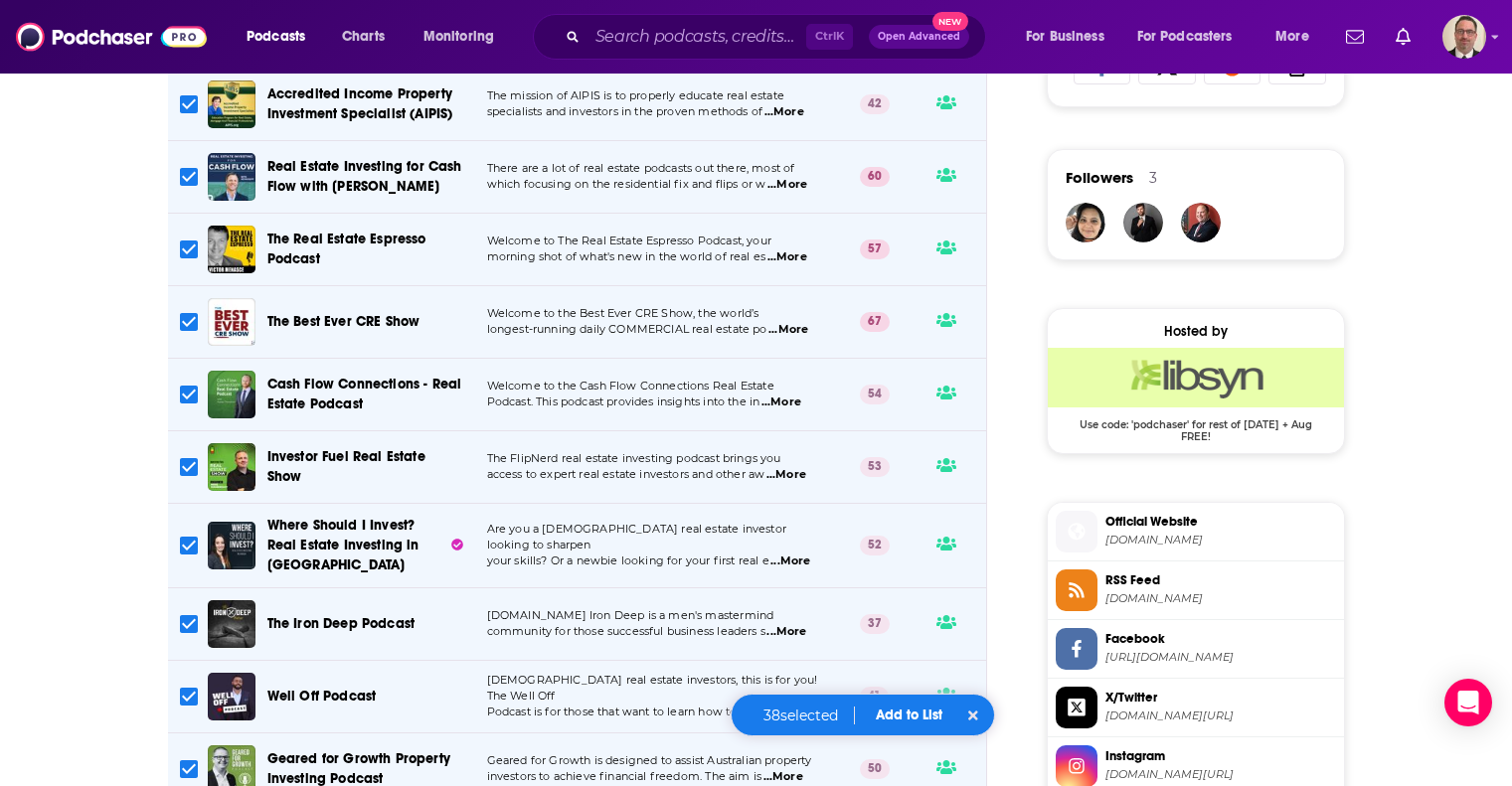 scroll, scrollTop: 1390, scrollLeft: 0, axis: vertical 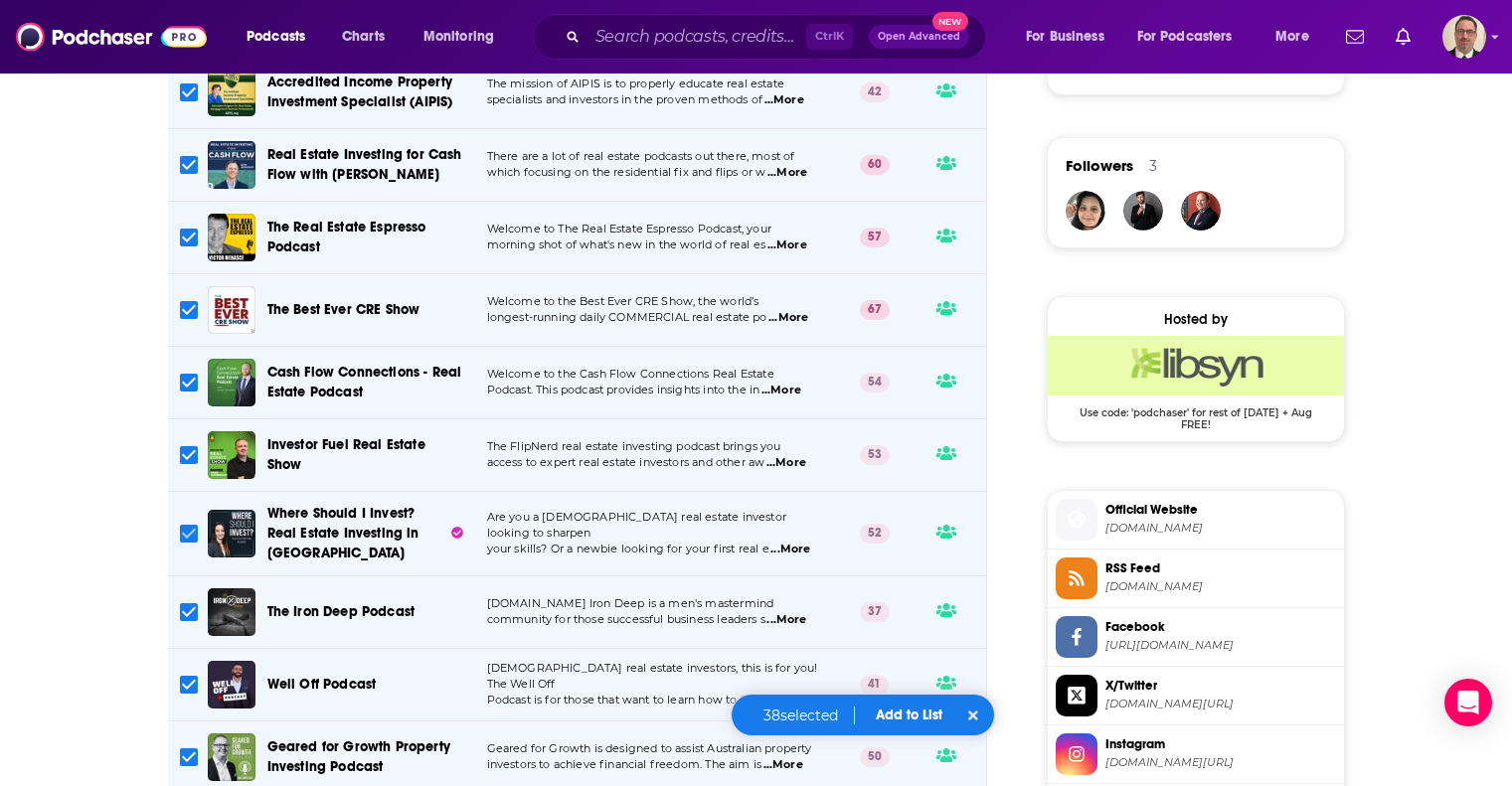 click at bounding box center (189, 534) 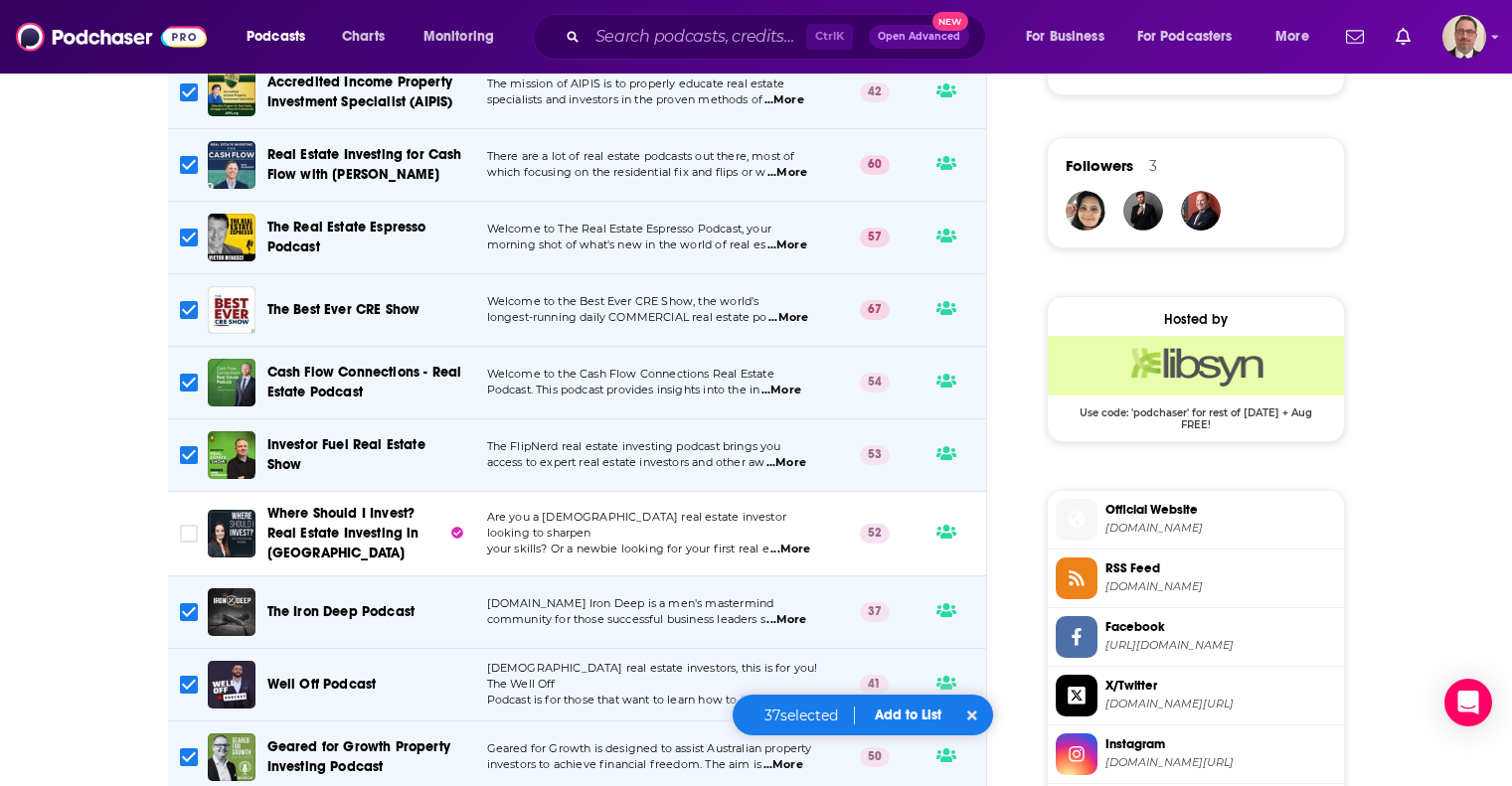 click on "...More" at bounding box center [786, 620] 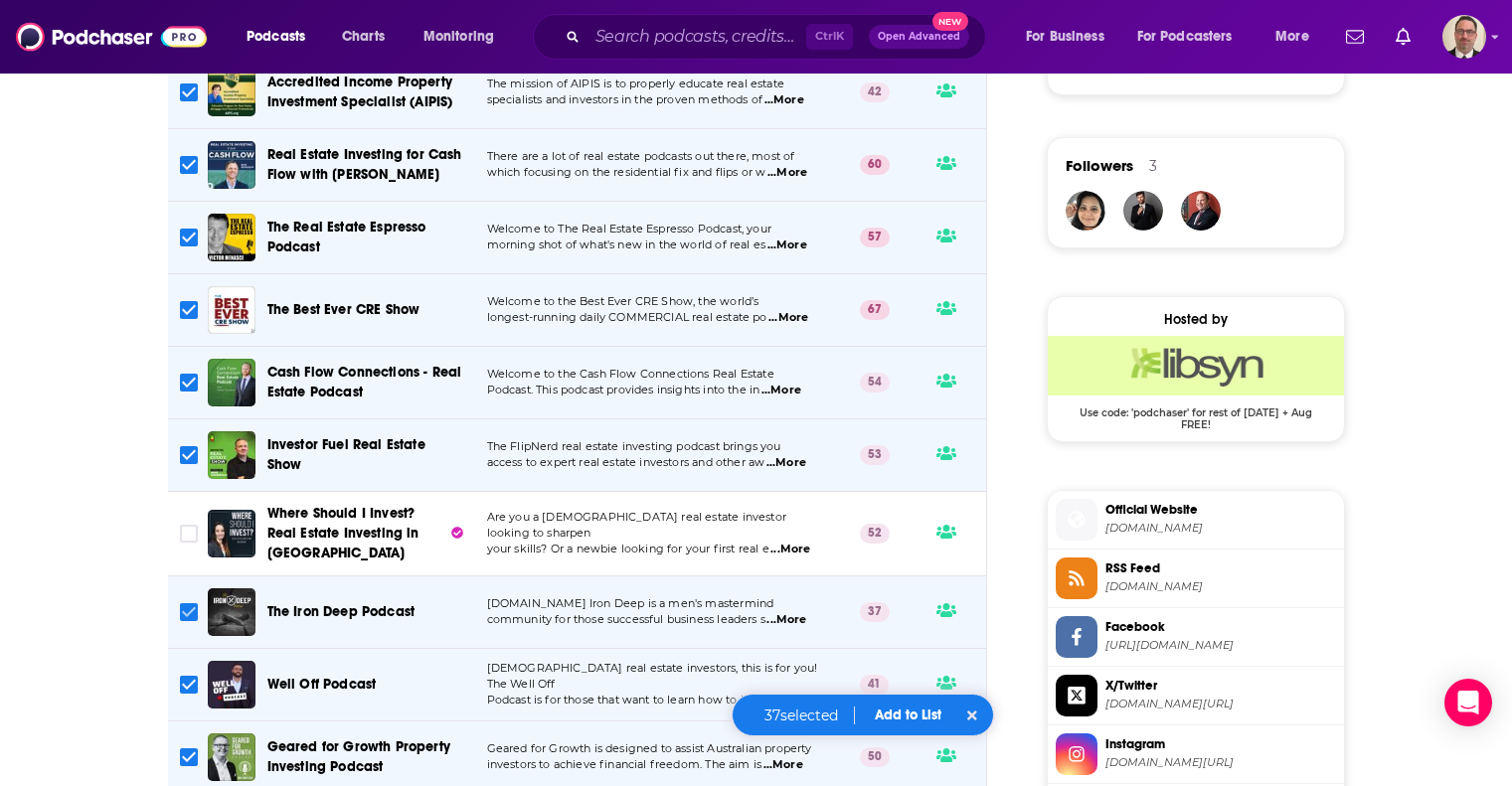 click at bounding box center [189, 612] 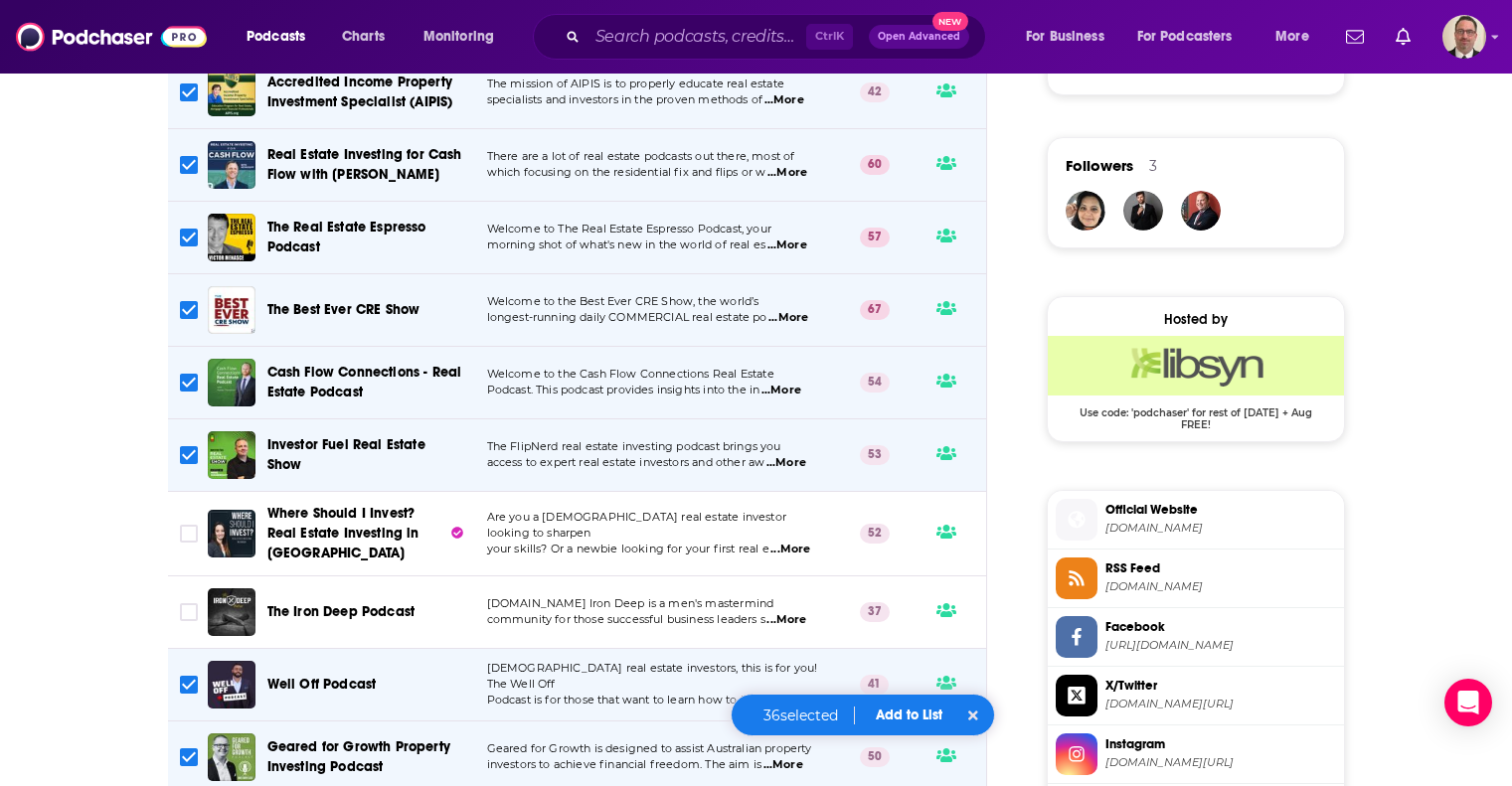 scroll, scrollTop: 1589, scrollLeft: 0, axis: vertical 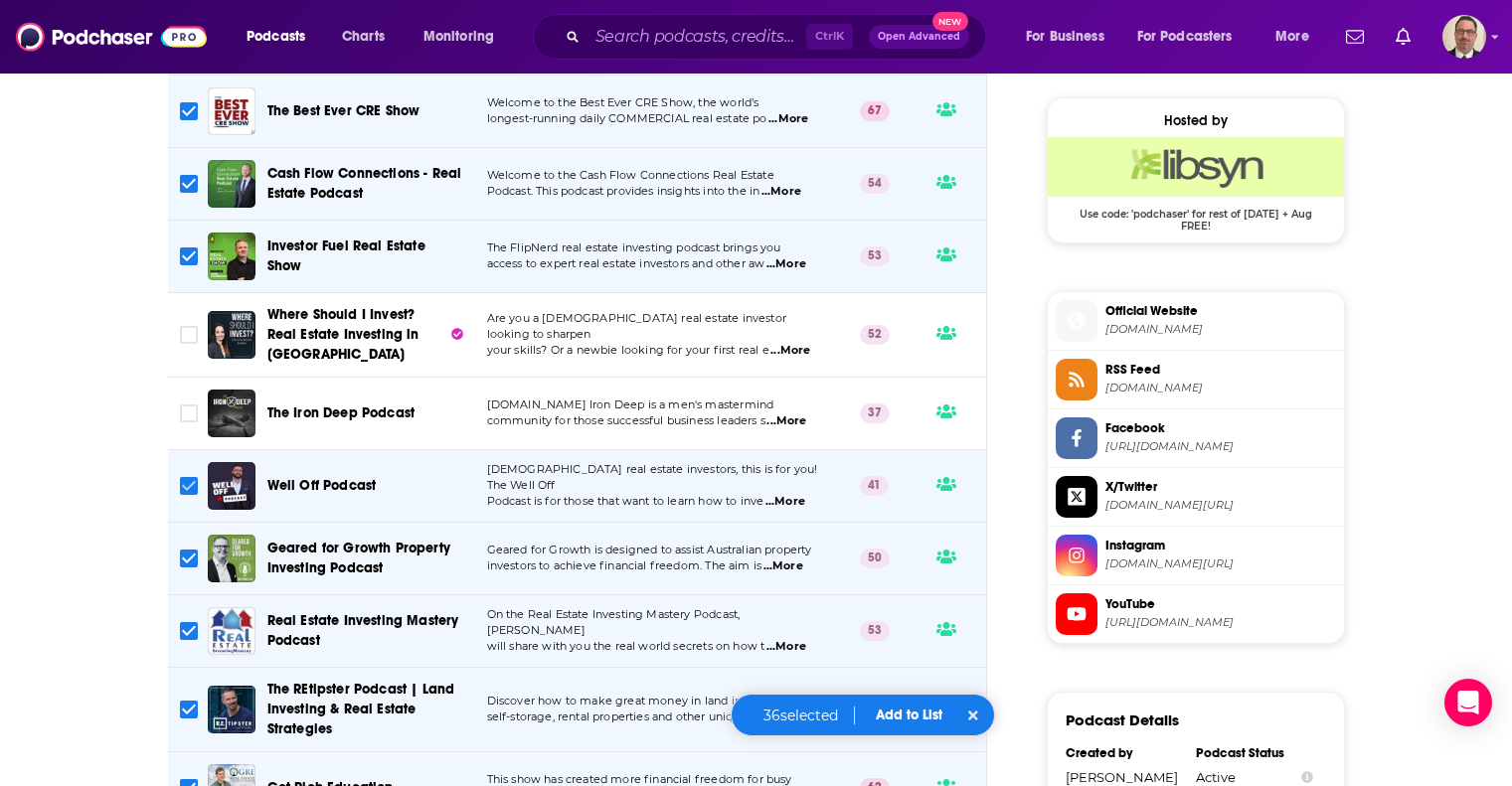 click at bounding box center [189, 486] 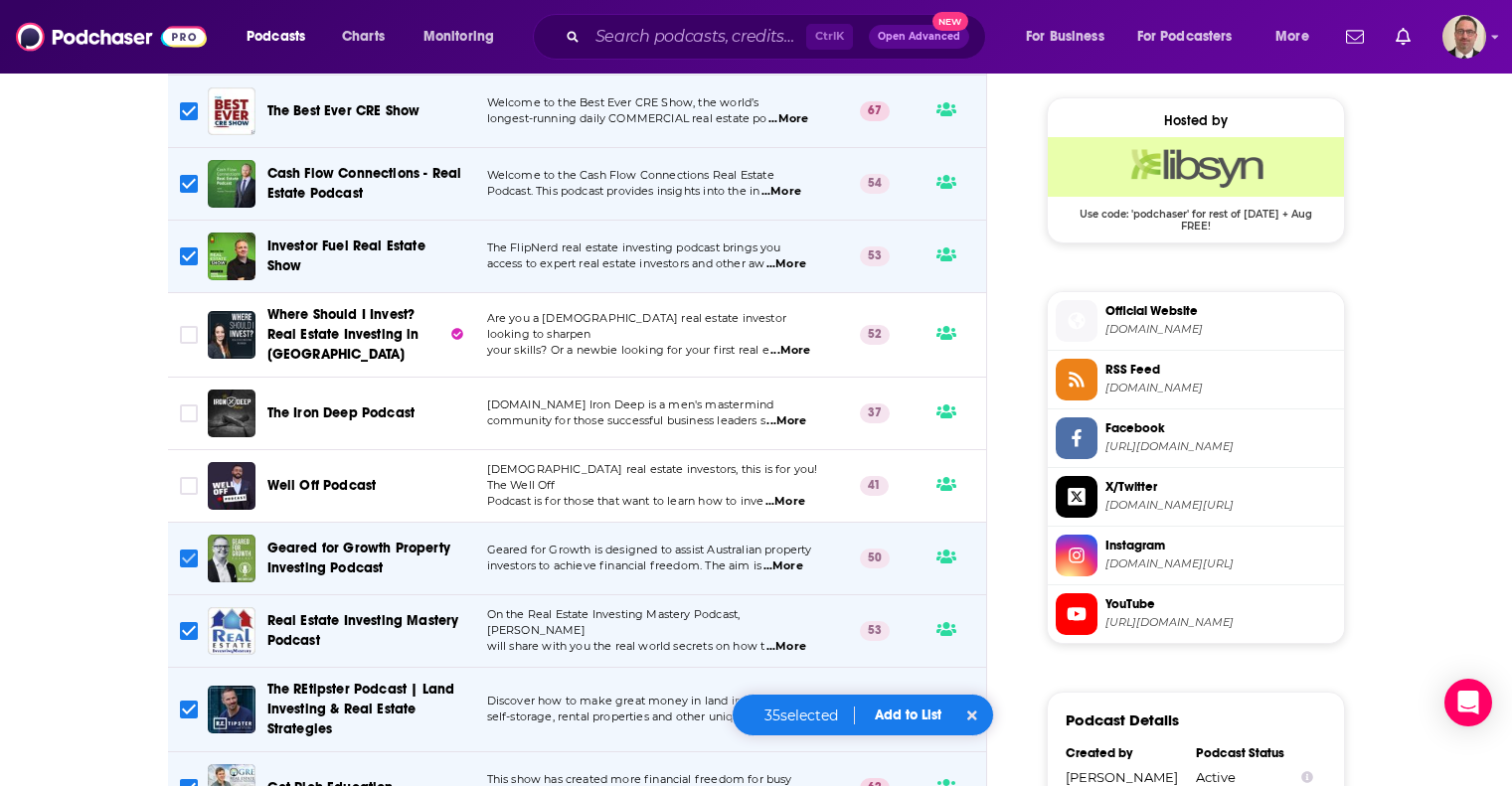click at bounding box center [189, 558] 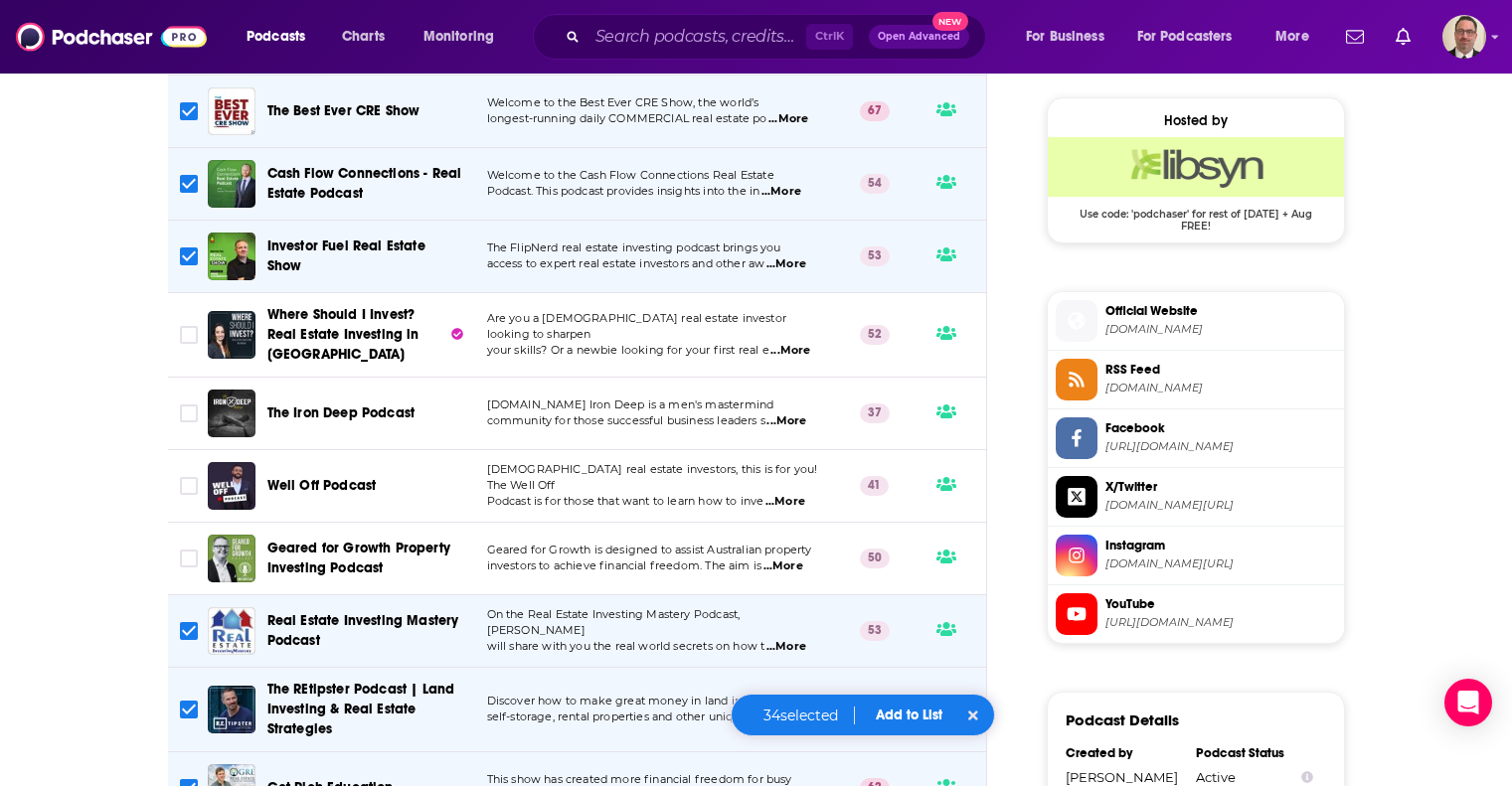 scroll, scrollTop: 1788, scrollLeft: 0, axis: vertical 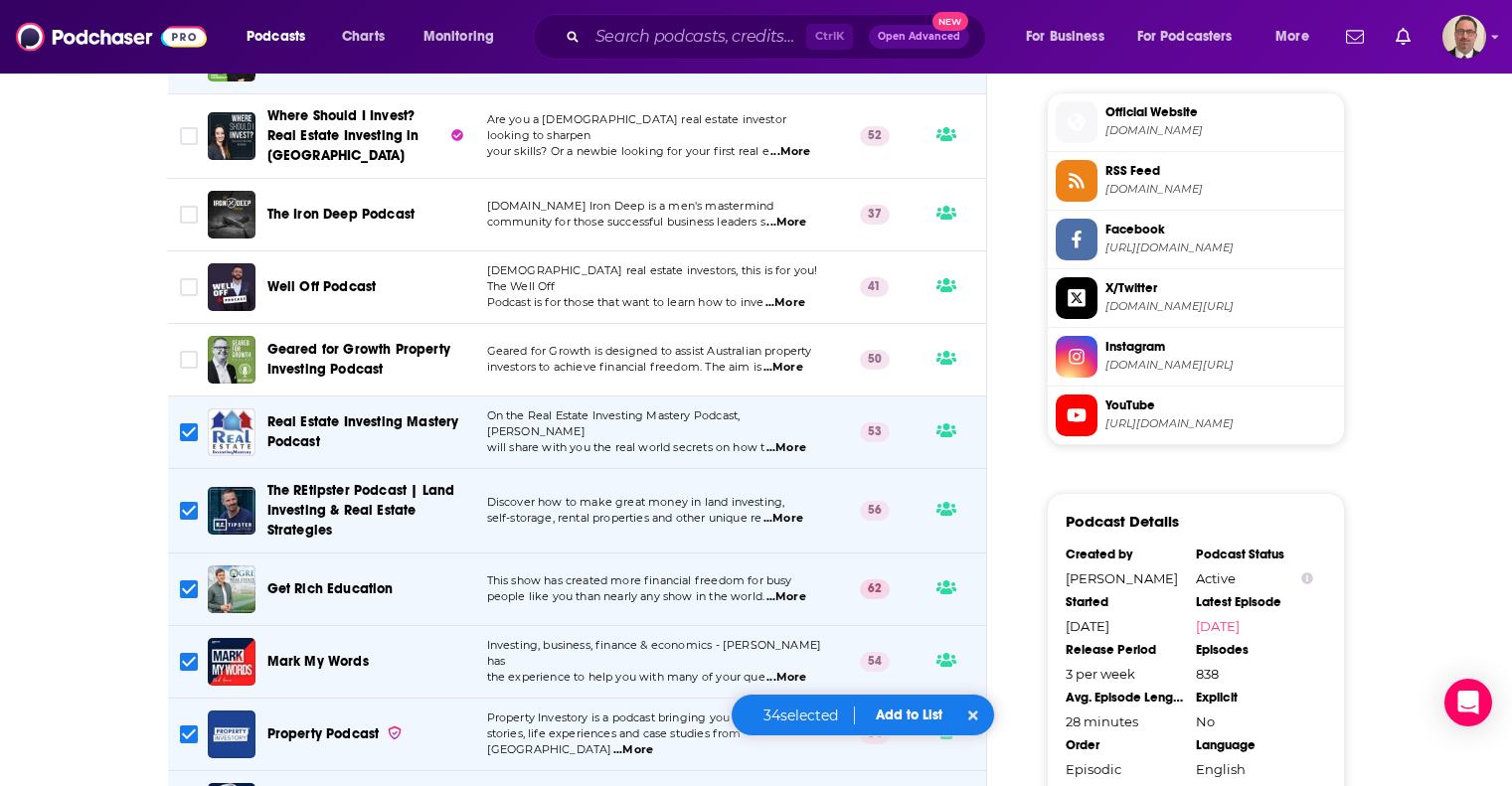 click on "...More" at bounding box center [786, 448] 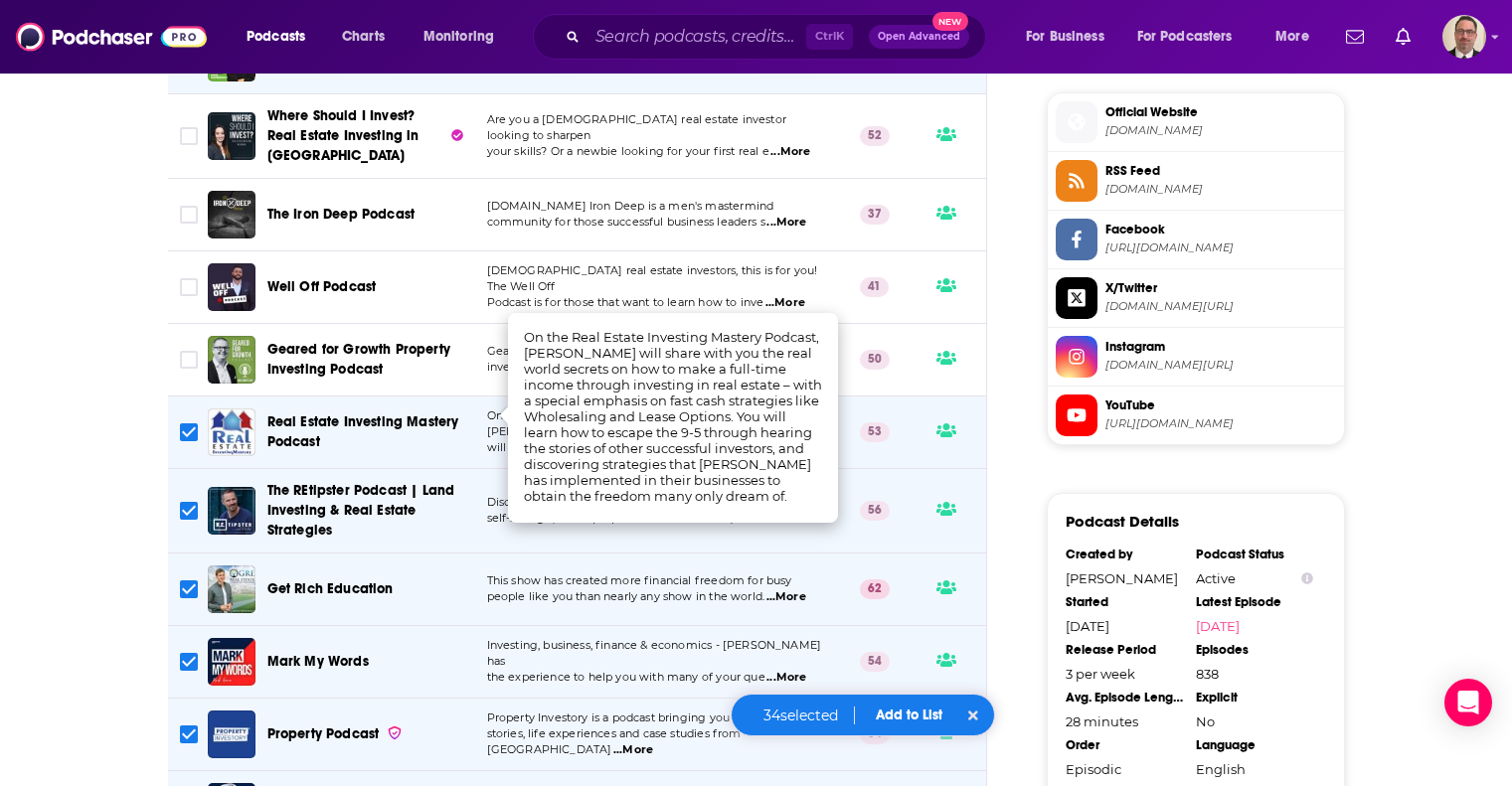 click on "About Insights Episodes 838 Reviews Credits 11 Lists Similar Podcasts like  Commercial Real Estate Pro Network Explore similar podcast featuring your favorite guest interviews, hosted podcasts, and production roles. If you like  Commercial Real Estate Pro Network  then you might like these  40 similar podcasts ! Relevancy Table Filters 2 Podcast Description Commercial Real Estate Investing From A-Z Getting started with Commercial Real Estate Investing, or an experienced investor? This is a weekly podcast   ...More 48 The Truth About Real Estate Investing... for Canadians Are you a Canadian real estate investor looking for real Canadian Content? You've found it! Since 2016, thi  ...More 54 Property Profits Real Estate Podcast The goal of the Property Profits Real Estate Podcast is to bring proven strategies, tactics, and ideas to active  ...More 45 The Real Estate Market Watch - current events through a real estate lens. A shifting economic order. Rising geopolitical risk. Capital  ...More 46  ...More 62 41 43" at bounding box center (756, 269) 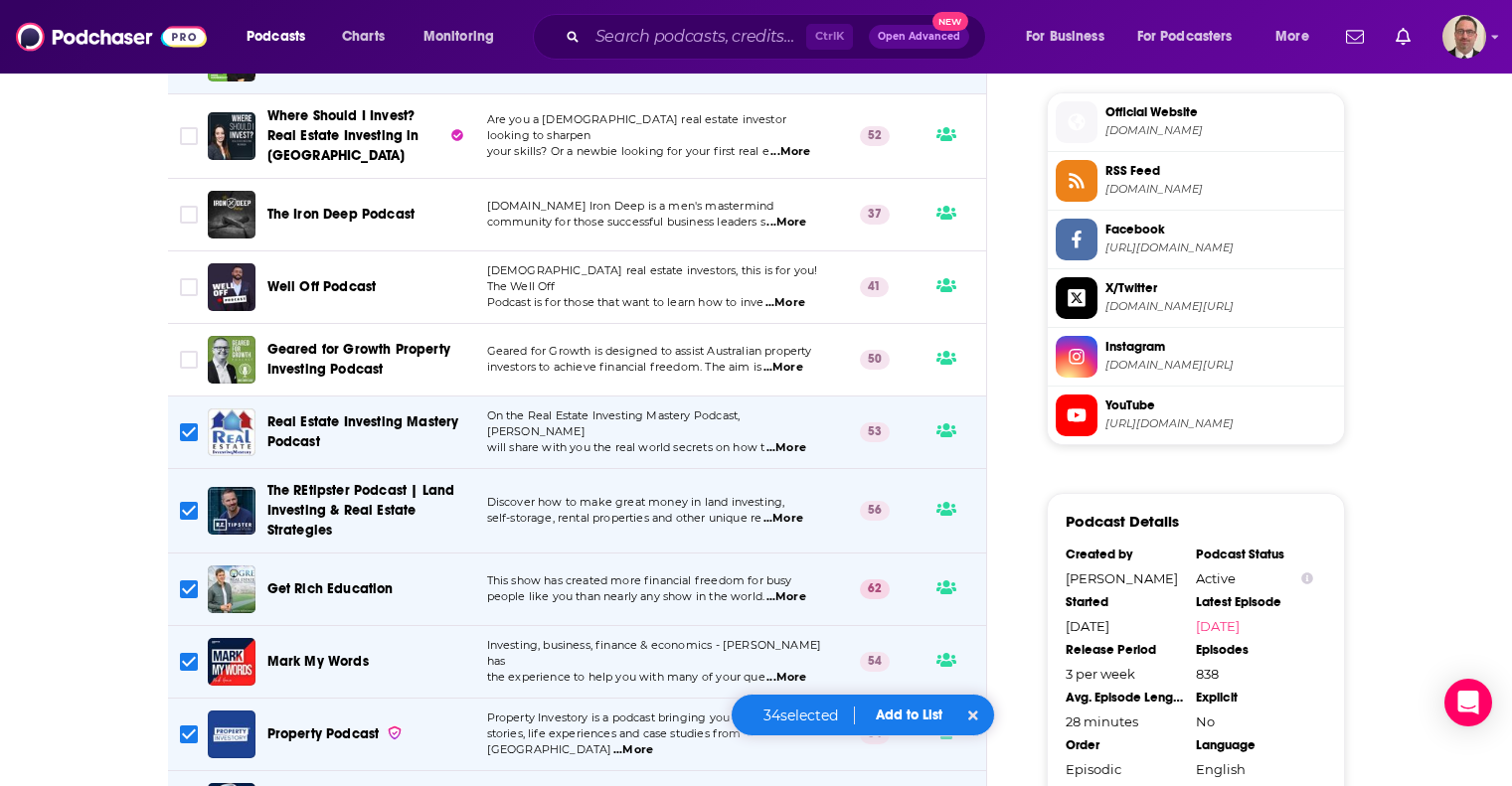 click on "...More" at bounding box center (783, 519) 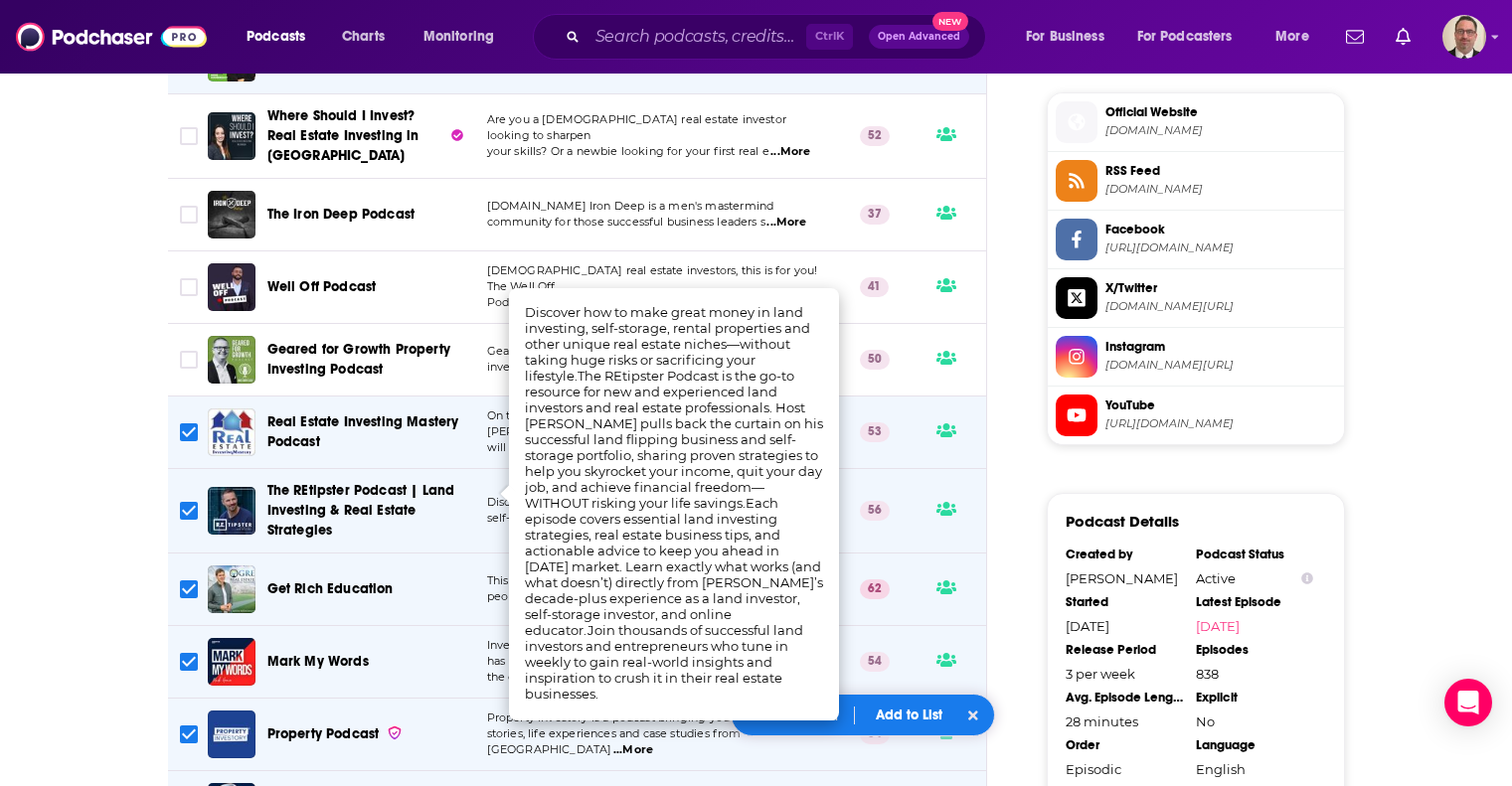 click at bounding box center (189, 511) 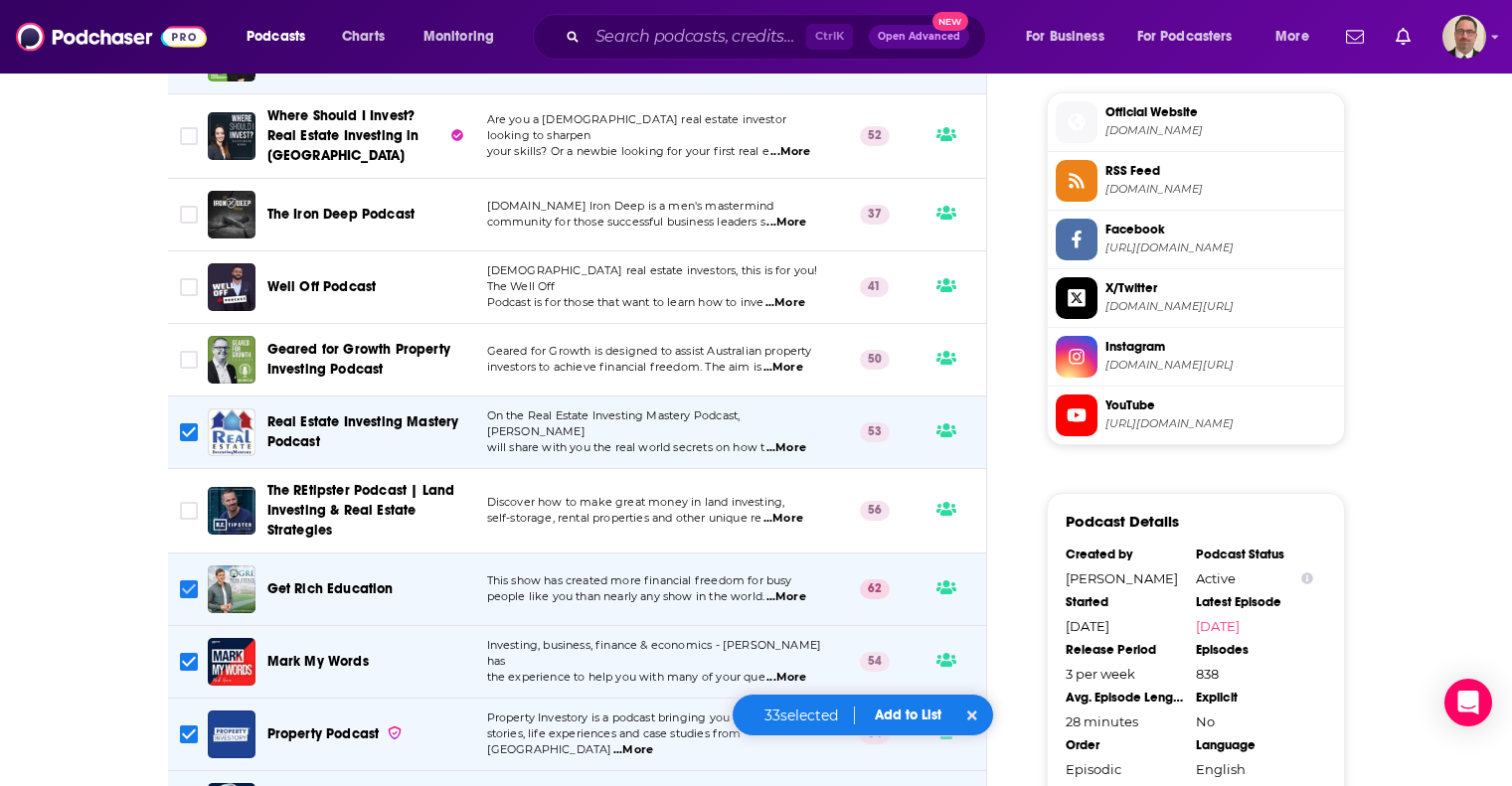 click at bounding box center (189, 589) 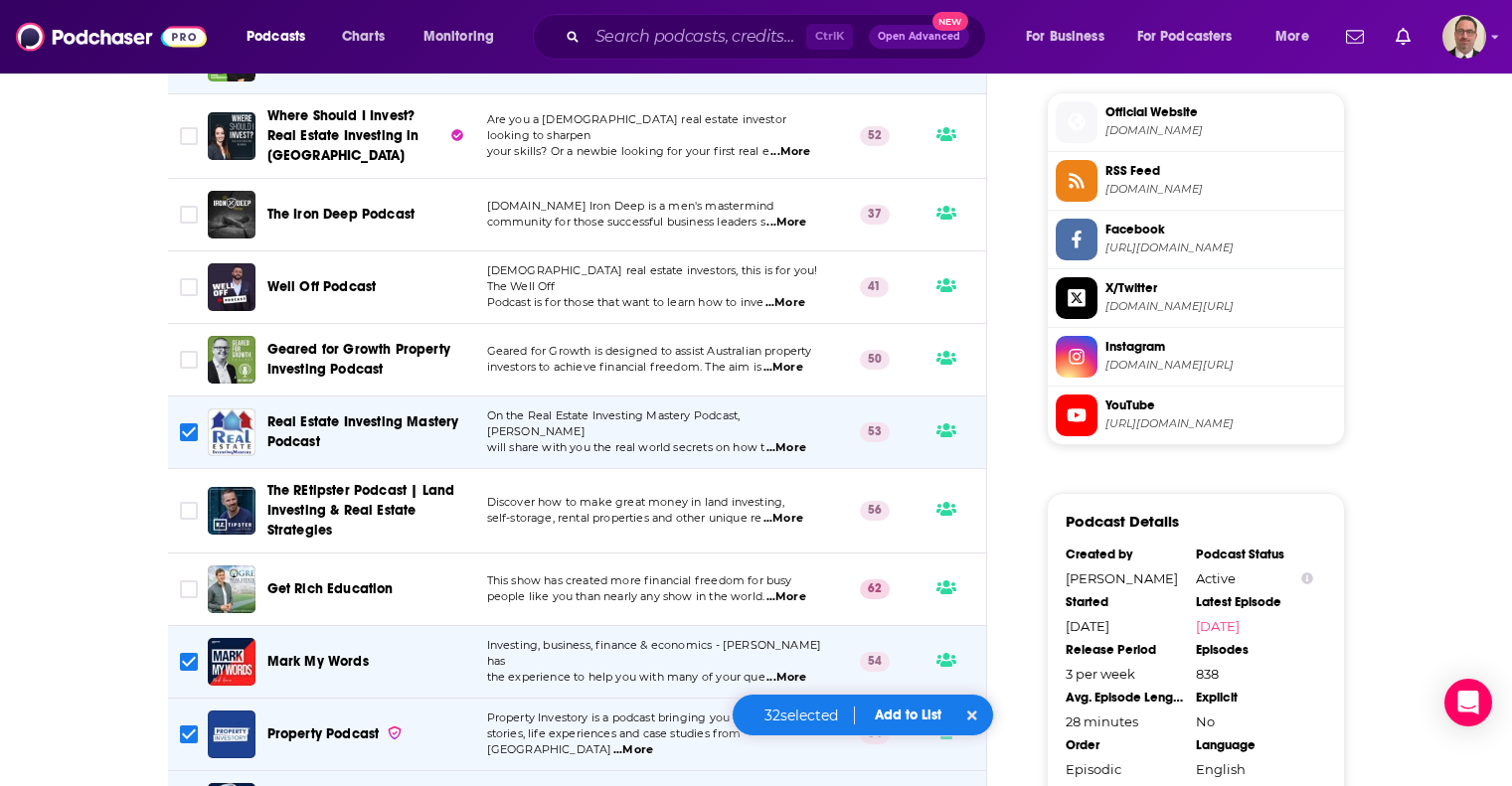 click on "...More" at bounding box center (786, 678) 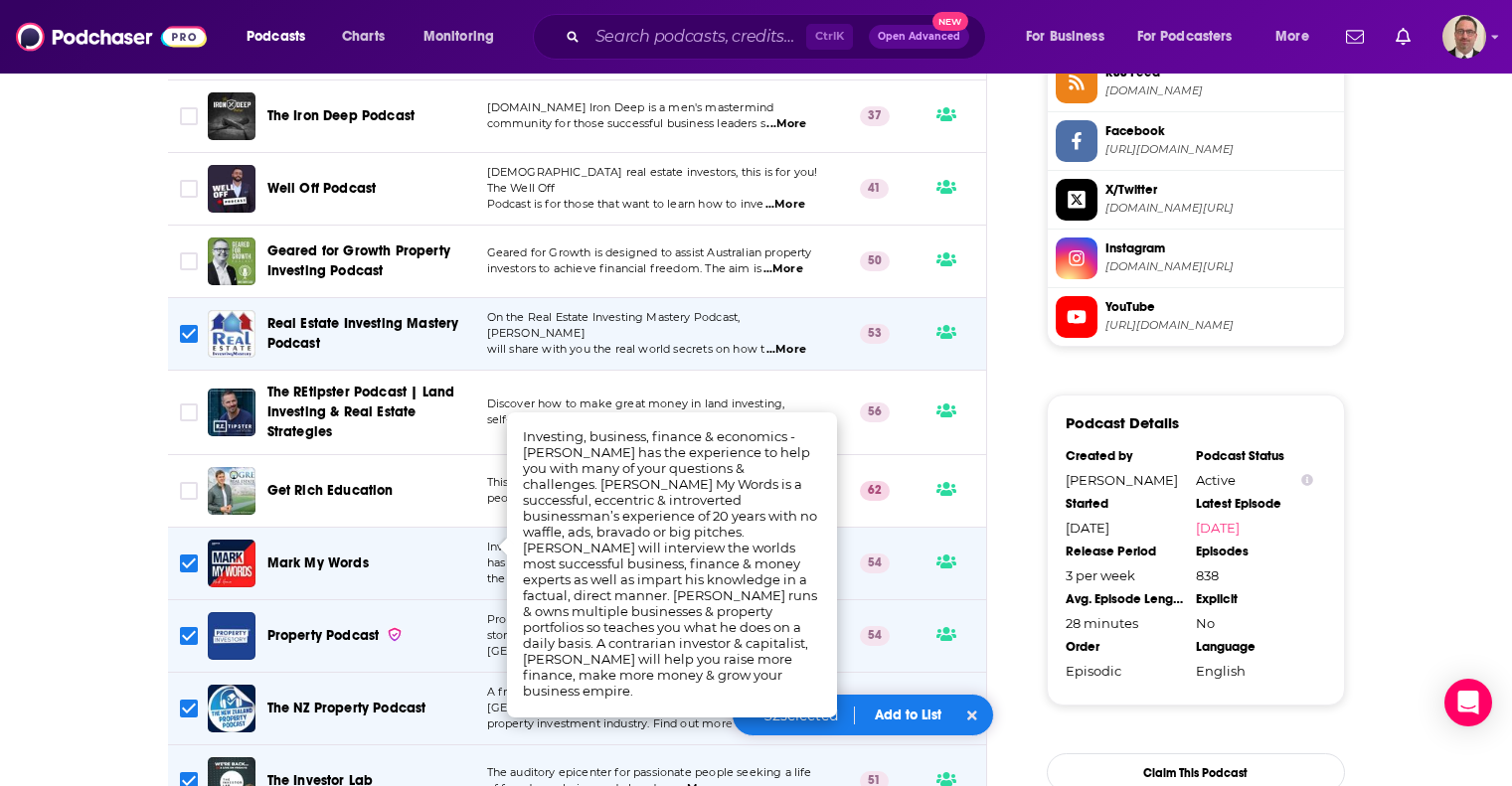 scroll, scrollTop: 1887, scrollLeft: 0, axis: vertical 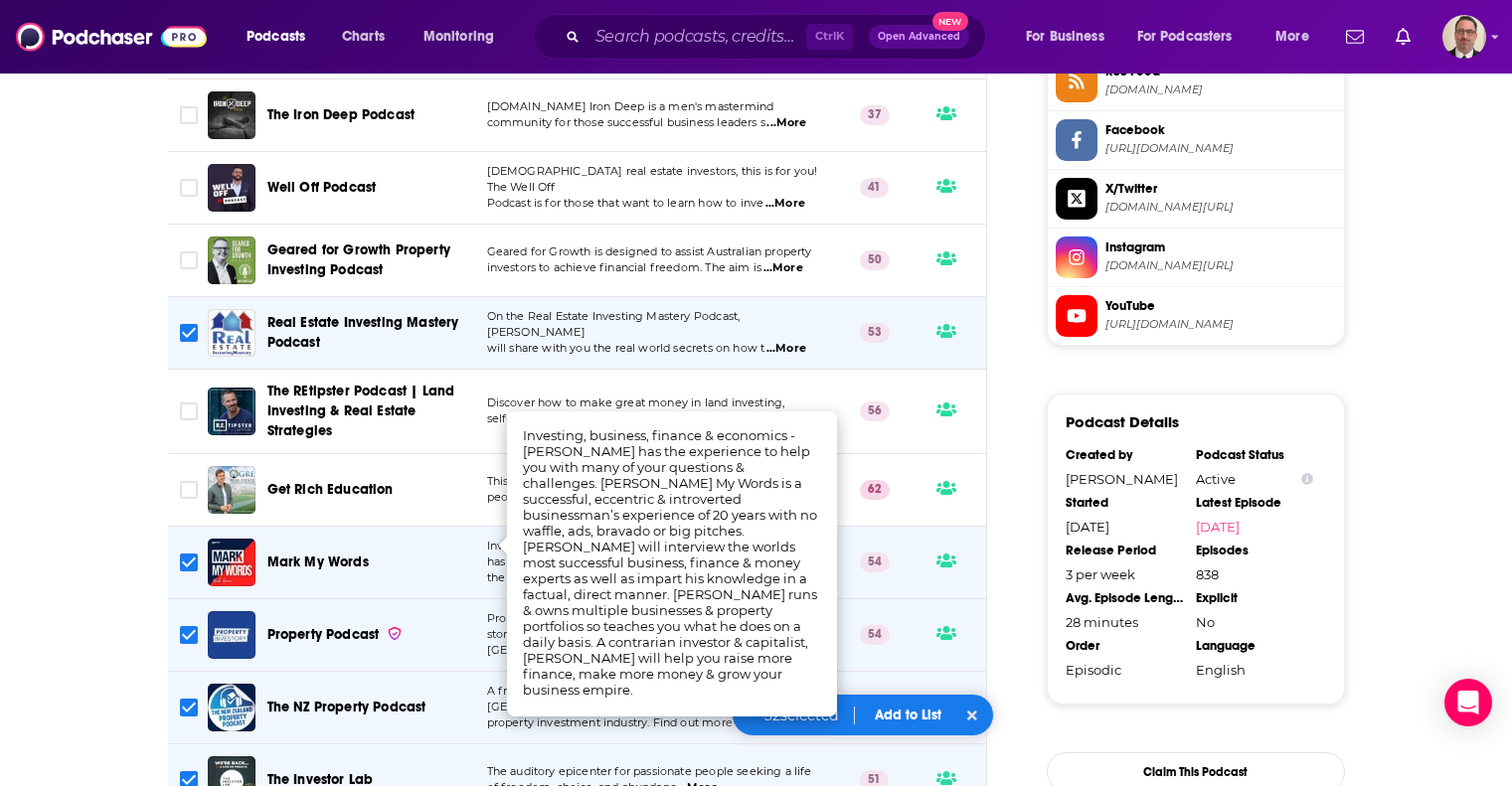 click on "About Insights Episodes 838 Reviews Credits 11 Lists Similar Podcasts like  Commercial Real Estate Pro Network Explore similar podcast featuring your favorite guest interviews, hosted podcasts, and production roles. If you like  Commercial Real Estate Pro Network  then you might like these  40 similar podcasts ! Relevancy Table Filters 2 Podcast Description Commercial Real Estate Investing From A-Z Getting started with Commercial Real Estate Investing, or an experienced investor? This is a weekly podcast   ...More 48 The Truth About Real Estate Investing... for Canadians Are you a Canadian real estate investor looking for real Canadian Content? You've found it! Since 2016, thi  ...More 54 Property Profits Real Estate Podcast The goal of the Property Profits Real Estate Podcast is to bring proven strategies, tactics, and ideas to active  ...More 45 The Real Estate Market Watch - current events through a real estate lens. A shifting economic order. Rising geopolitical risk. Capital  ...More 46  ...More 62 41 43" at bounding box center (756, 170) 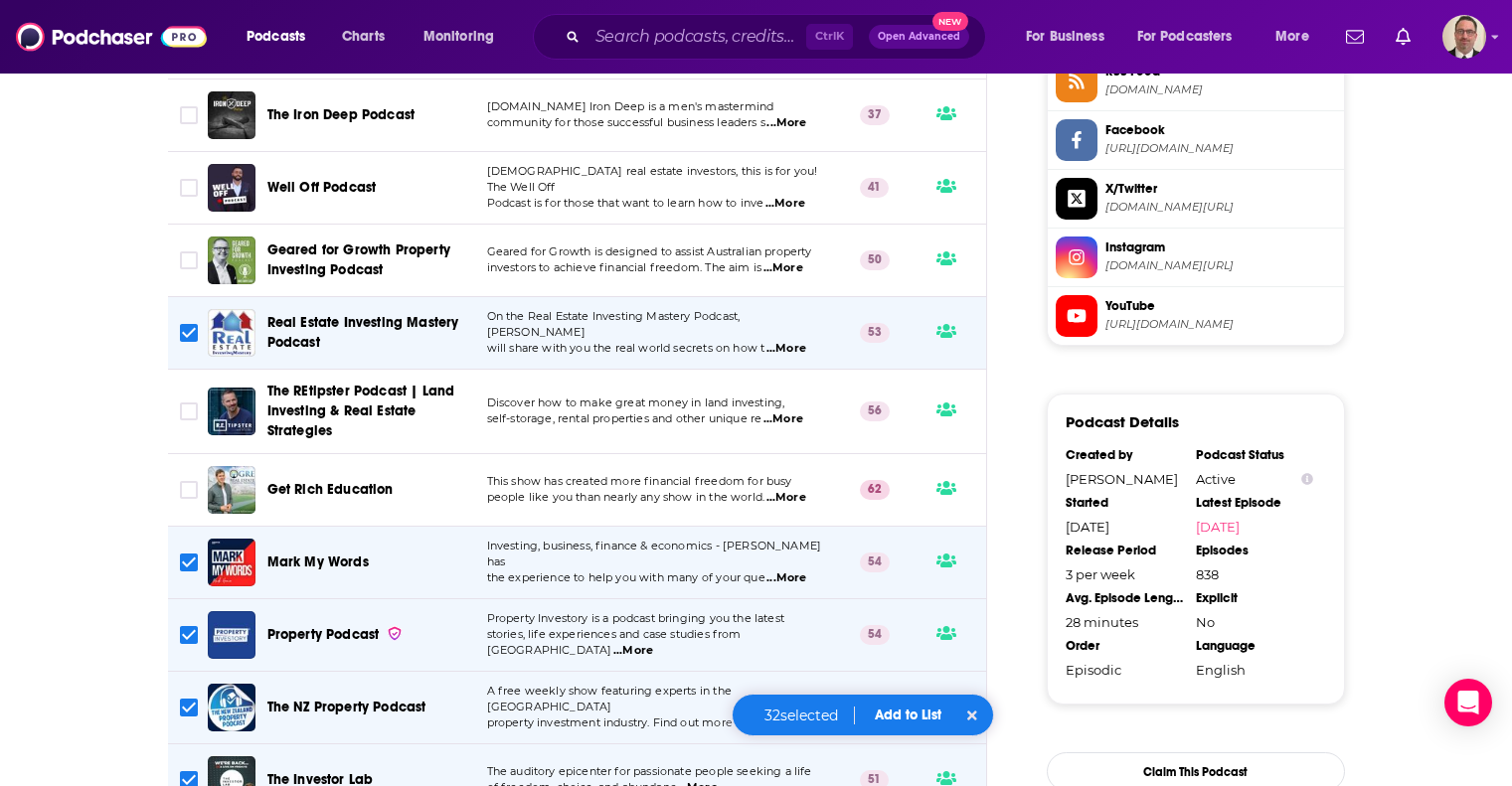 scroll, scrollTop: 2185, scrollLeft: 0, axis: vertical 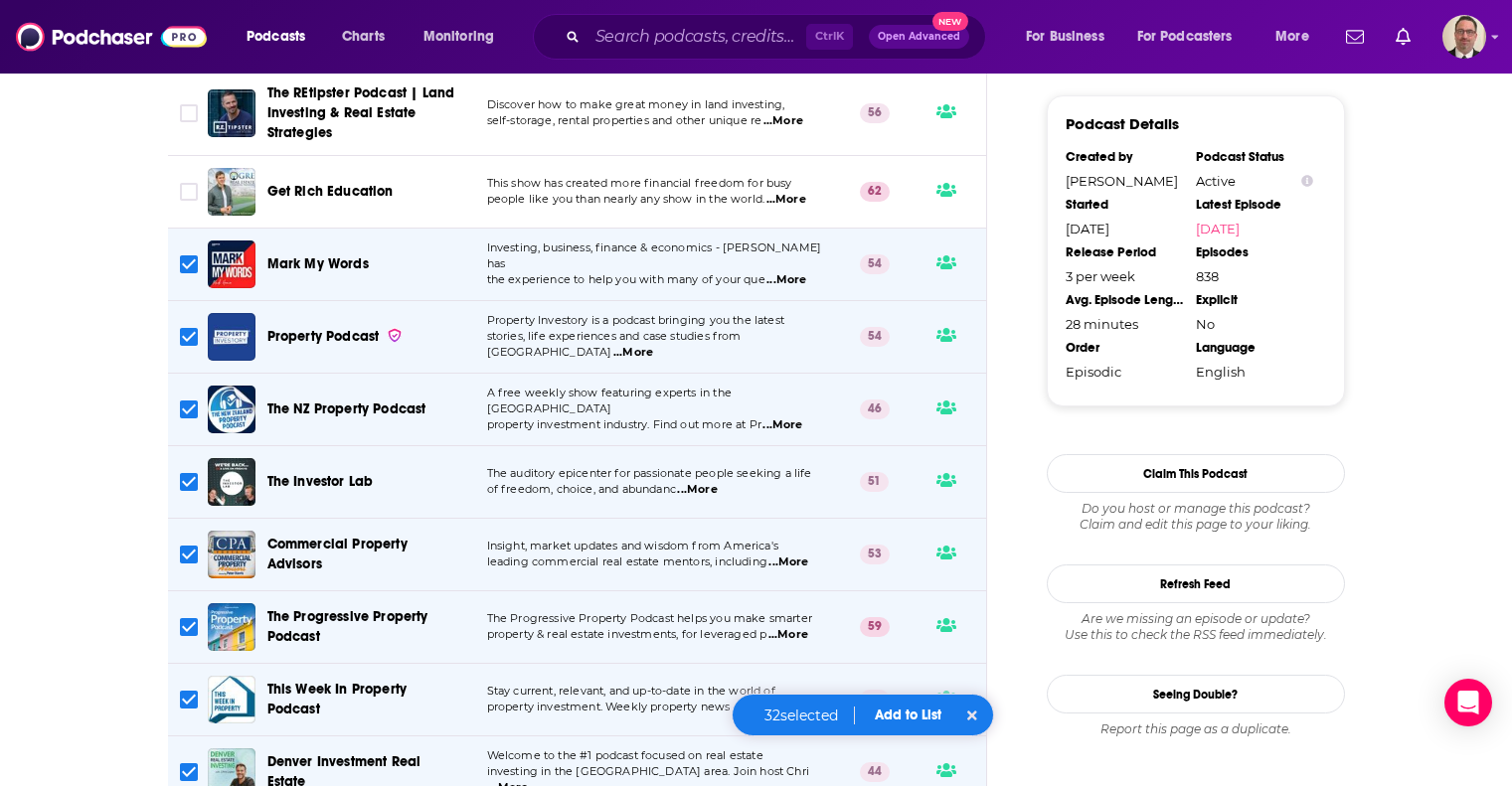 click at bounding box center (189, 409) 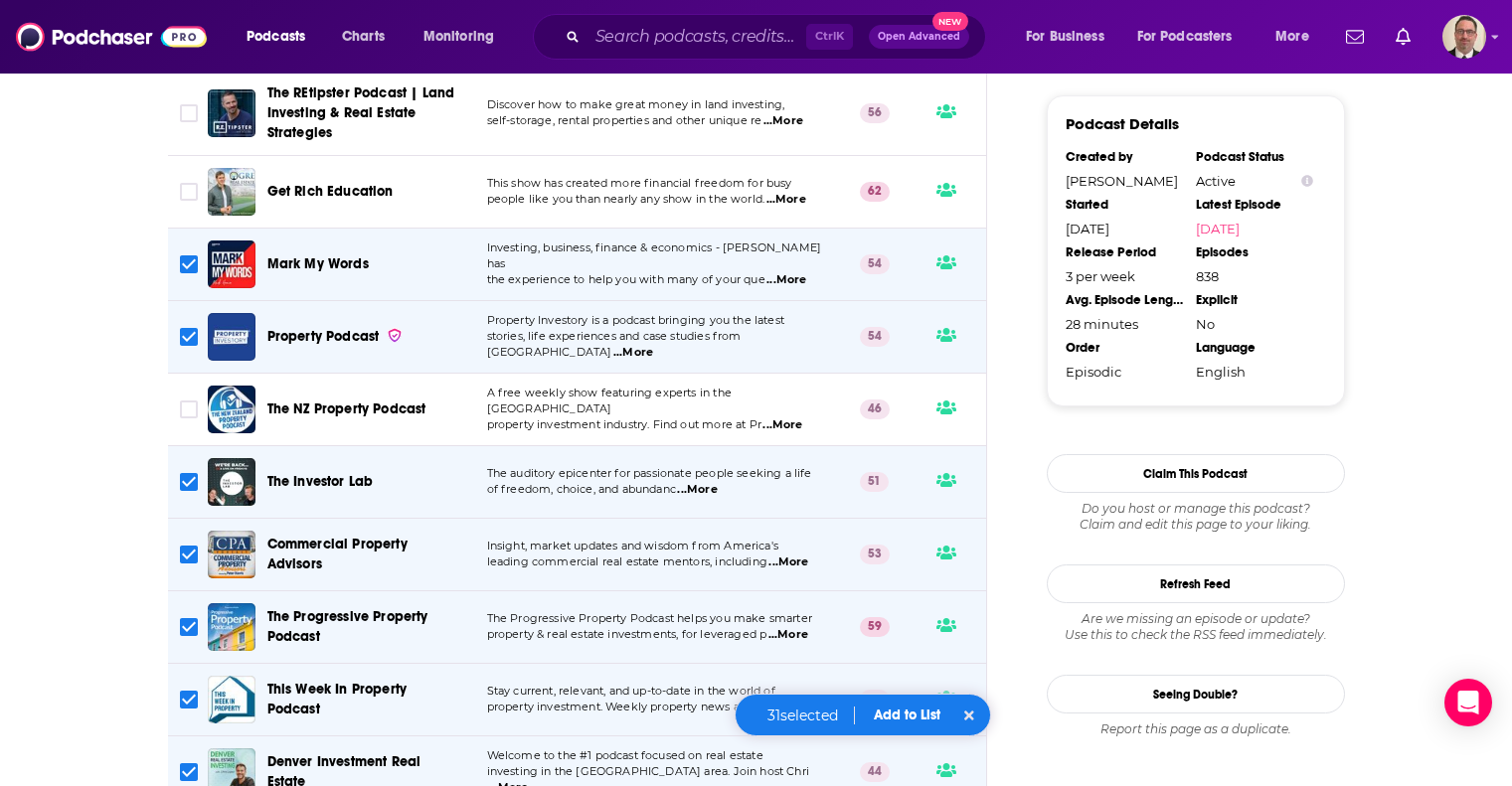 click on "...More" at bounding box center (697, 490) 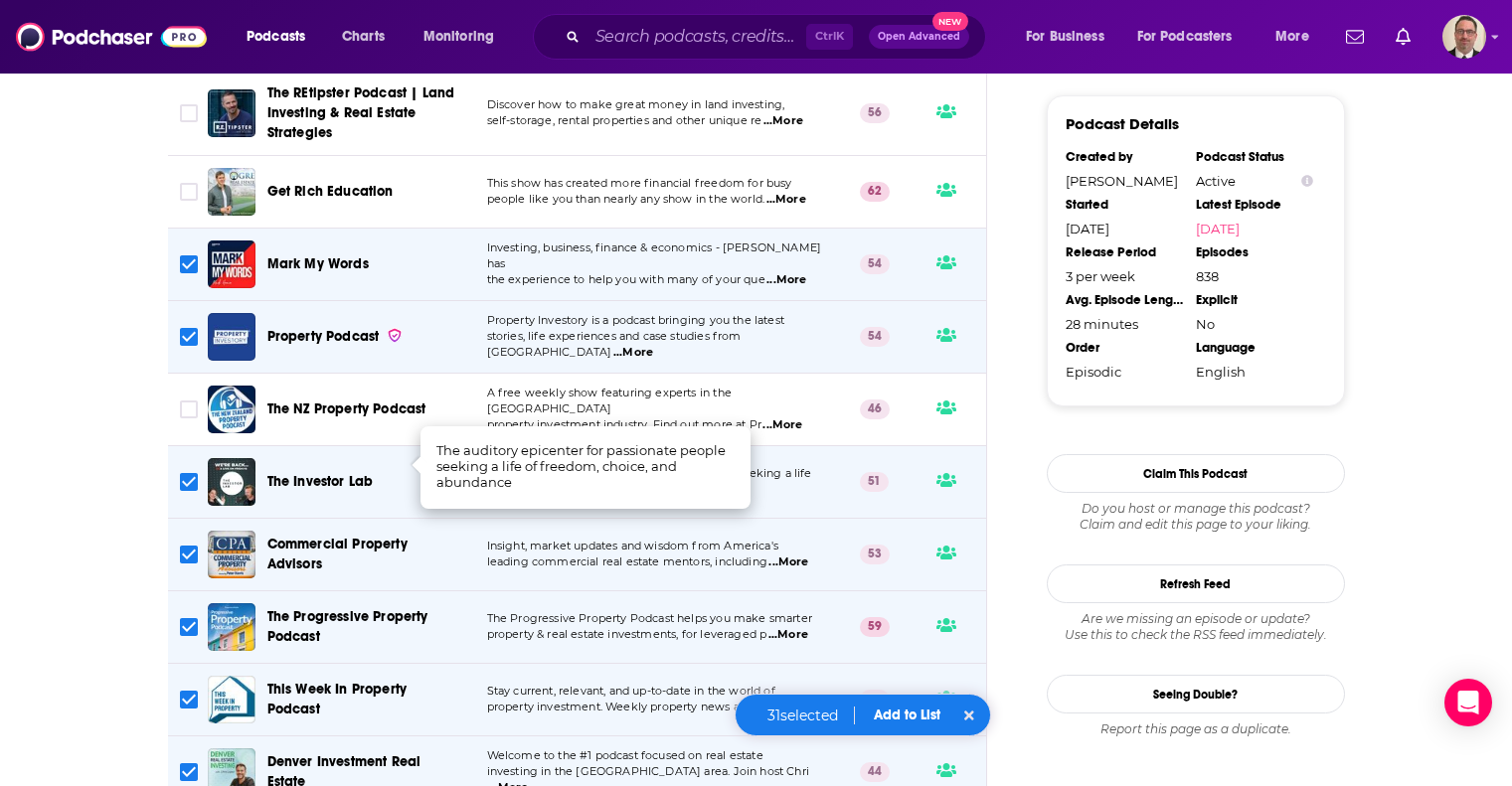click at bounding box center [189, 482] 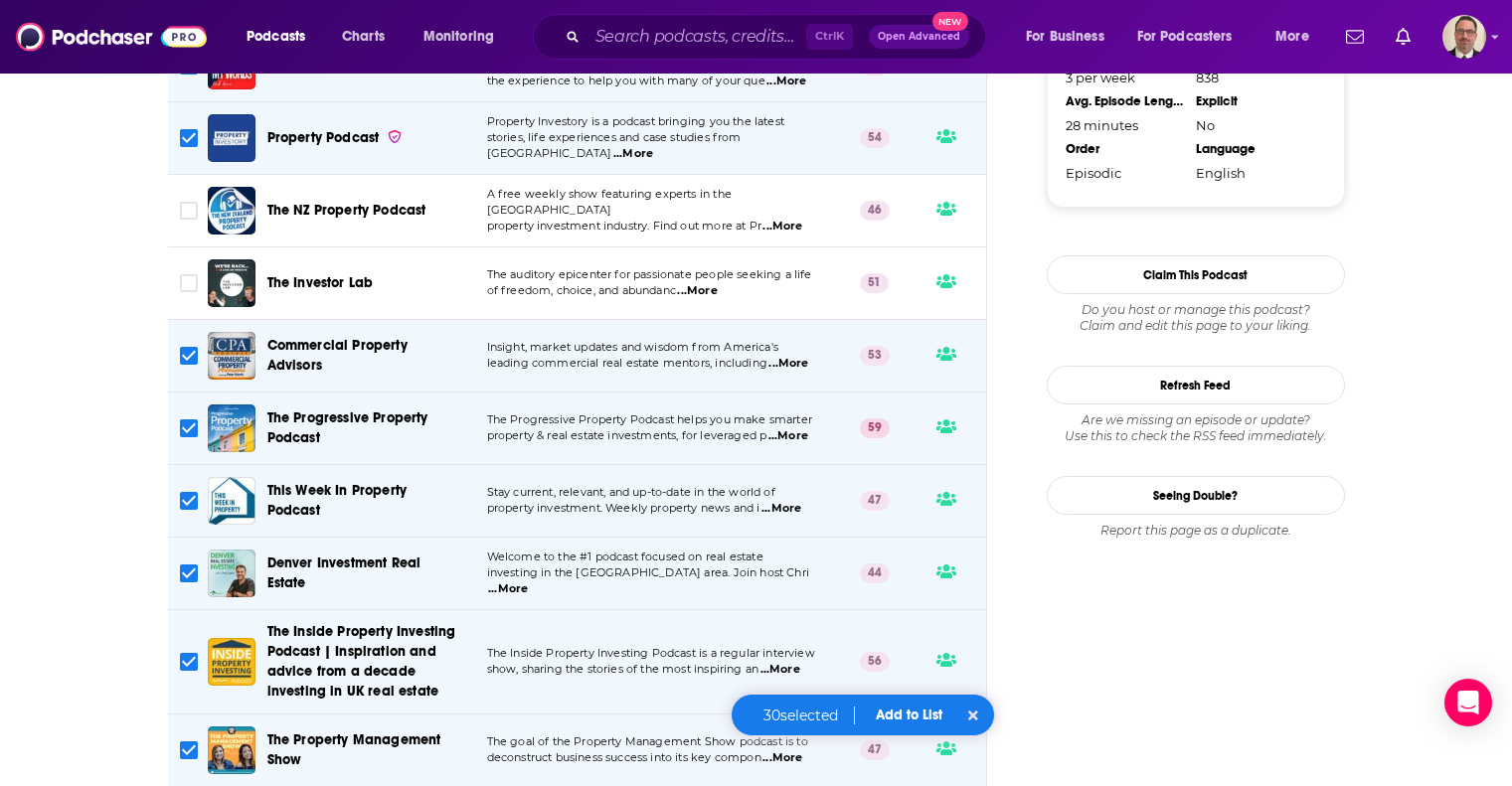 scroll, scrollTop: 2483, scrollLeft: 0, axis: vertical 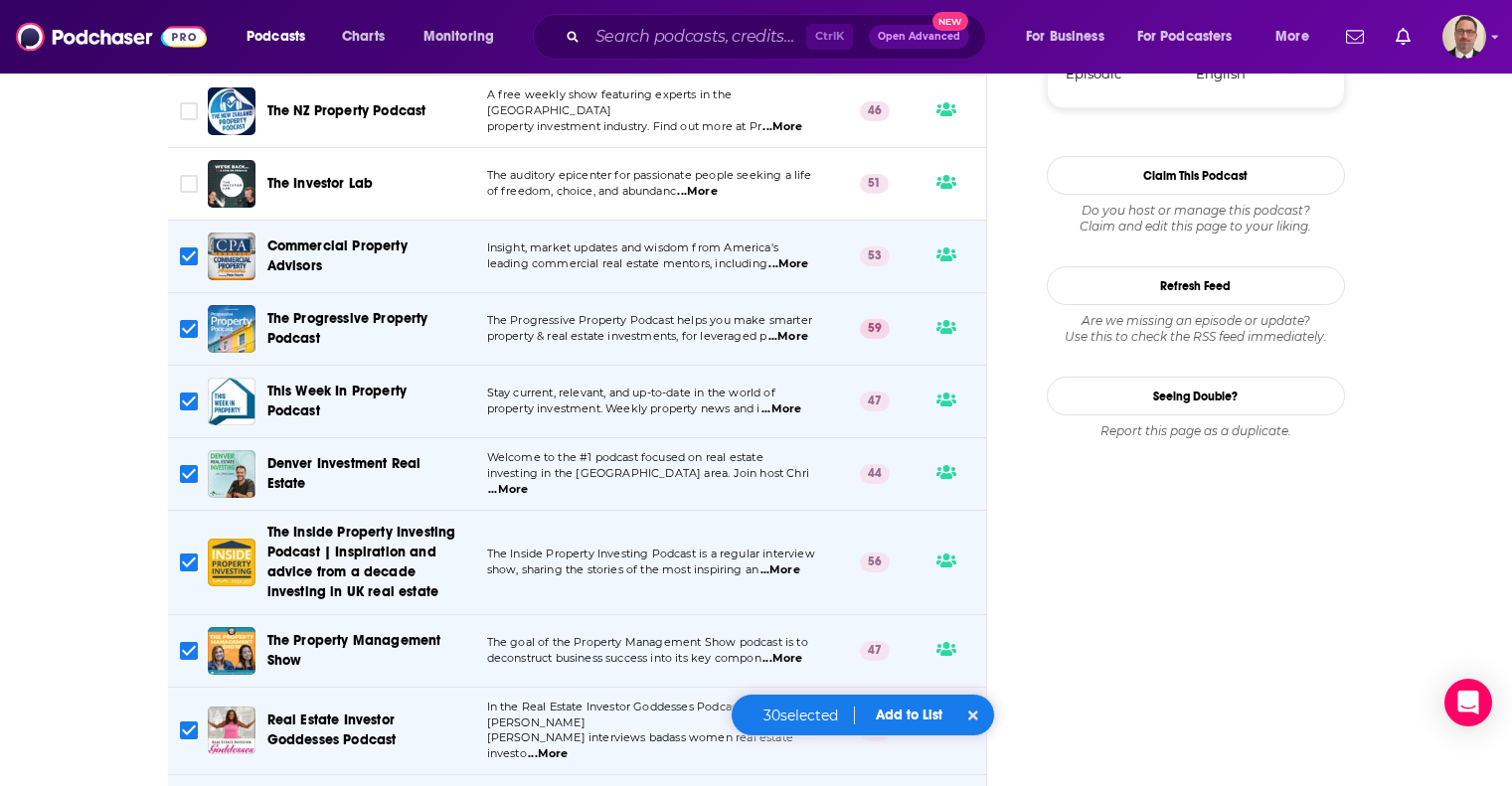 click on "...More" at bounding box center [781, 409] 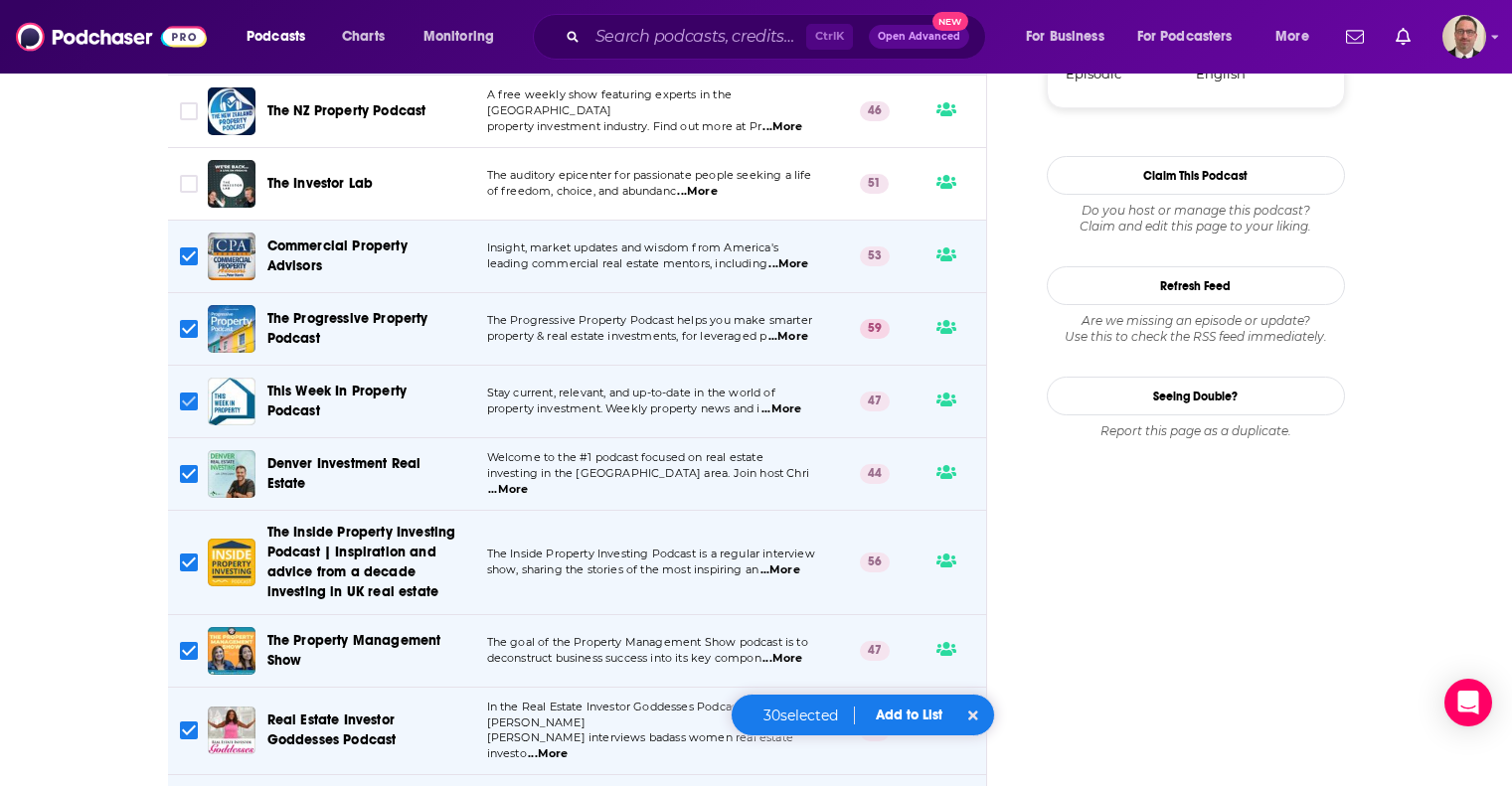 click at bounding box center [189, 401] 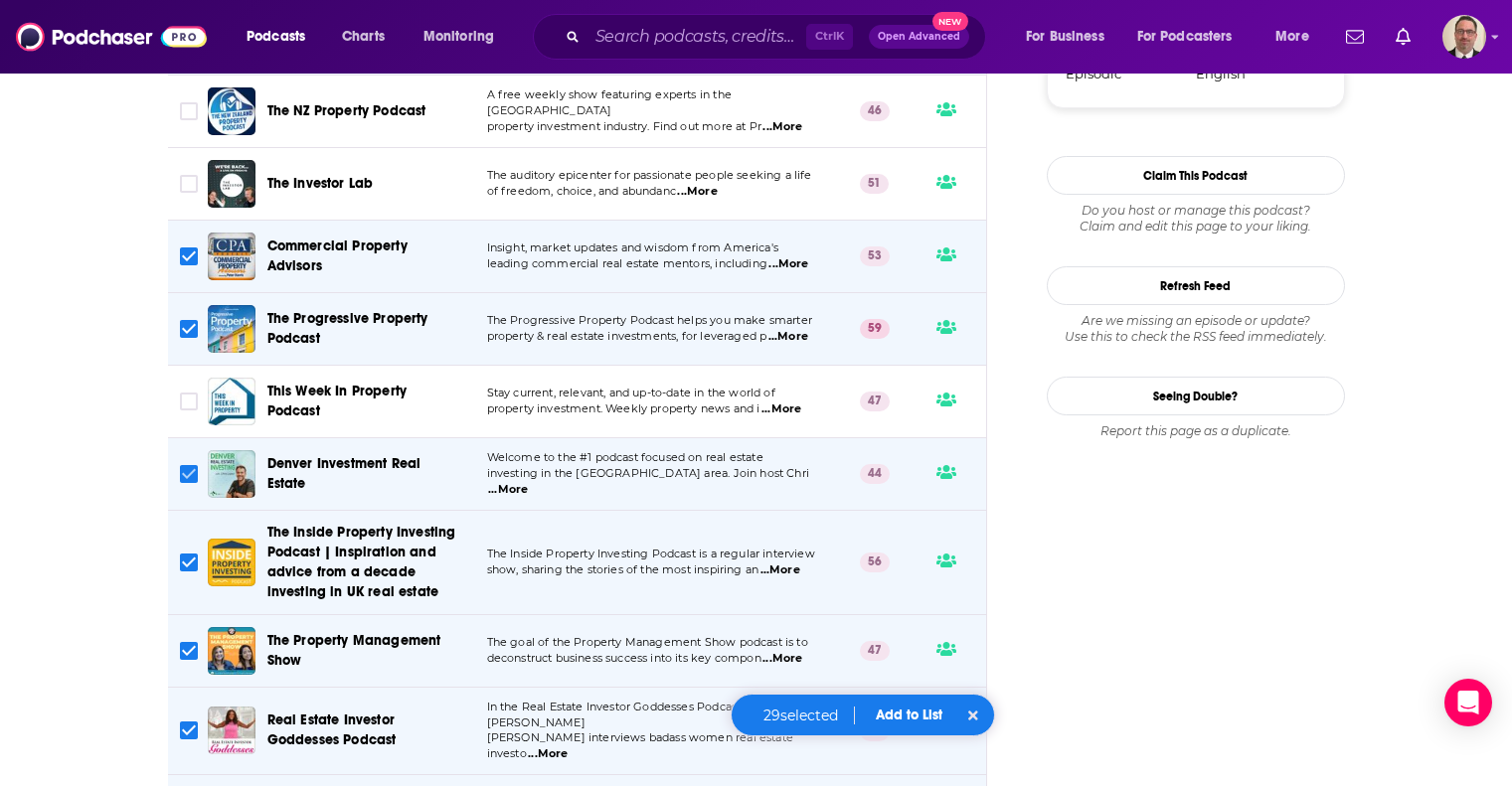 click at bounding box center [189, 474] 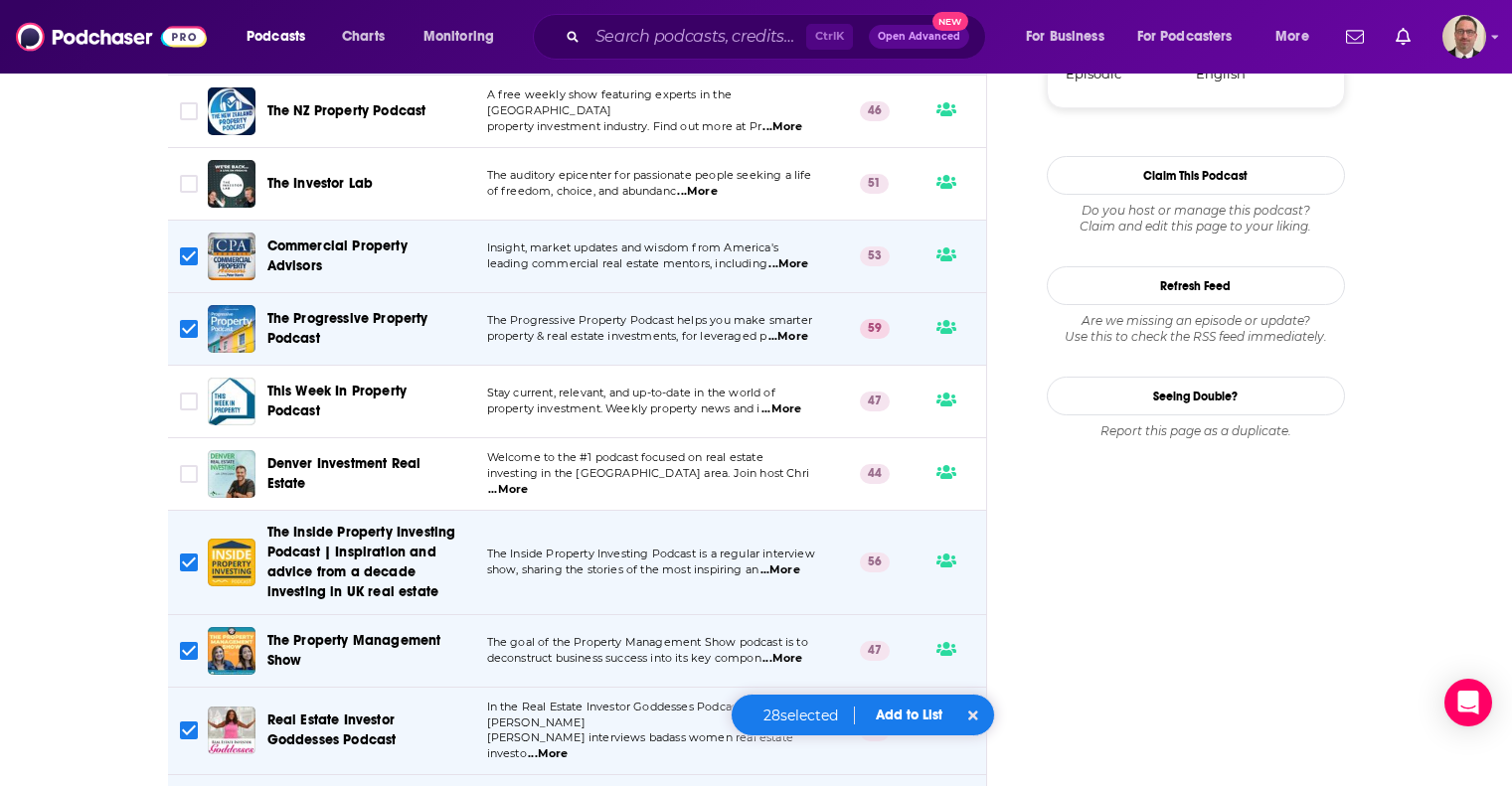 scroll, scrollTop: 2583, scrollLeft: 0, axis: vertical 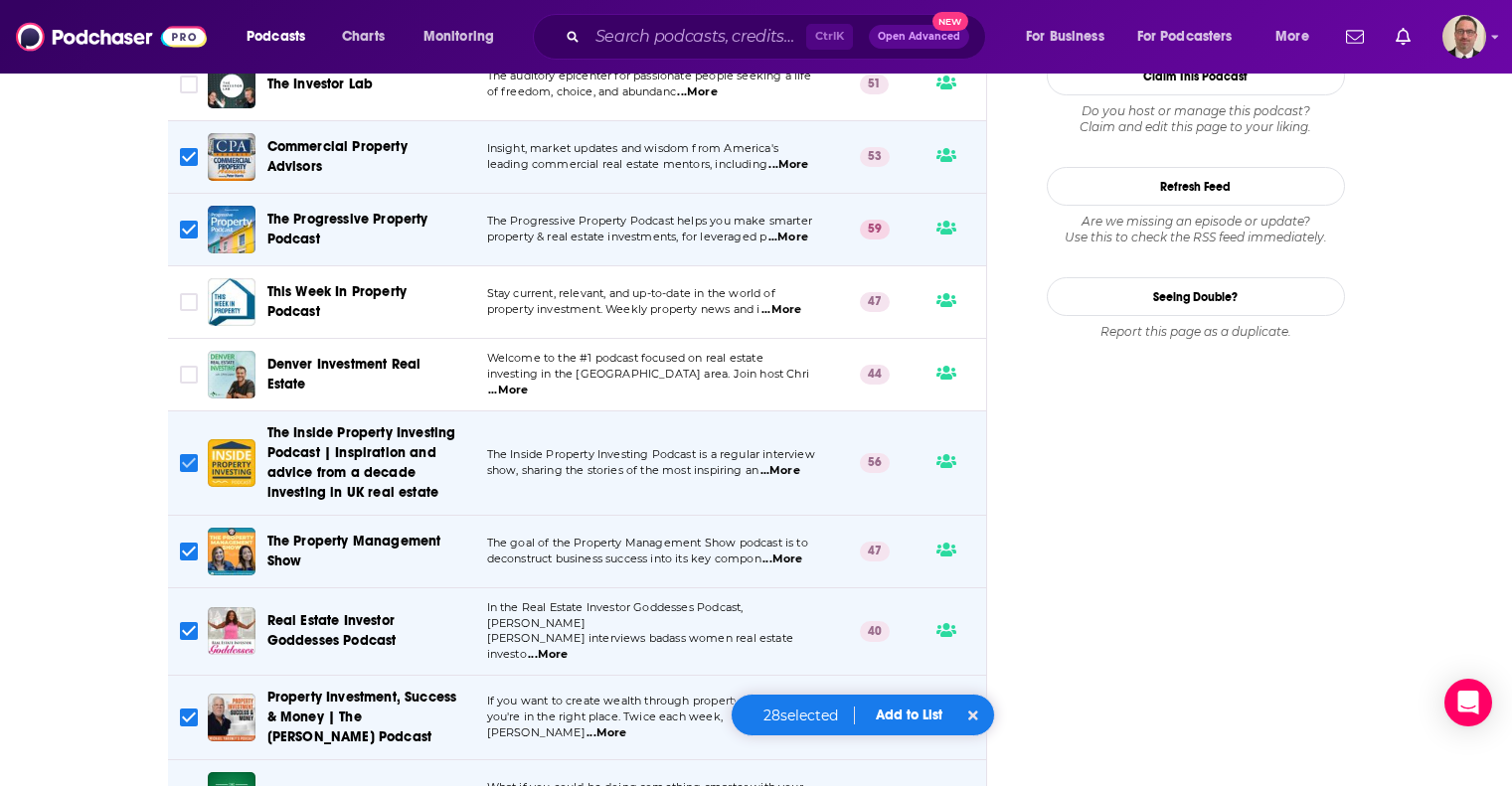 click at bounding box center (189, 463) 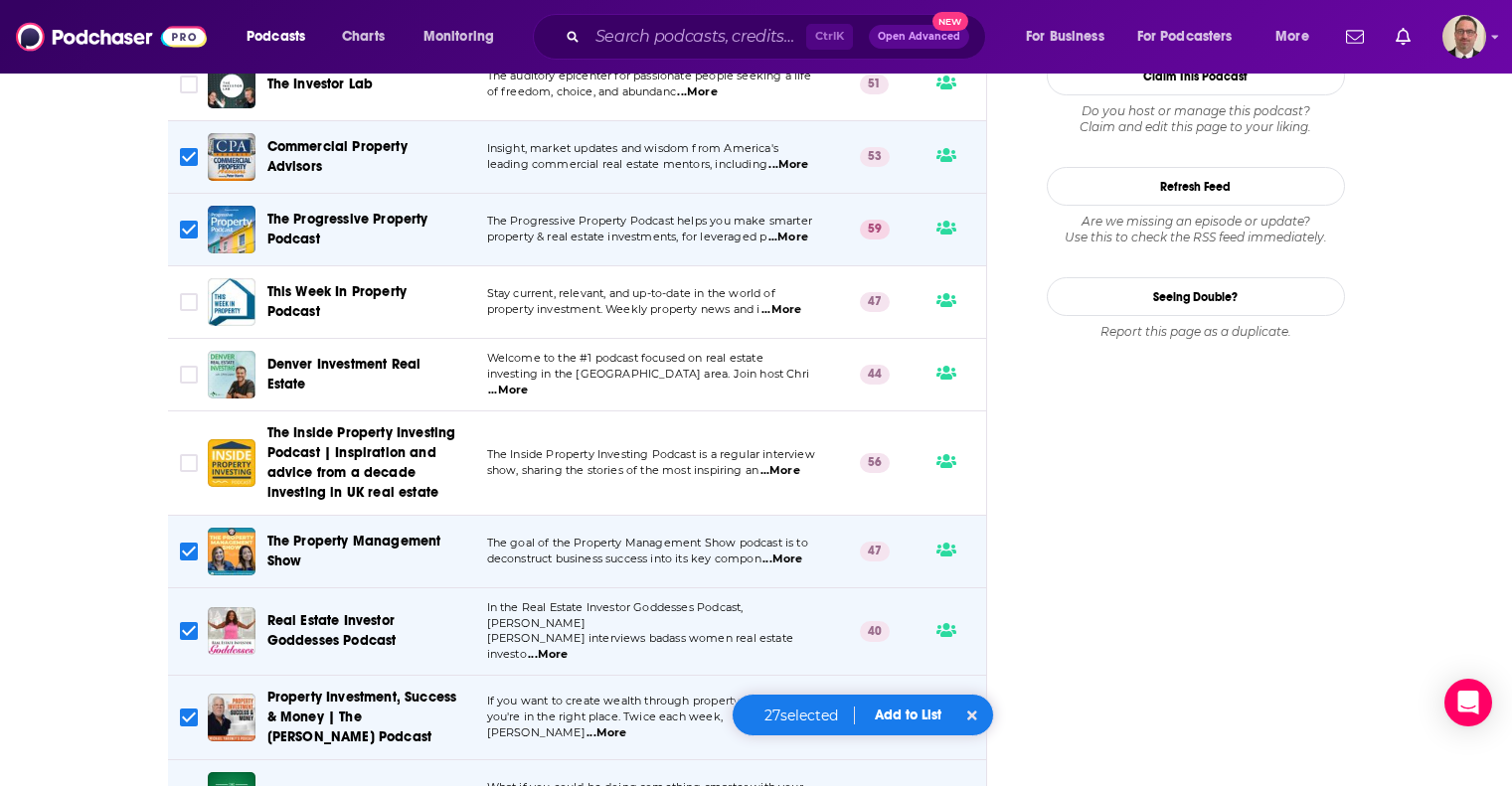 click on "...More" at bounding box center (782, 559) 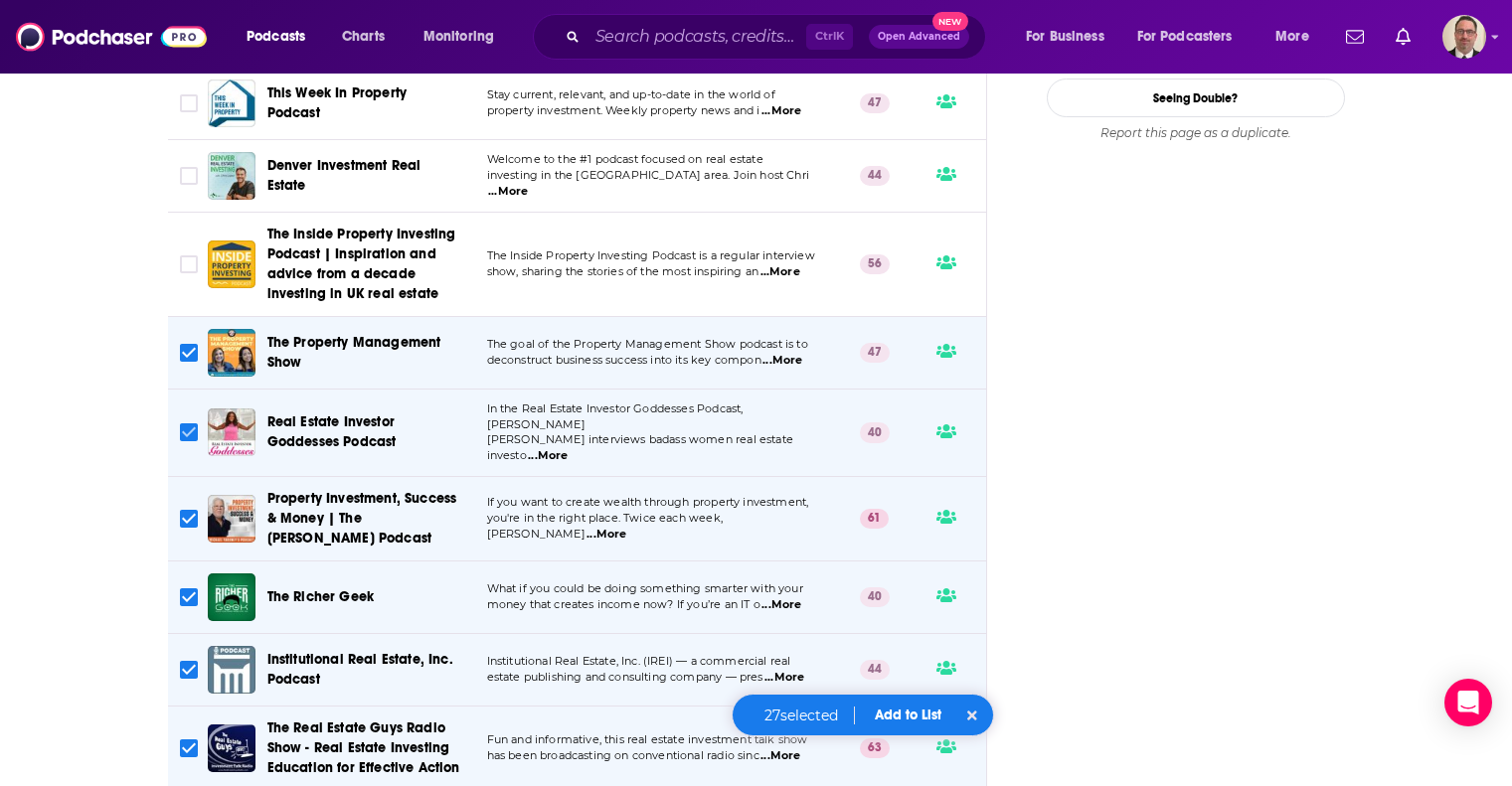click at bounding box center (189, 432) 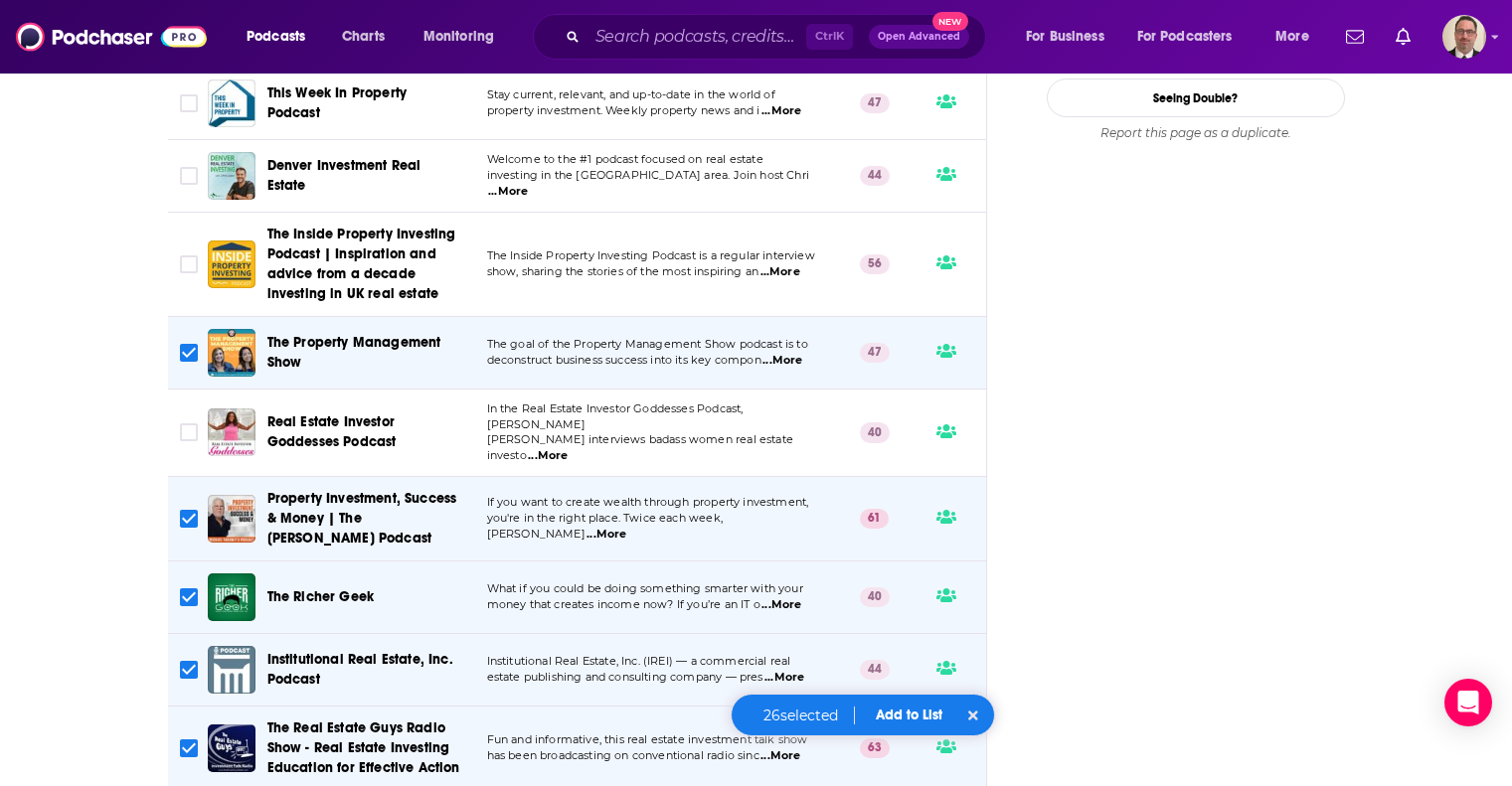 click on "...More" at bounding box center [606, 535] 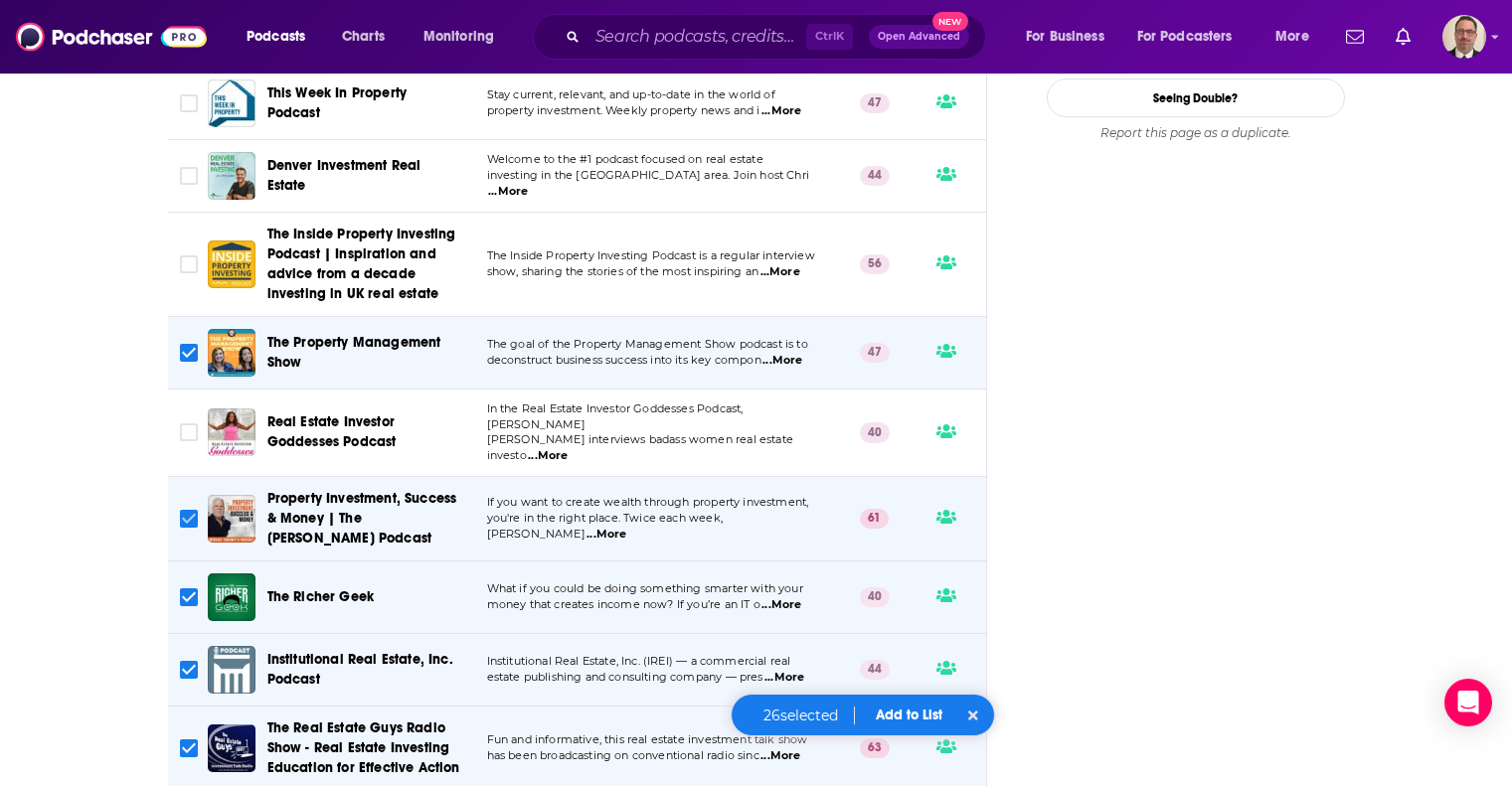 click at bounding box center (189, 519) 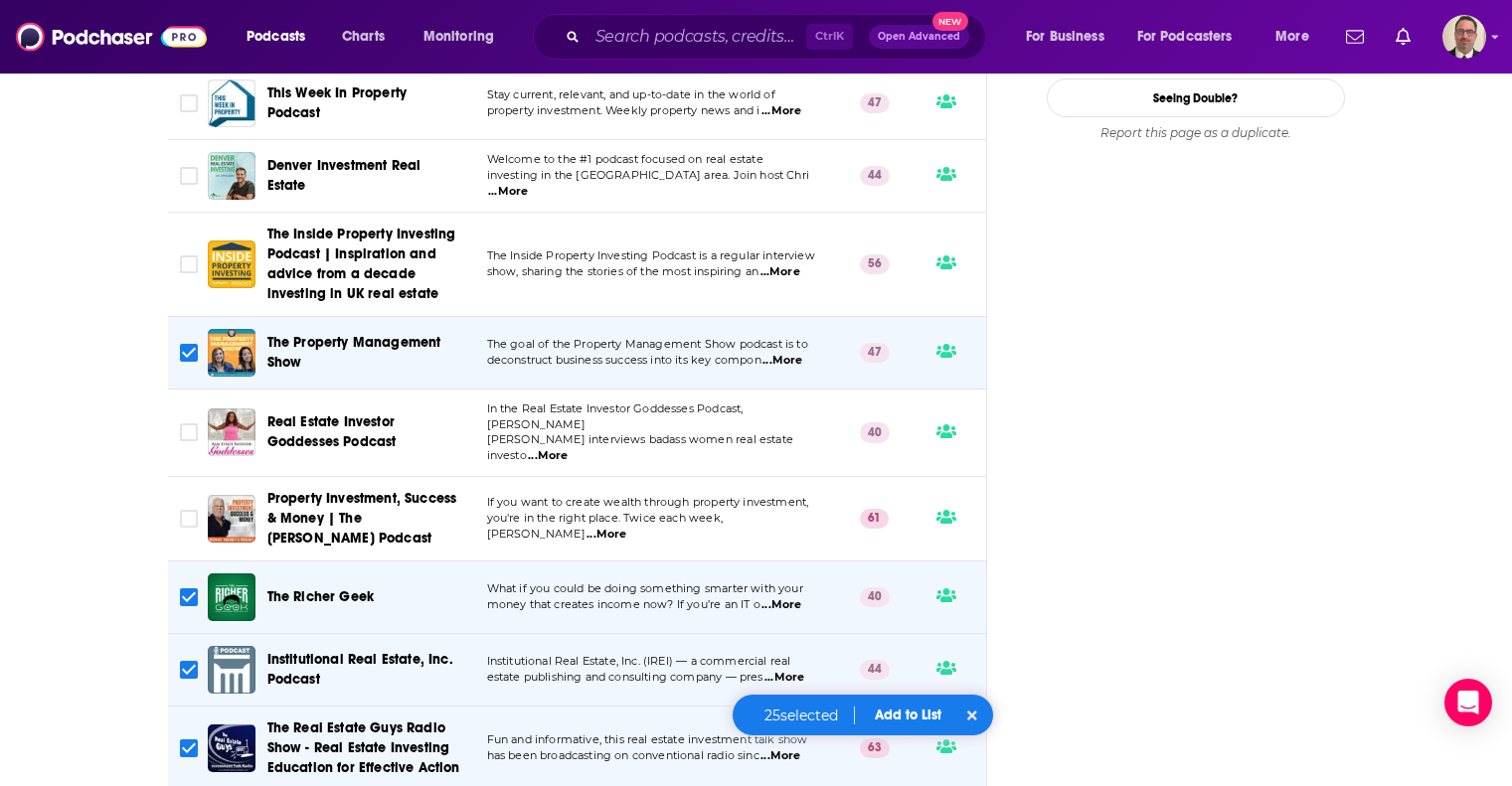 click on "...More" at bounding box center [781, 605] 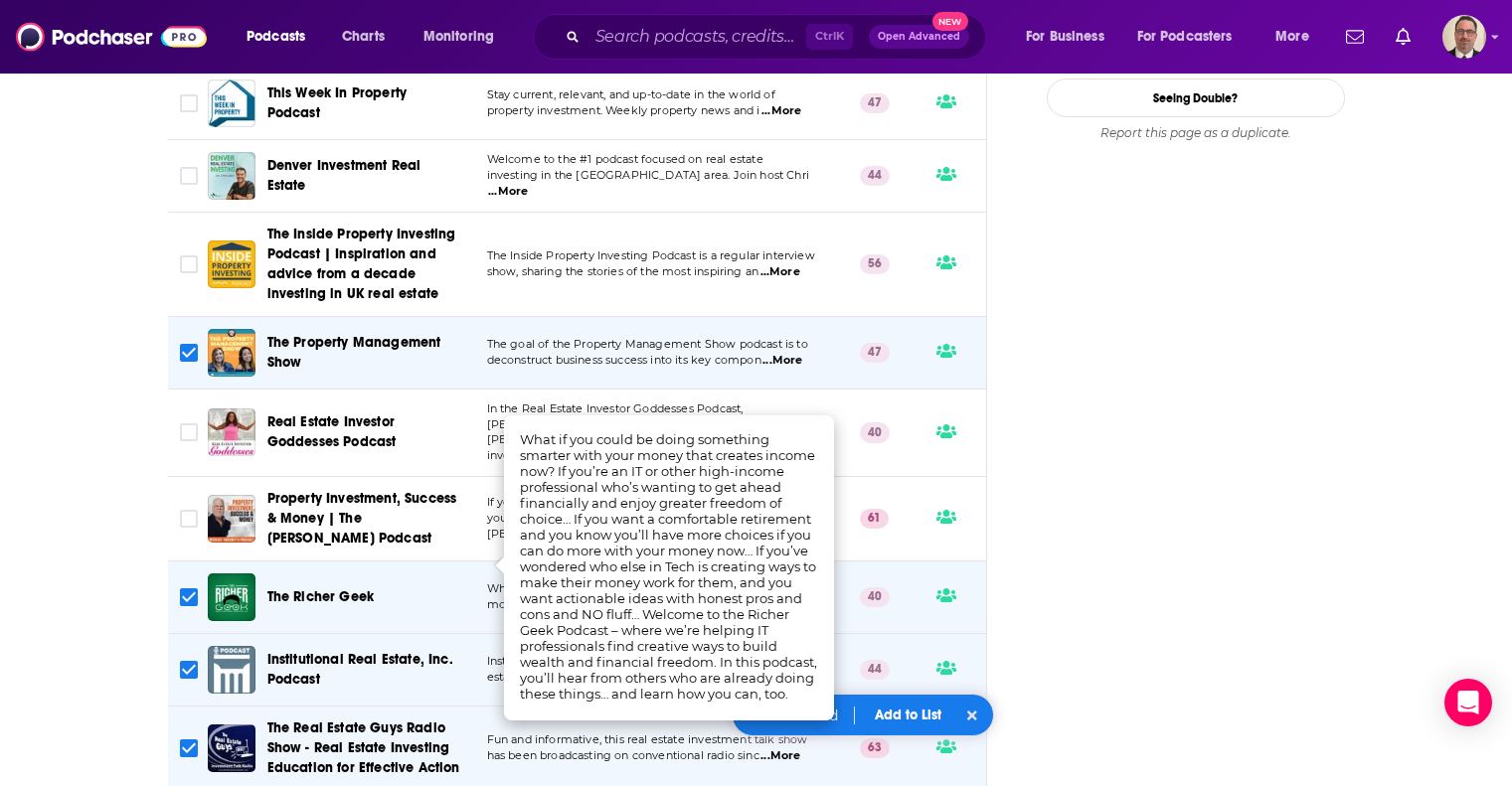 click at bounding box center [189, 597] 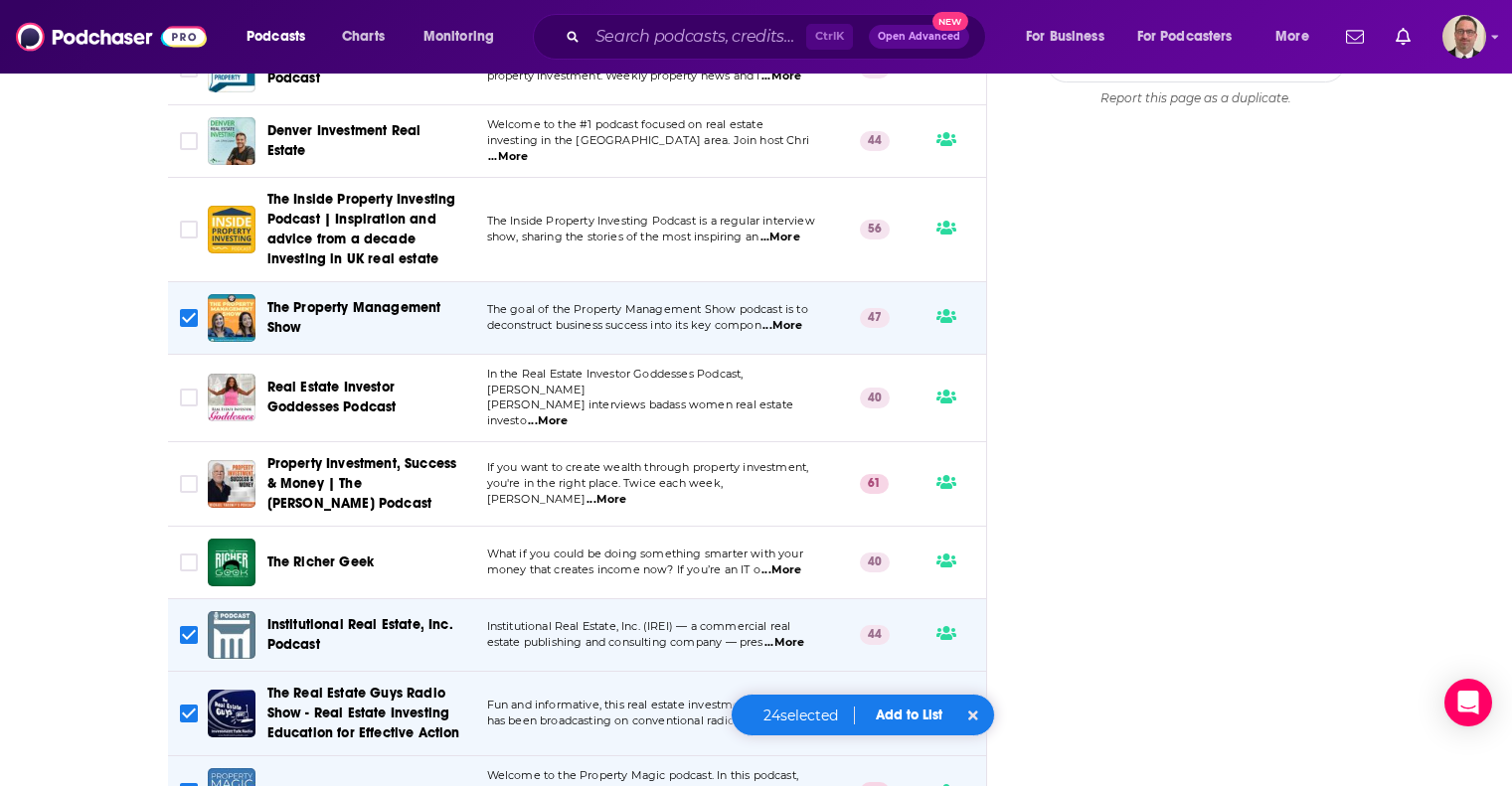 scroll, scrollTop: 2980, scrollLeft: 0, axis: vertical 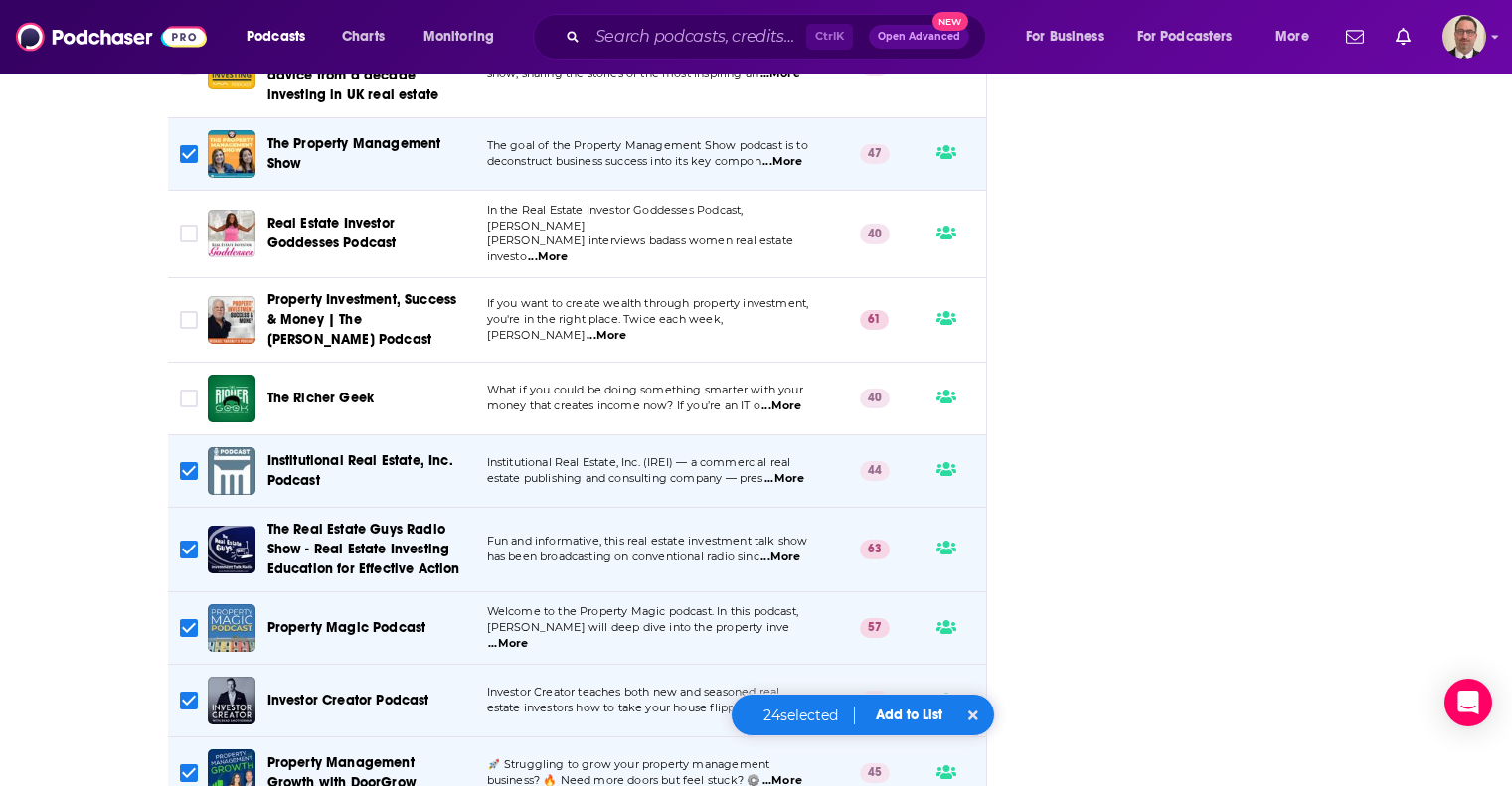click on "...More" at bounding box center [780, 557] 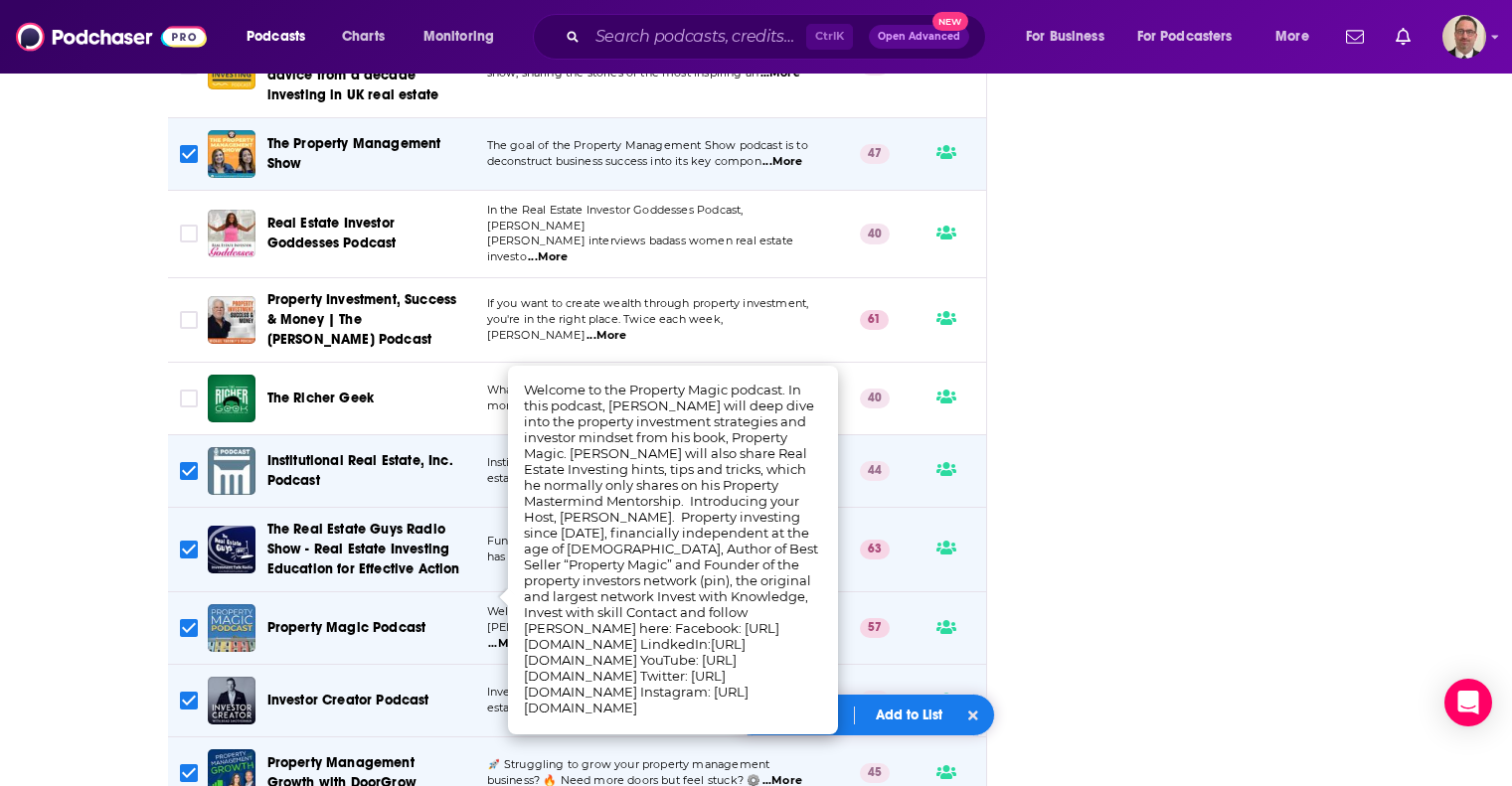 click at bounding box center (189, 628) 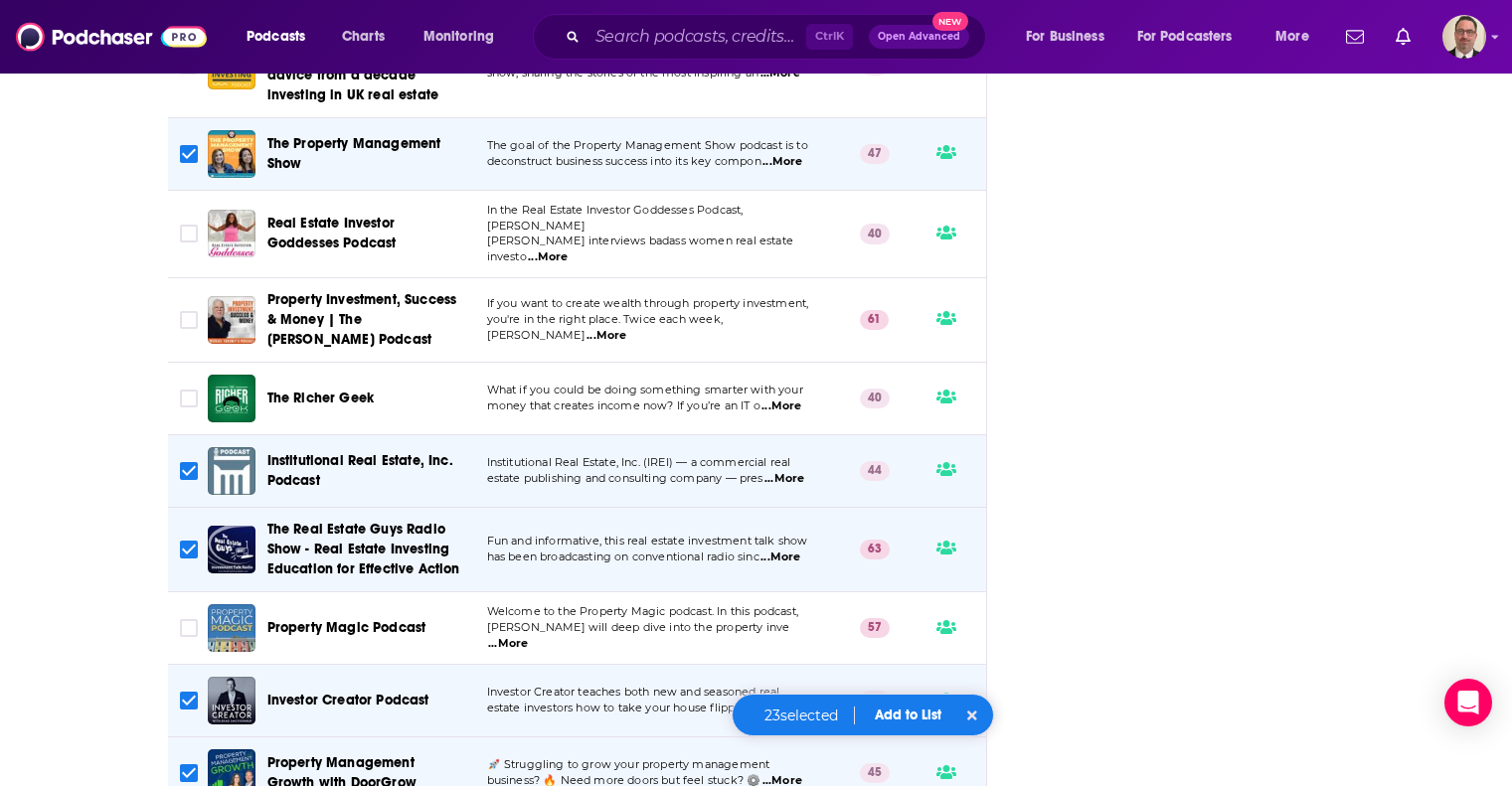 click on "...More" at bounding box center [785, 708] 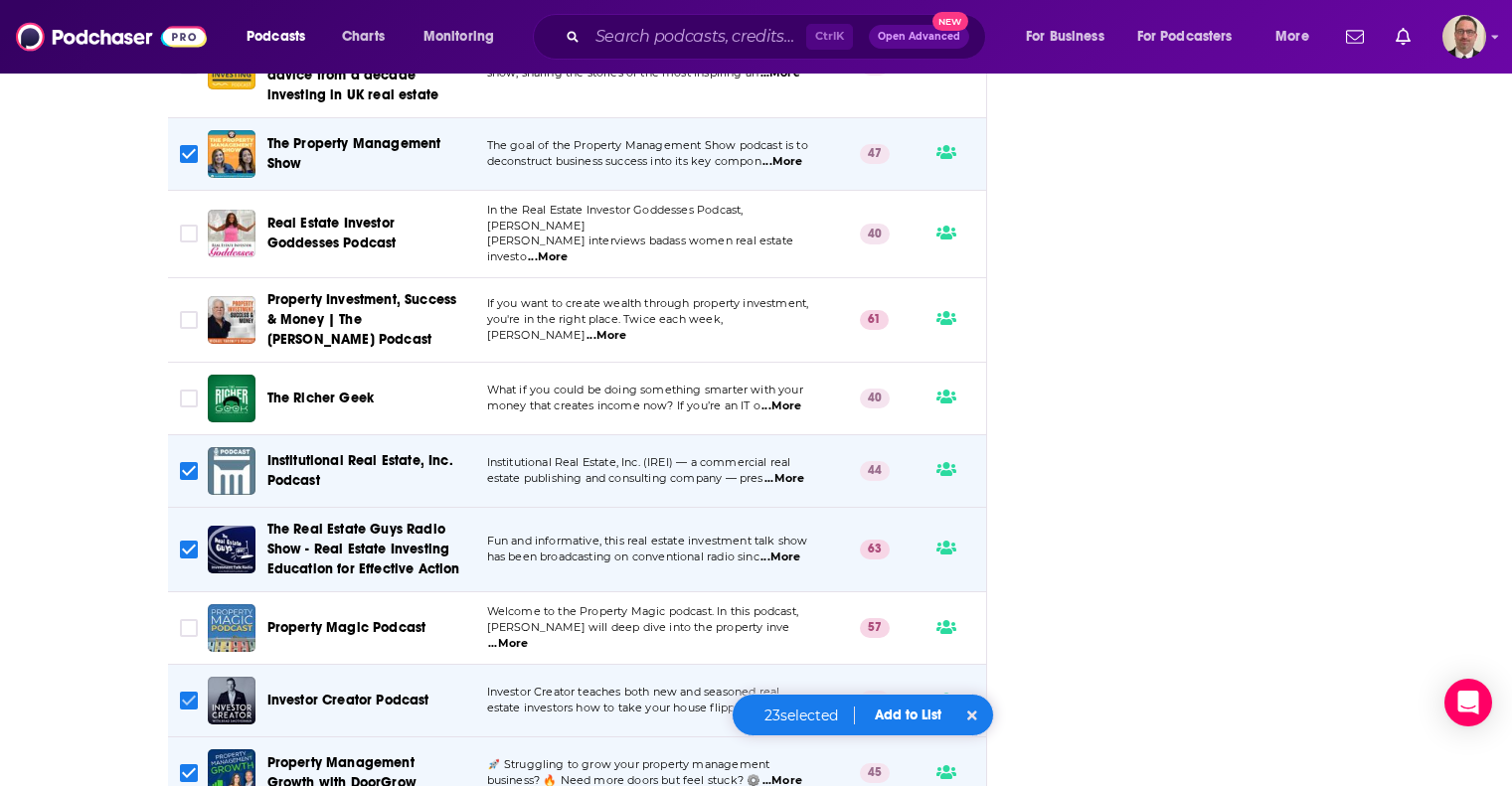 click at bounding box center (189, 701) 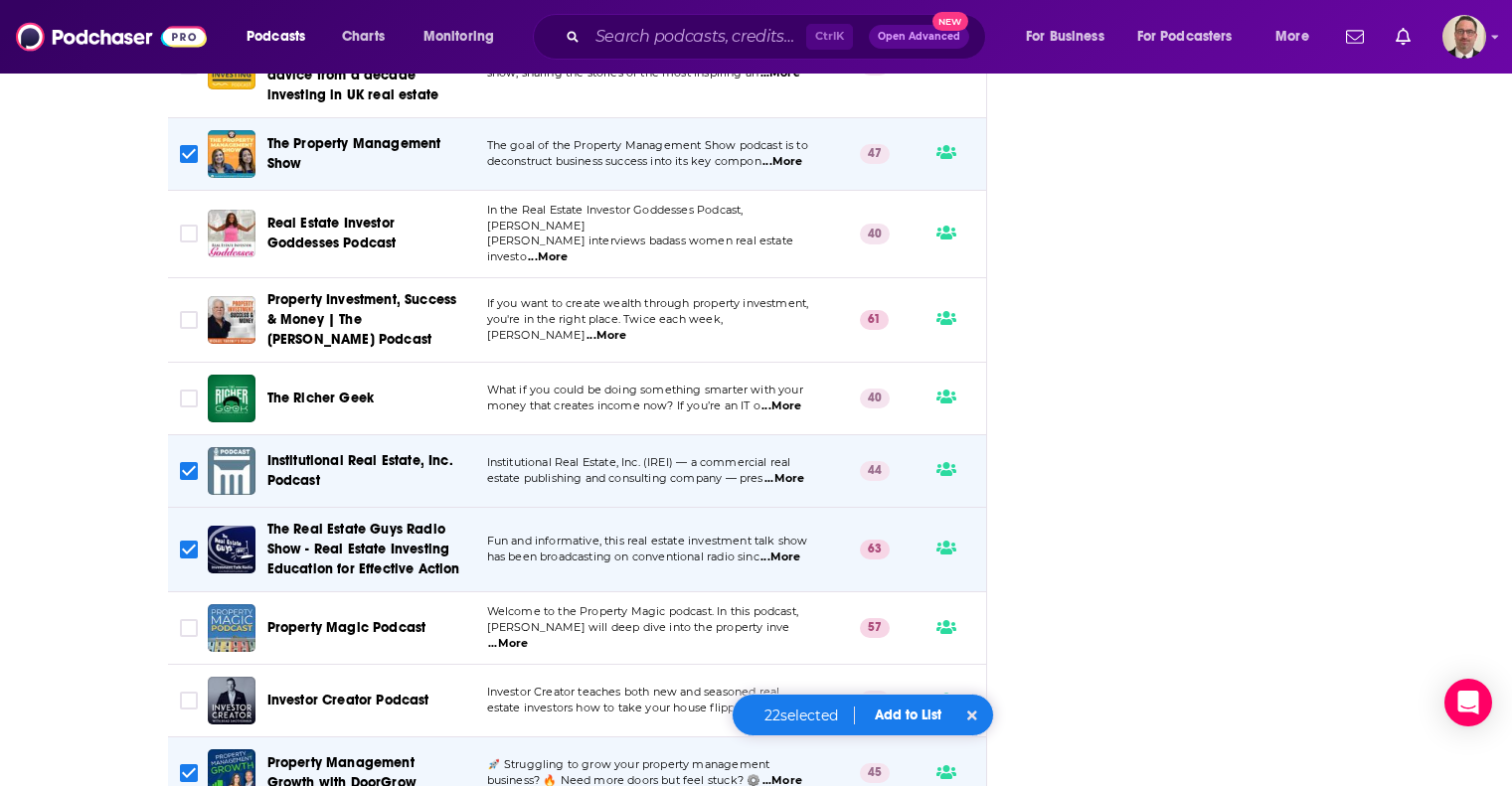 click on "...More" at bounding box center [782, 781] 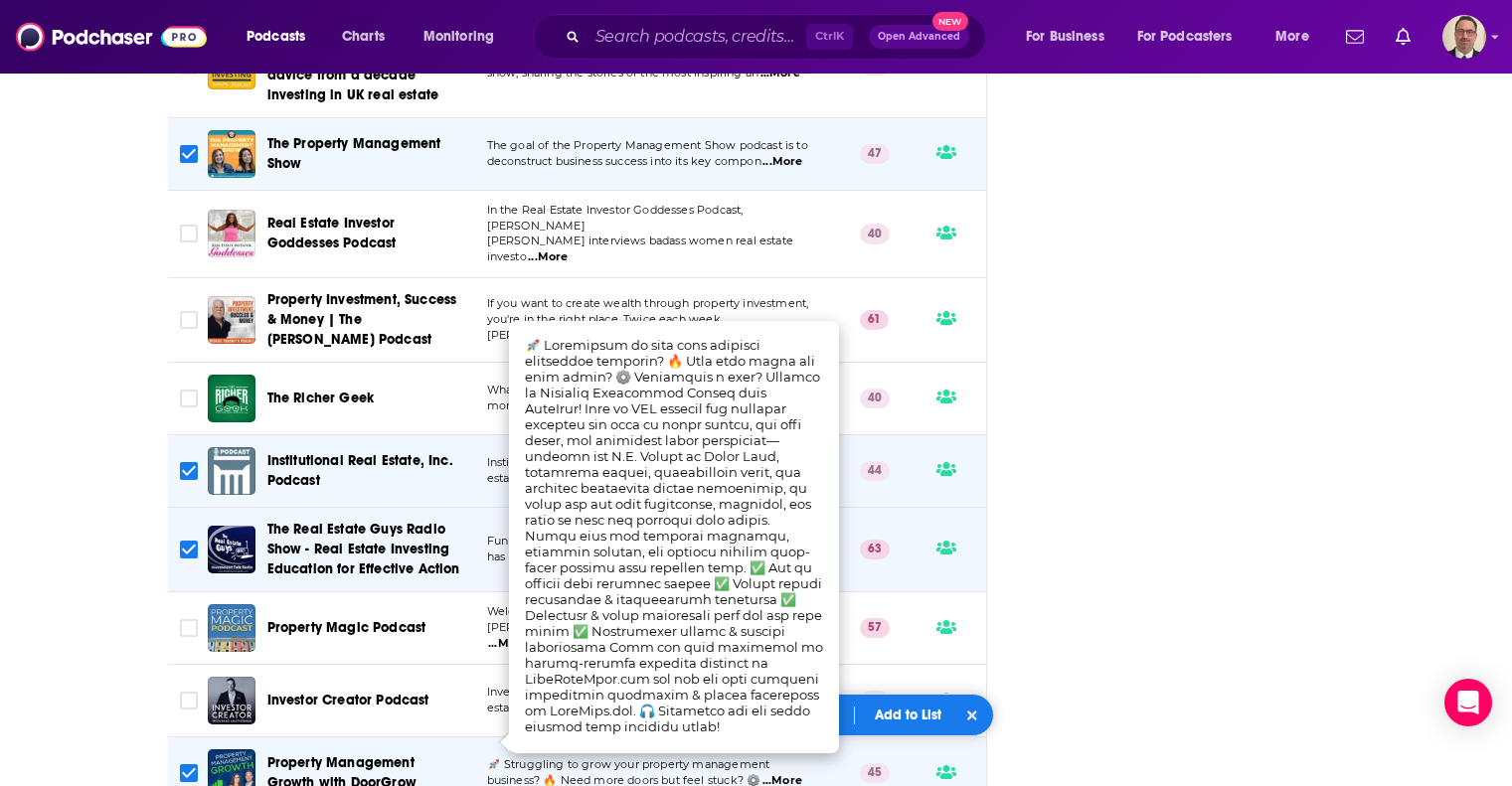 click at bounding box center (189, 773) 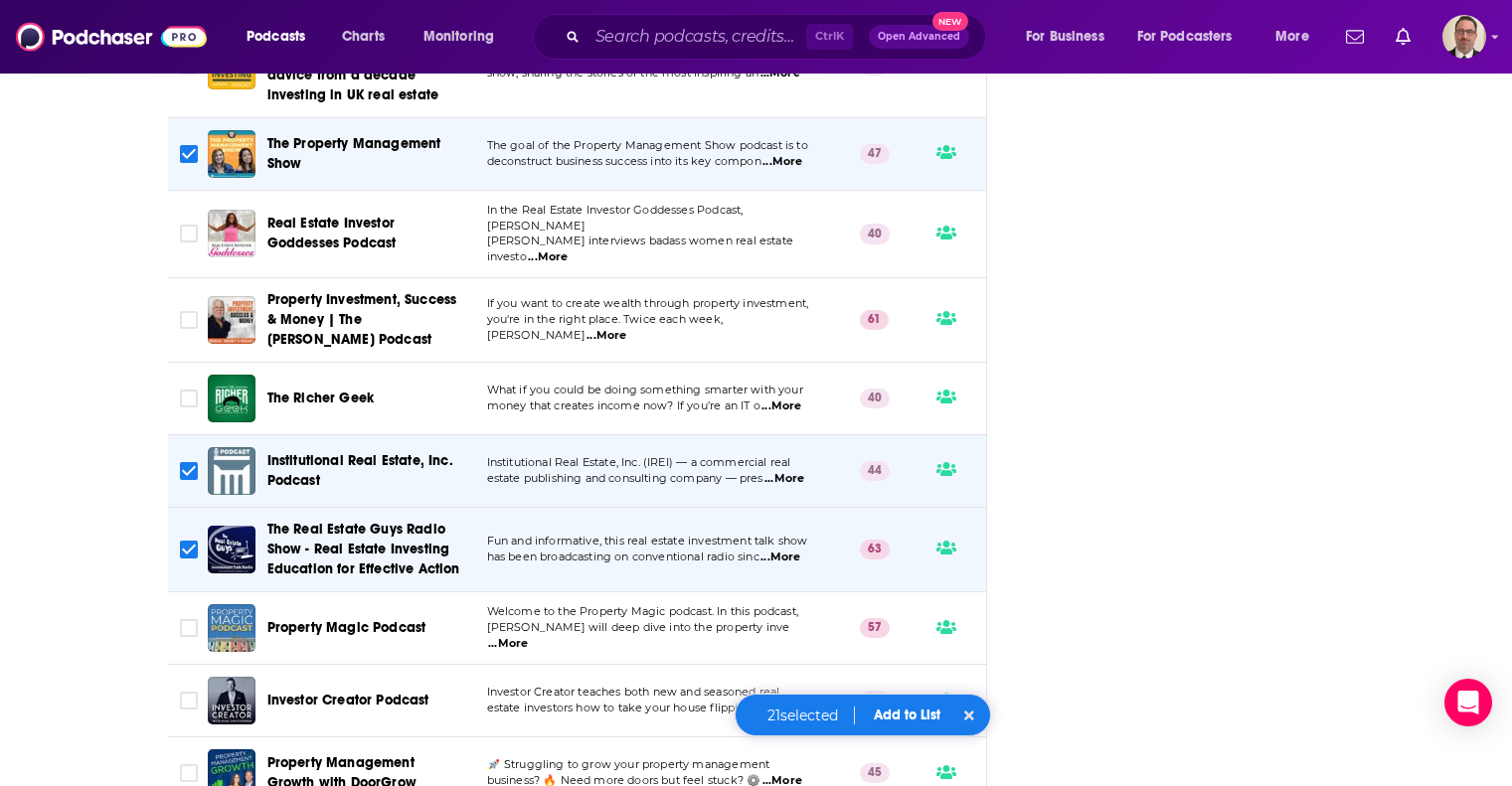 click on "Add to List" at bounding box center [907, 714] 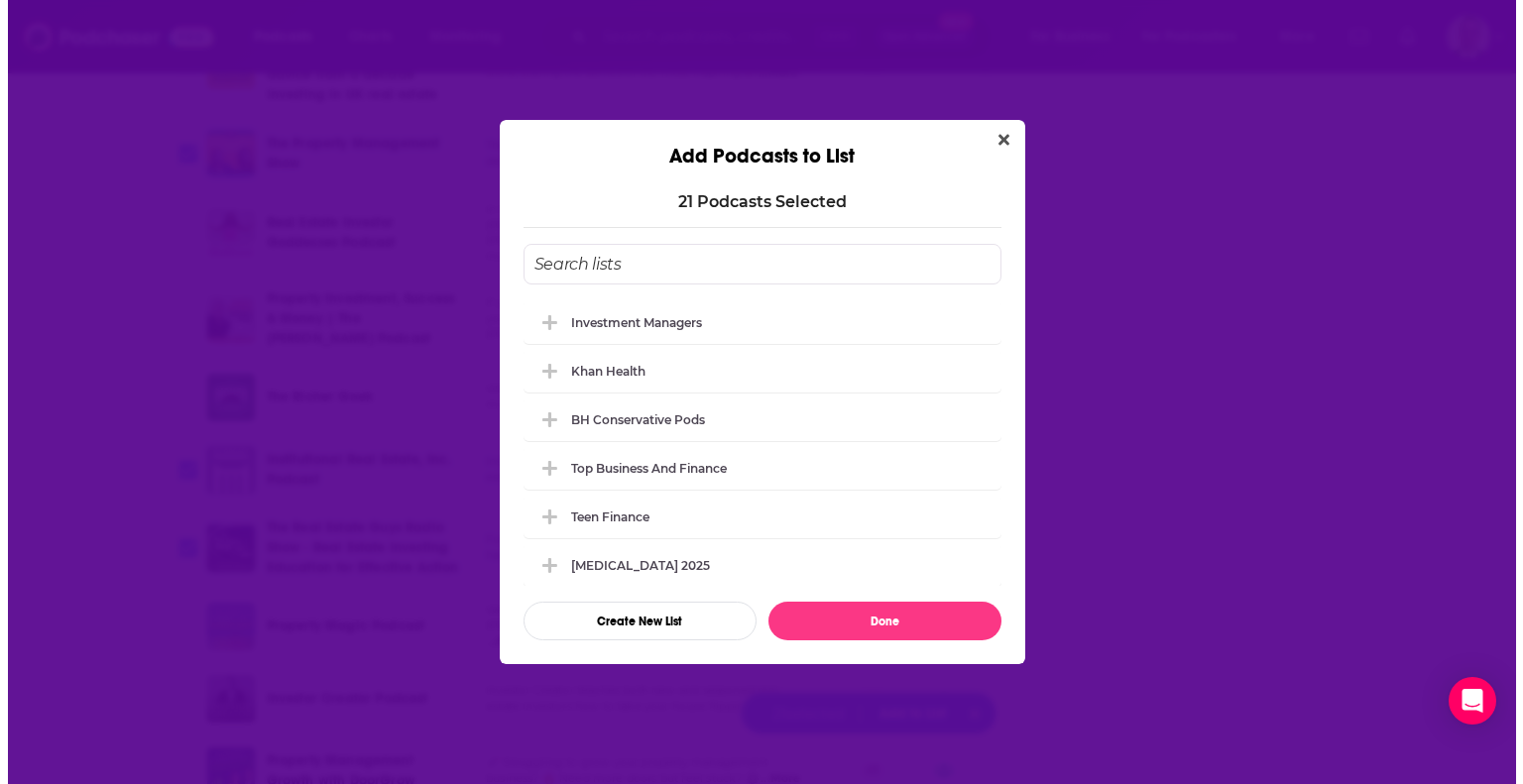 scroll, scrollTop: 0, scrollLeft: 0, axis: both 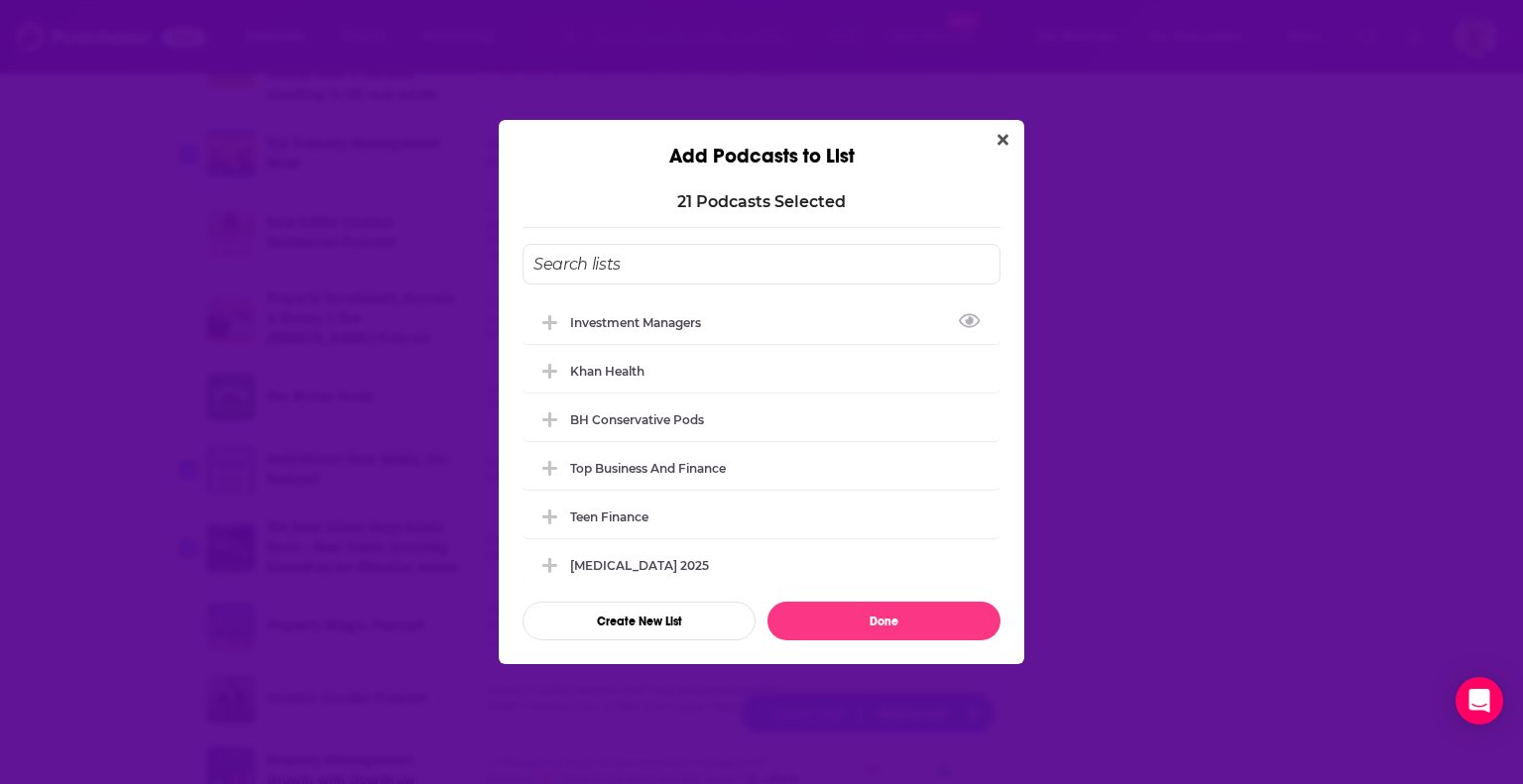 click at bounding box center [762, 264] 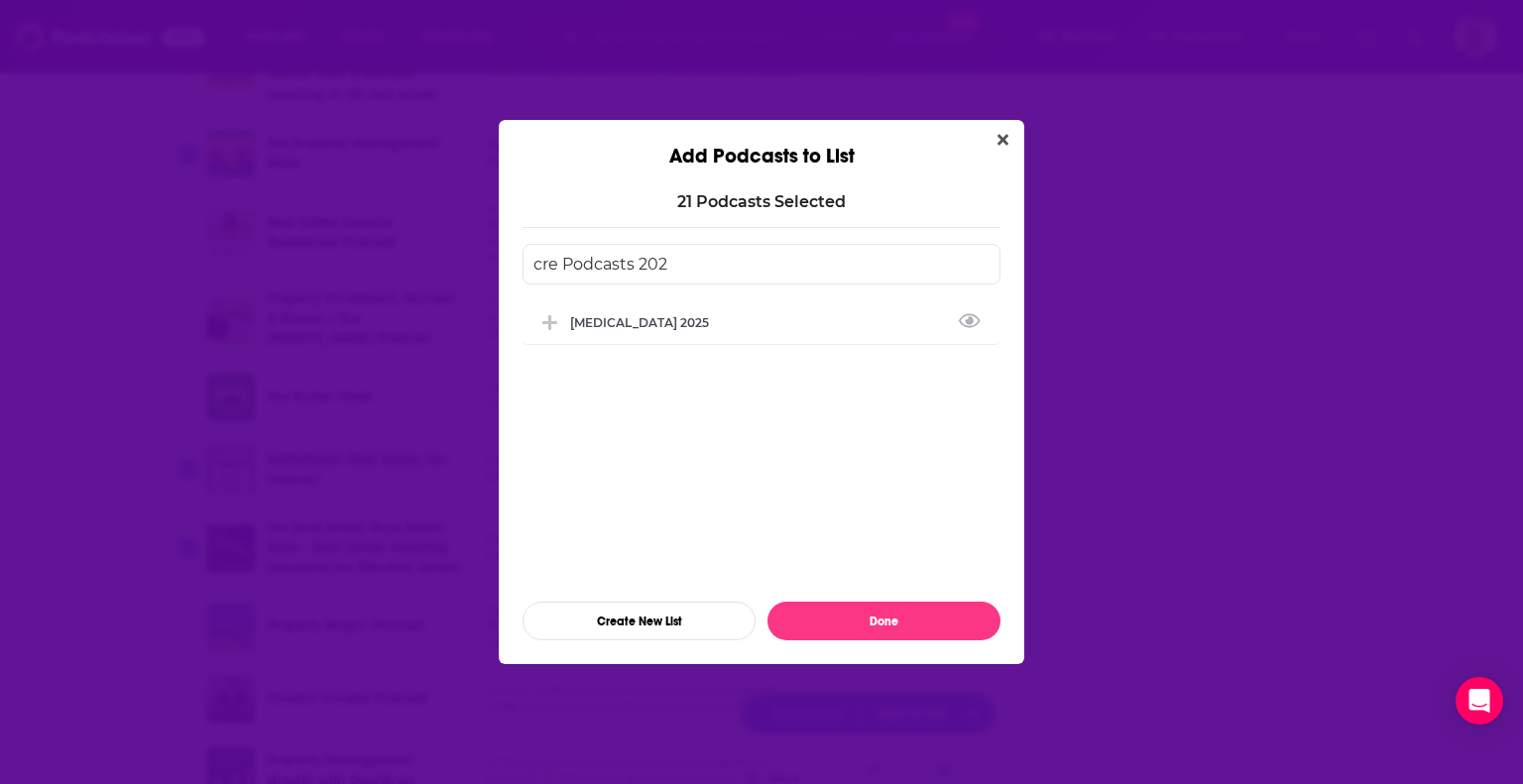 type on "cre Podcasts 2025" 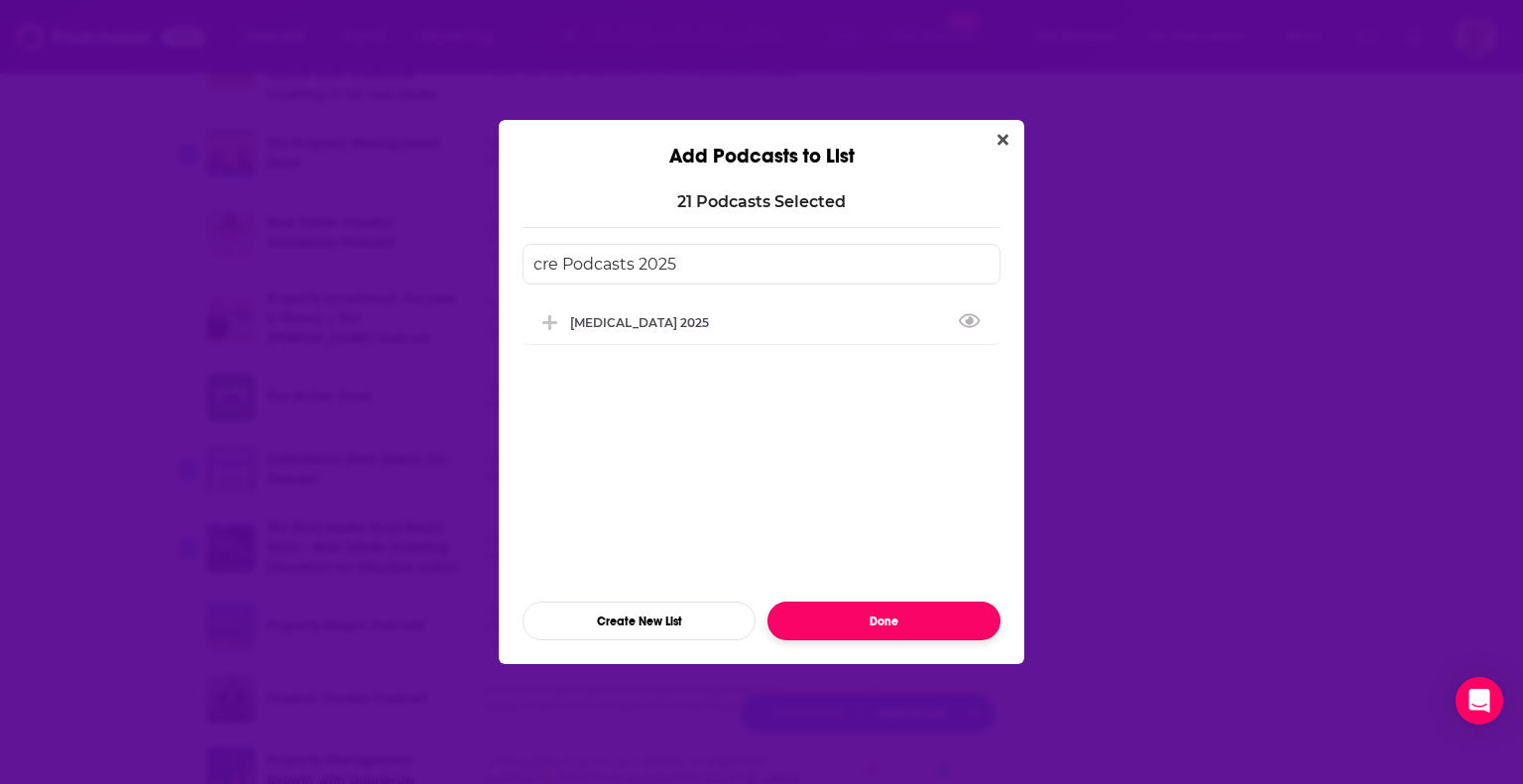click on "Done" at bounding box center [883, 620] 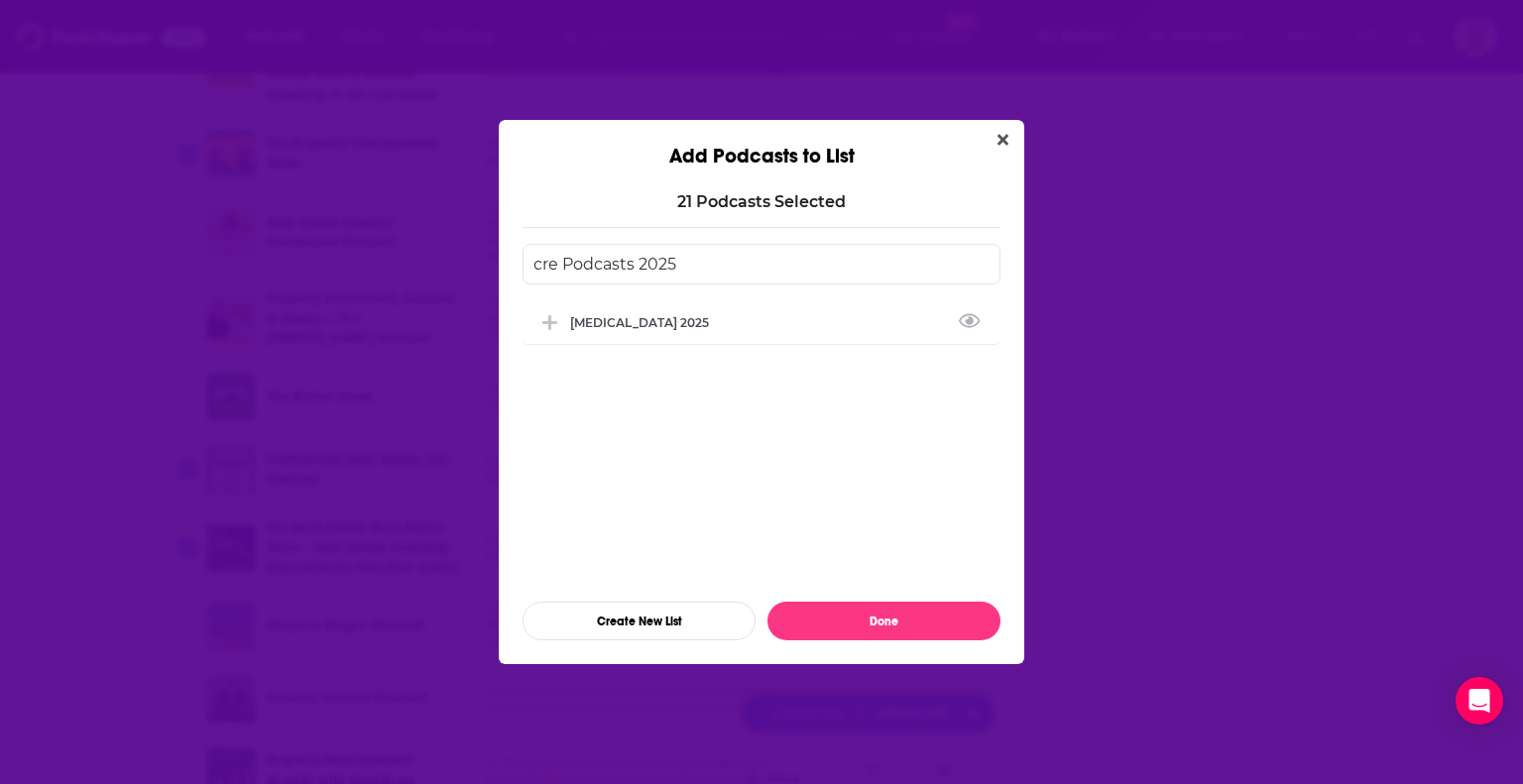 checkbox on "false" 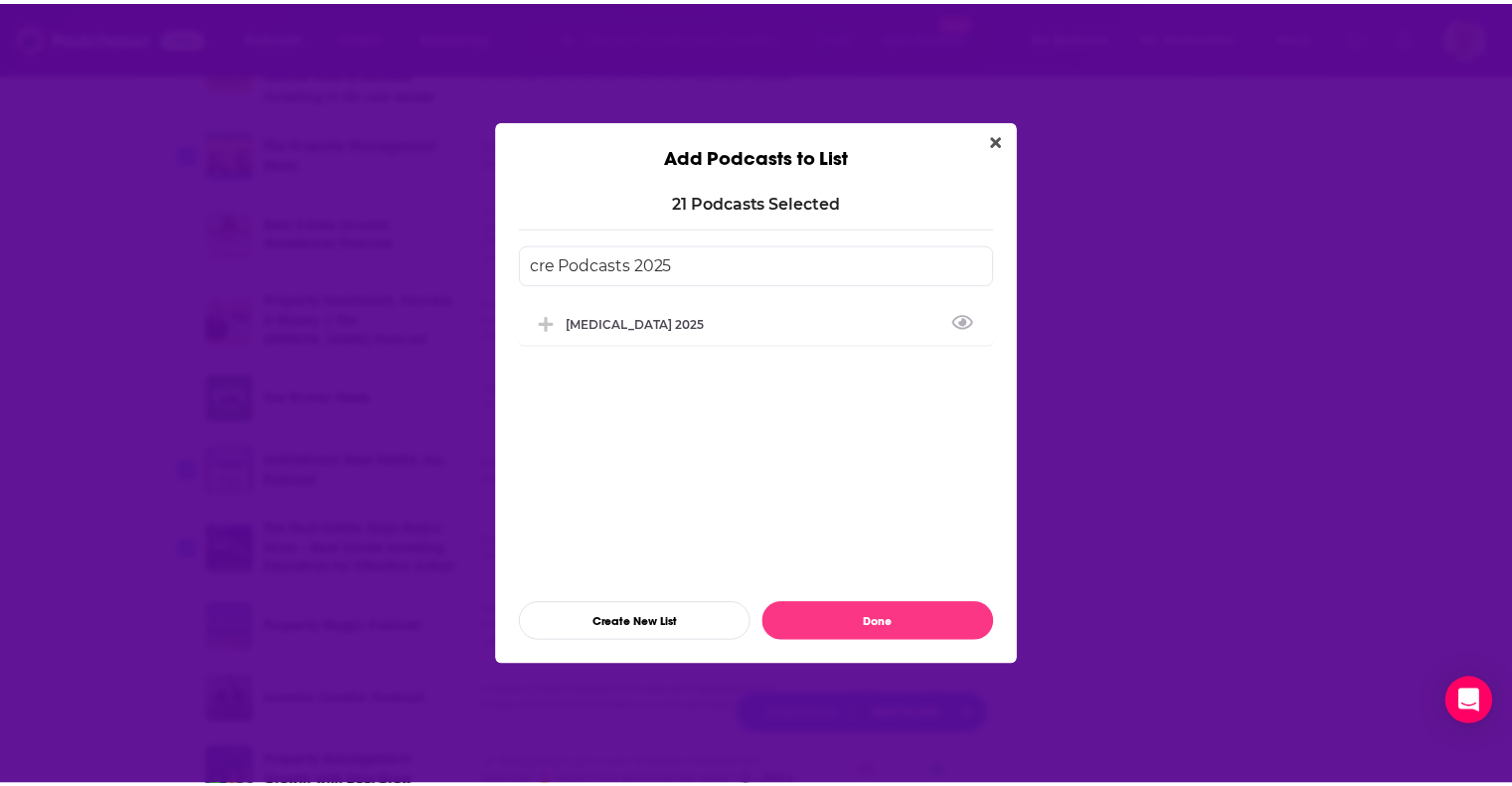 scroll, scrollTop: 2980, scrollLeft: 0, axis: vertical 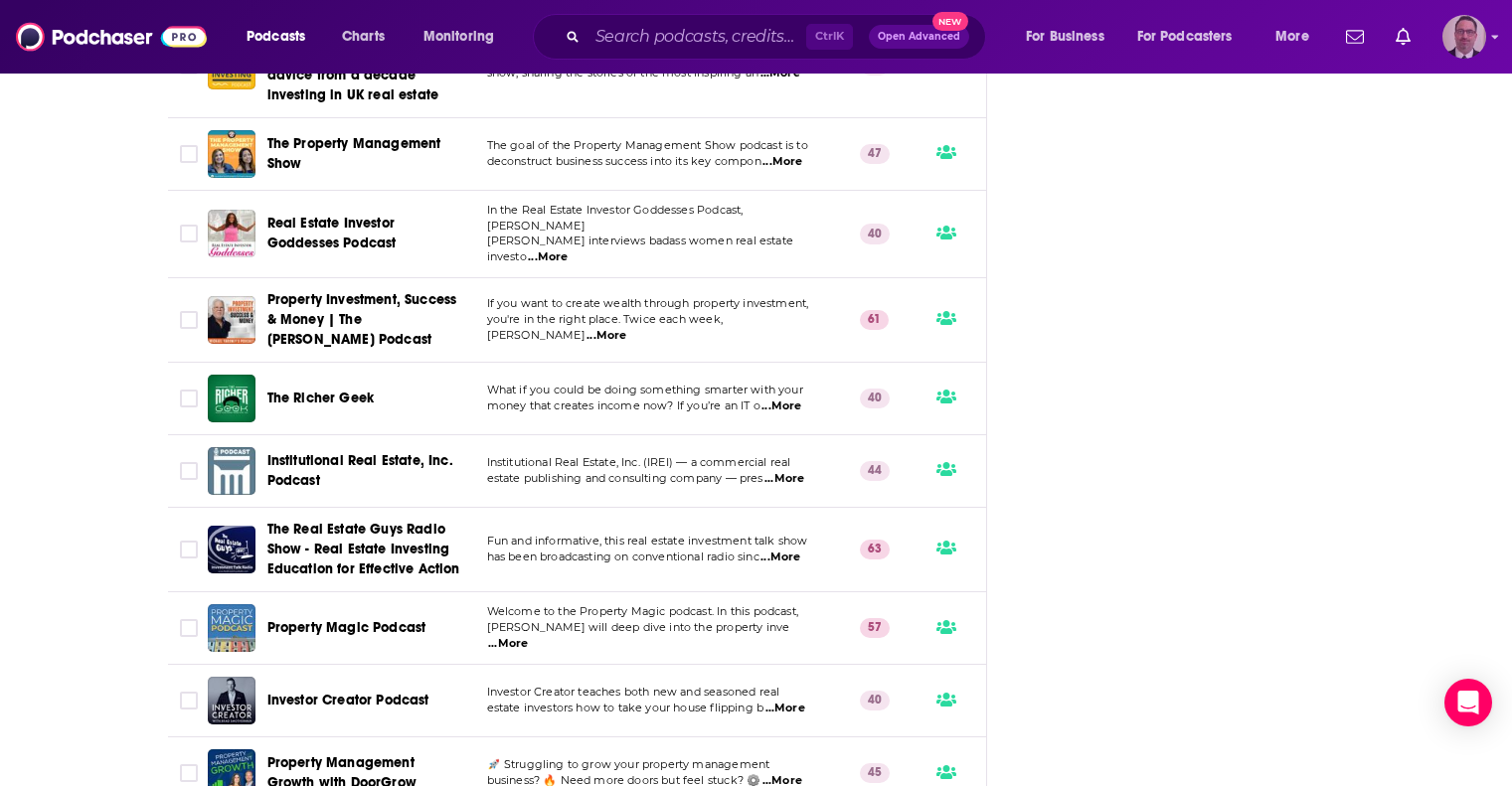 click at bounding box center (1464, 37) 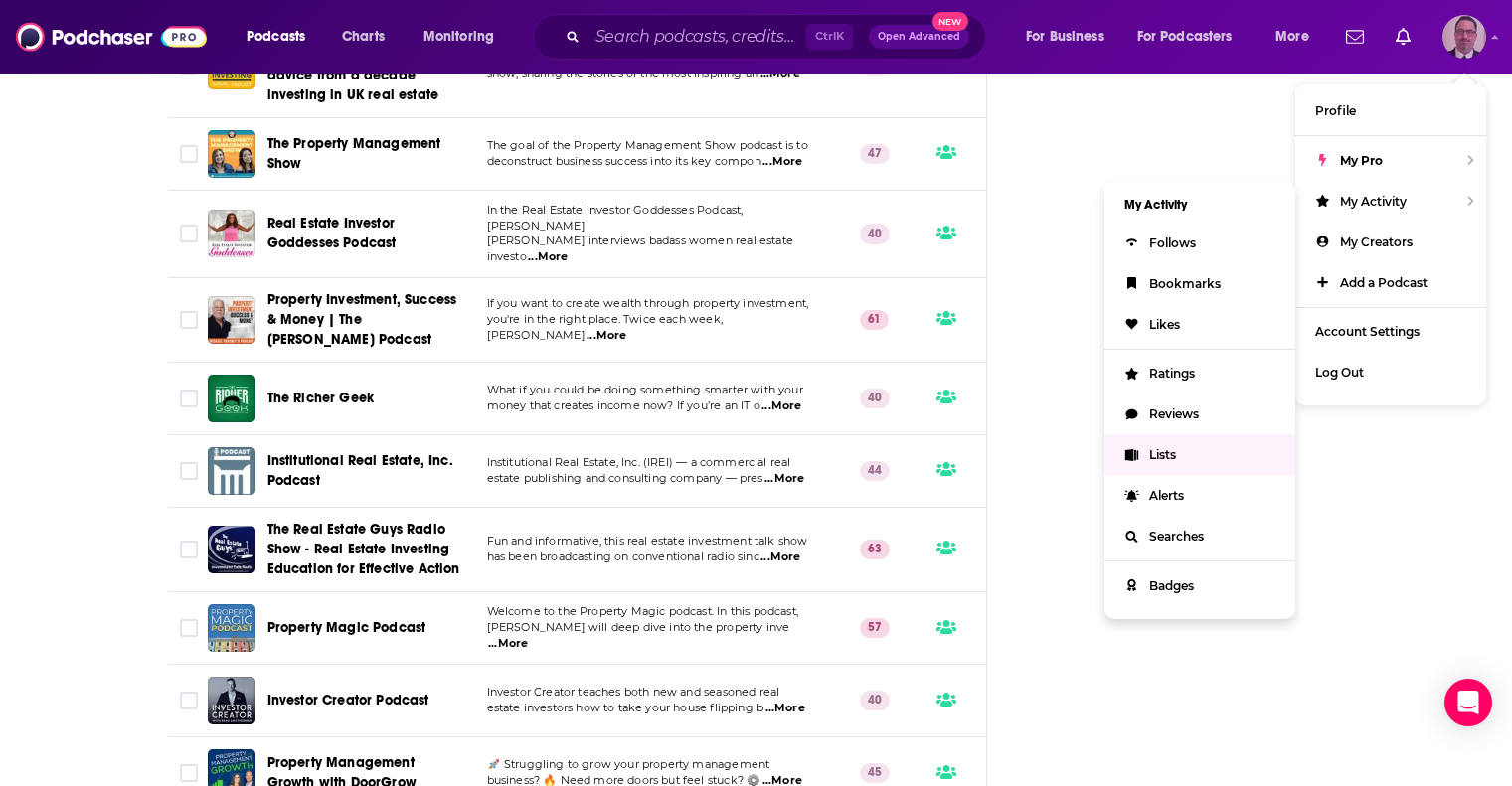 click on "Lists" at bounding box center (1162, 454) 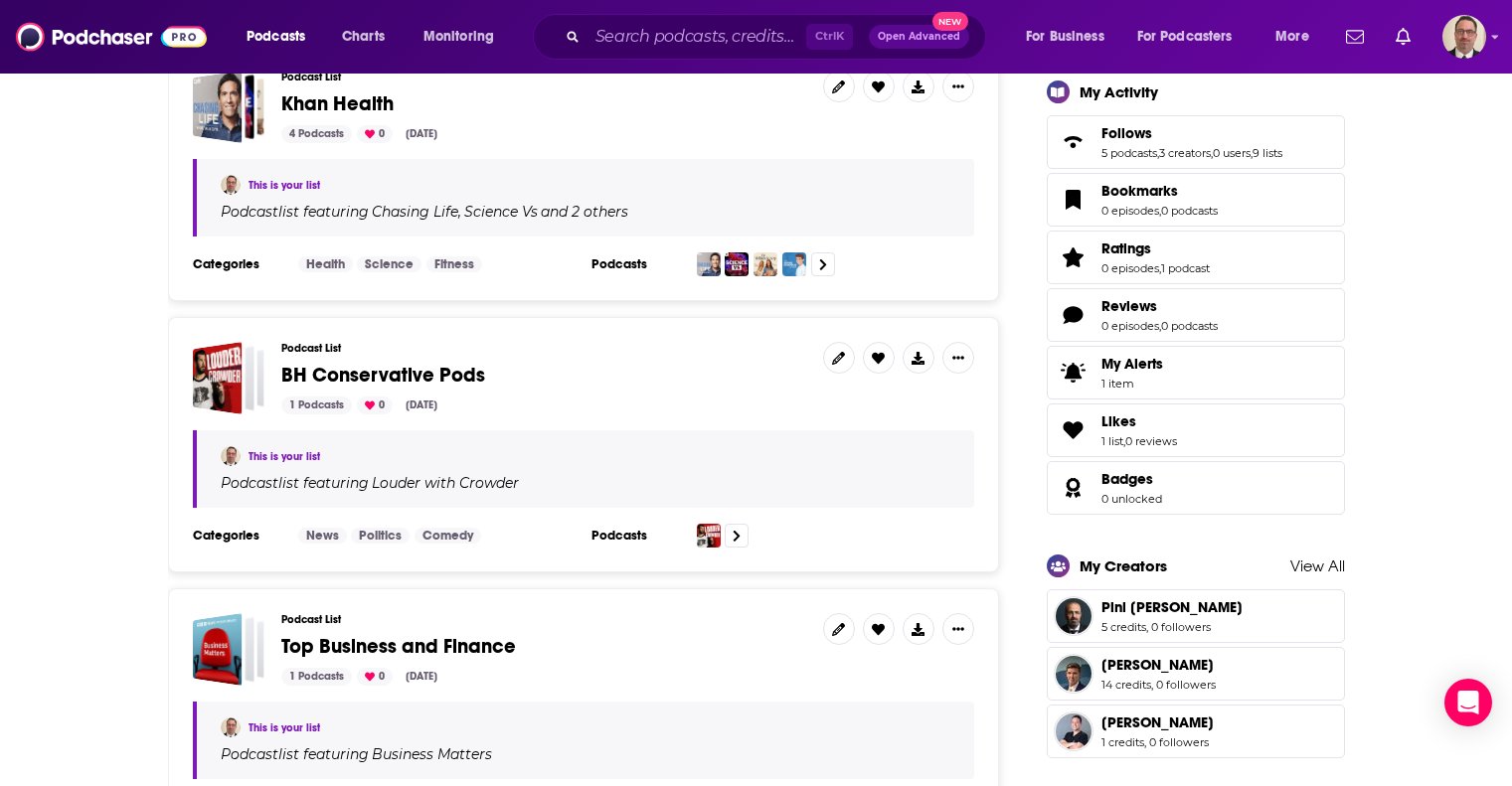 scroll, scrollTop: 0, scrollLeft: 0, axis: both 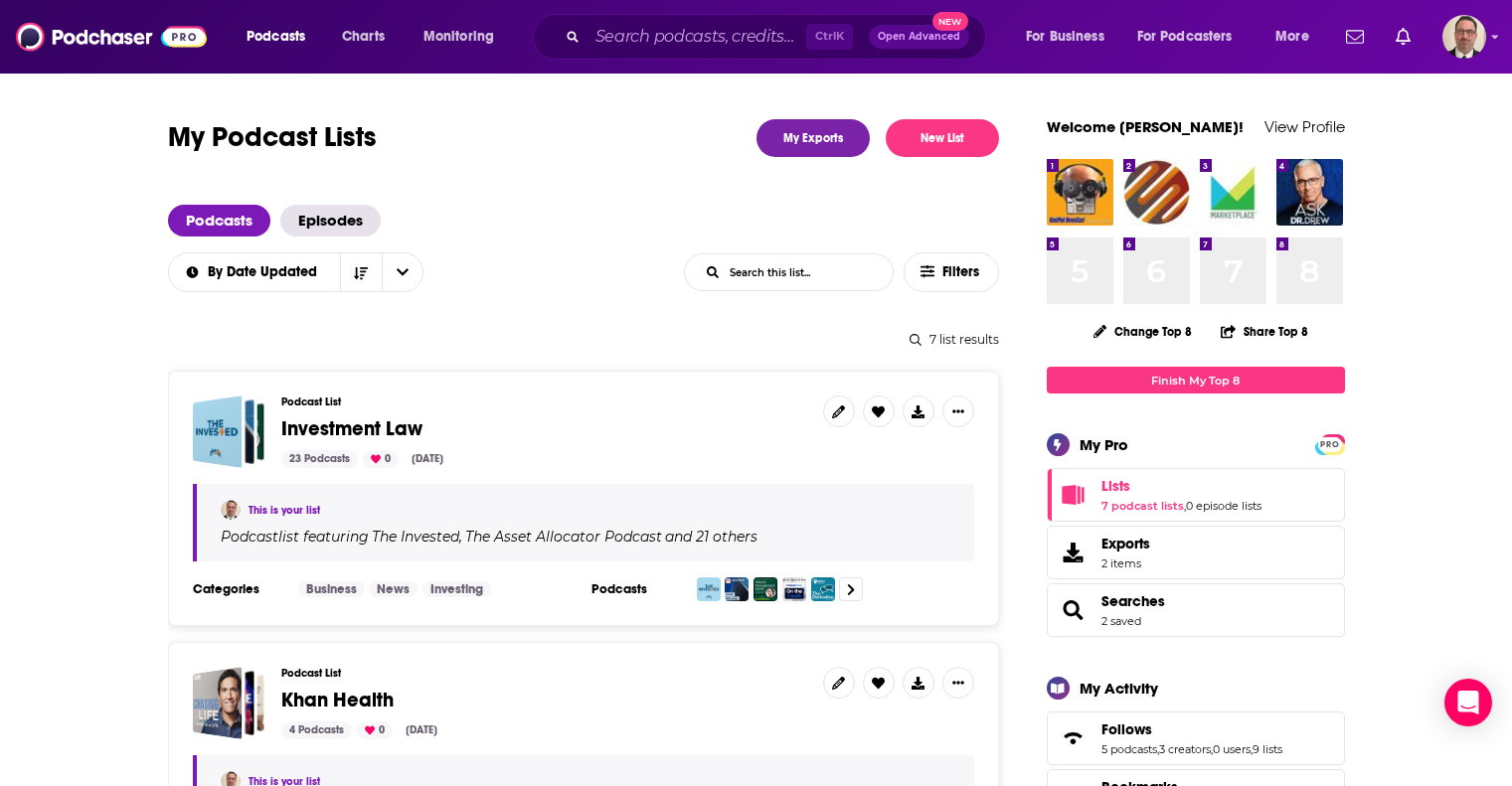click on "List Search Input" at bounding box center (788, 272) 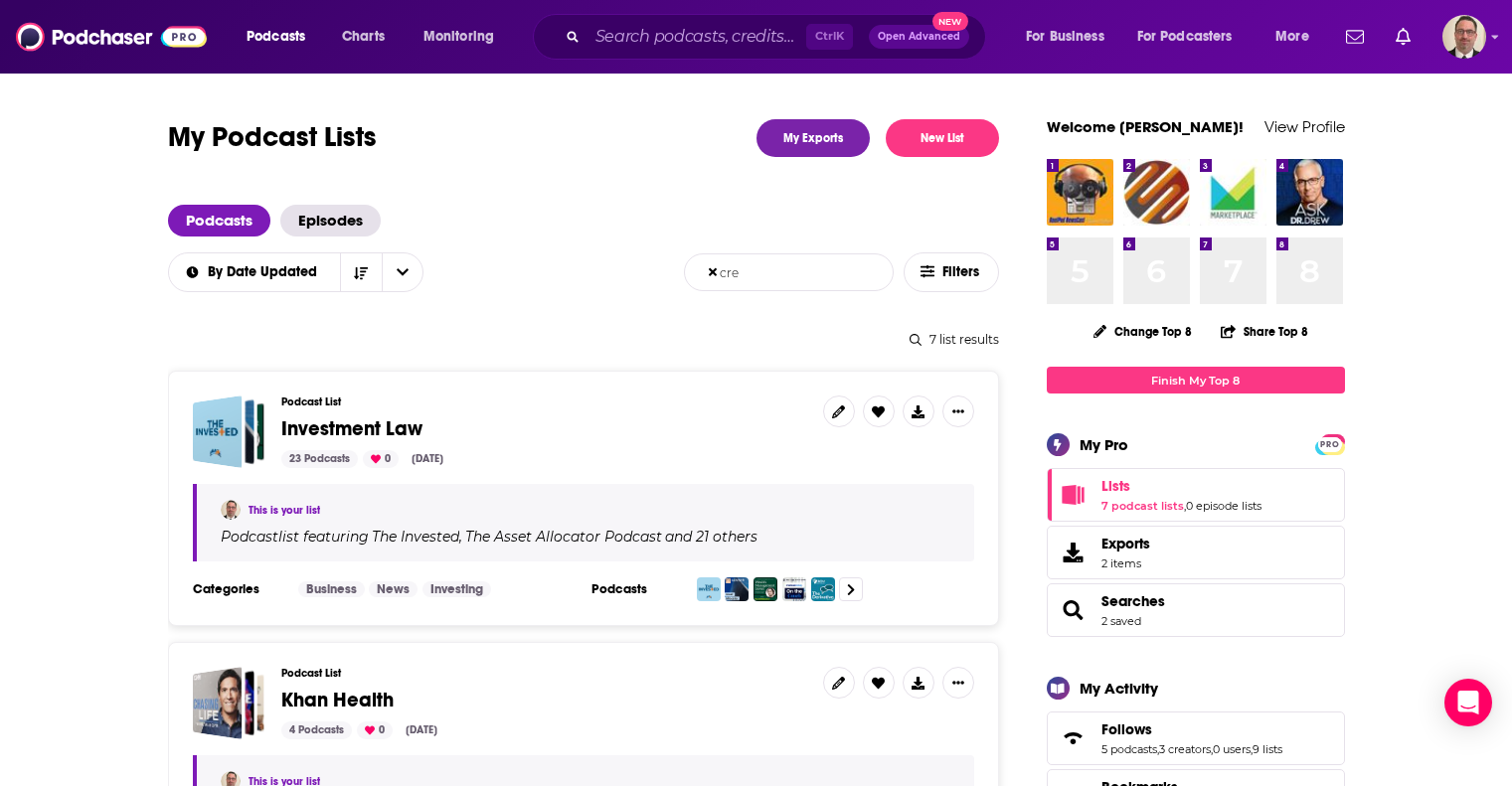 type on "cre" 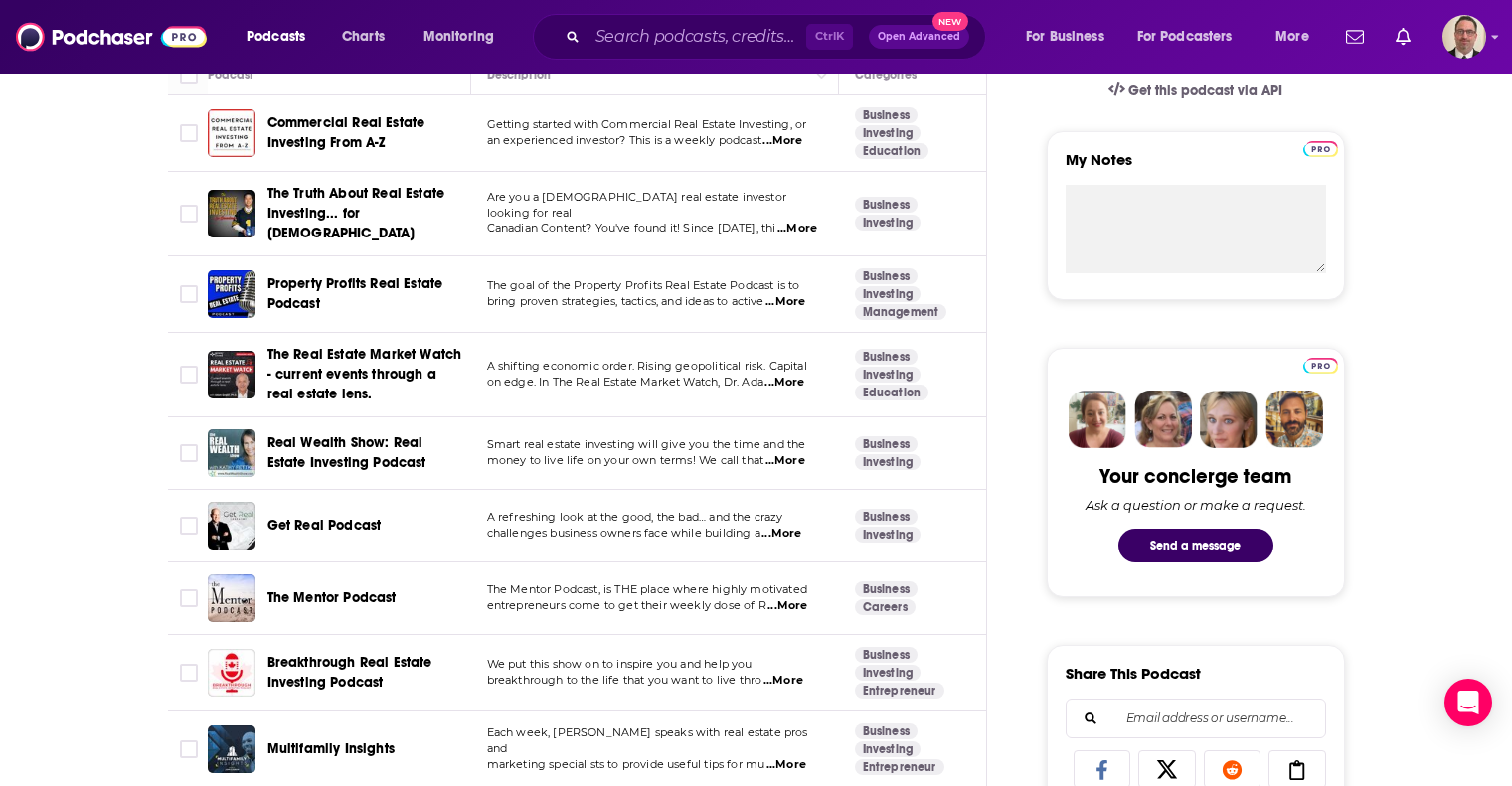 scroll, scrollTop: 79, scrollLeft: 0, axis: vertical 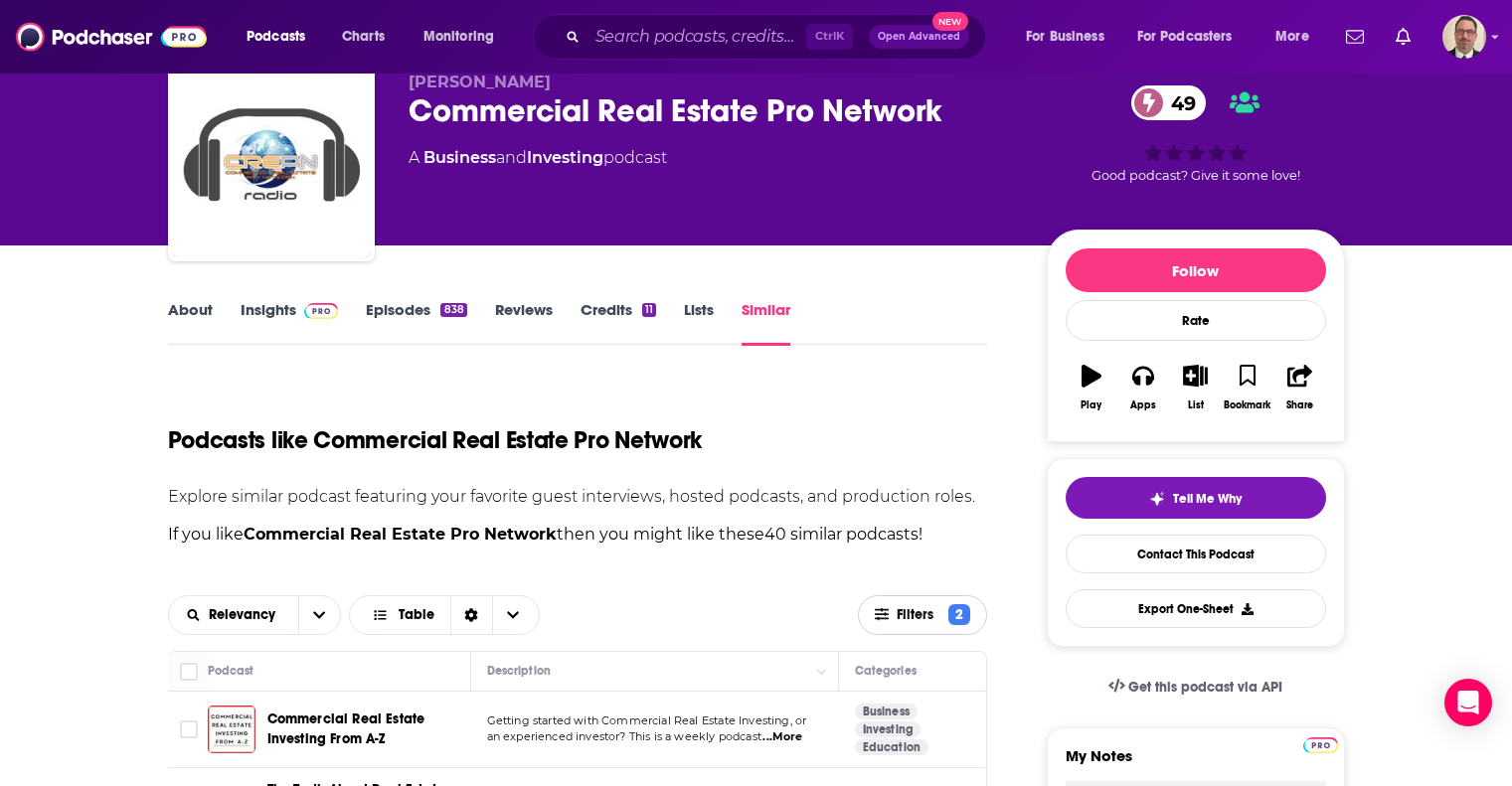 click on "Filters 2" at bounding box center [923, 614] 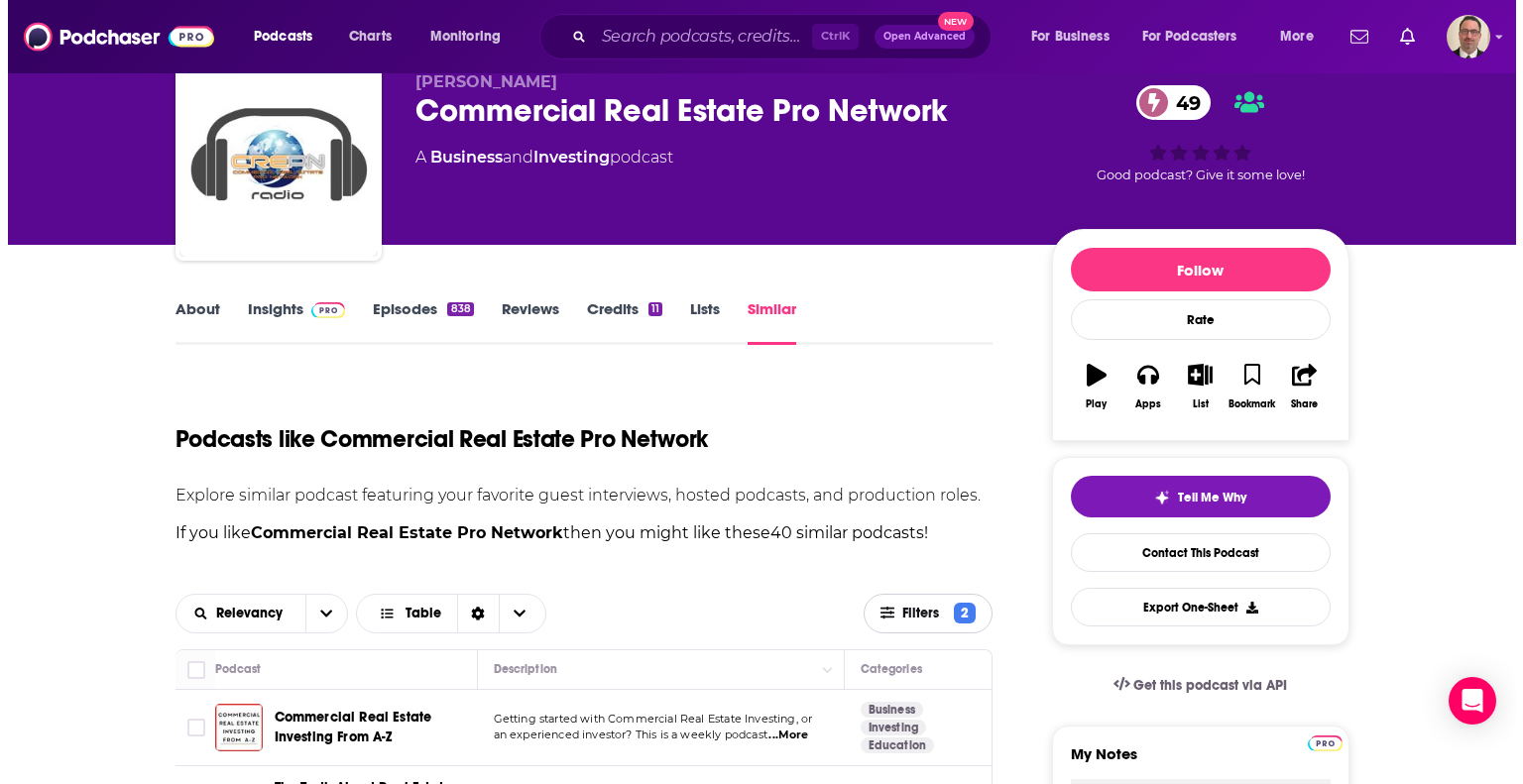 scroll, scrollTop: 0, scrollLeft: 0, axis: both 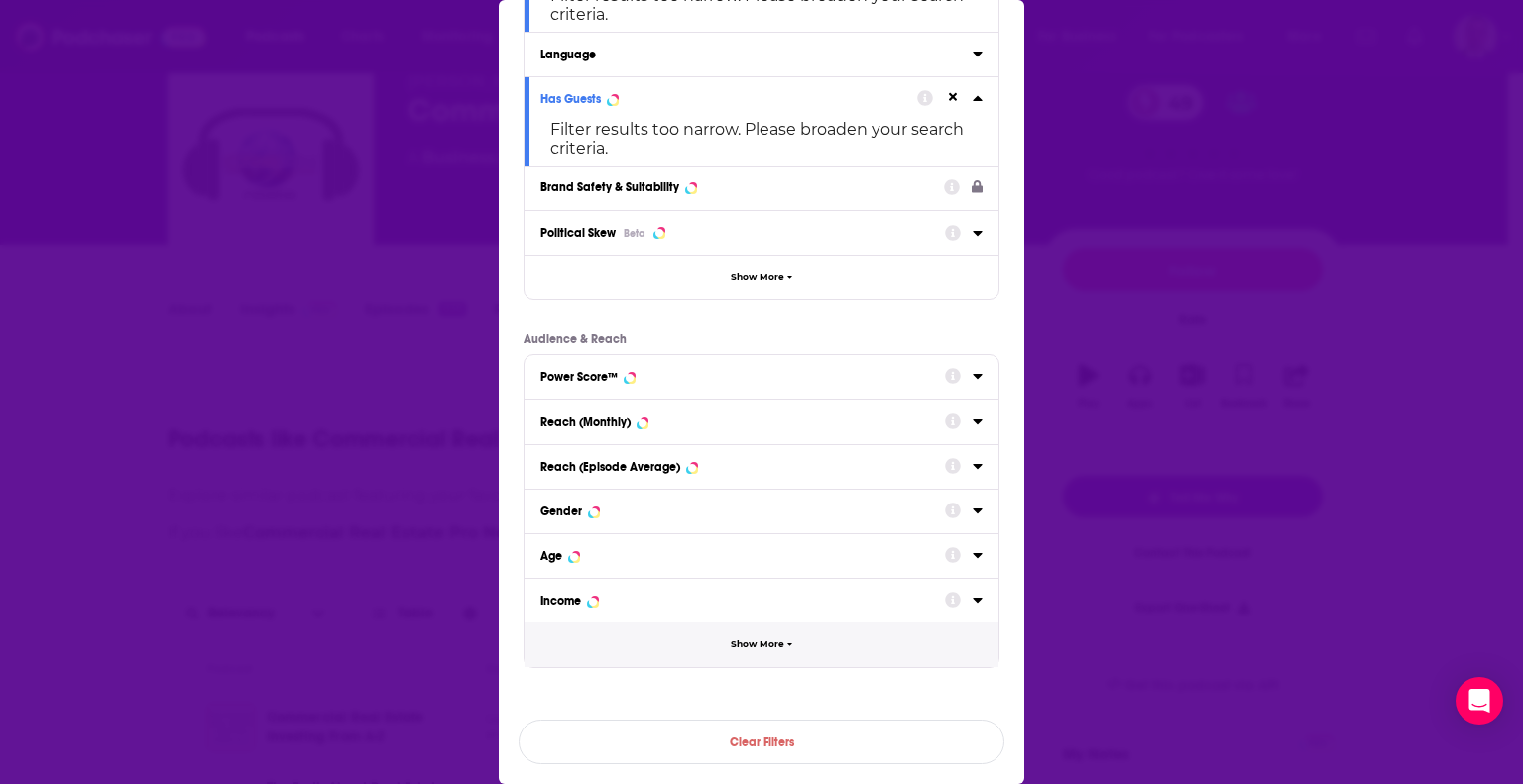 click on "Show More" at bounding box center (758, 644) 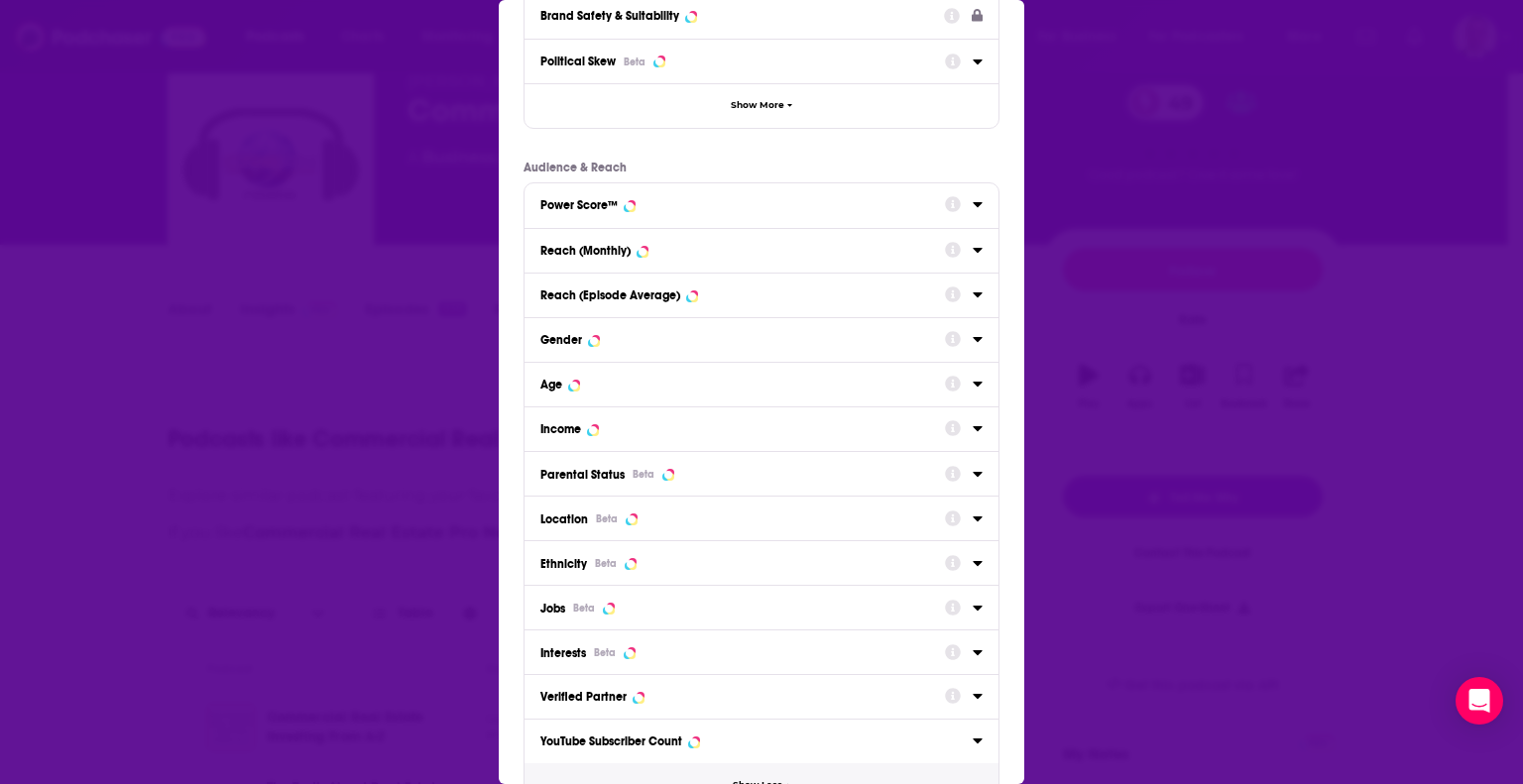 scroll, scrollTop: 479, scrollLeft: 0, axis: vertical 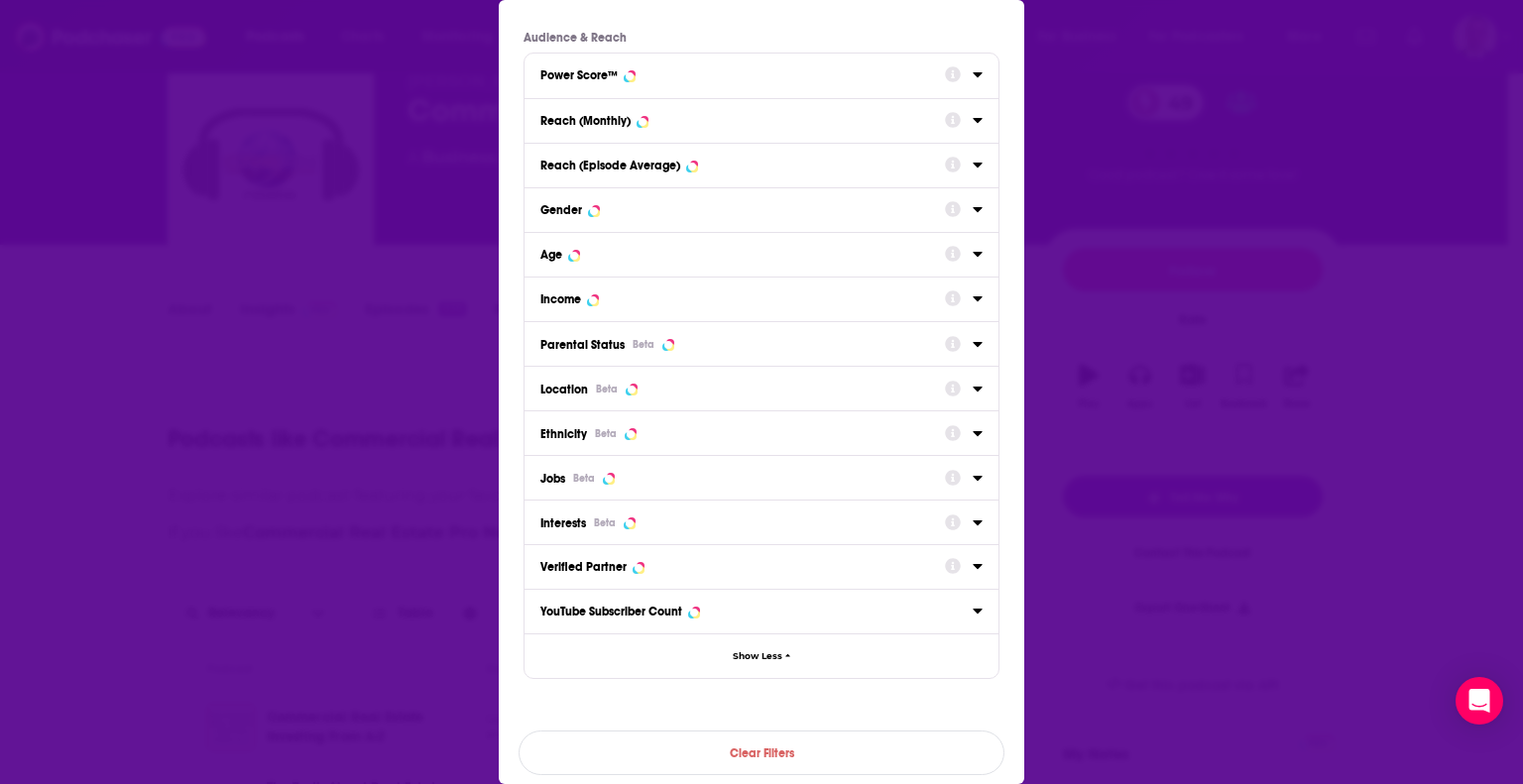click 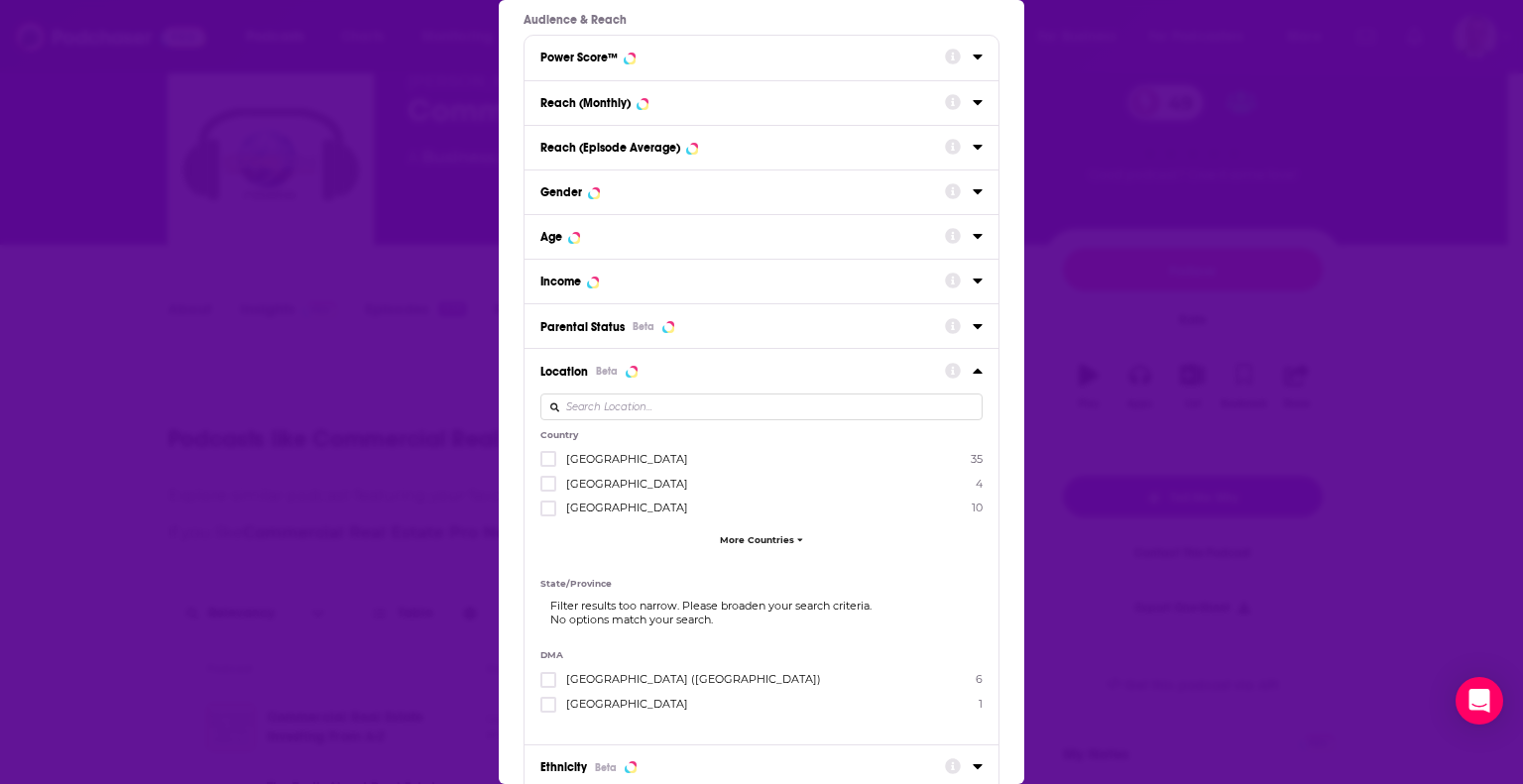 scroll, scrollTop: 479, scrollLeft: 0, axis: vertical 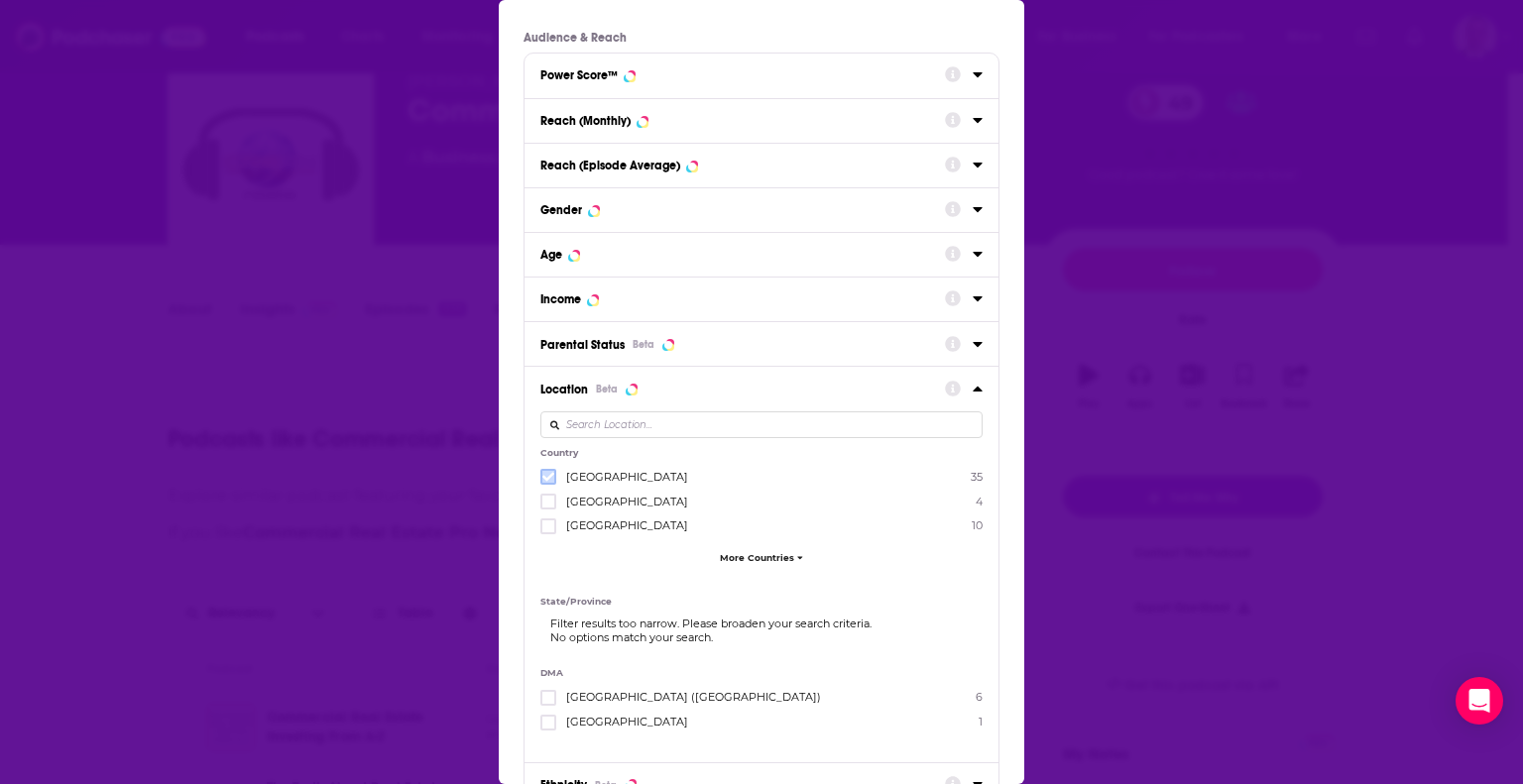 click 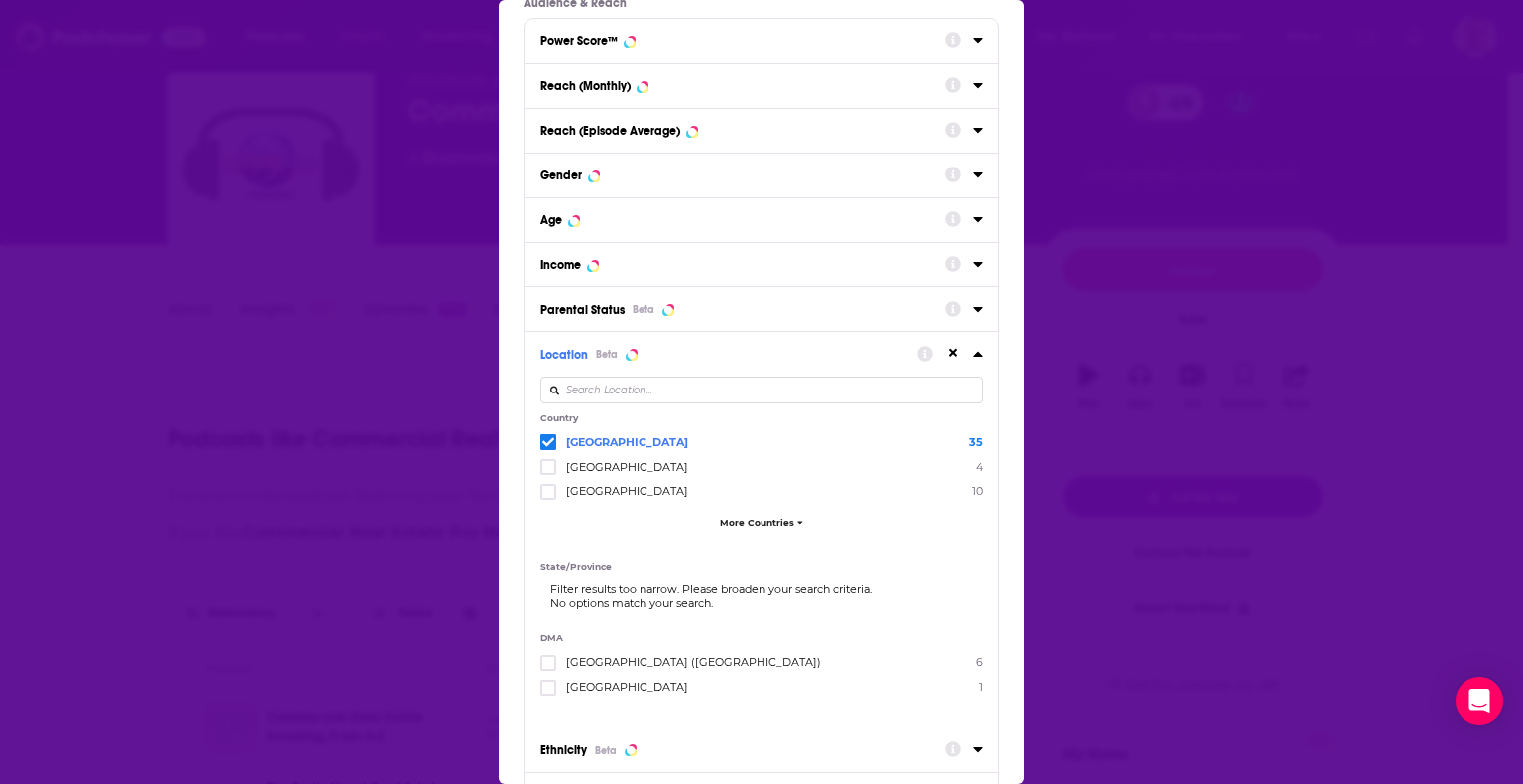 scroll, scrollTop: 280, scrollLeft: 0, axis: vertical 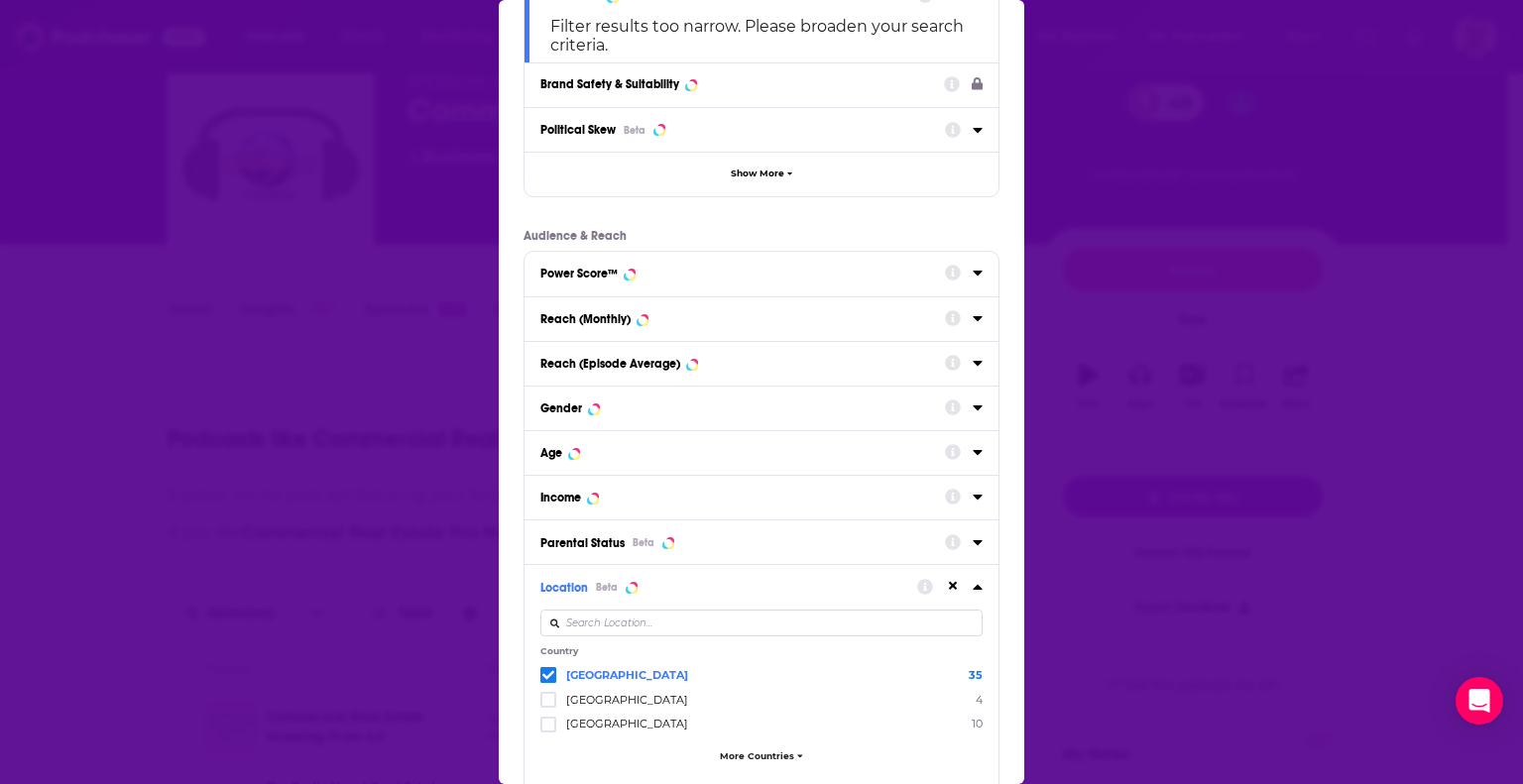 click 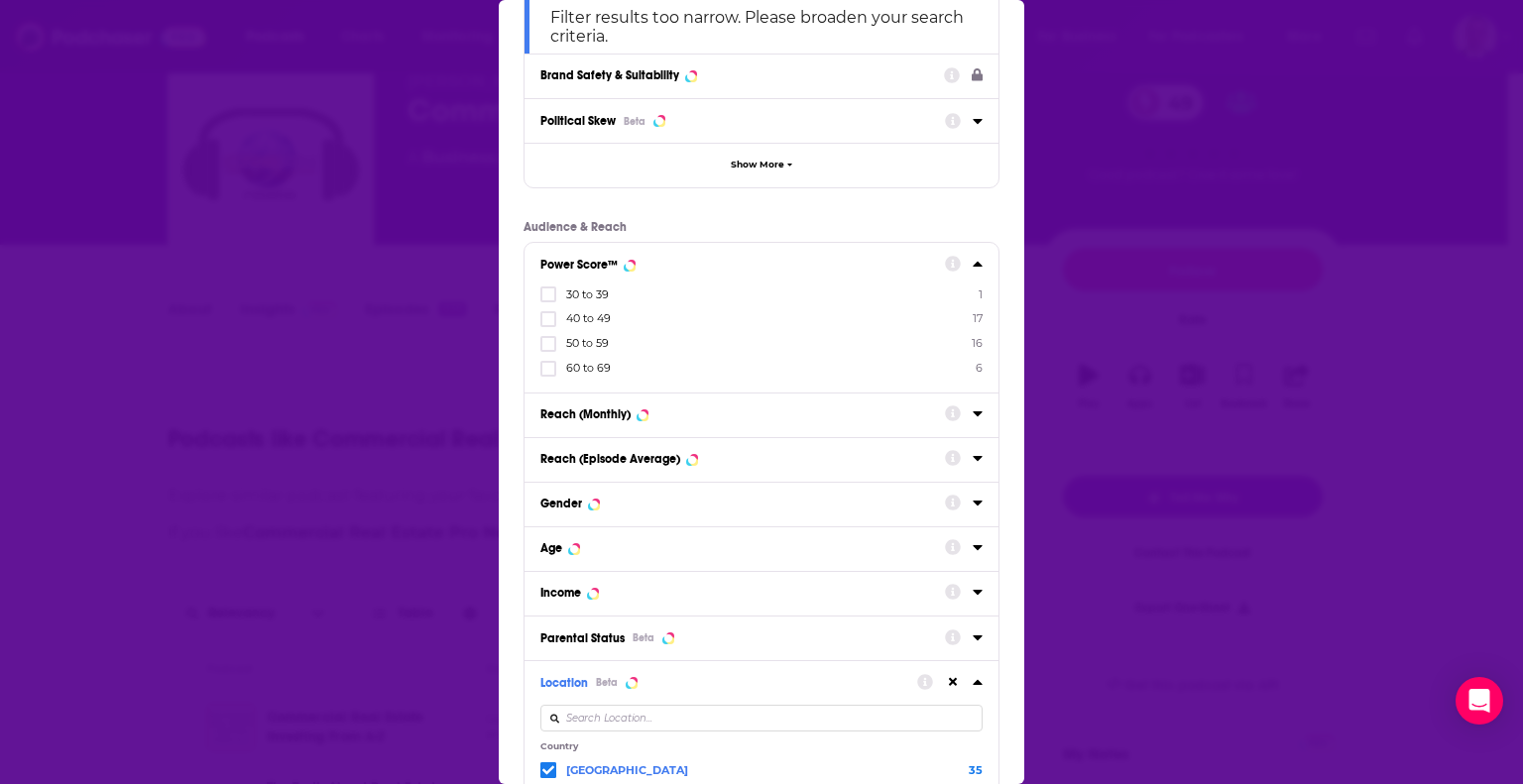 scroll, scrollTop: 280, scrollLeft: 0, axis: vertical 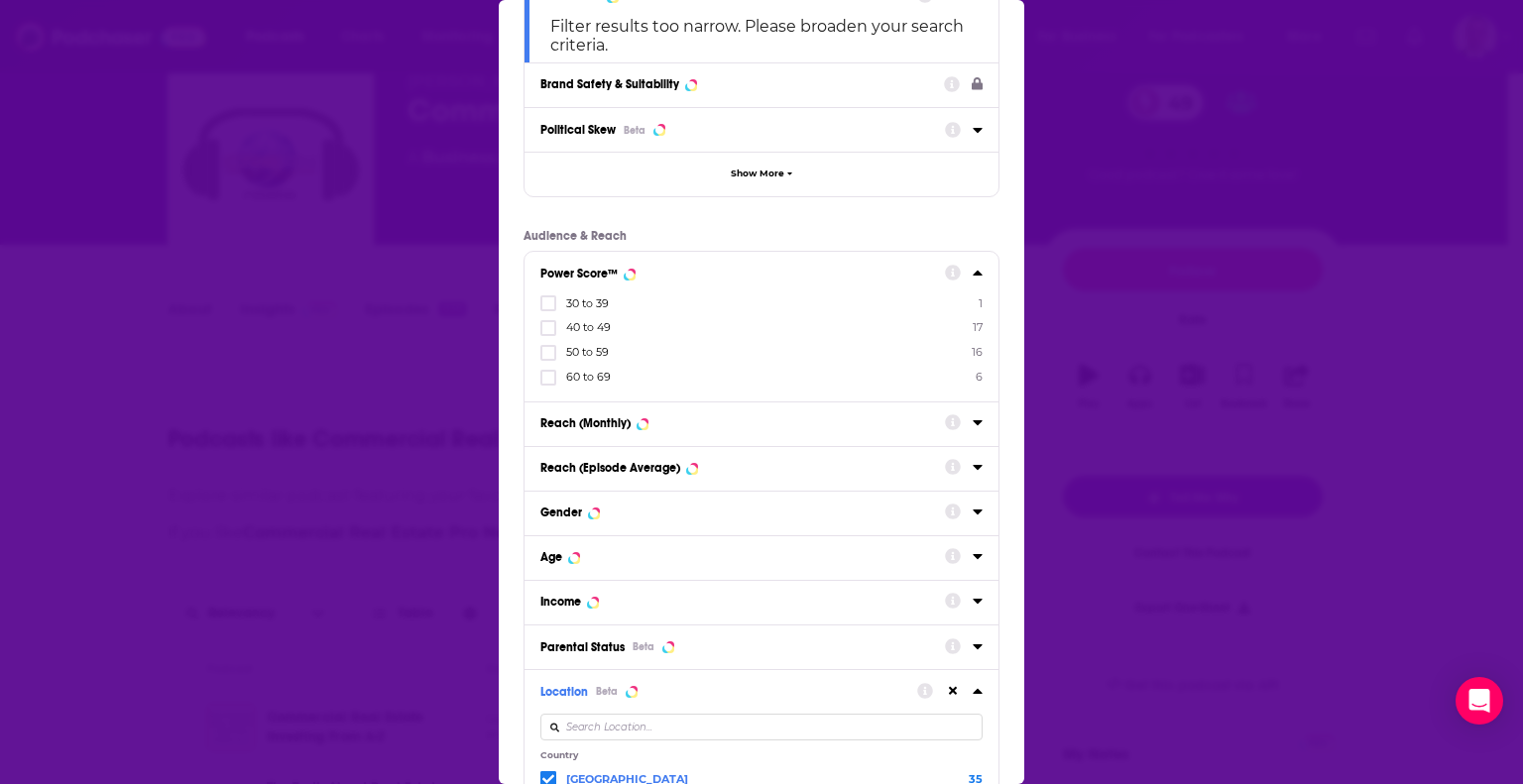 click on "Power Score™ 30 to 39 1 40 to 49 17 50 to 59 16 60 to 69 6" at bounding box center [762, 326] 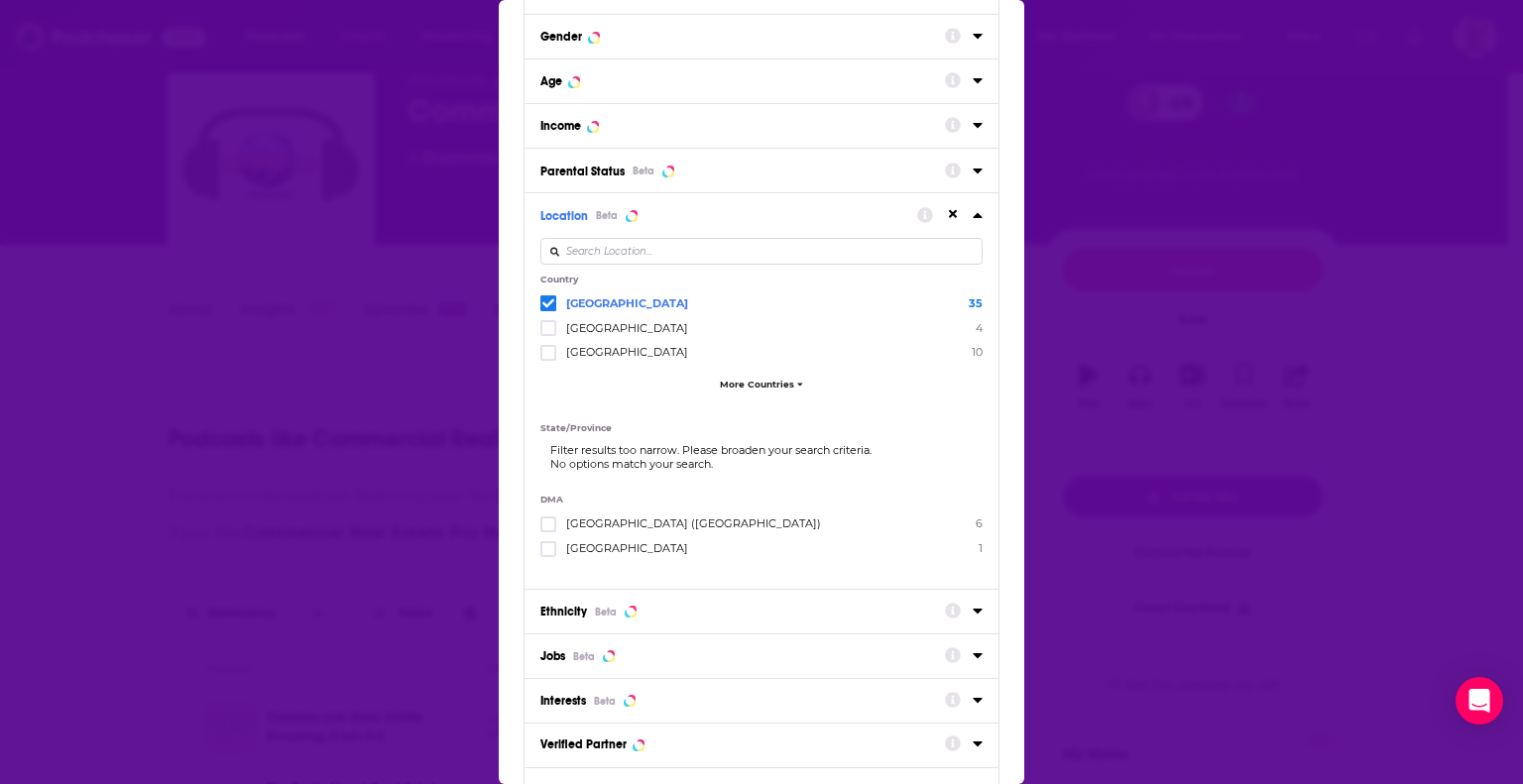 scroll, scrollTop: 875, scrollLeft: 0, axis: vertical 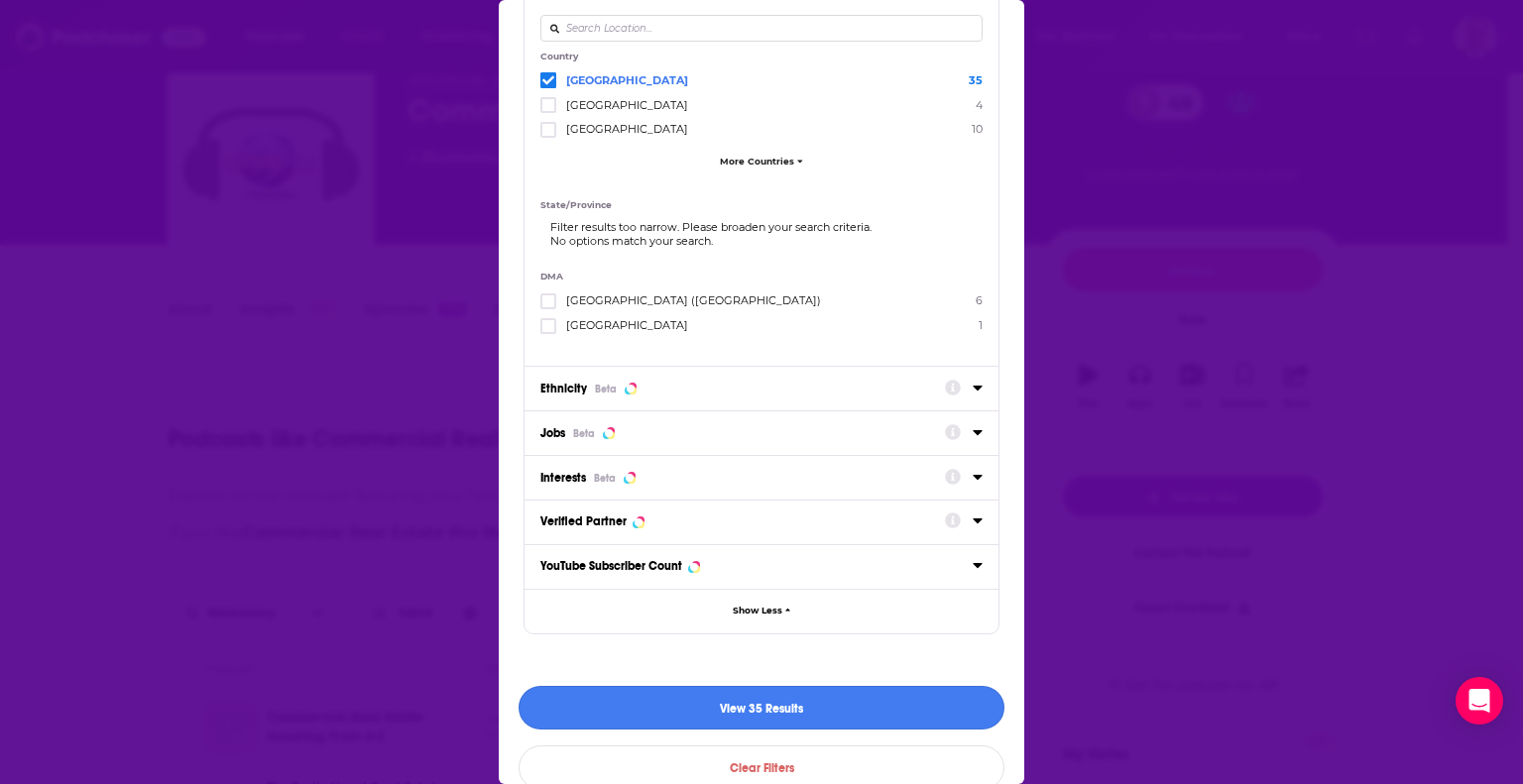 click on "View 35 Results" at bounding box center (762, 708) 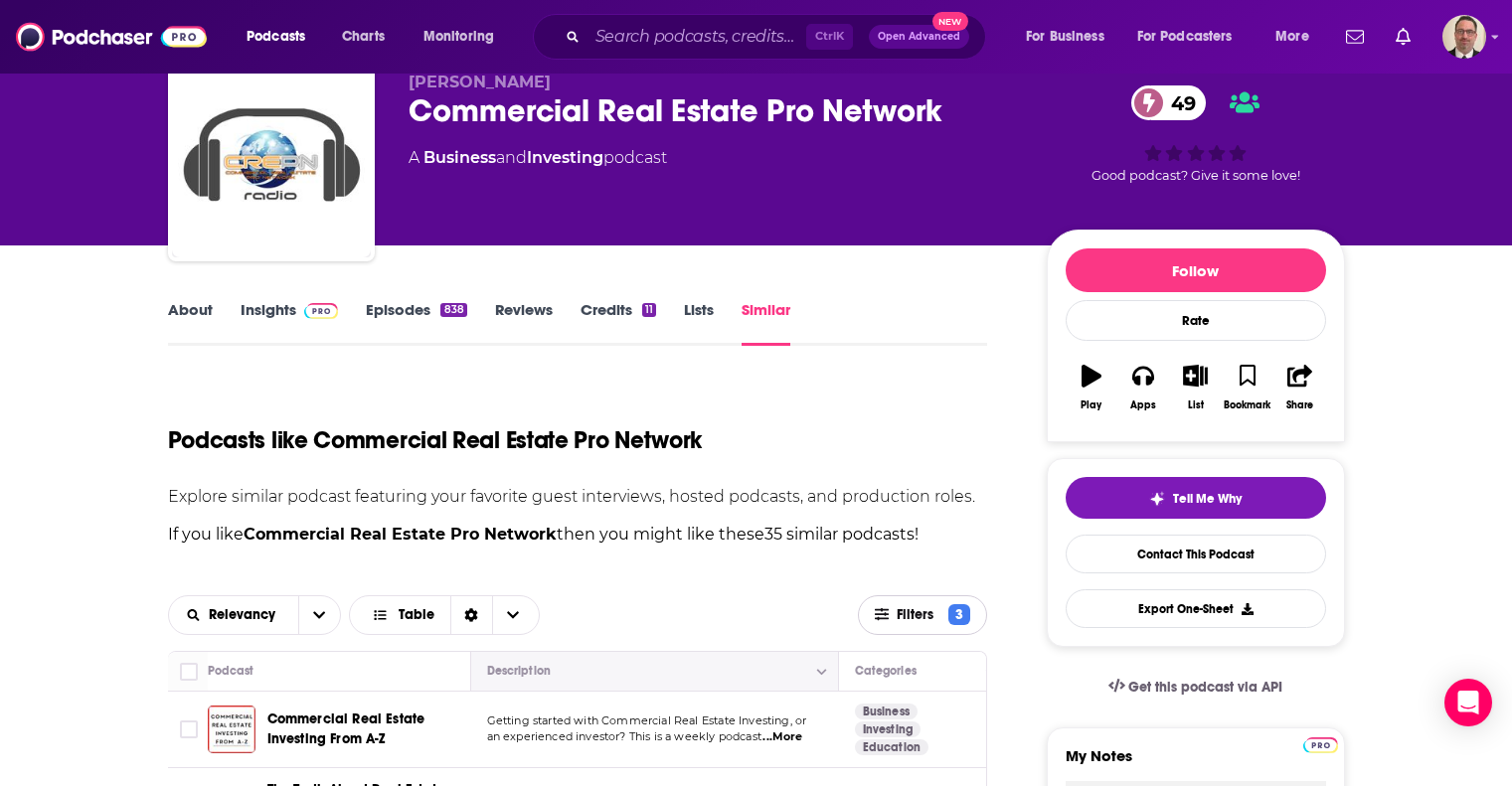 scroll, scrollTop: 277, scrollLeft: 0, axis: vertical 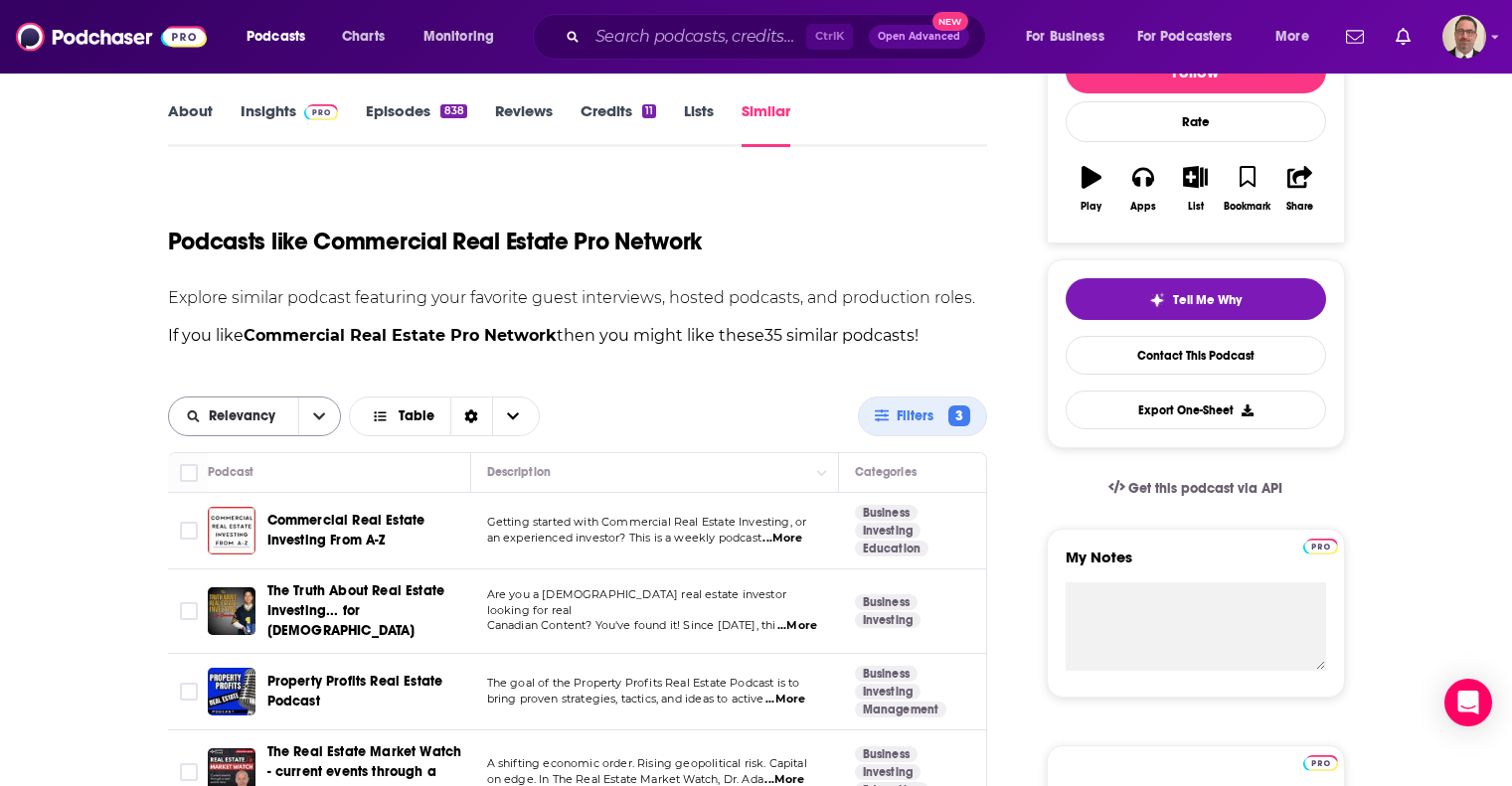 click 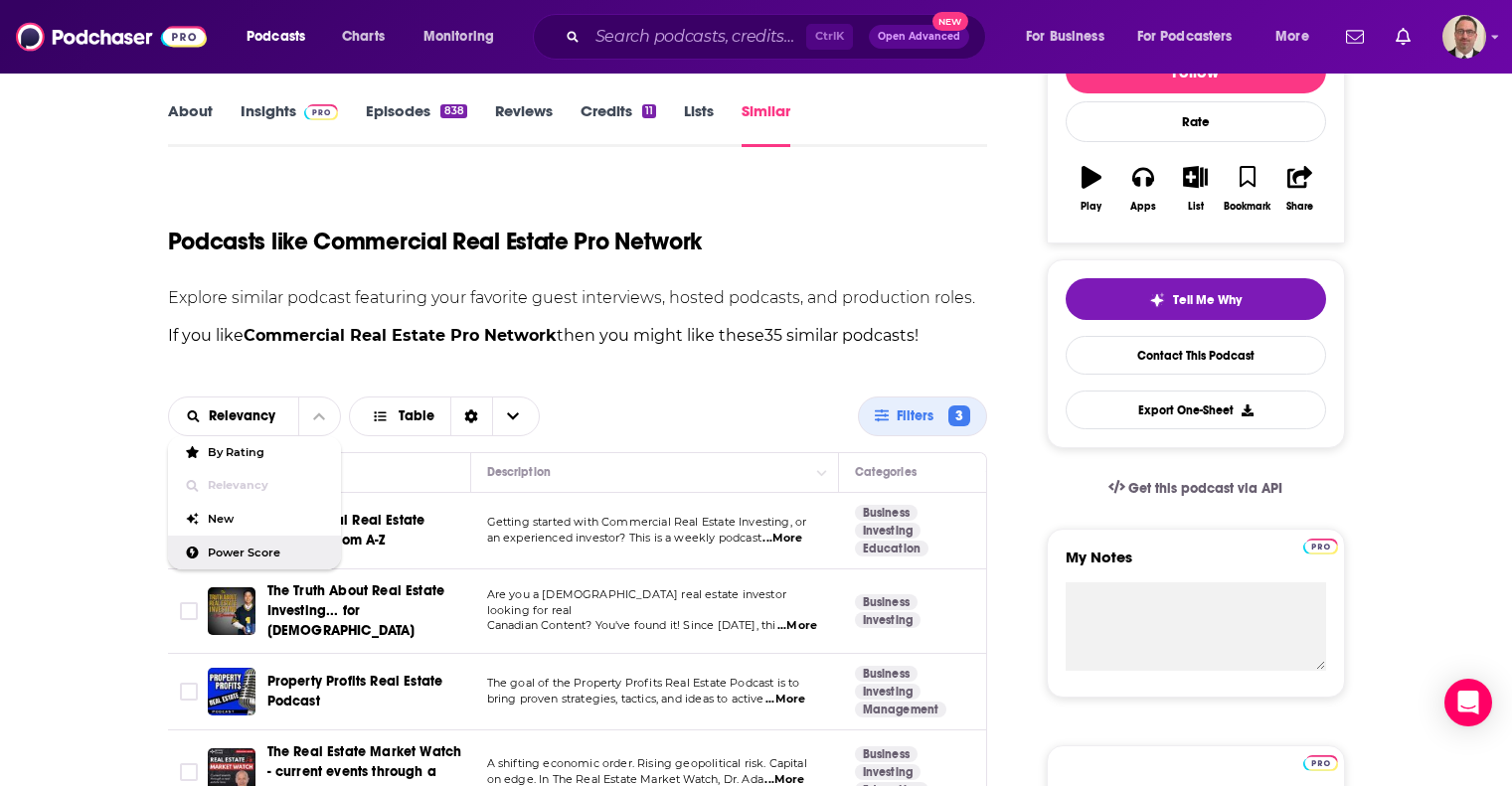 click on "Power Score" at bounding box center (266, 552) 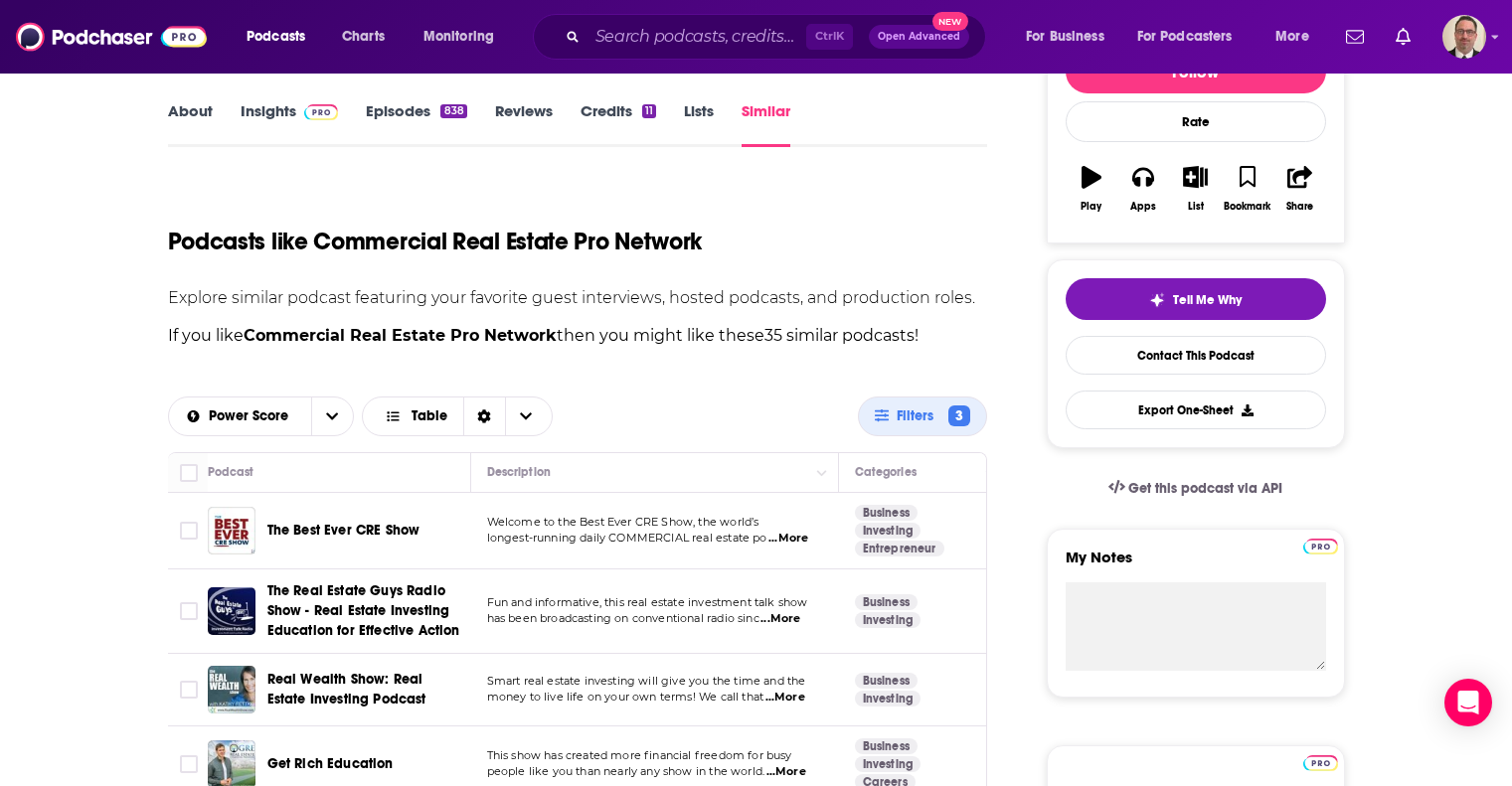 scroll, scrollTop: 377, scrollLeft: 0, axis: vertical 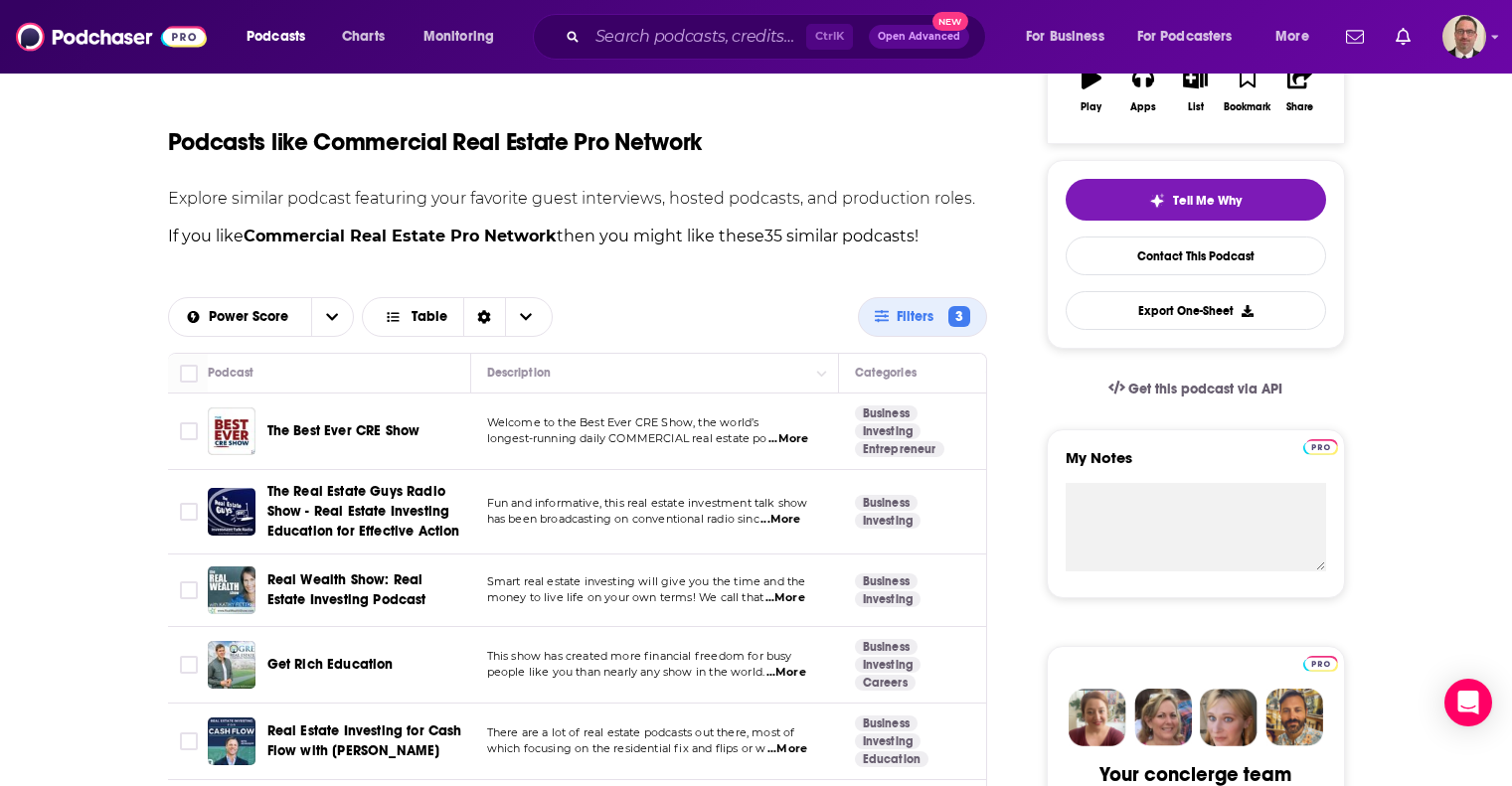 click on "...More" at bounding box center (788, 439) 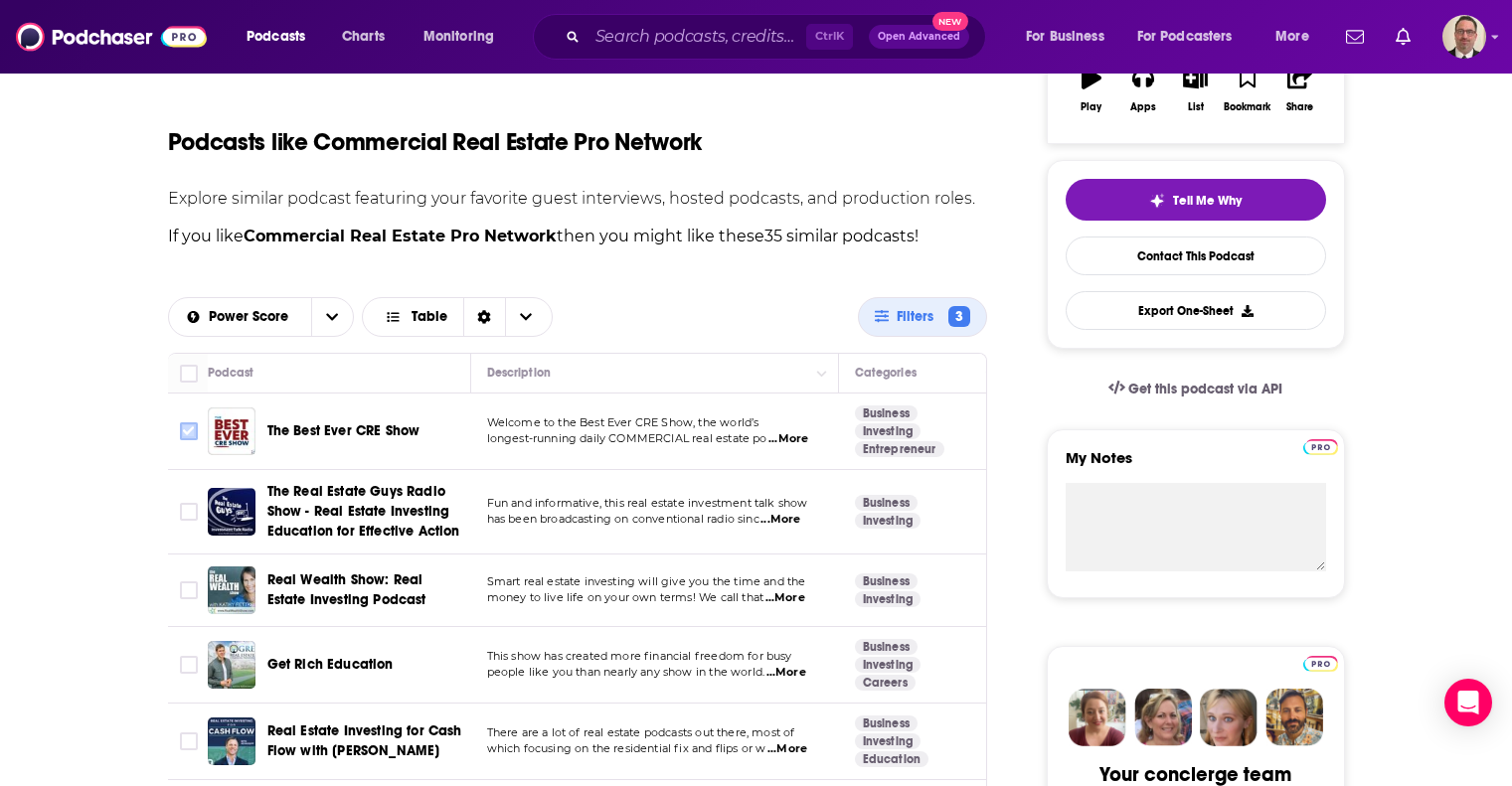 click at bounding box center [189, 431] 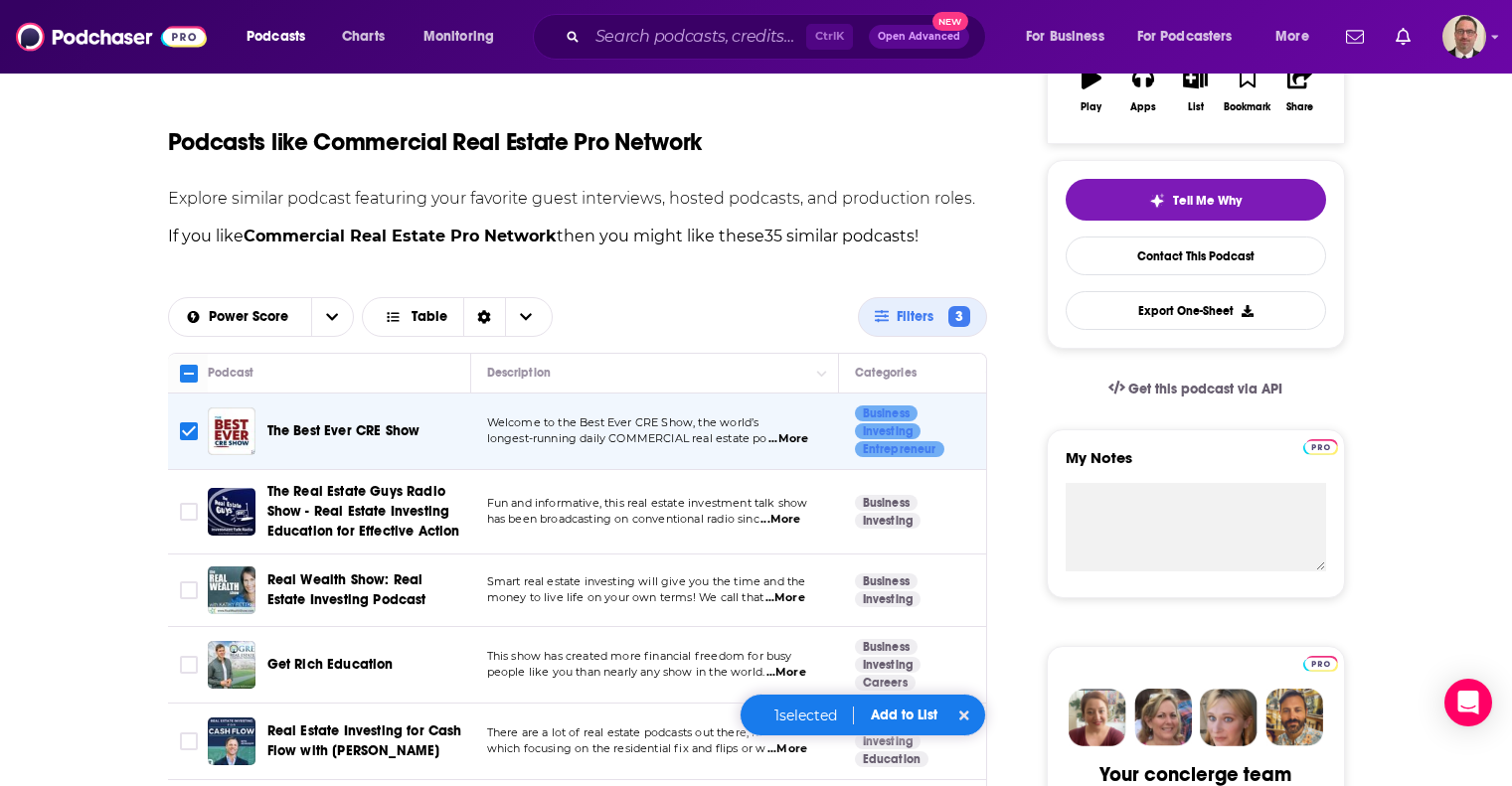 scroll, scrollTop: 575, scrollLeft: 0, axis: vertical 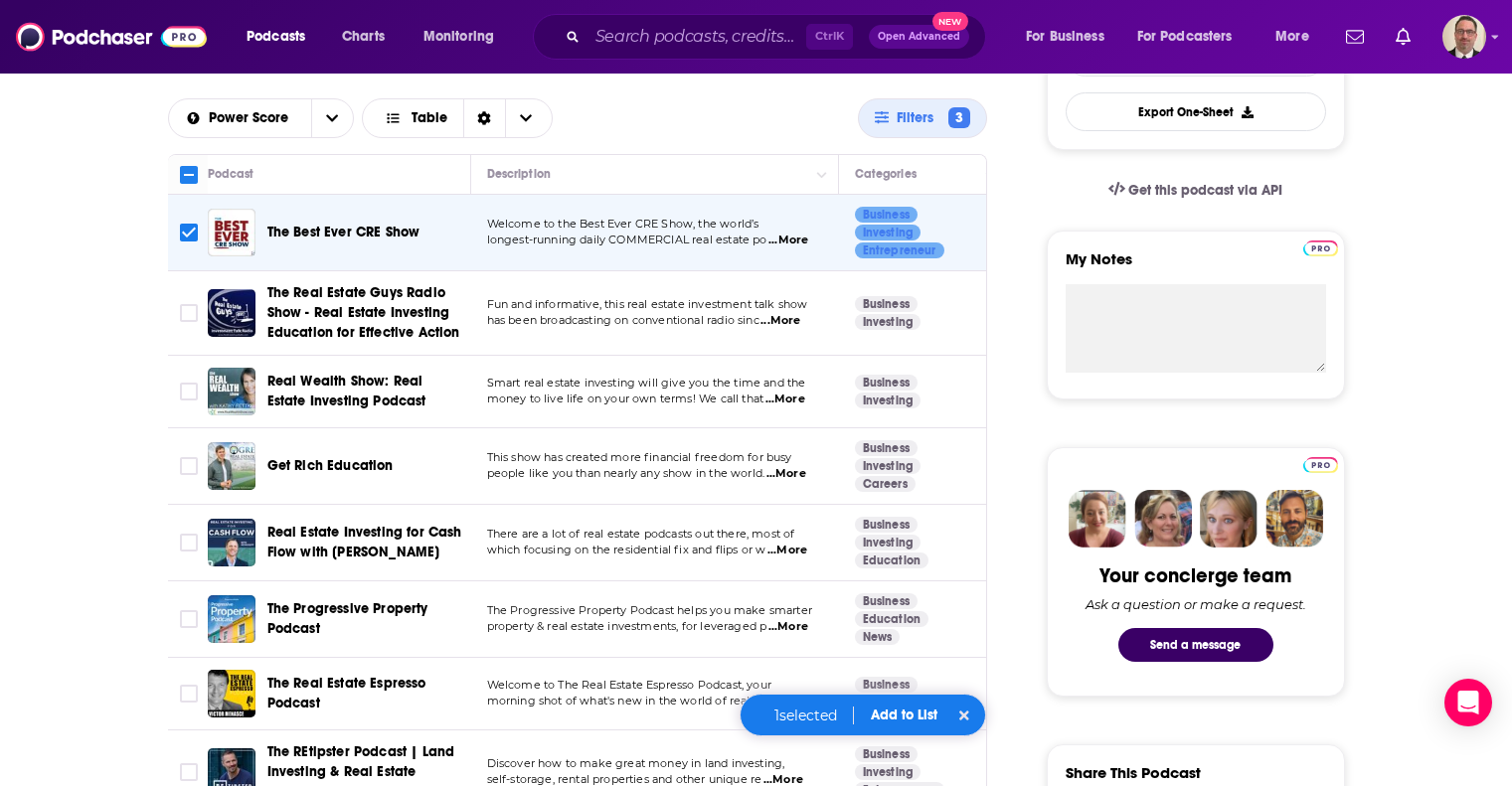 click on "...More" at bounding box center [780, 321] 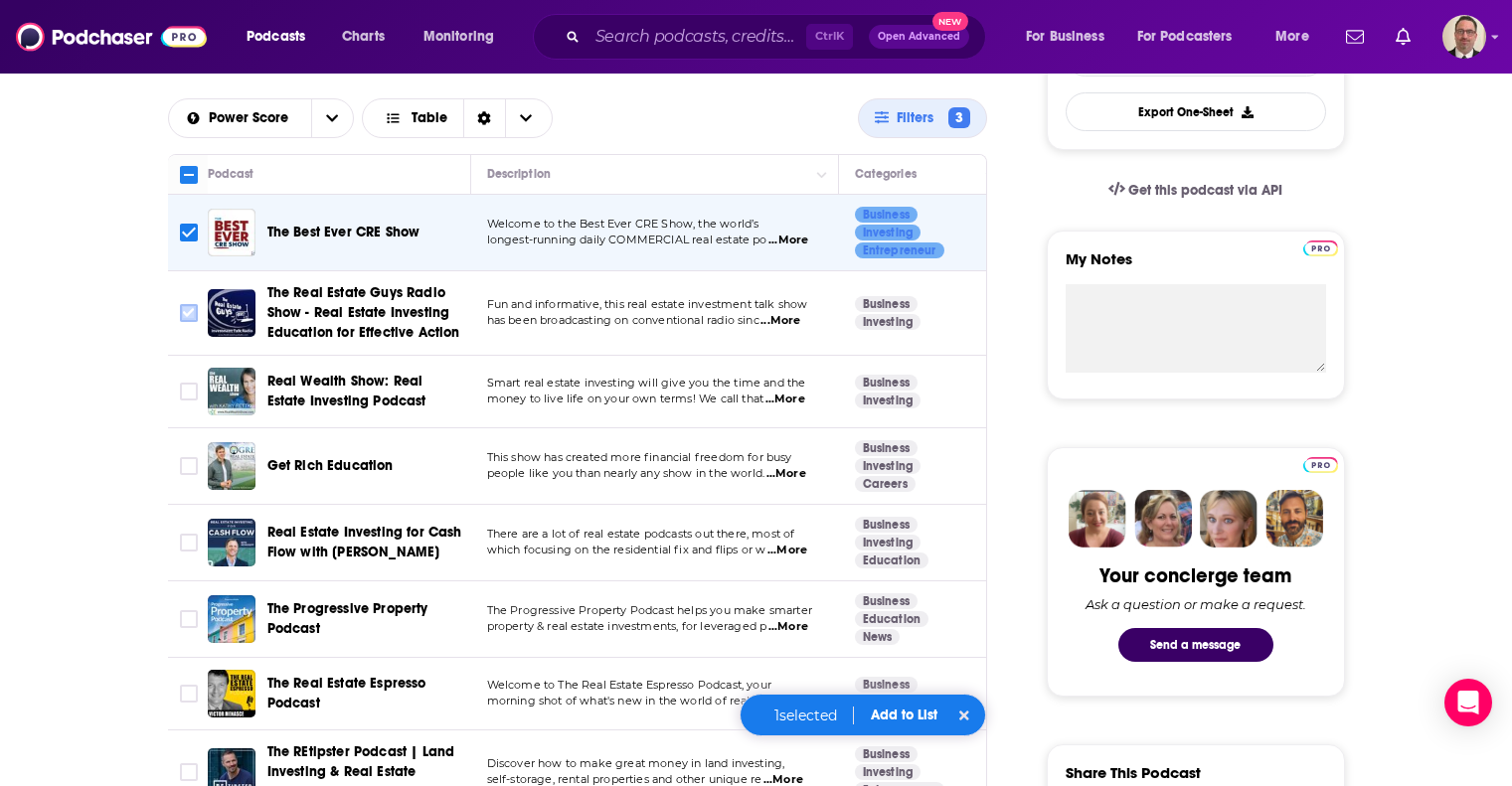 click at bounding box center (189, 313) 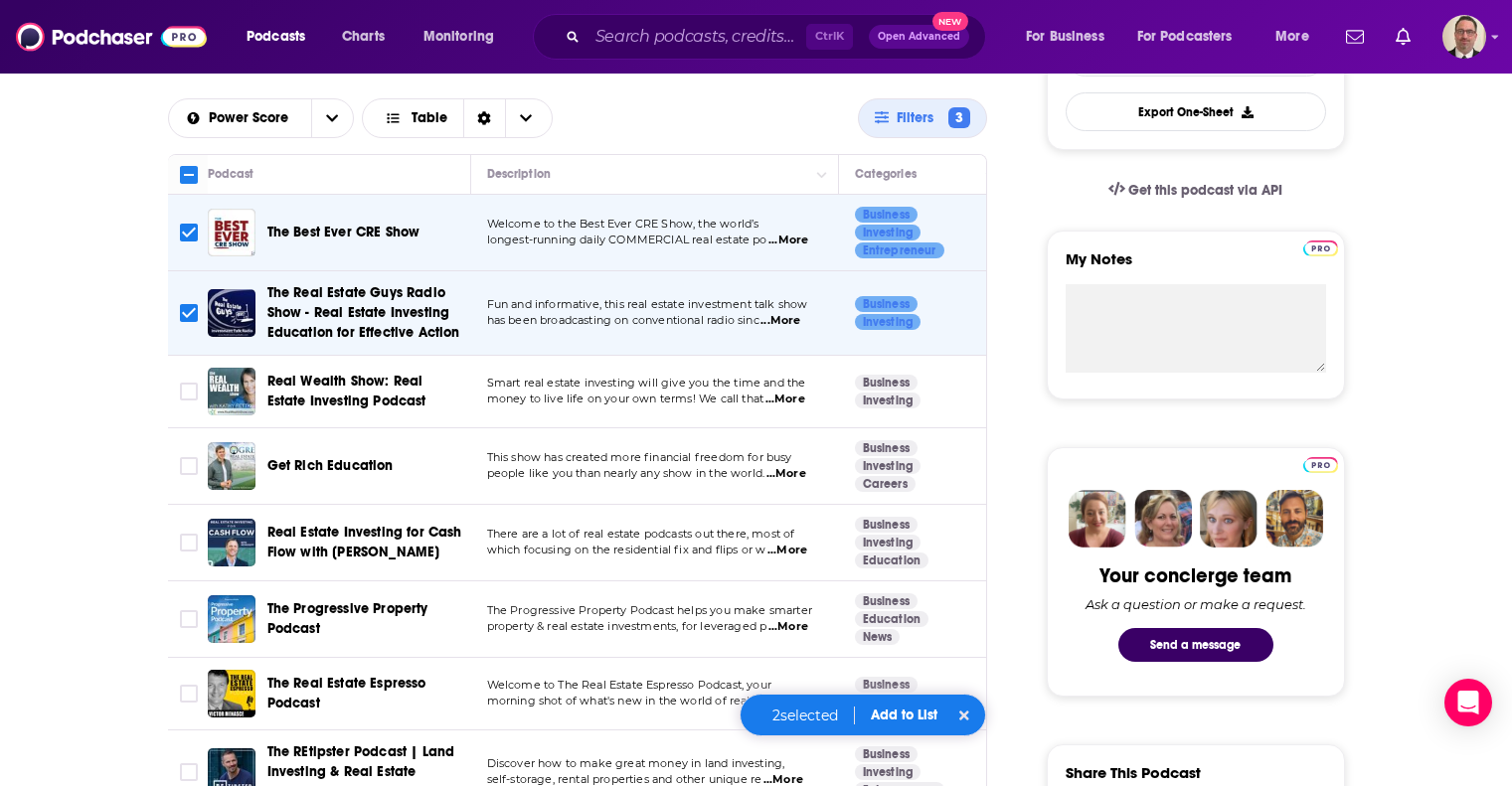 click on "...More" at bounding box center (785, 399) 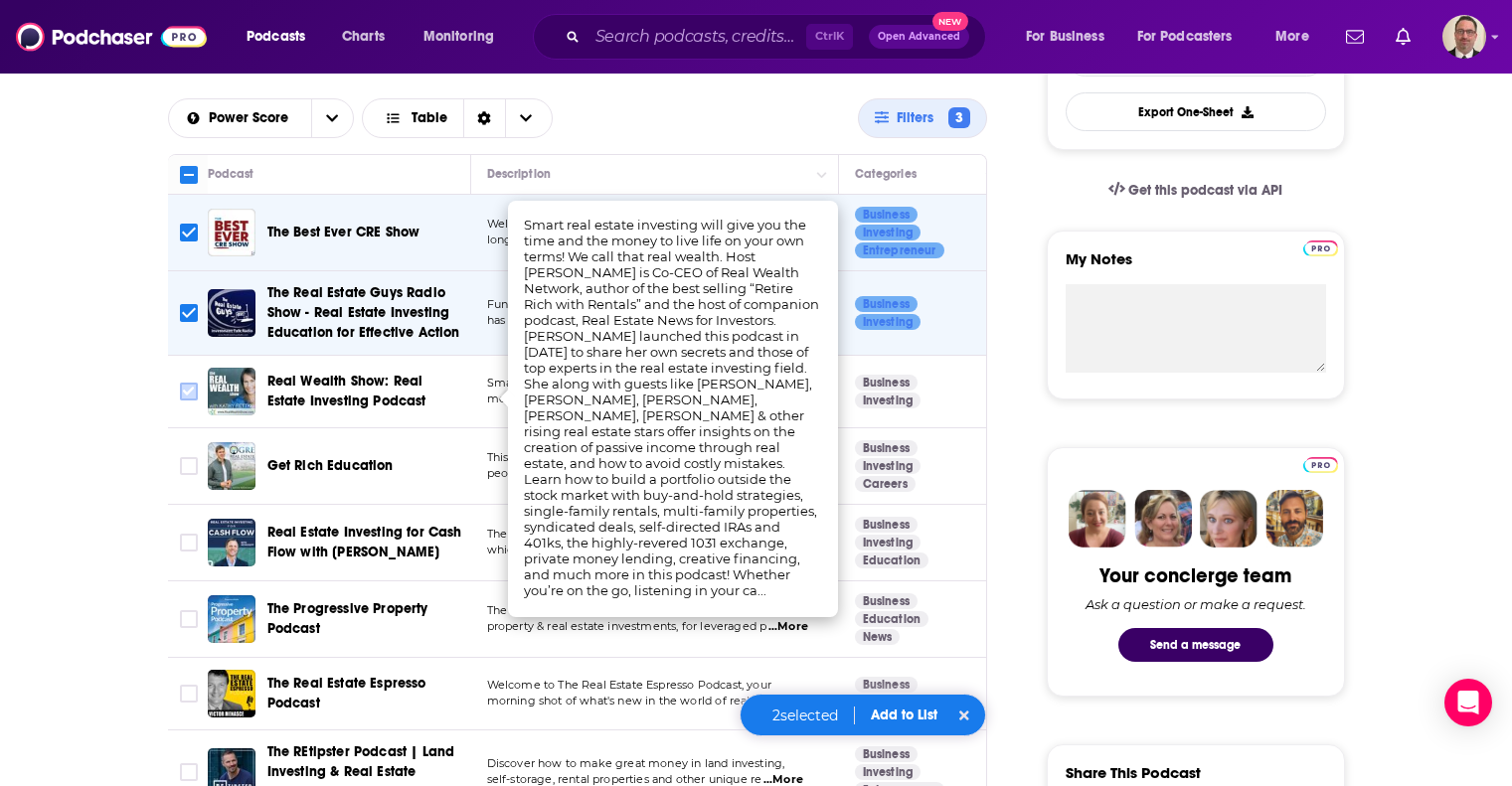 click at bounding box center (189, 392) 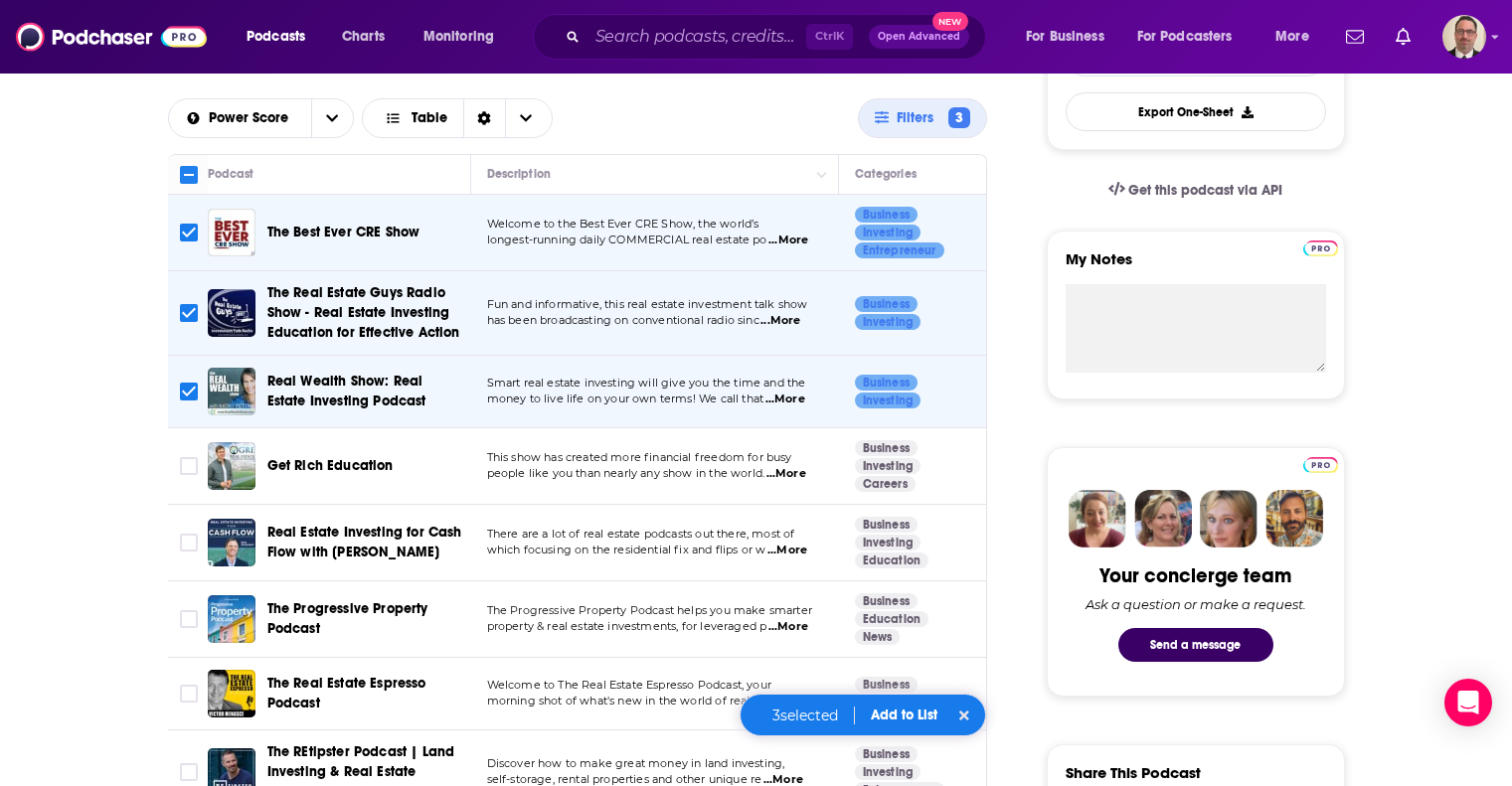 click on "...More" at bounding box center [786, 474] 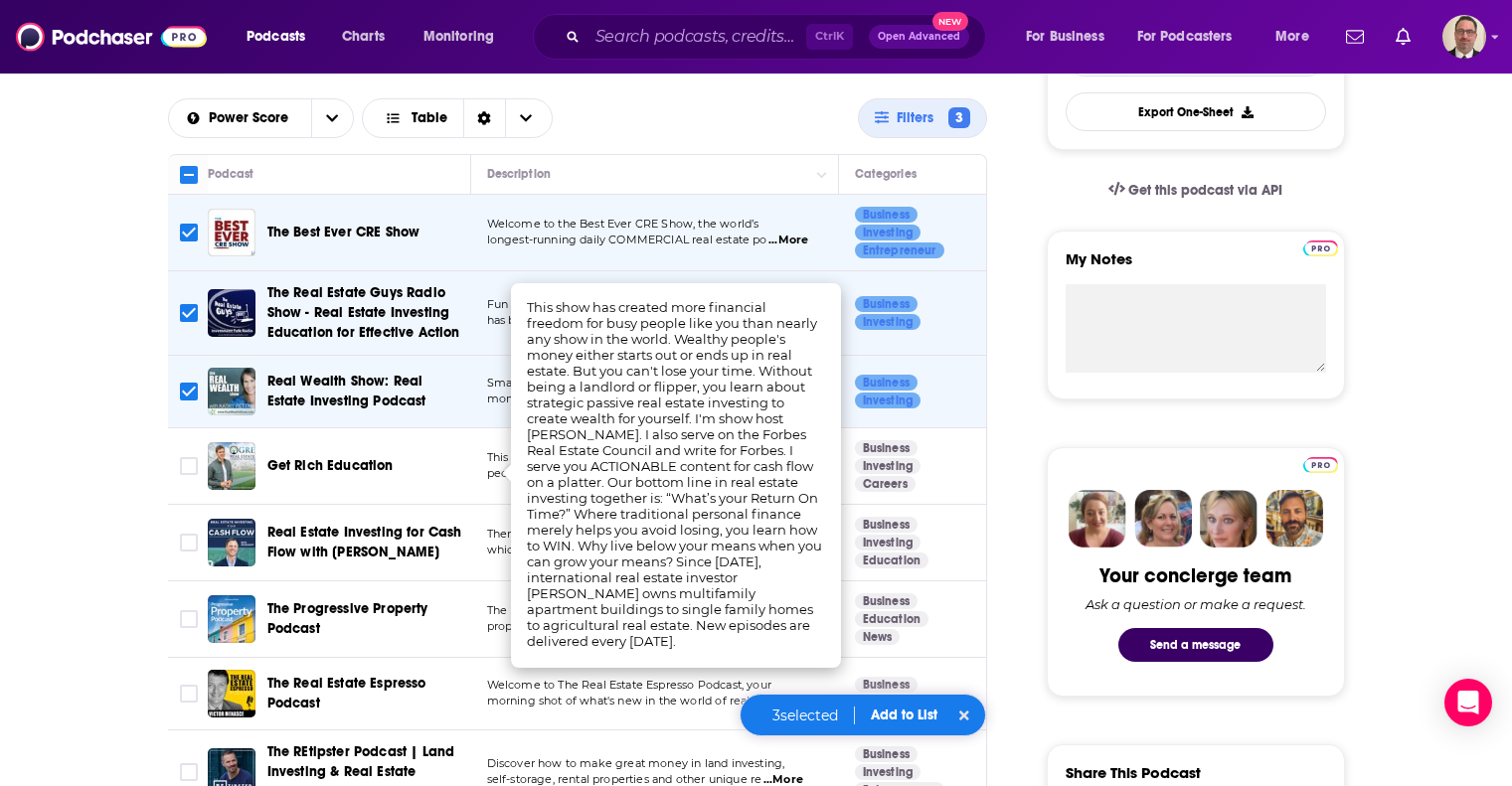 scroll, scrollTop: 675, scrollLeft: 0, axis: vertical 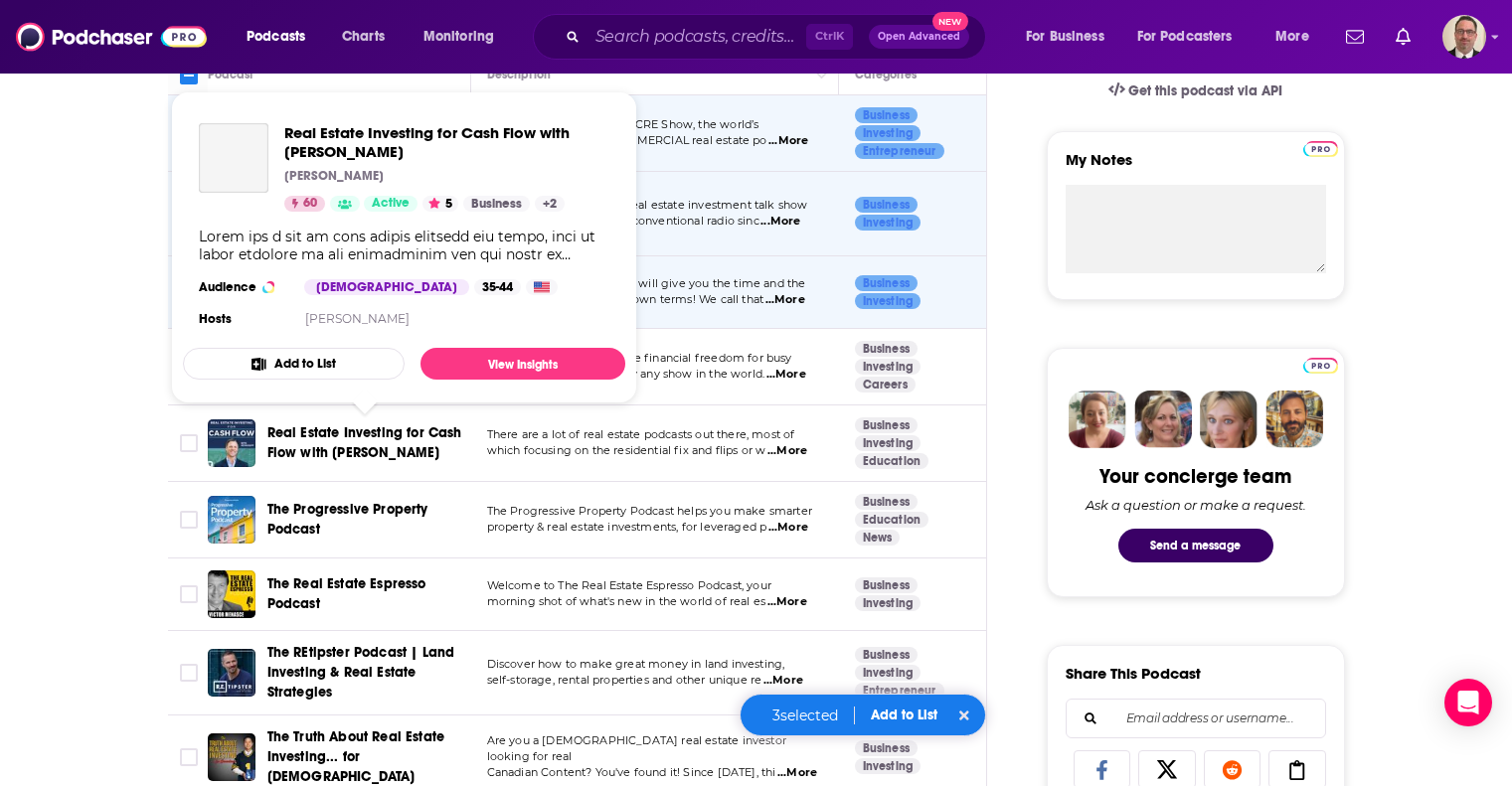 click on "Real Estate Investing for Cash Flow with Kevin Bupp" at bounding box center (365, 442) 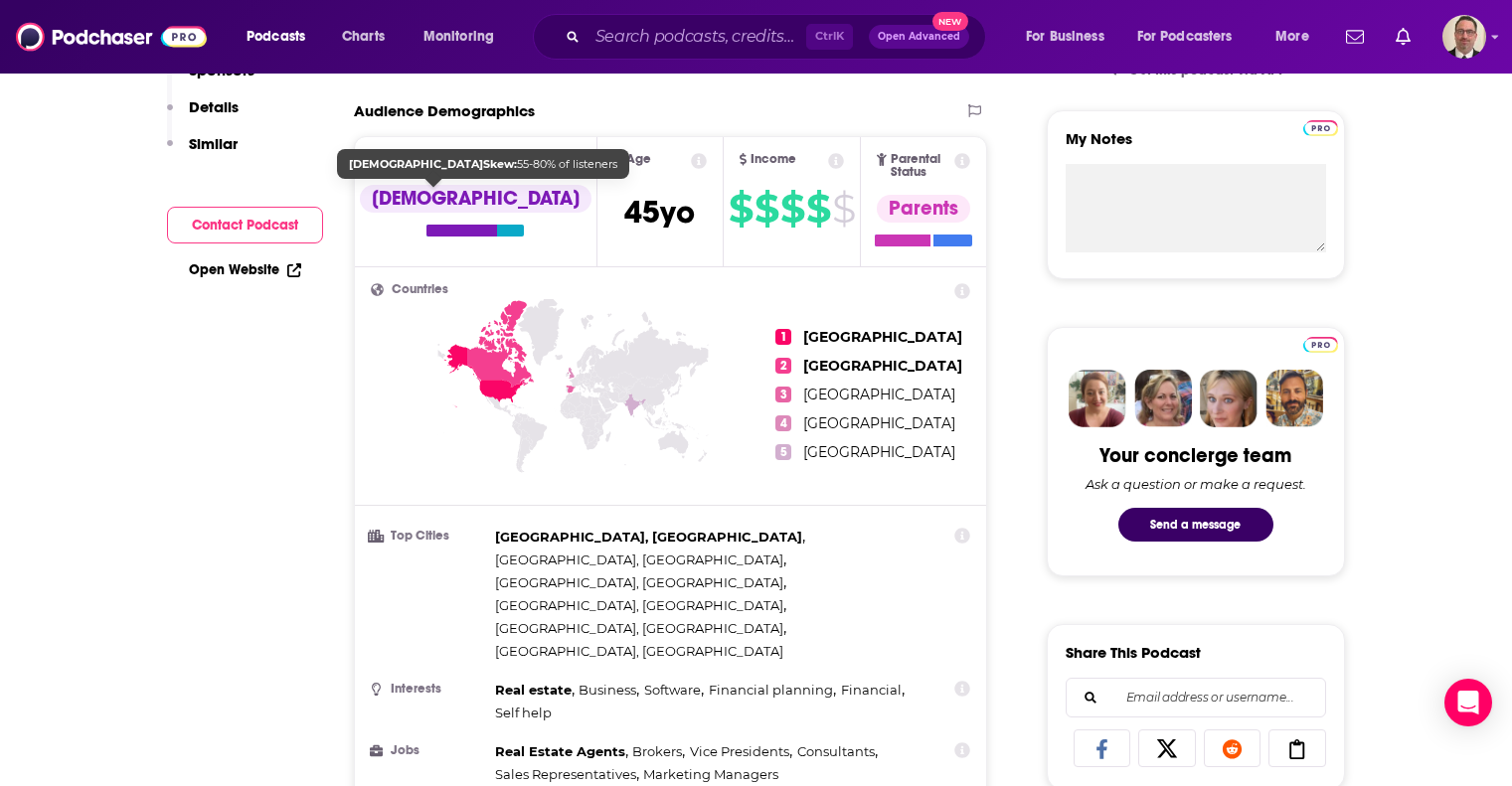scroll, scrollTop: 0, scrollLeft: 0, axis: both 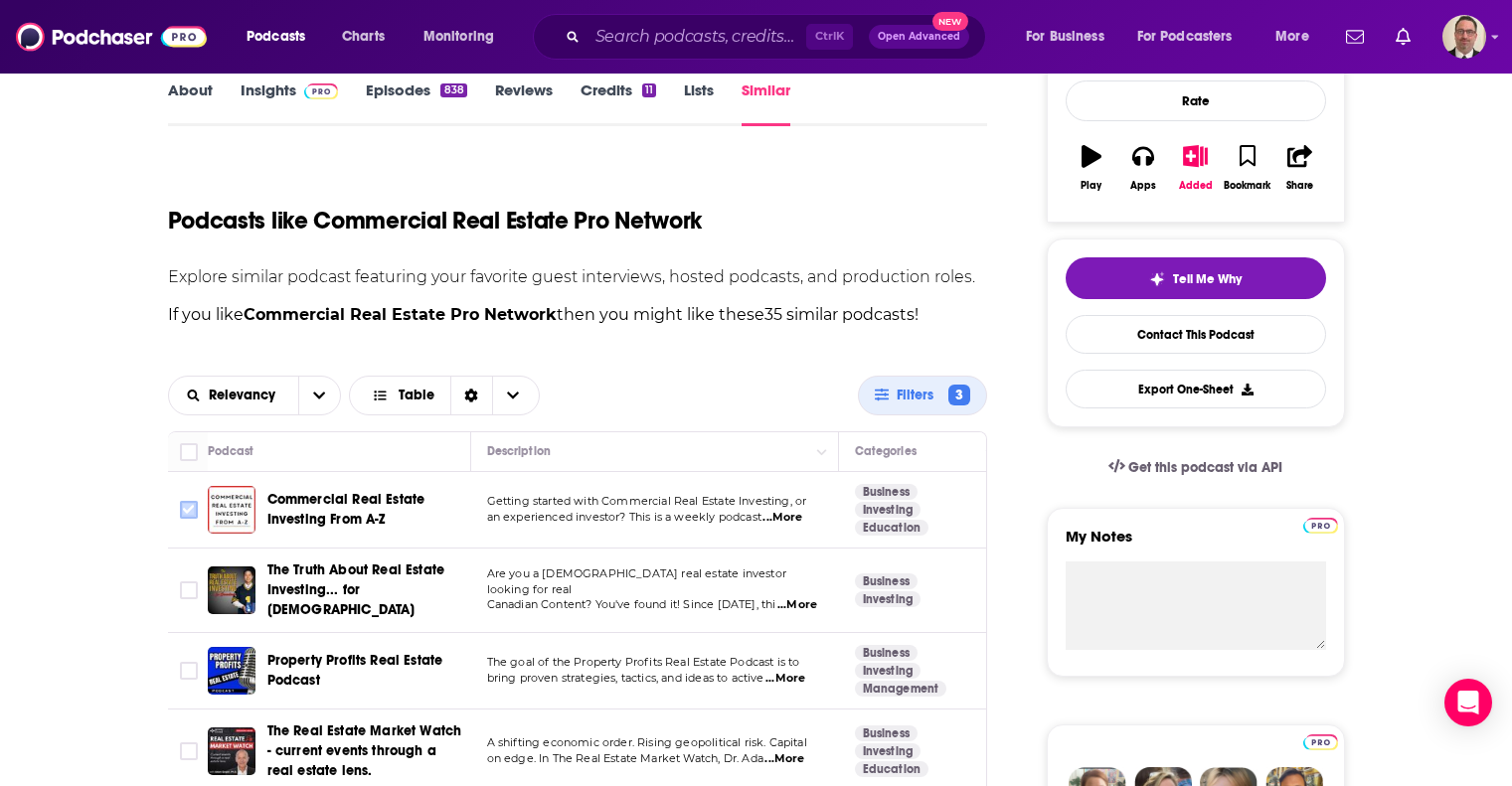 click at bounding box center [189, 510] 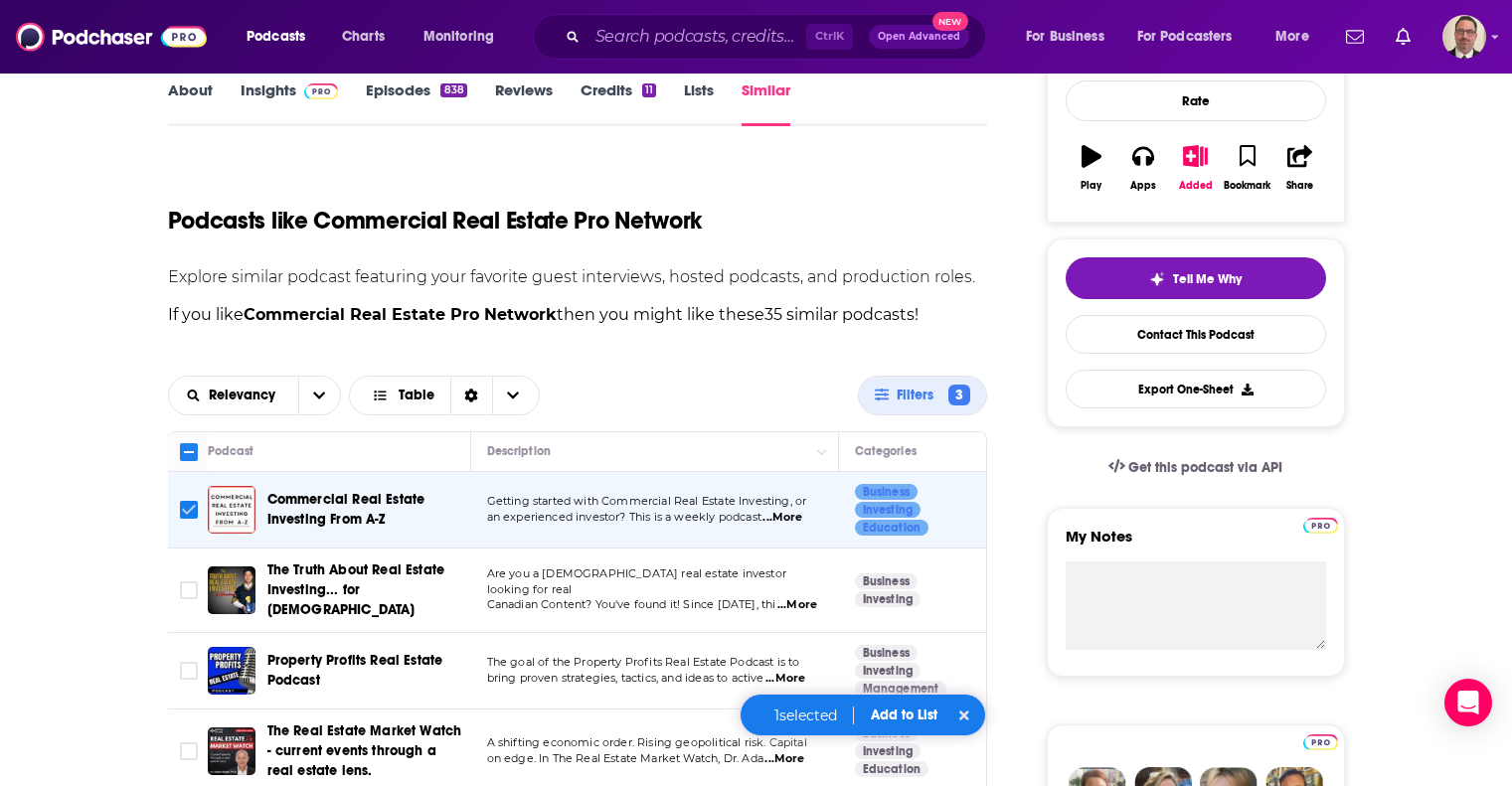 click at bounding box center [189, 510] 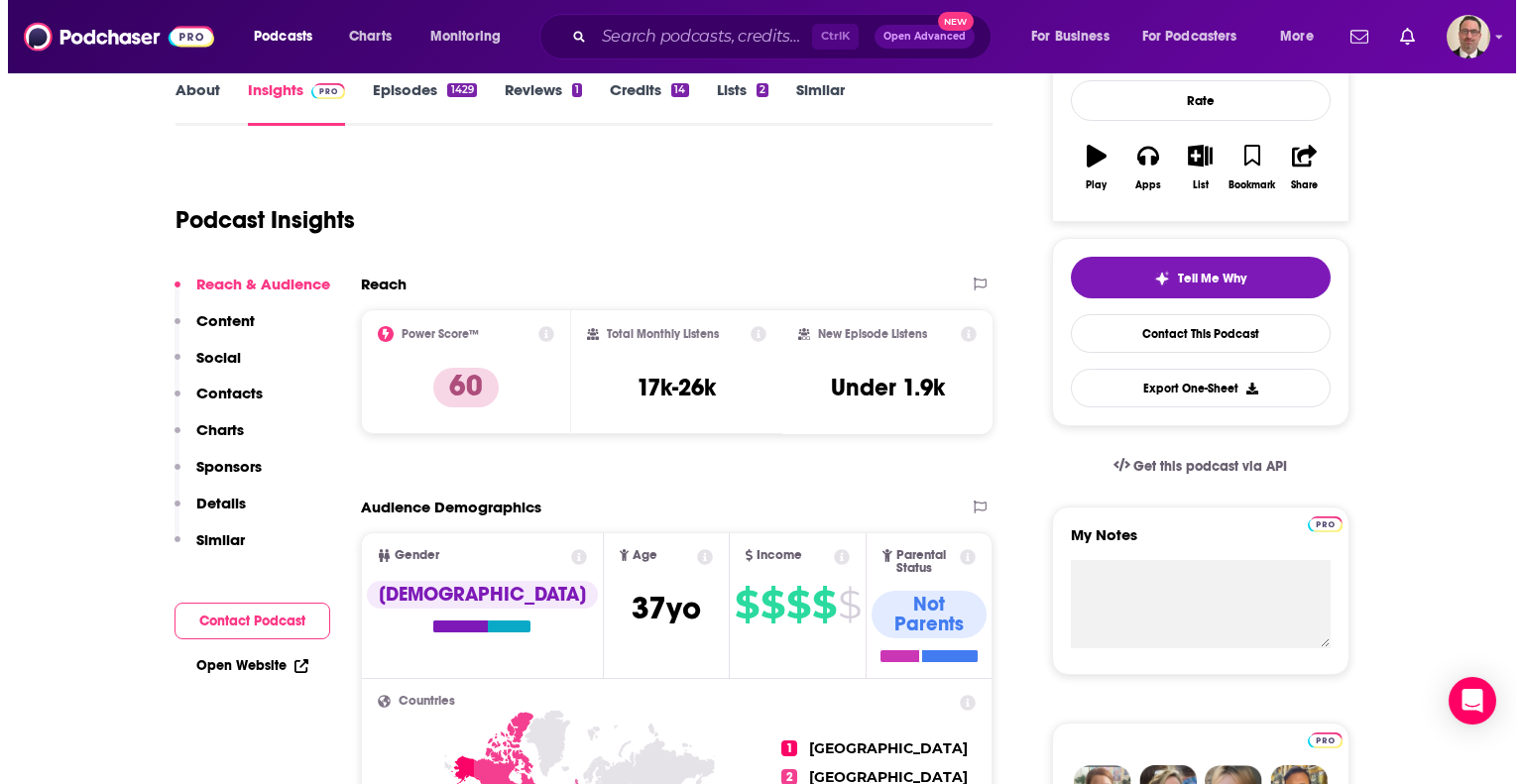 scroll, scrollTop: 0, scrollLeft: 0, axis: both 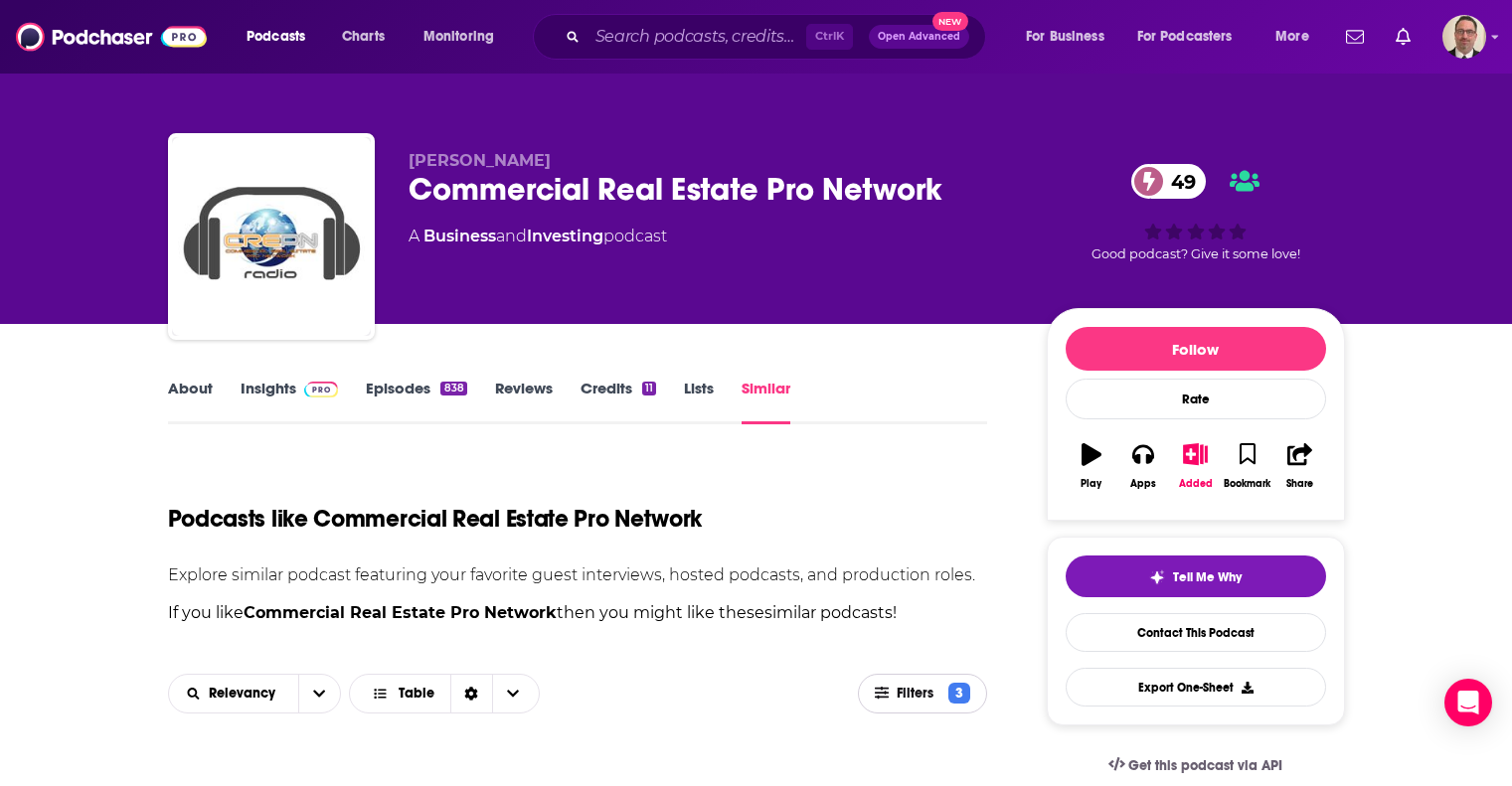 click on "Filters" at bounding box center [919, 694] 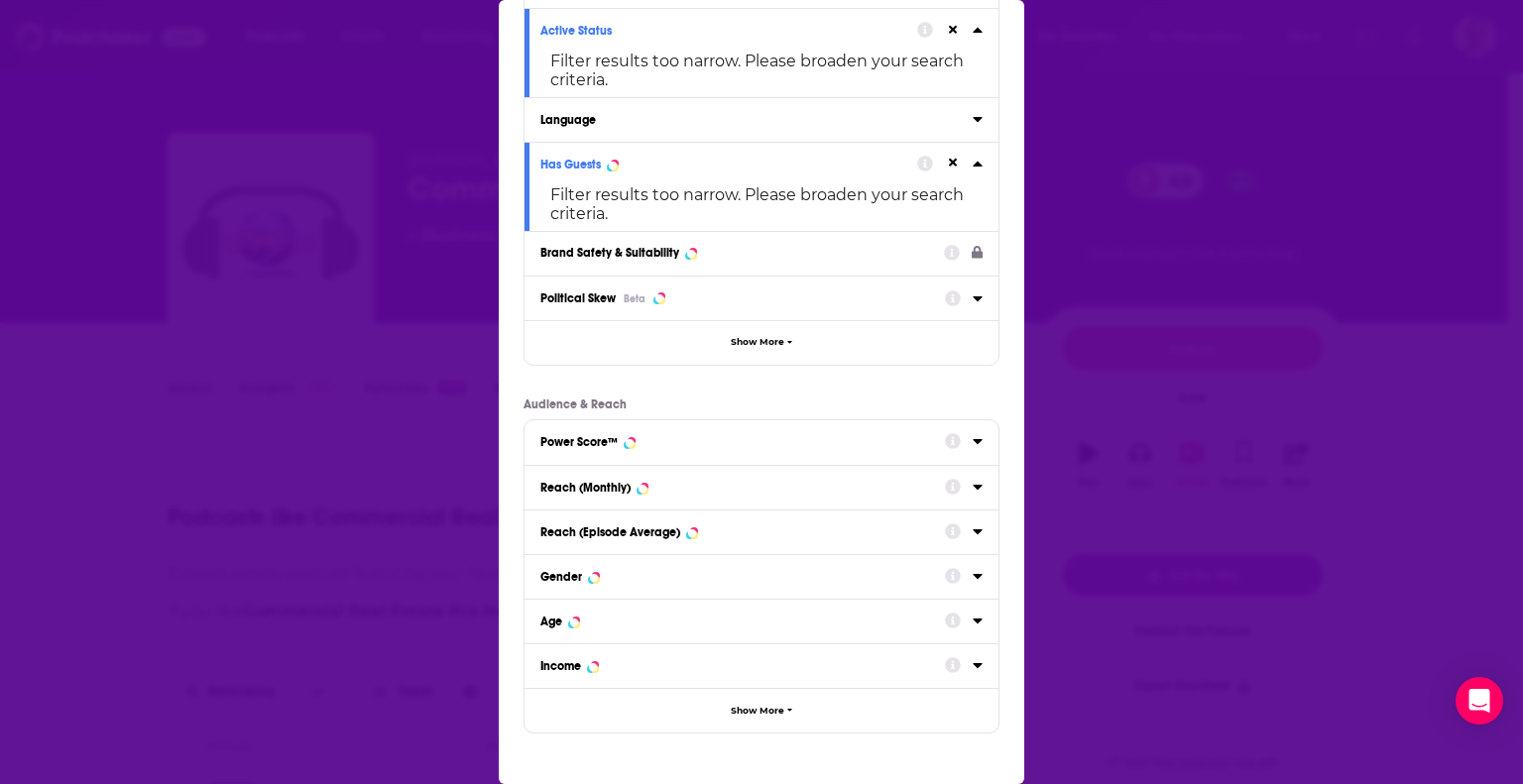 scroll, scrollTop: 181, scrollLeft: 0, axis: vertical 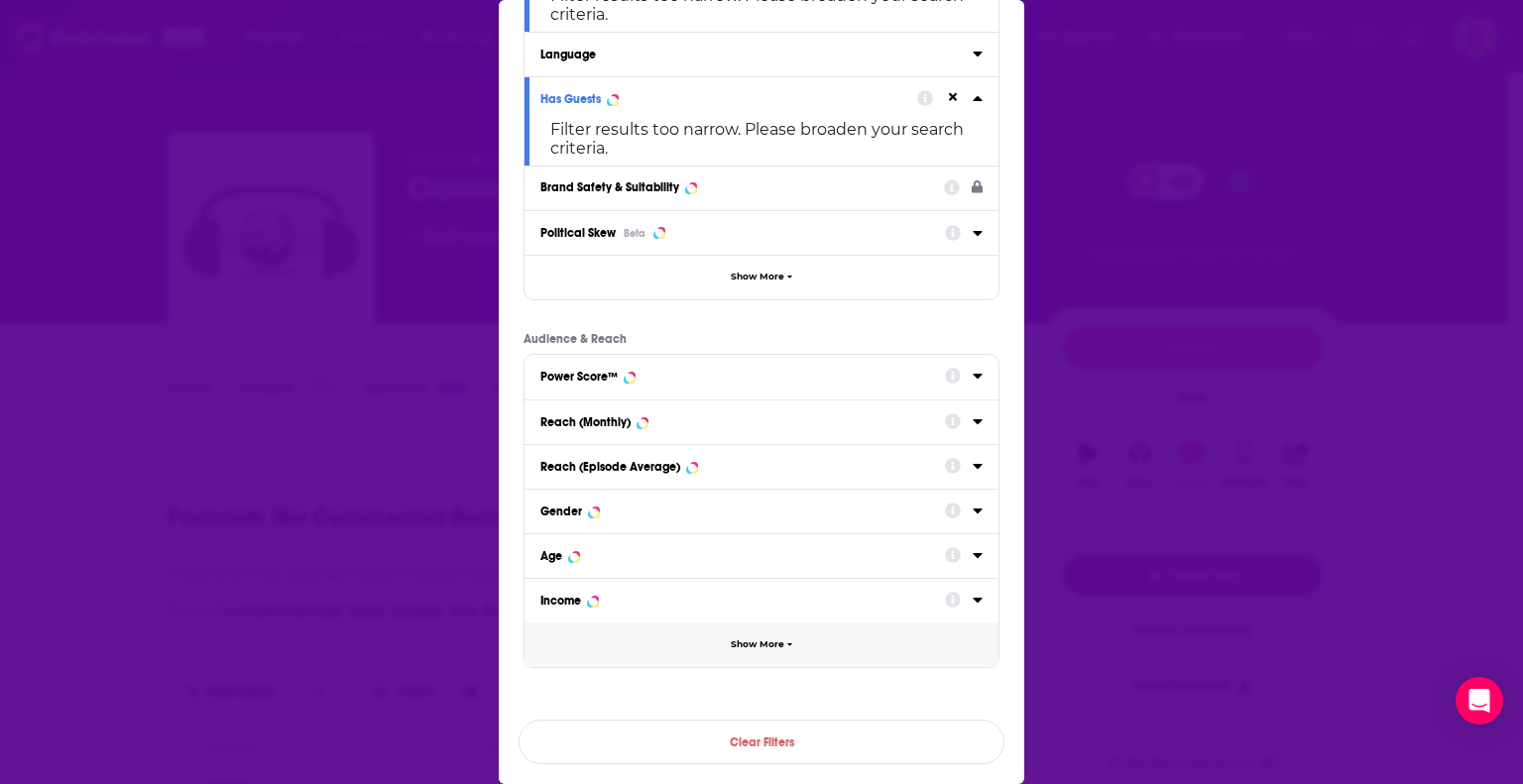 click on "Show More" at bounding box center (758, 644) 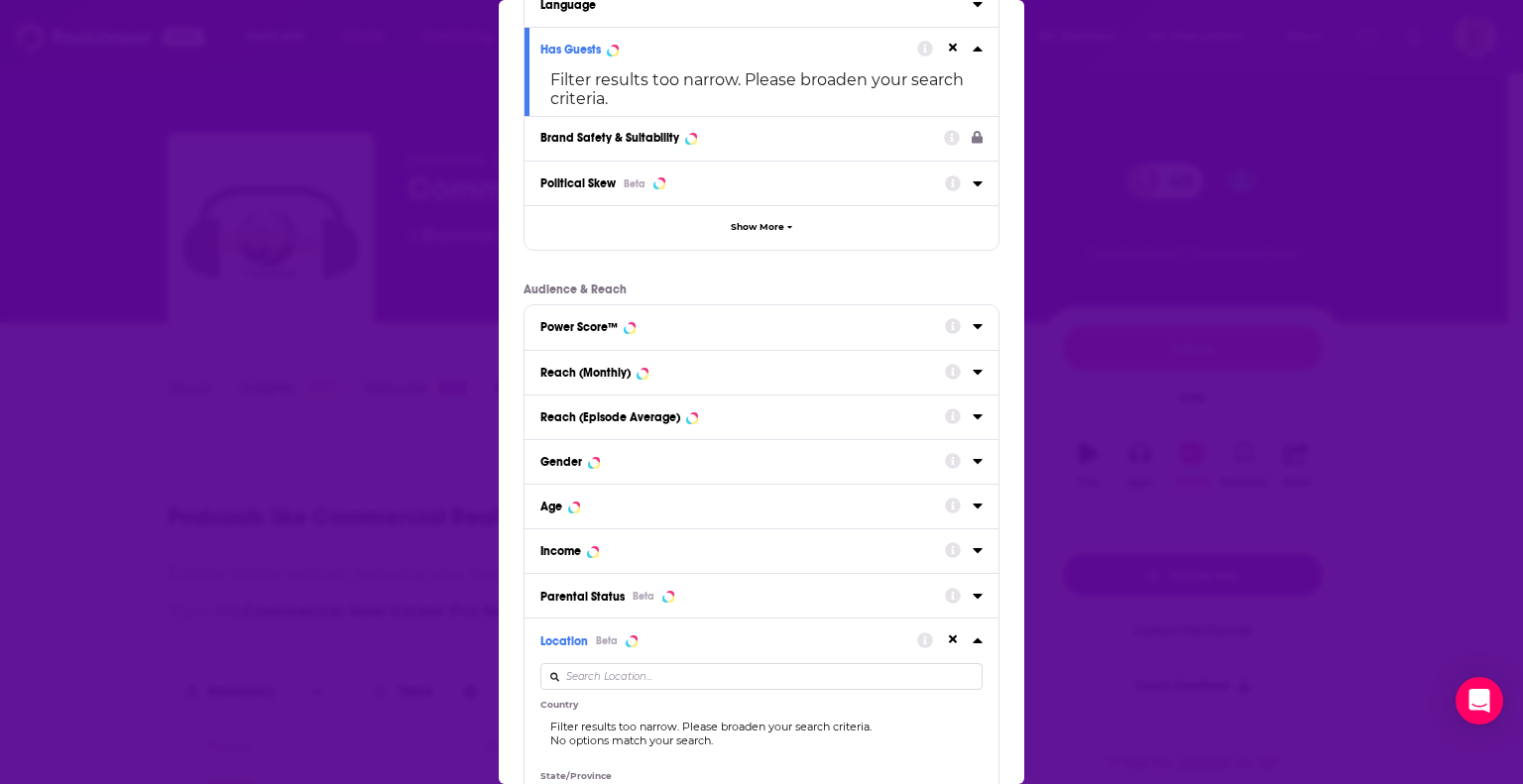 scroll, scrollTop: 280, scrollLeft: 0, axis: vertical 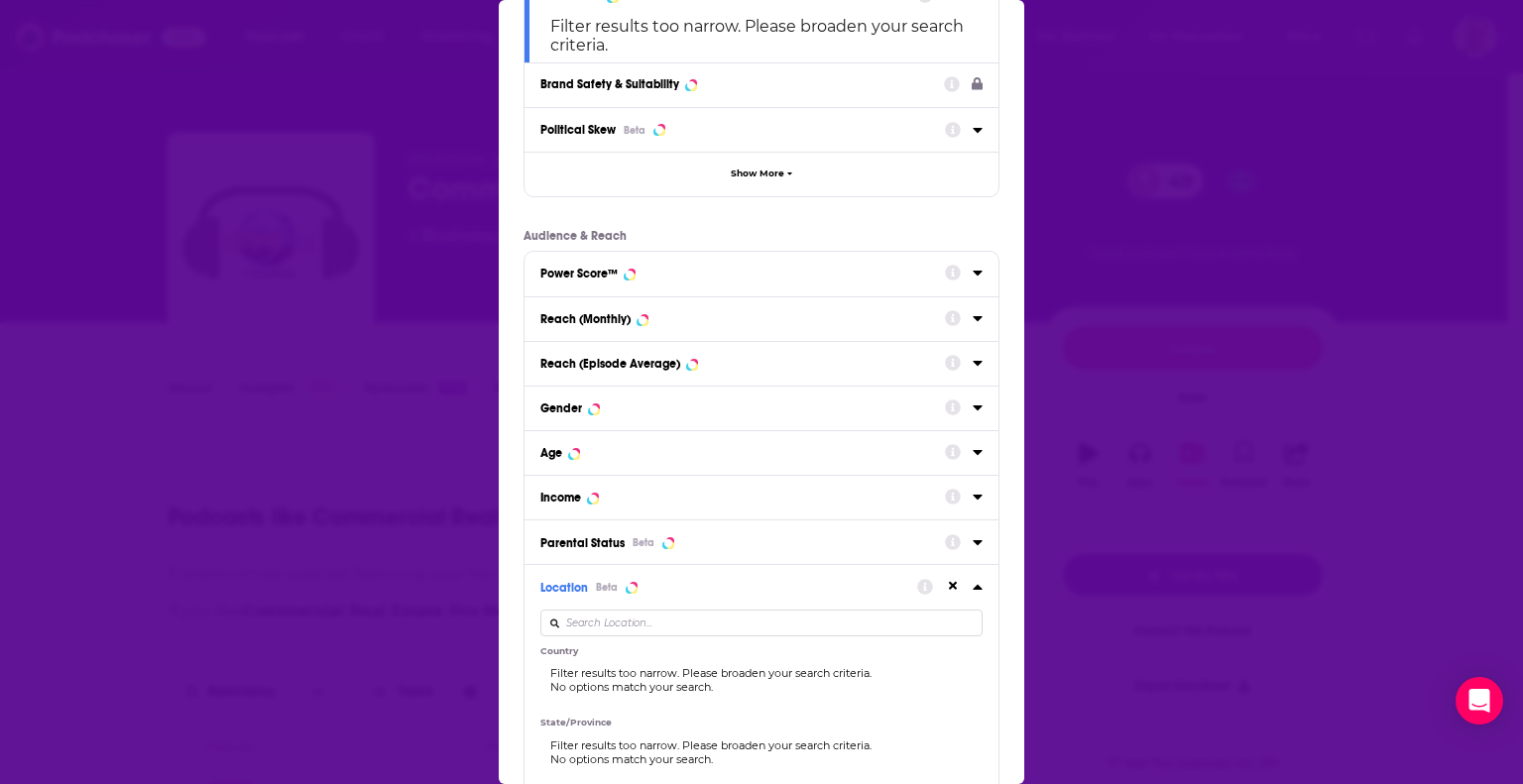 click at bounding box center [762, 622] 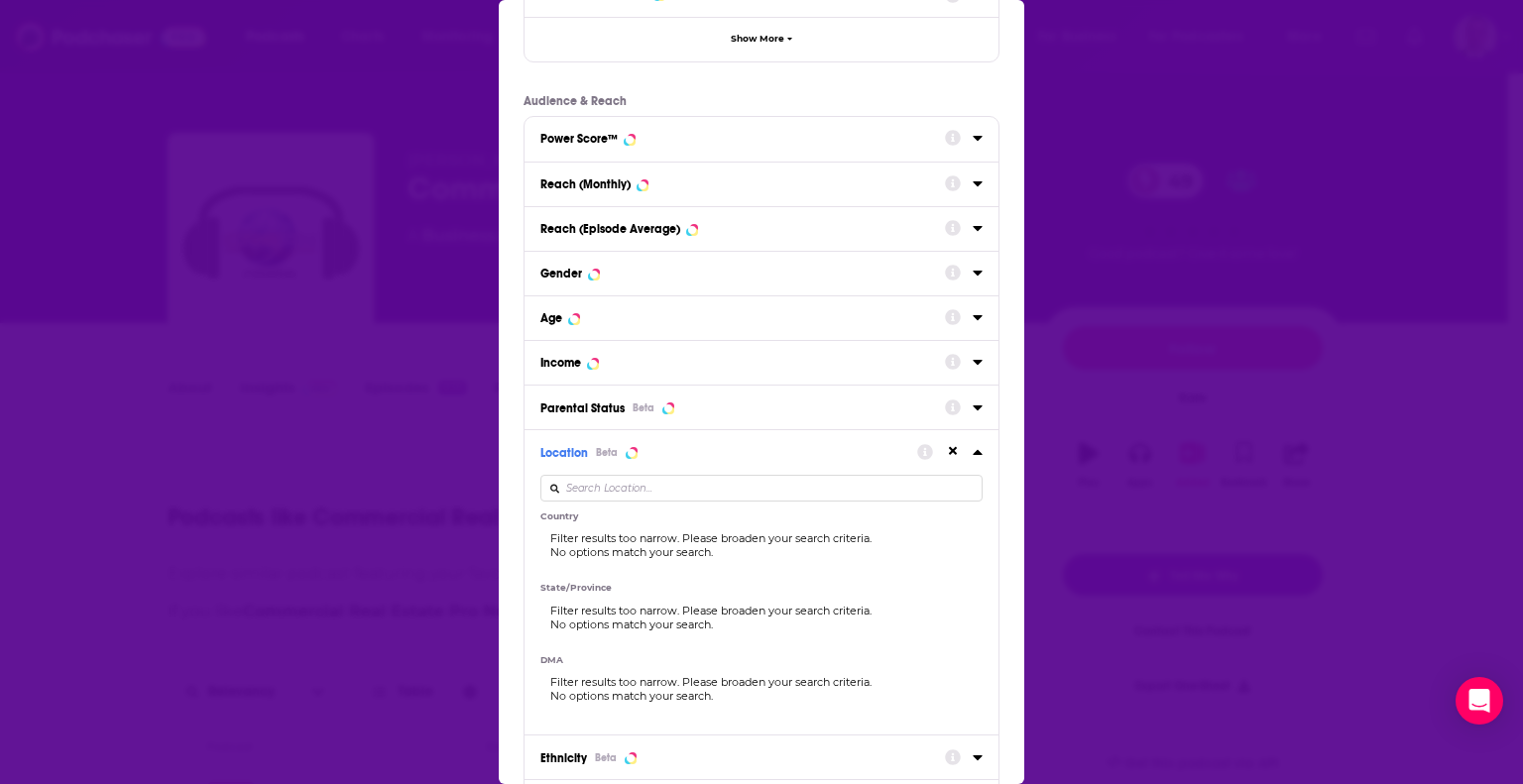 scroll, scrollTop: 479, scrollLeft: 0, axis: vertical 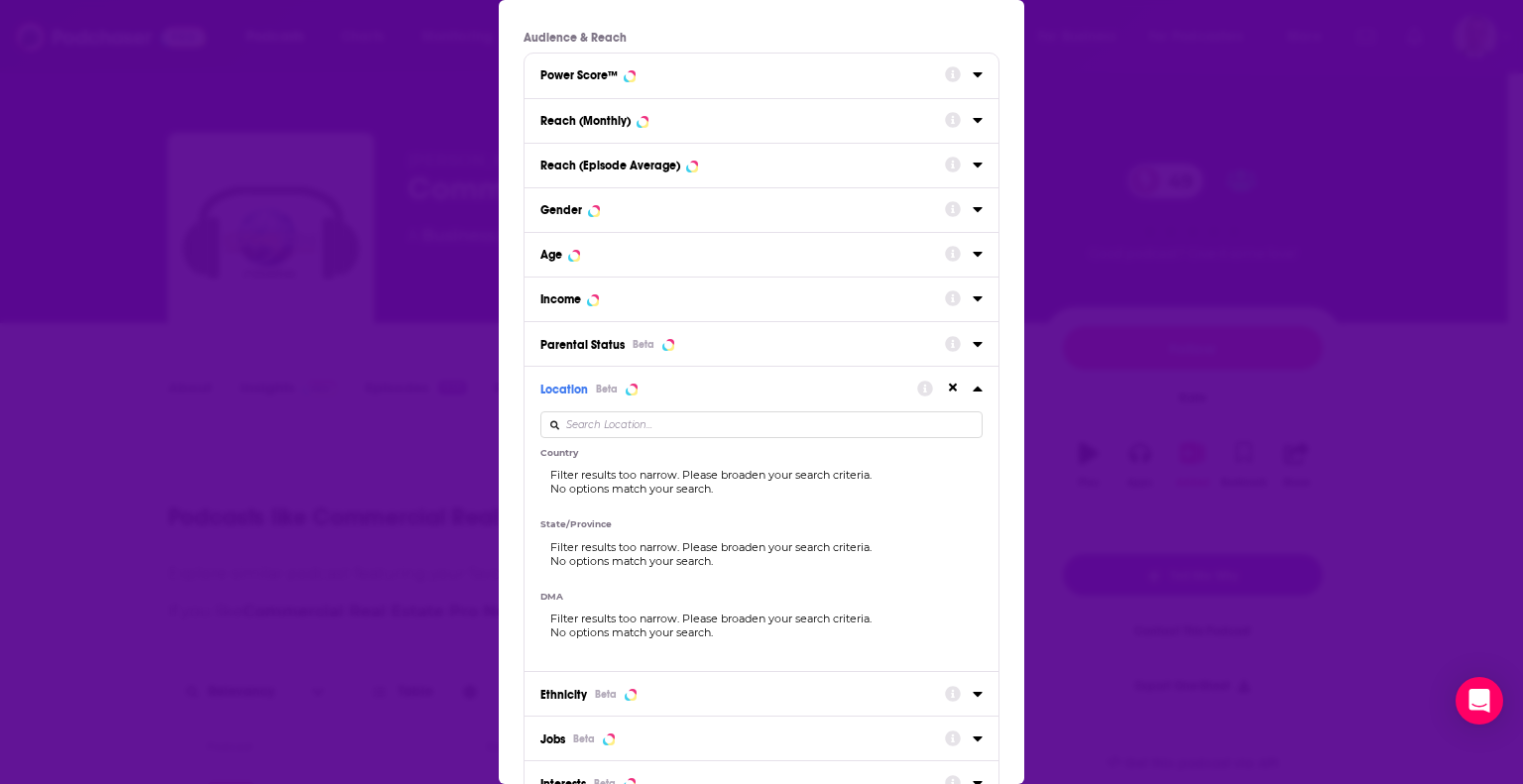 click at bounding box center (762, 424) 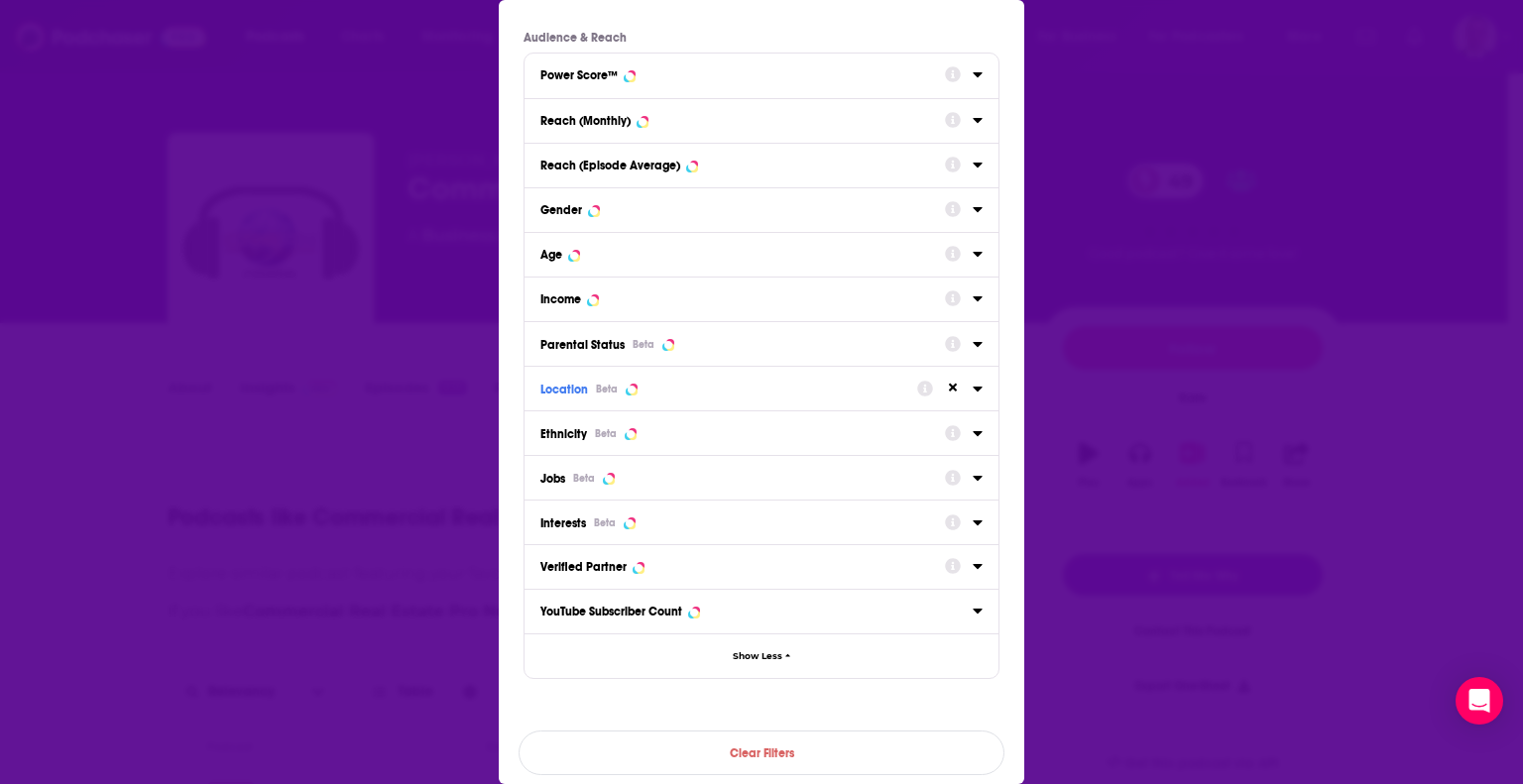 click on "Location" at bounding box center [564, 390] 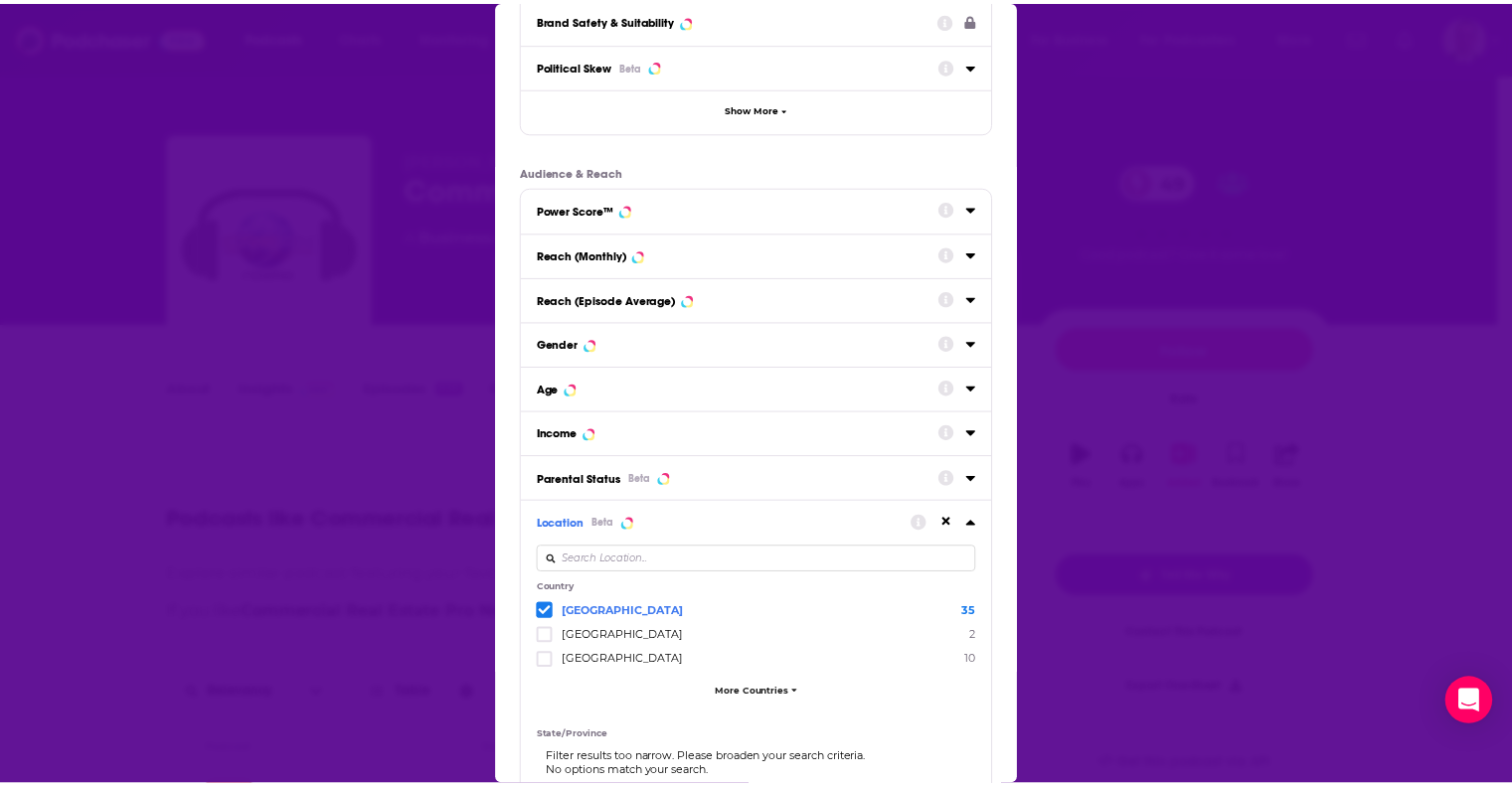 scroll, scrollTop: 0, scrollLeft: 0, axis: both 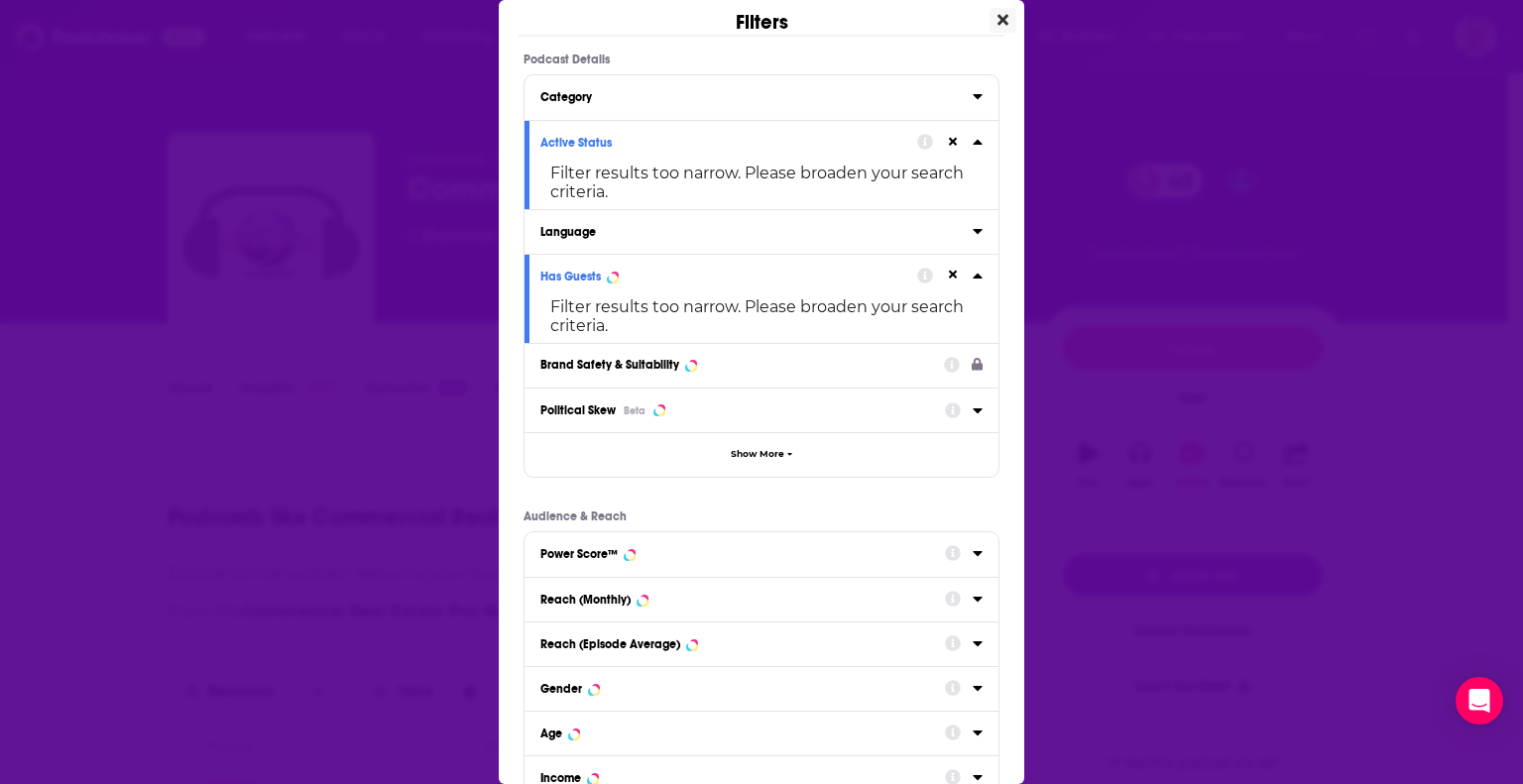 click 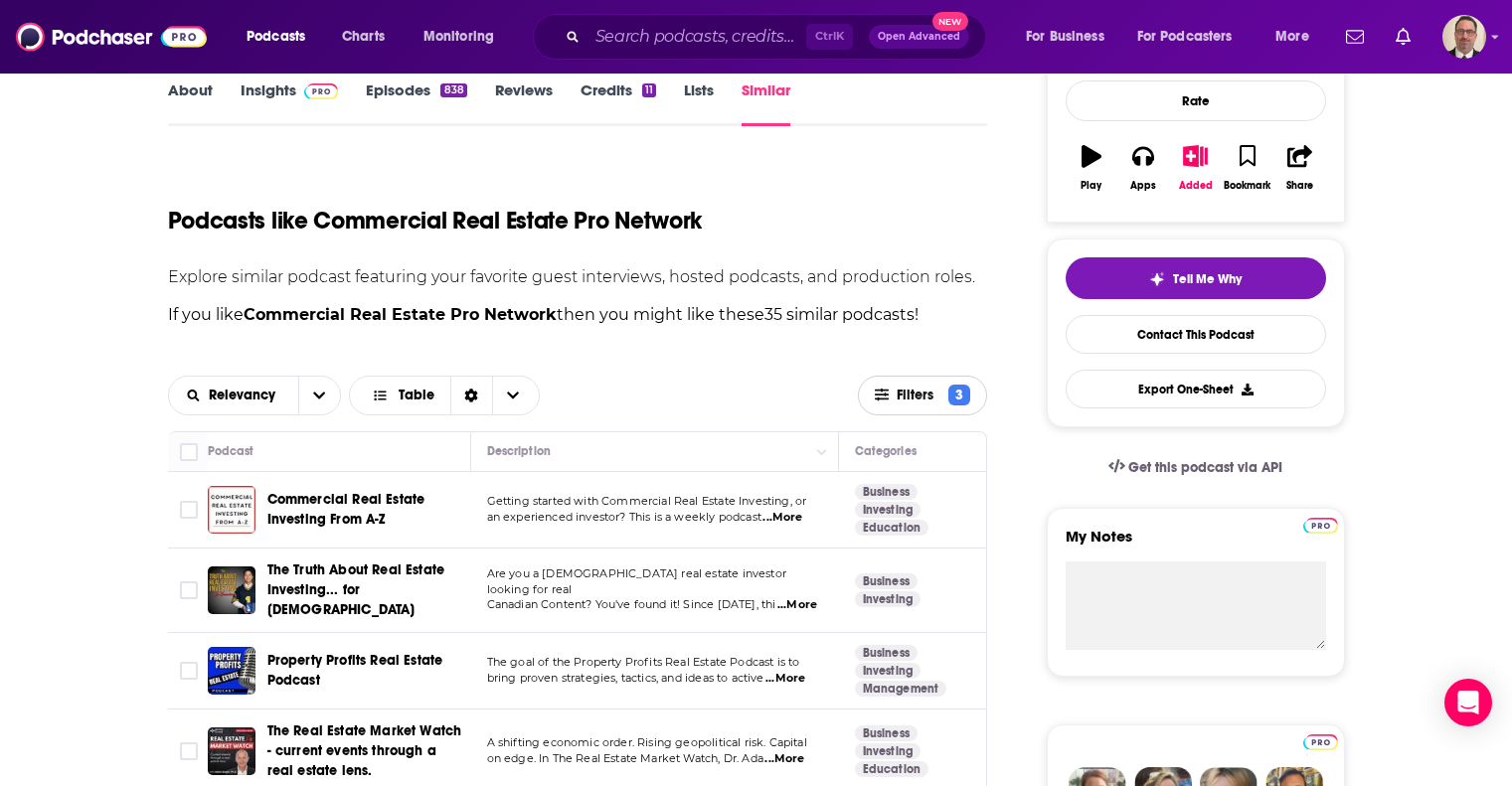 scroll, scrollTop: 199, scrollLeft: 0, axis: vertical 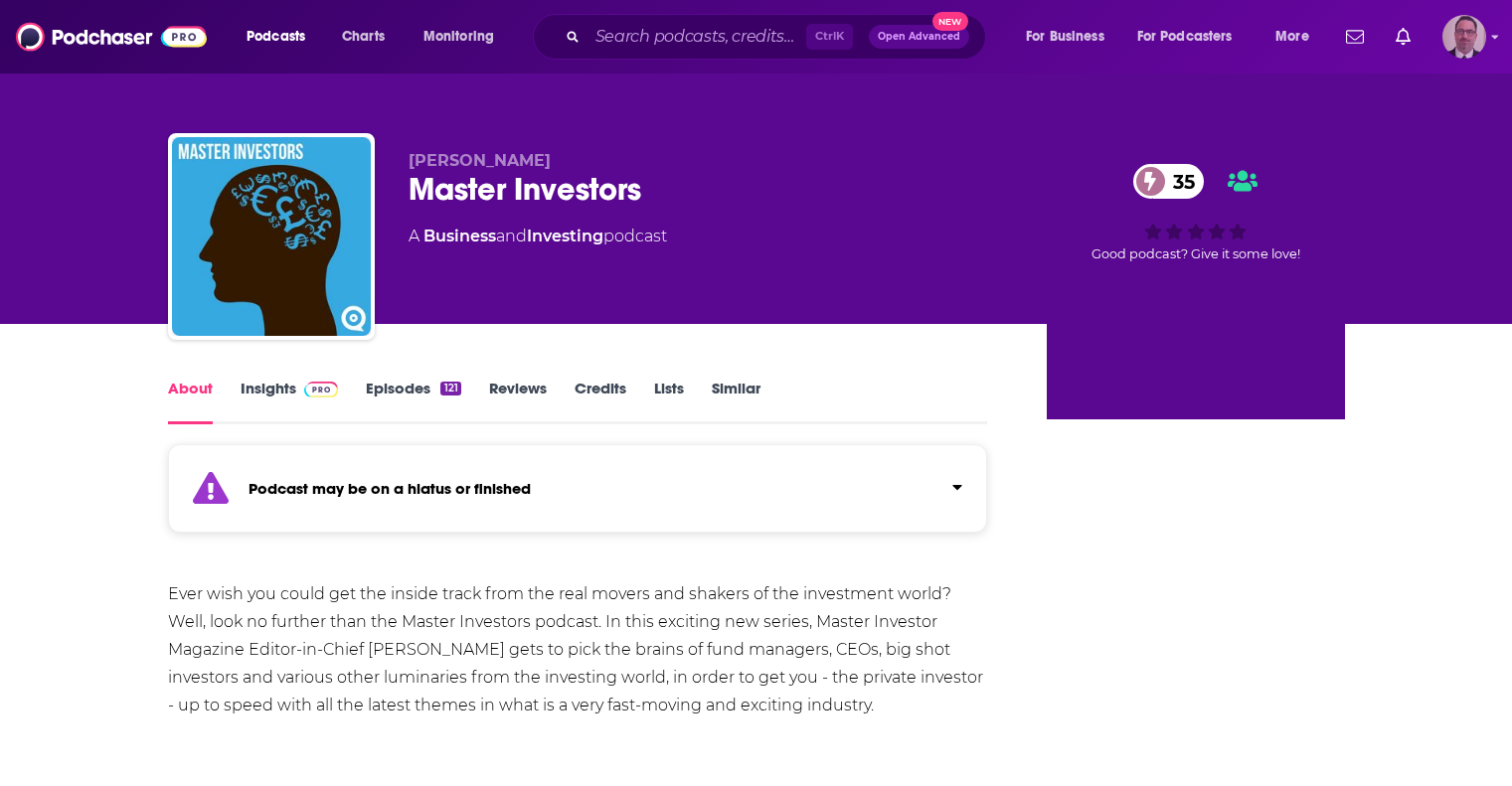 click at bounding box center [1464, 37] 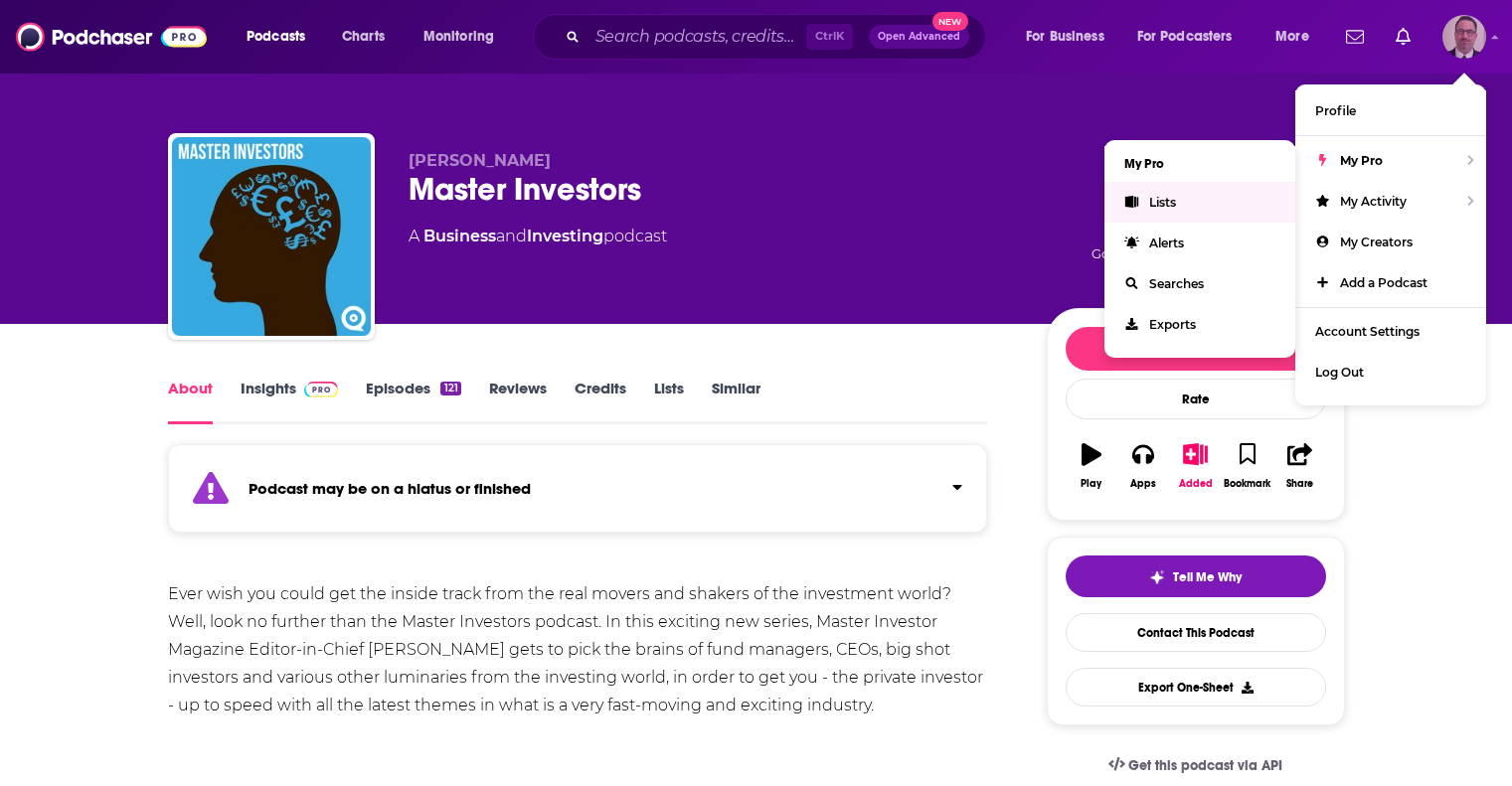 click on "Lists" at bounding box center [1162, 202] 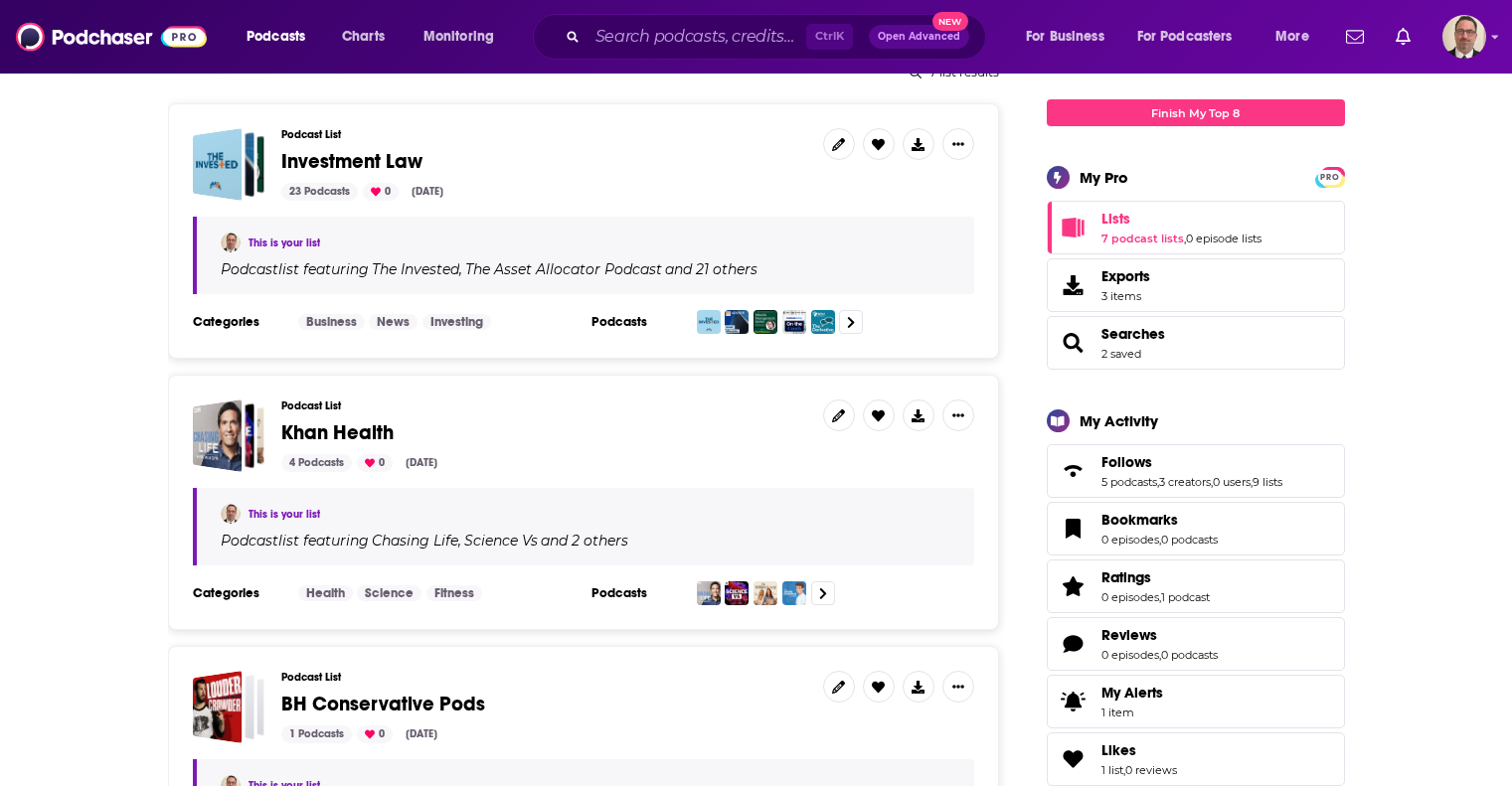 scroll, scrollTop: 0, scrollLeft: 0, axis: both 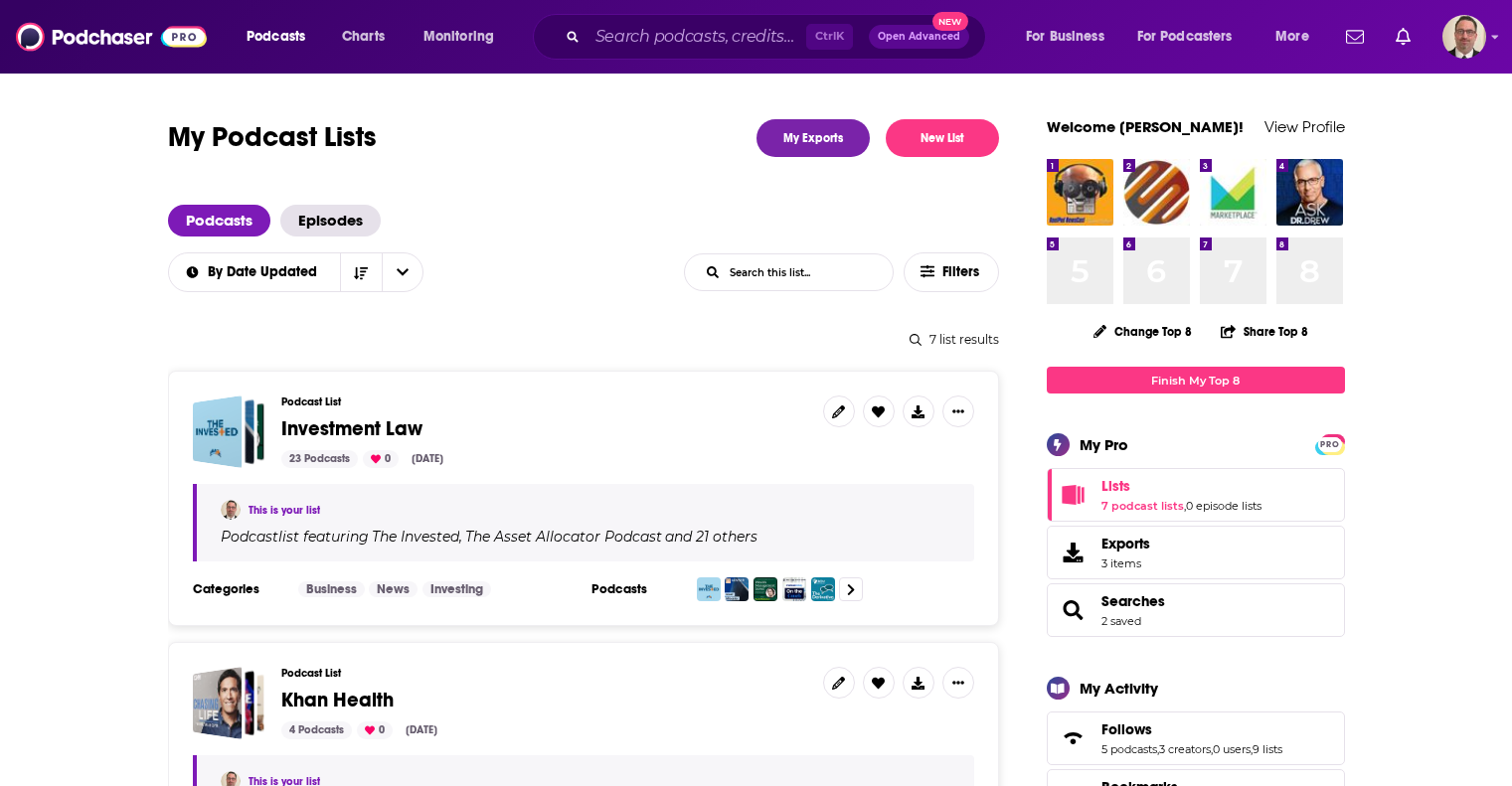 click on "List Search Input" at bounding box center (788, 272) 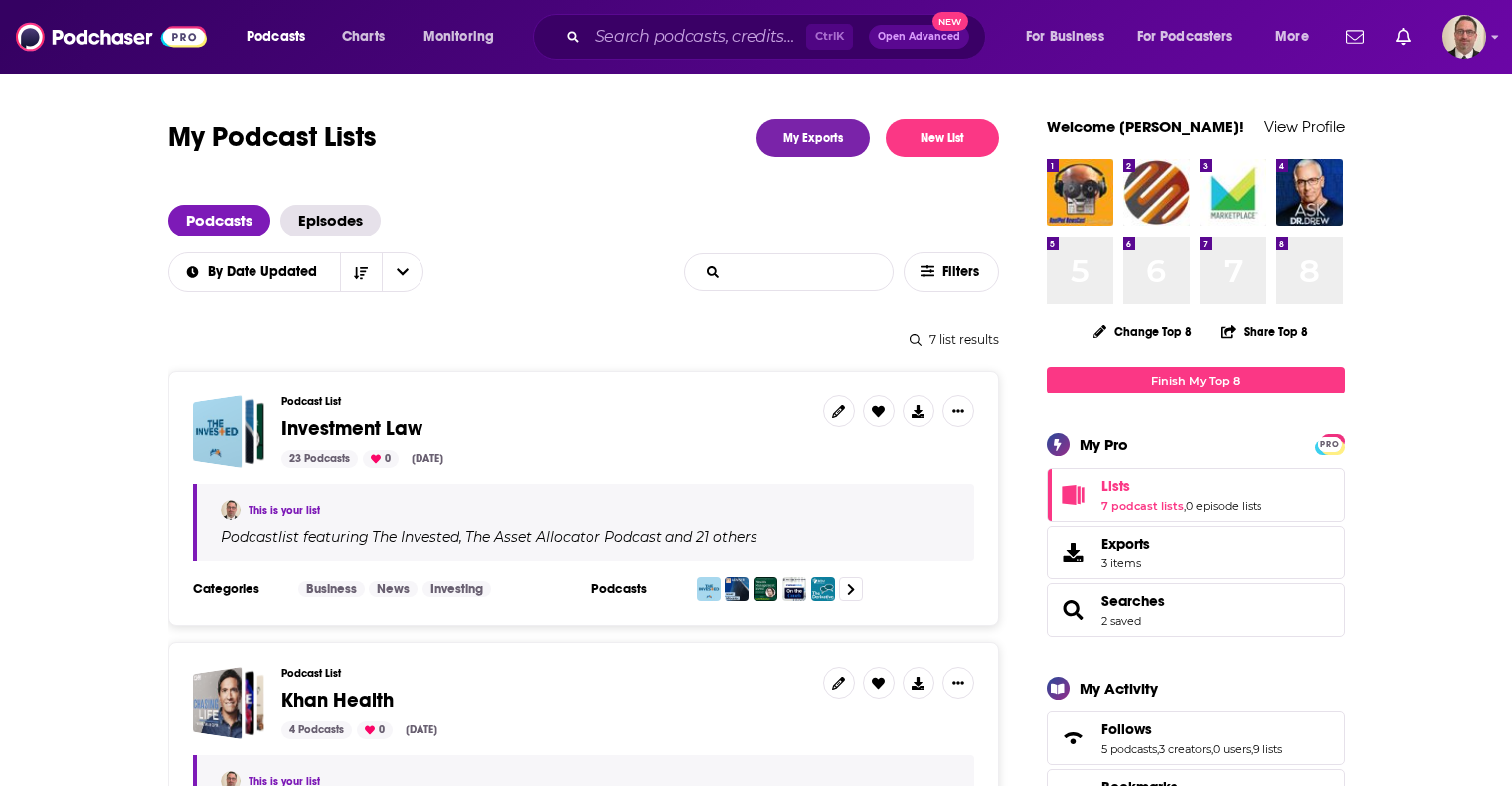 type on "cre" 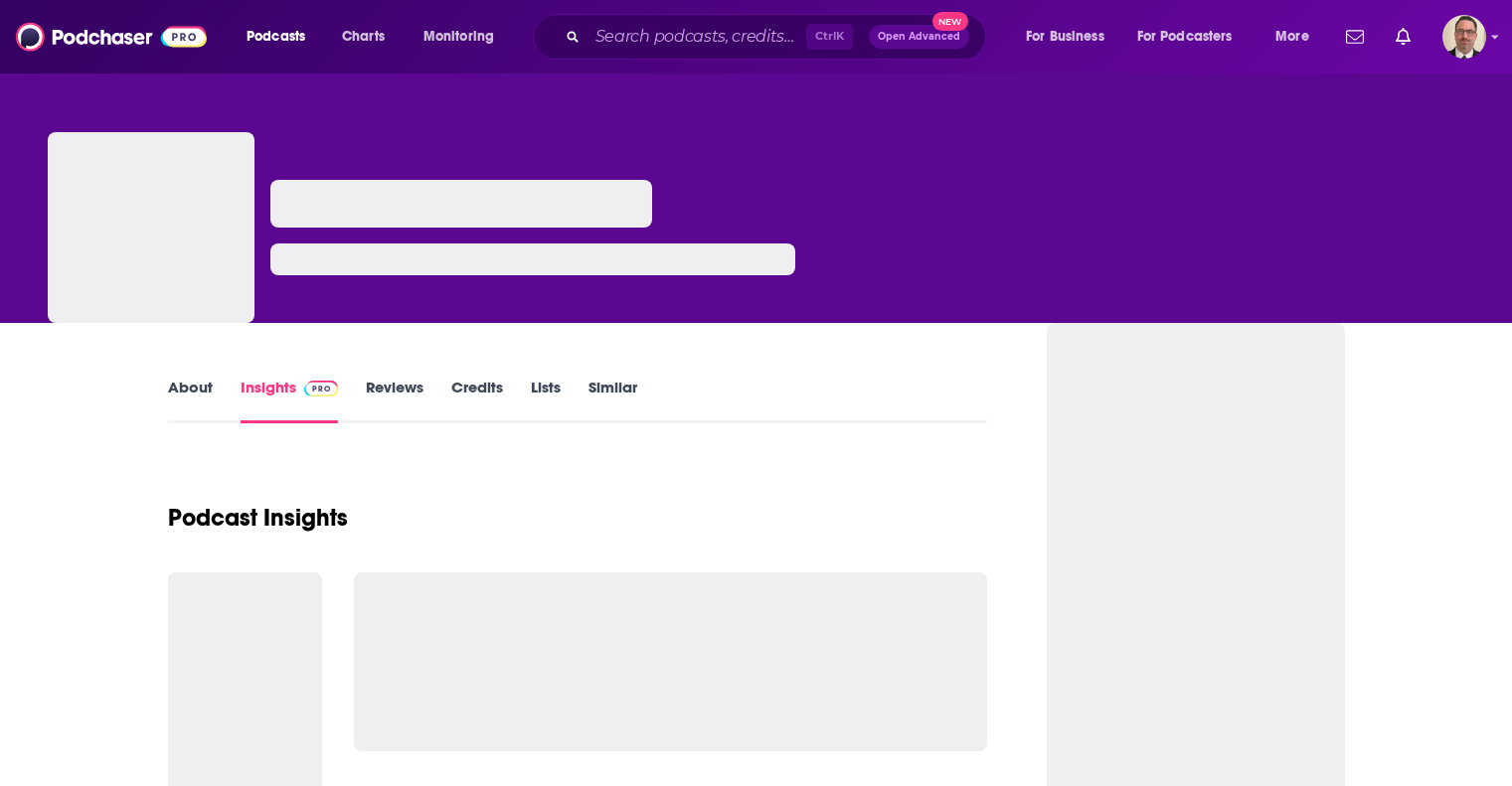 scroll, scrollTop: 0, scrollLeft: 0, axis: both 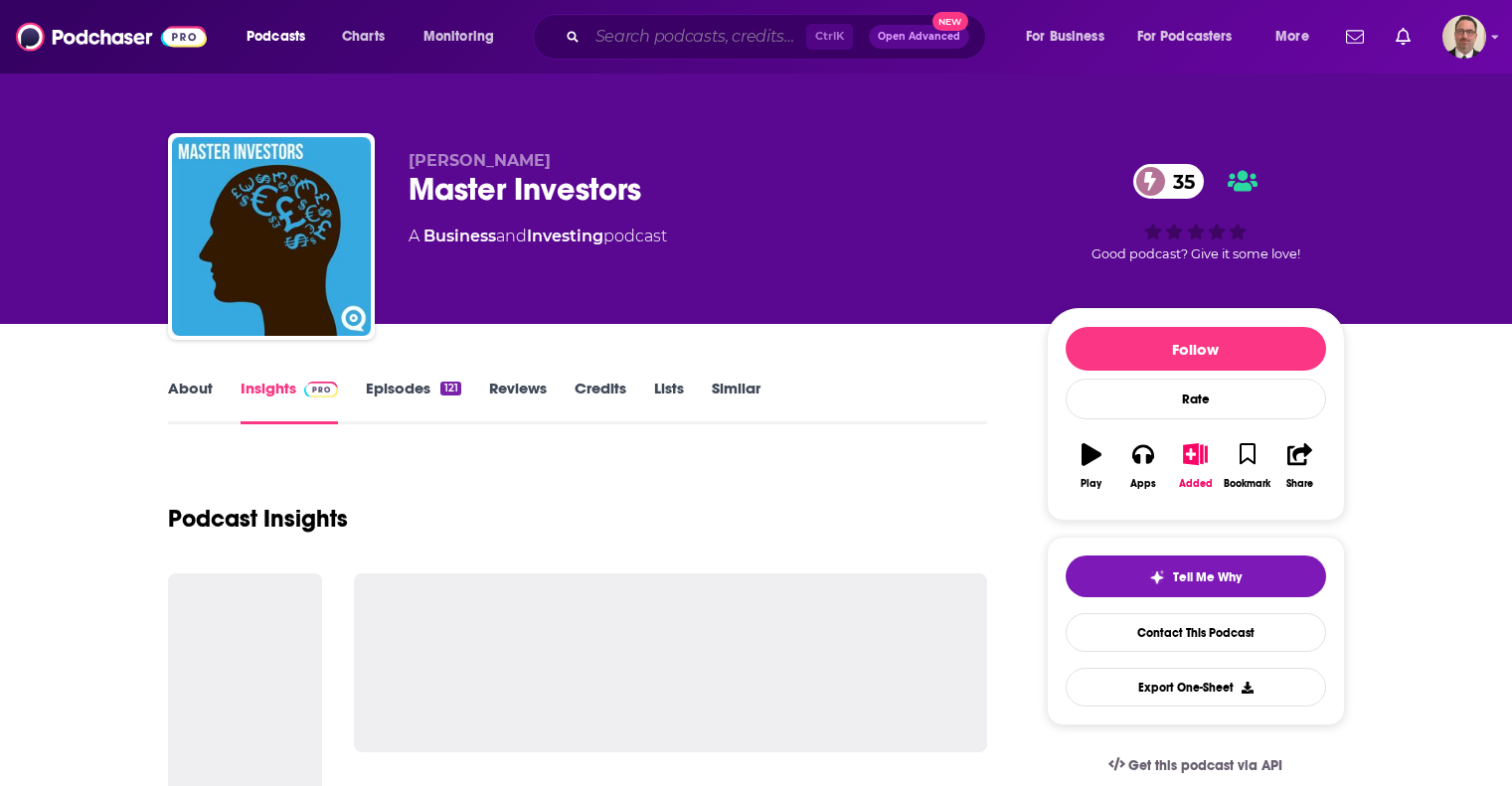 click at bounding box center [697, 37] 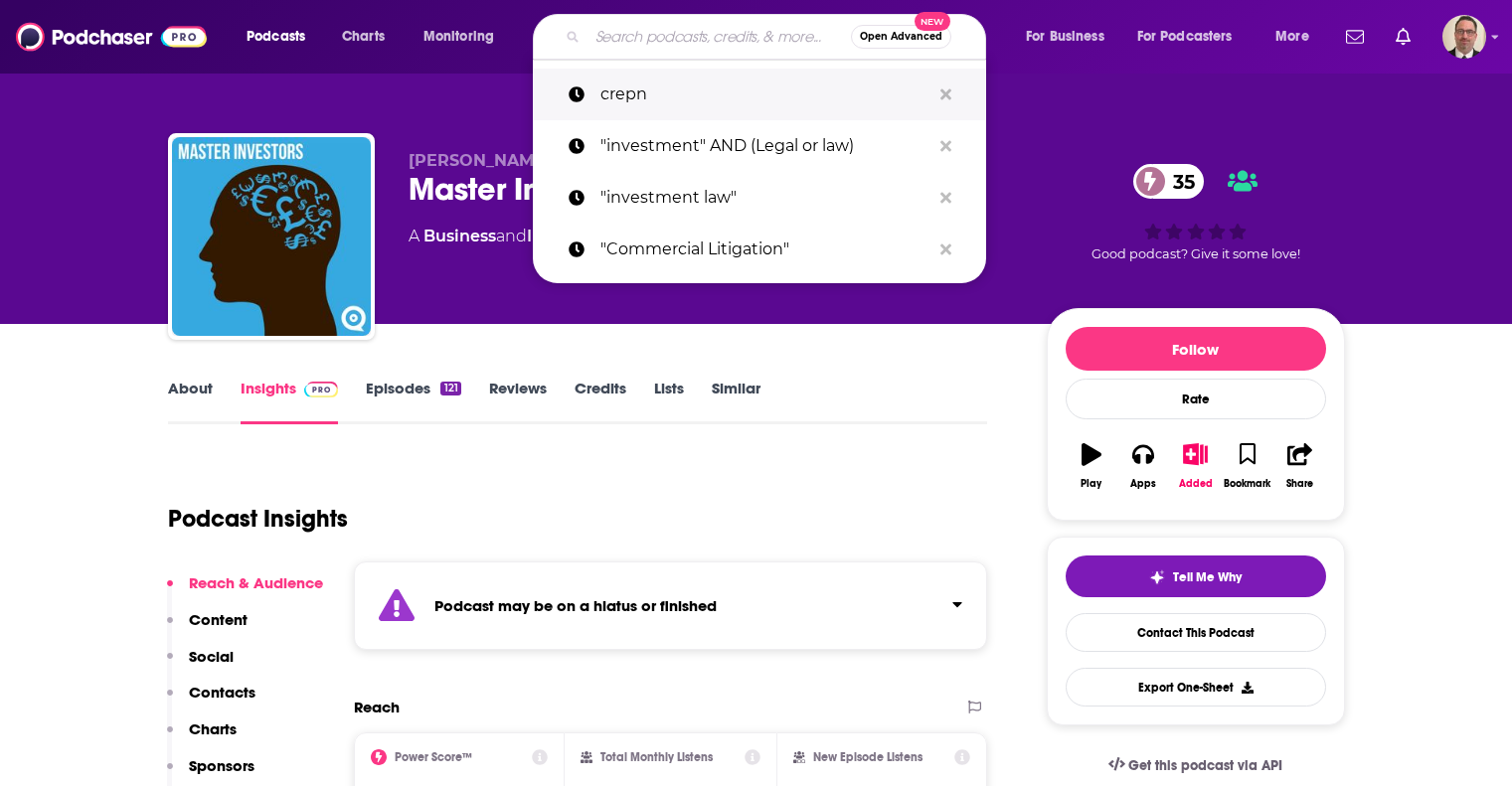 click on "crepn" at bounding box center [765, 94] 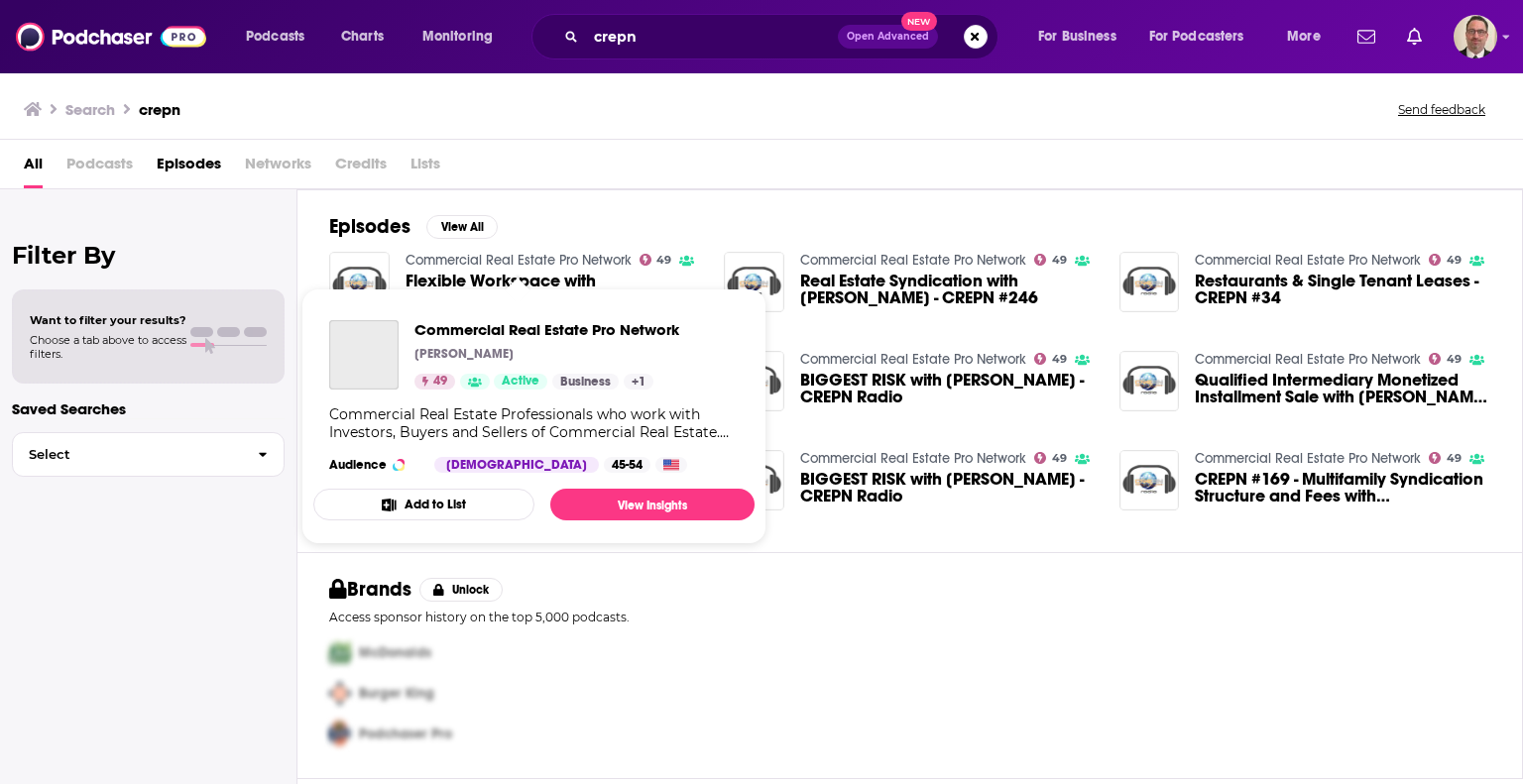 click on "Commercial Real Estate Pro Network" at bounding box center (519, 260) 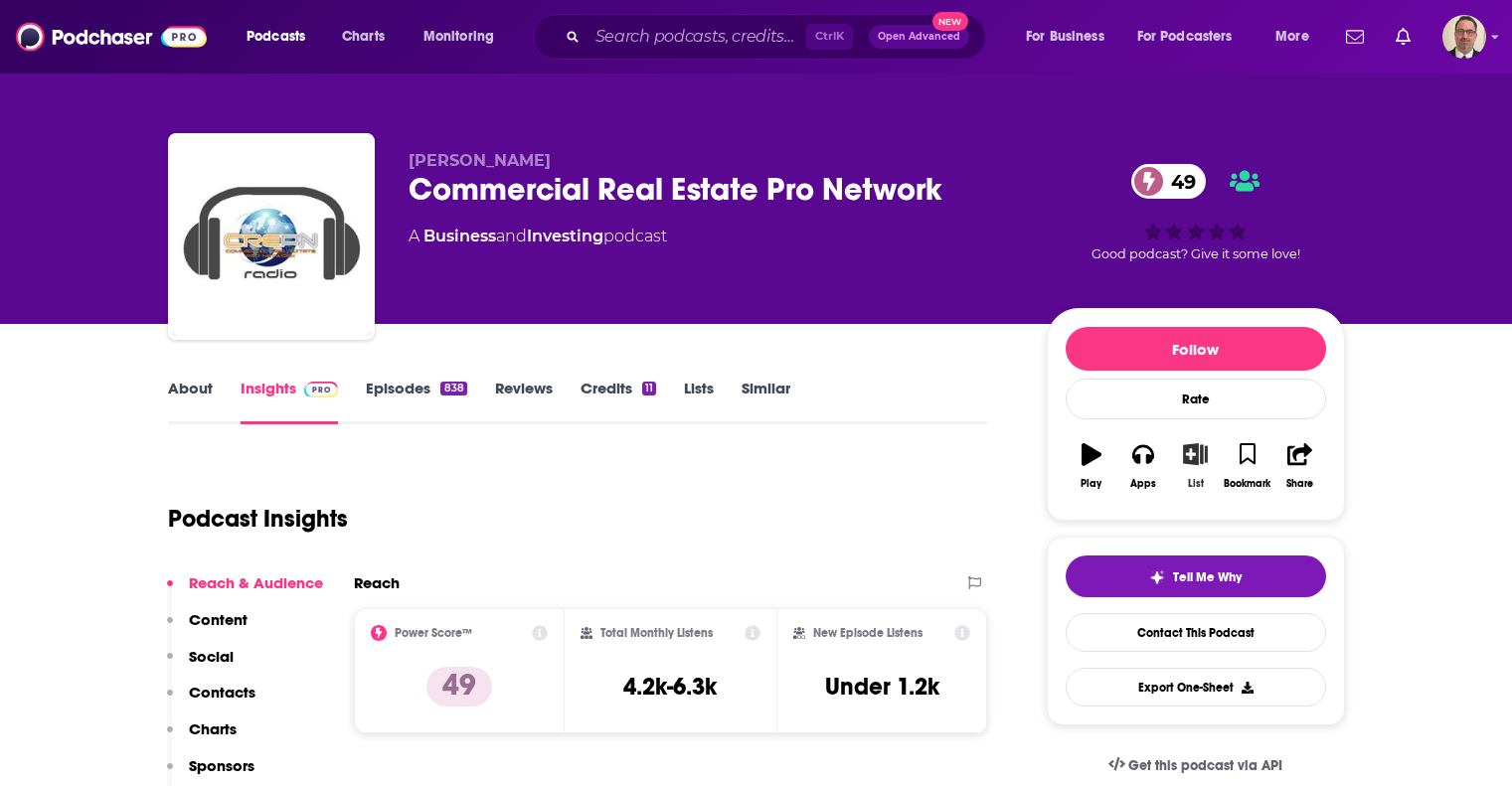click on "List" at bounding box center (1196, 484) 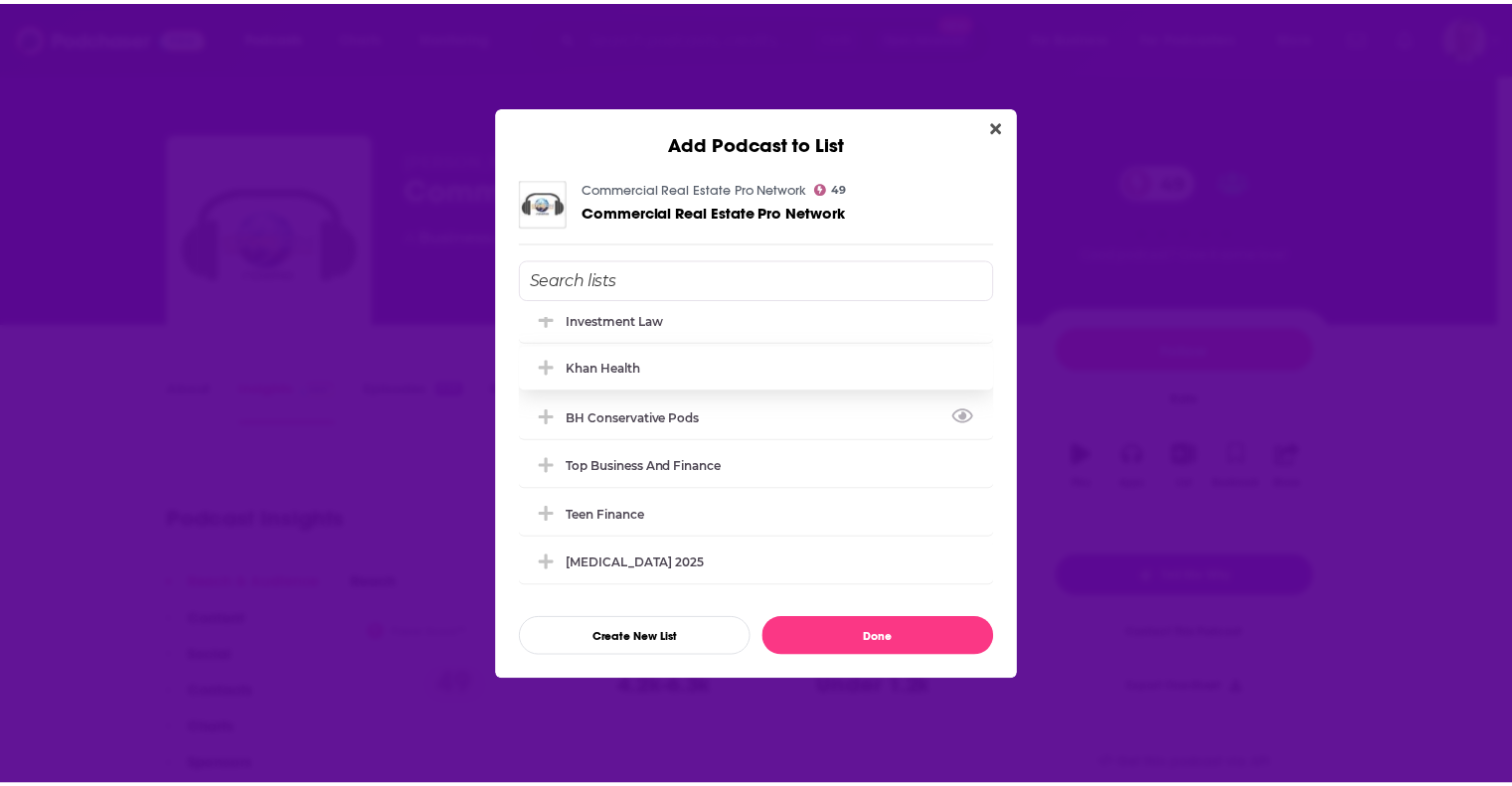 scroll, scrollTop: 0, scrollLeft: 0, axis: both 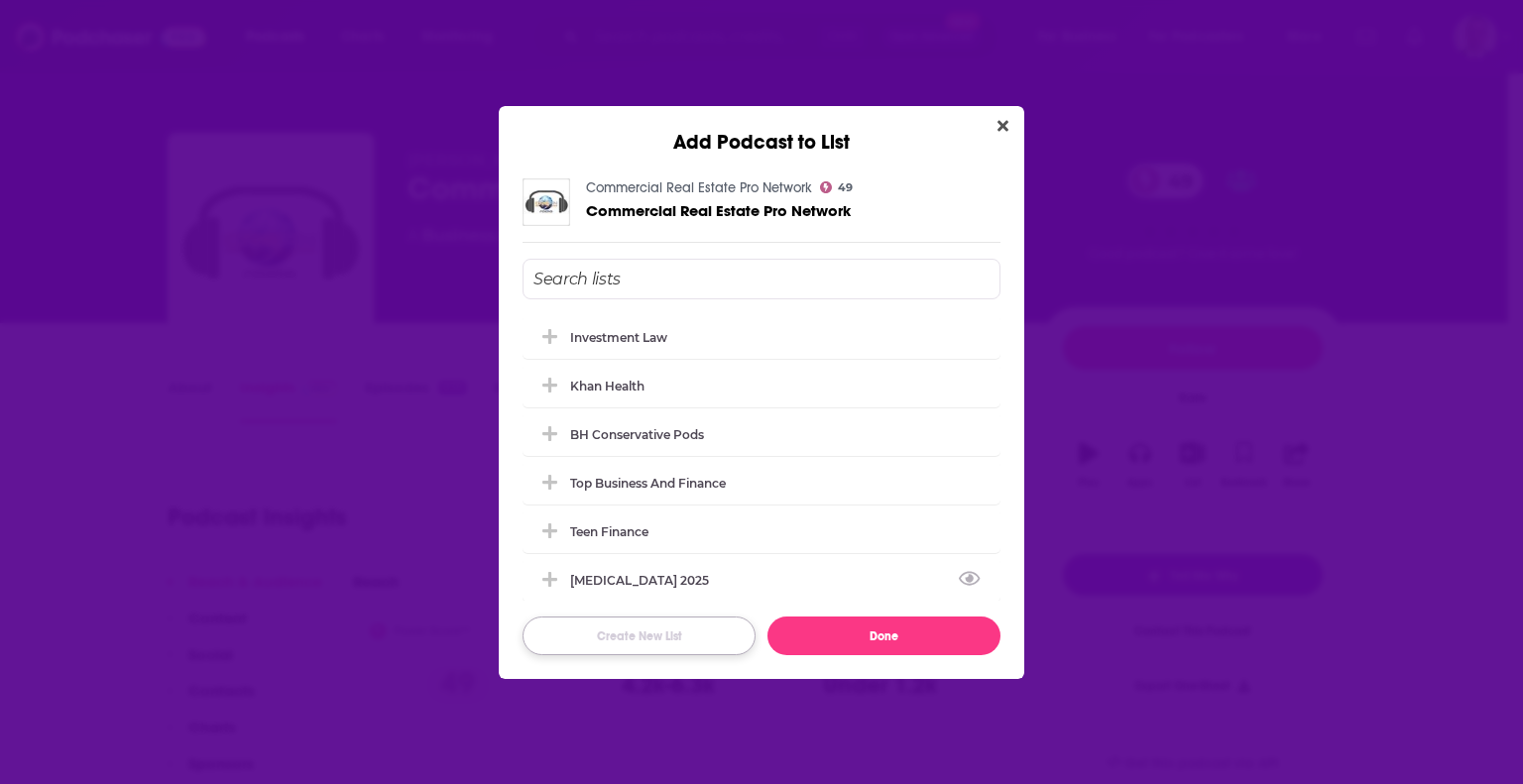 click on "Create New List" at bounding box center [639, 635] 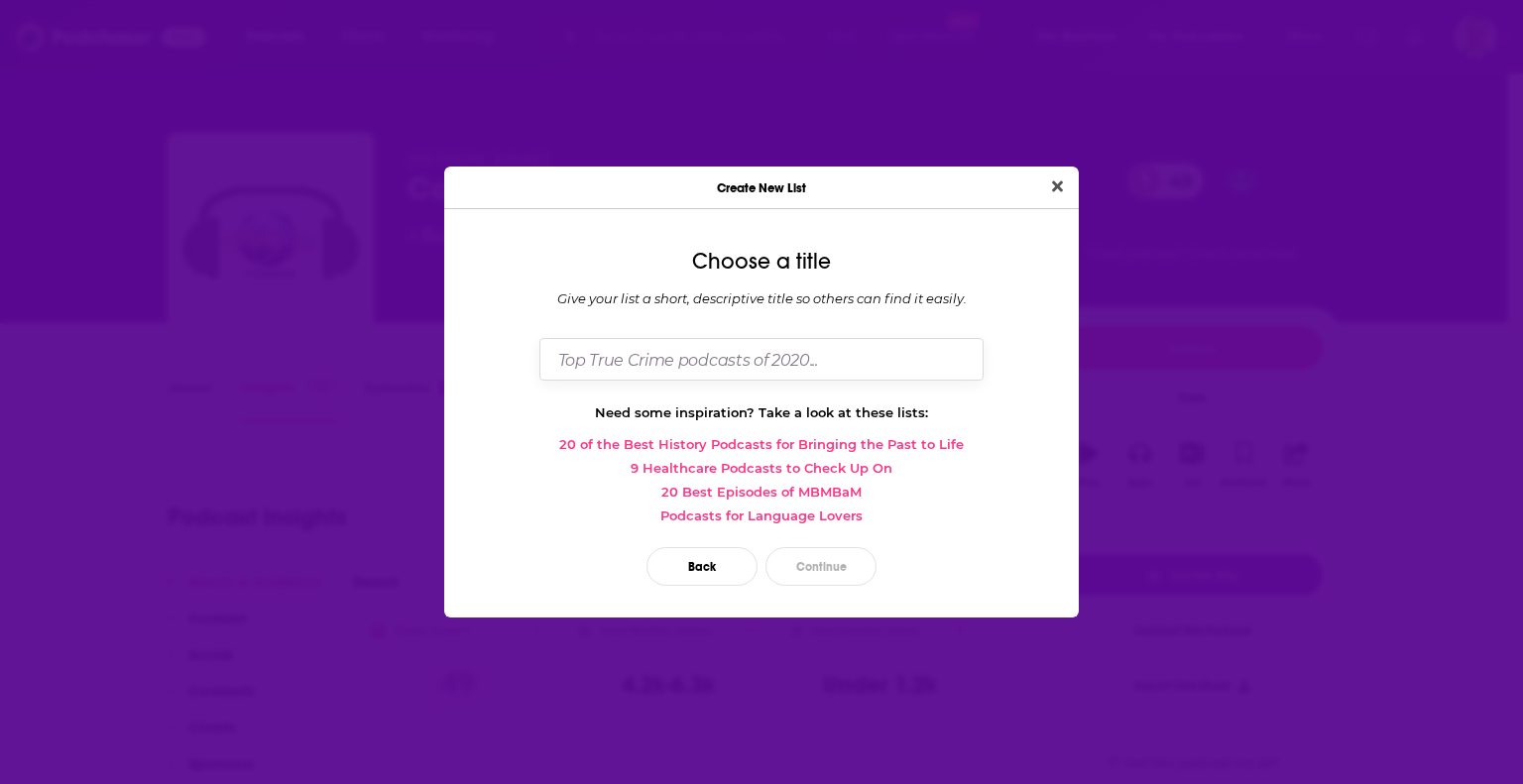 click at bounding box center [762, 359] 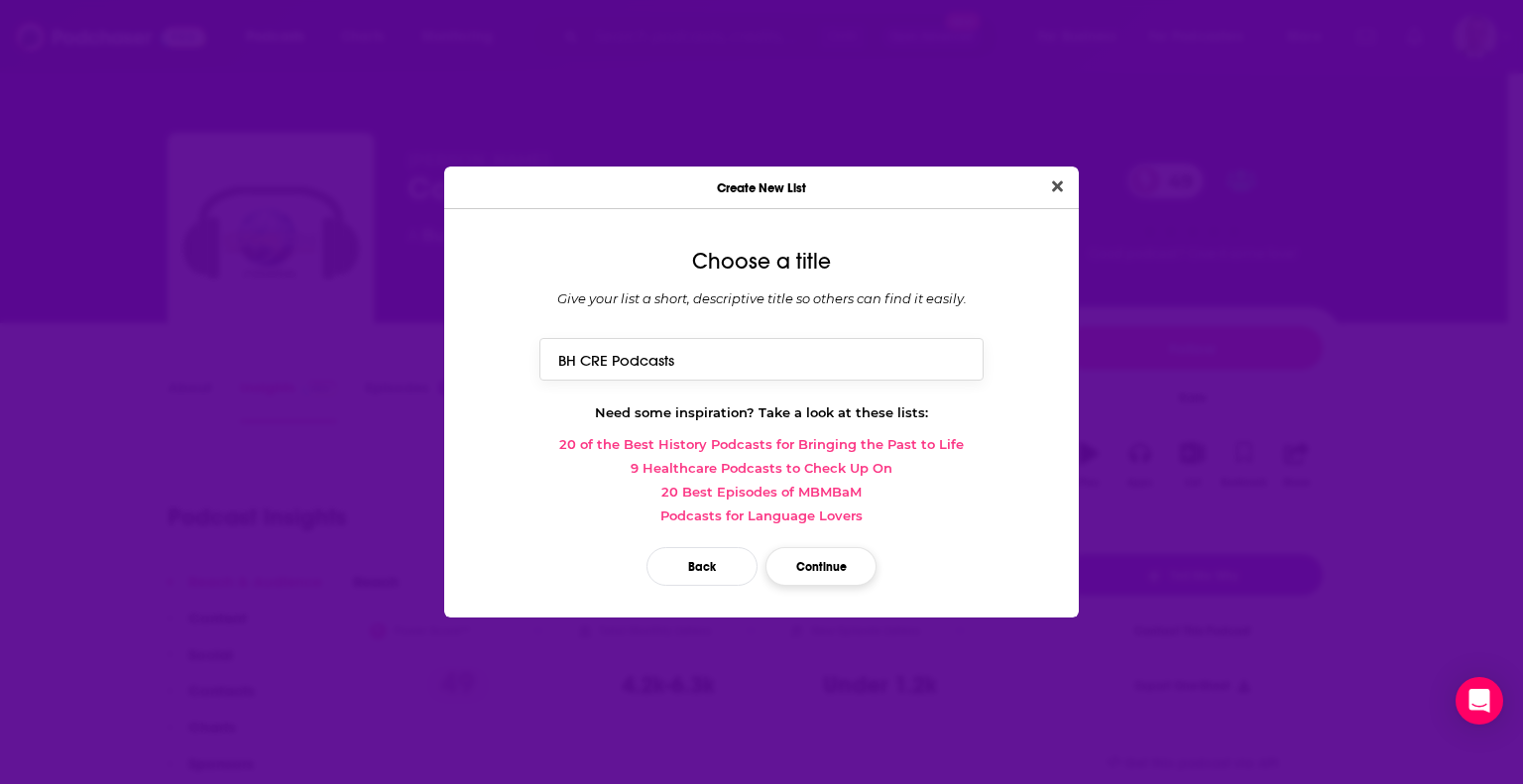 type on "BH CRE Podcasts" 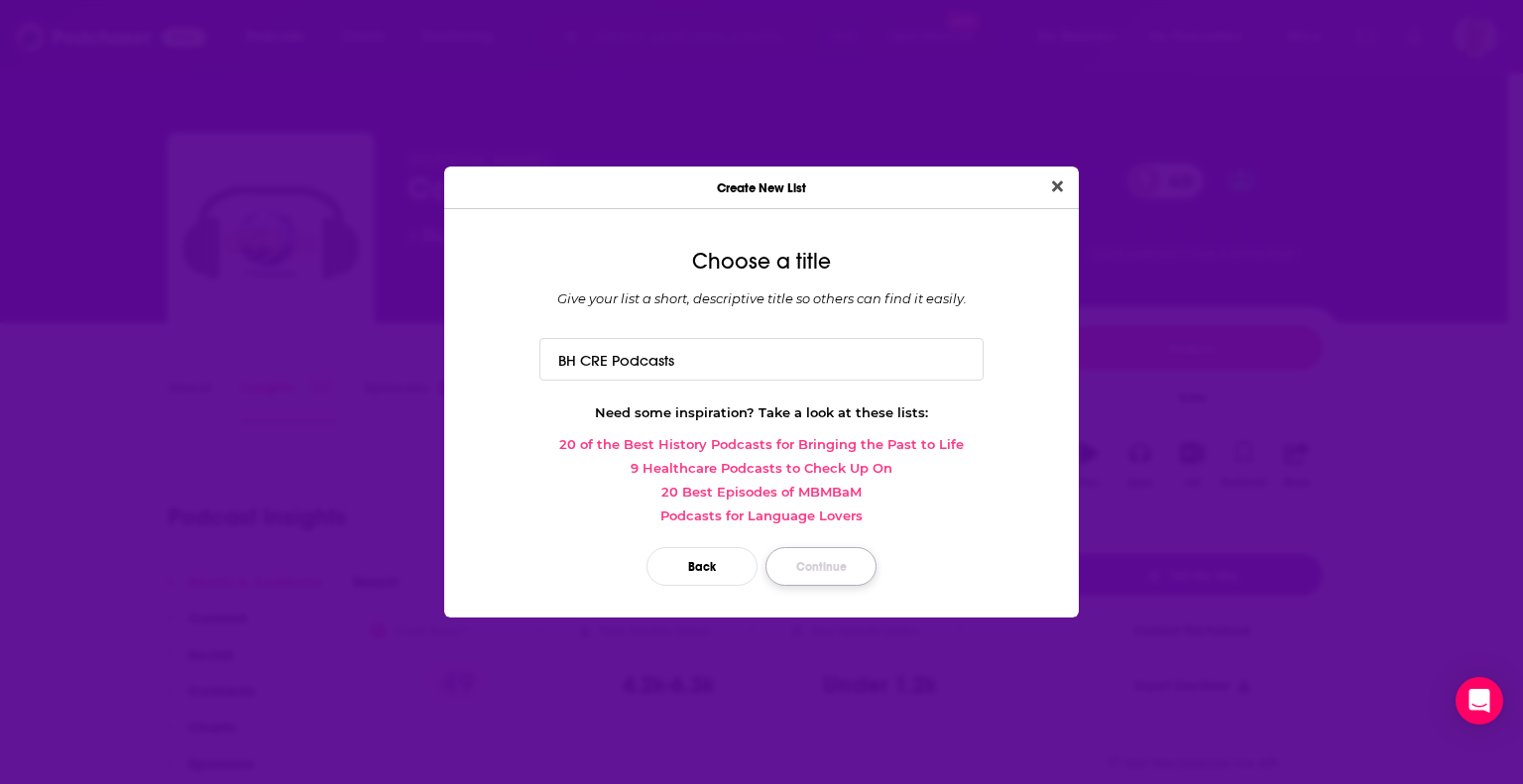 click on "Continue" at bounding box center [821, 566] 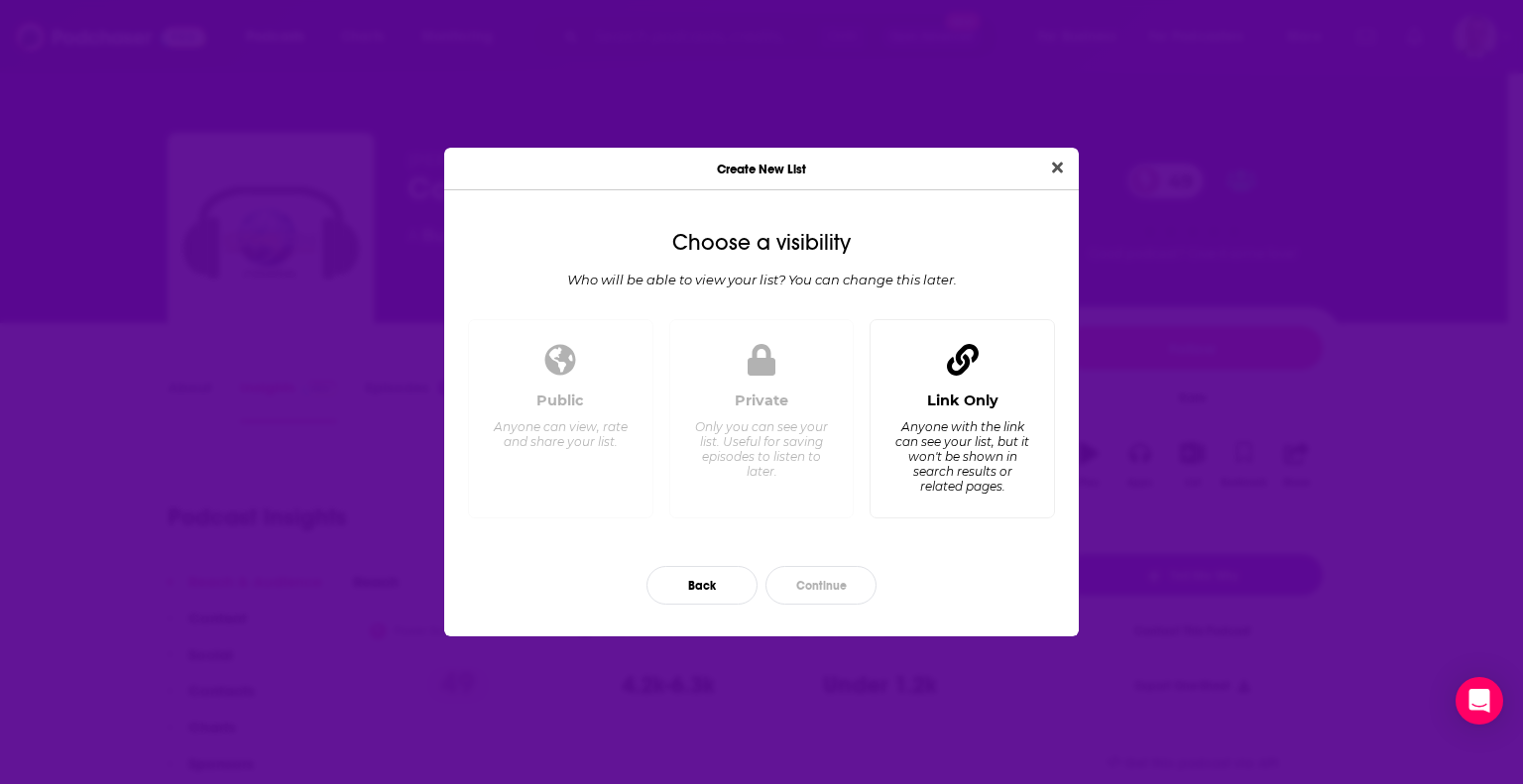 click on "Anyone with the link can see your list, but it won't be shown in search results or related pages." at bounding box center [962, 456] 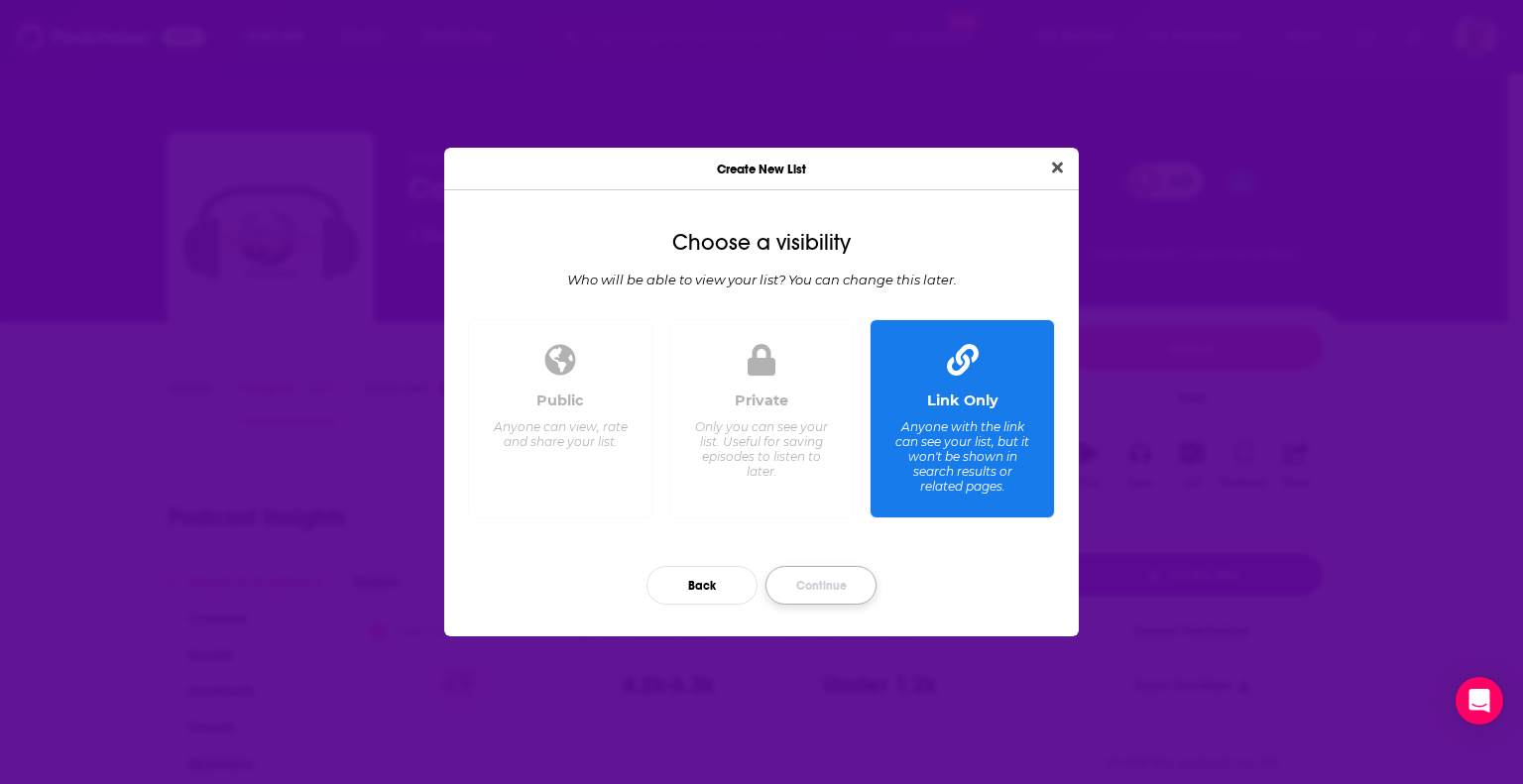 click on "Continue" at bounding box center (821, 585) 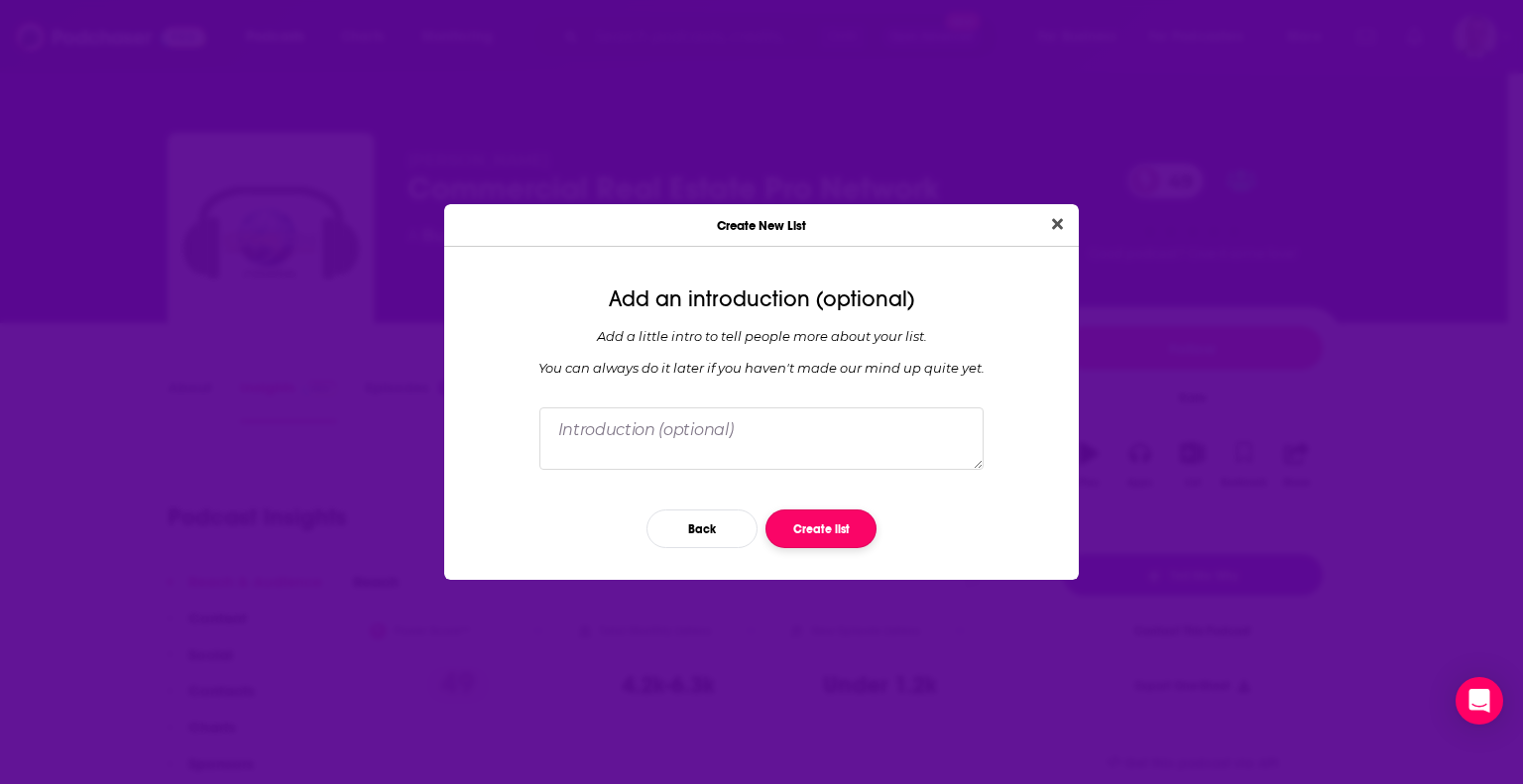 click on "Create list" at bounding box center (821, 528) 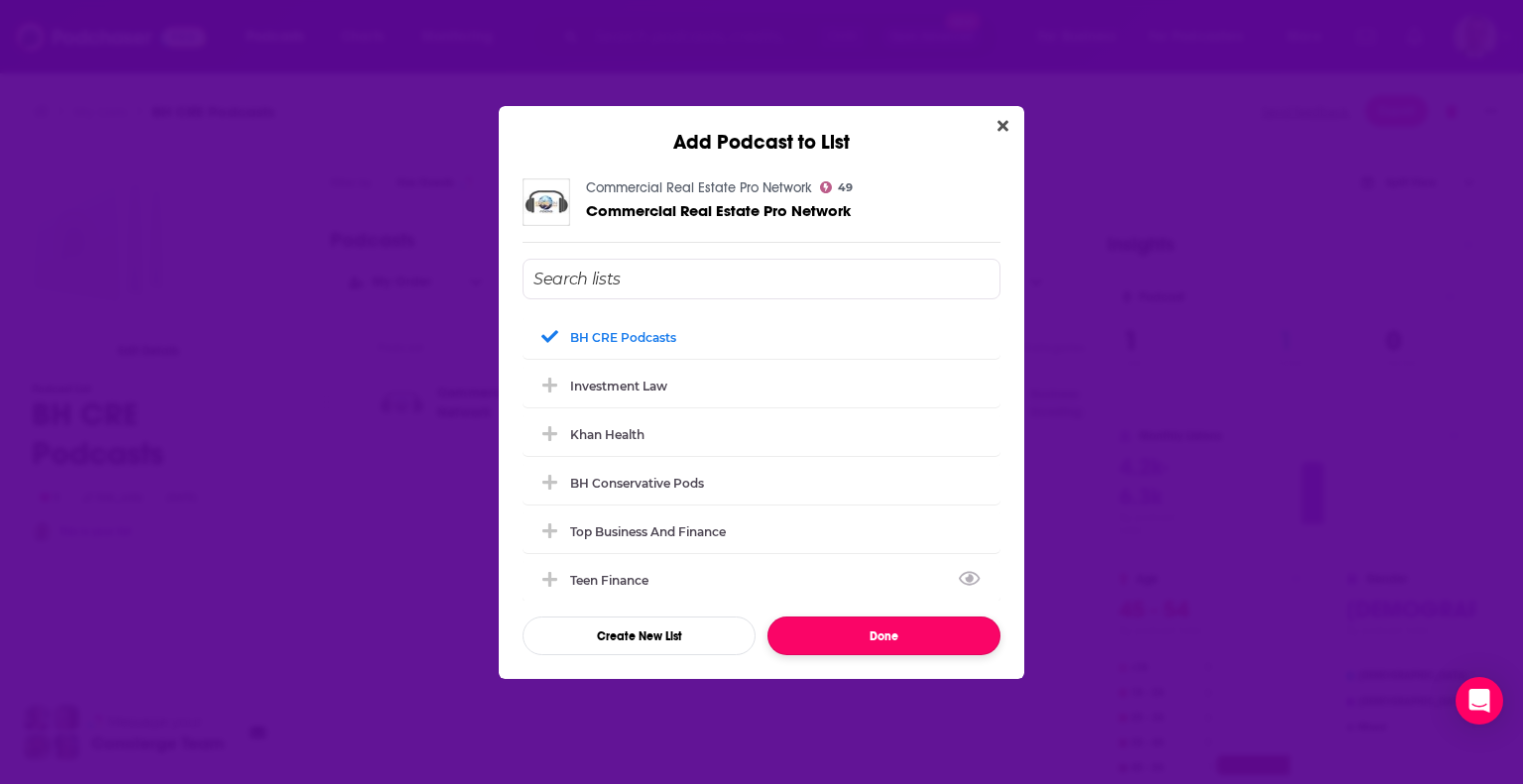 click on "Done" at bounding box center (883, 635) 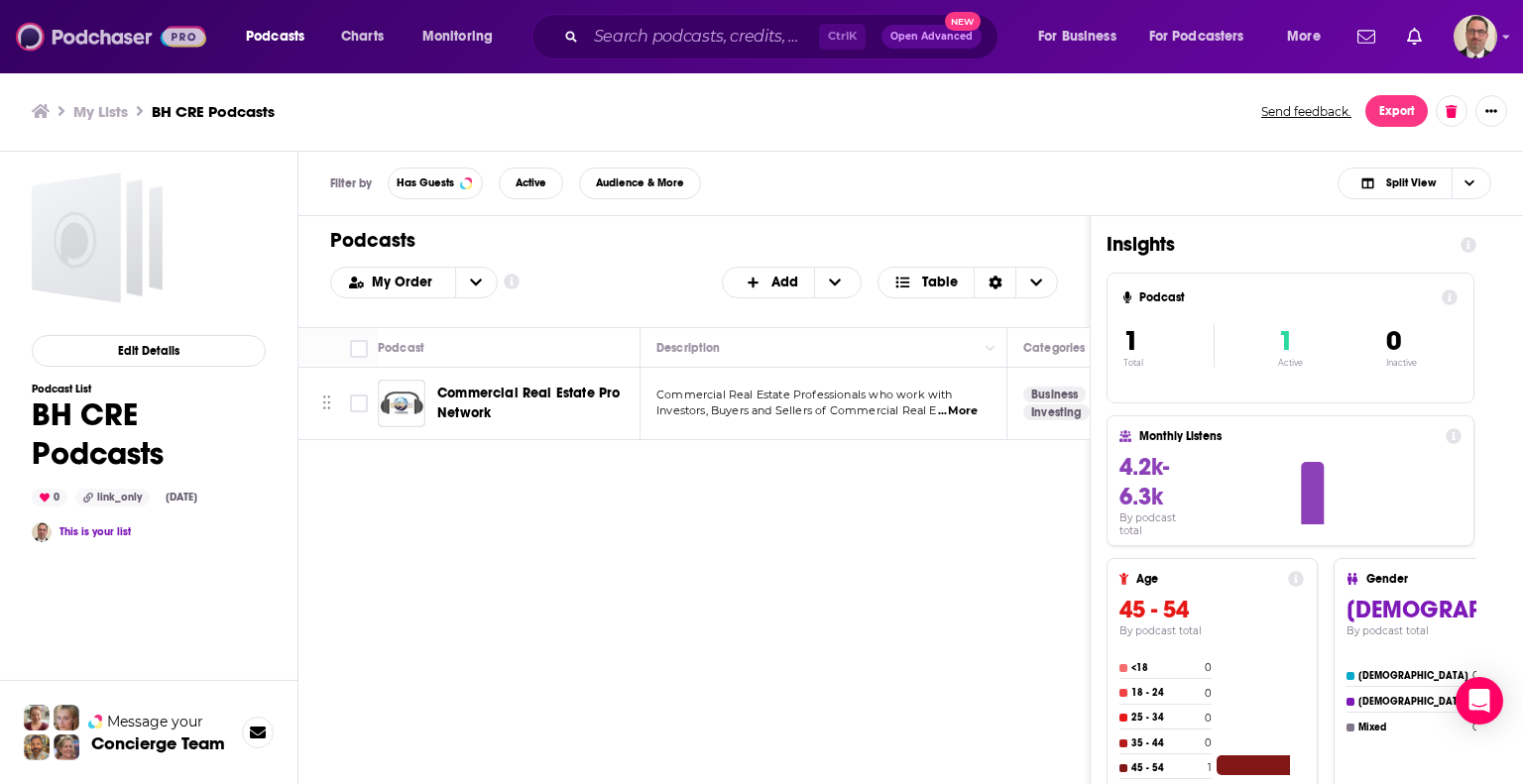 click at bounding box center (111, 37) 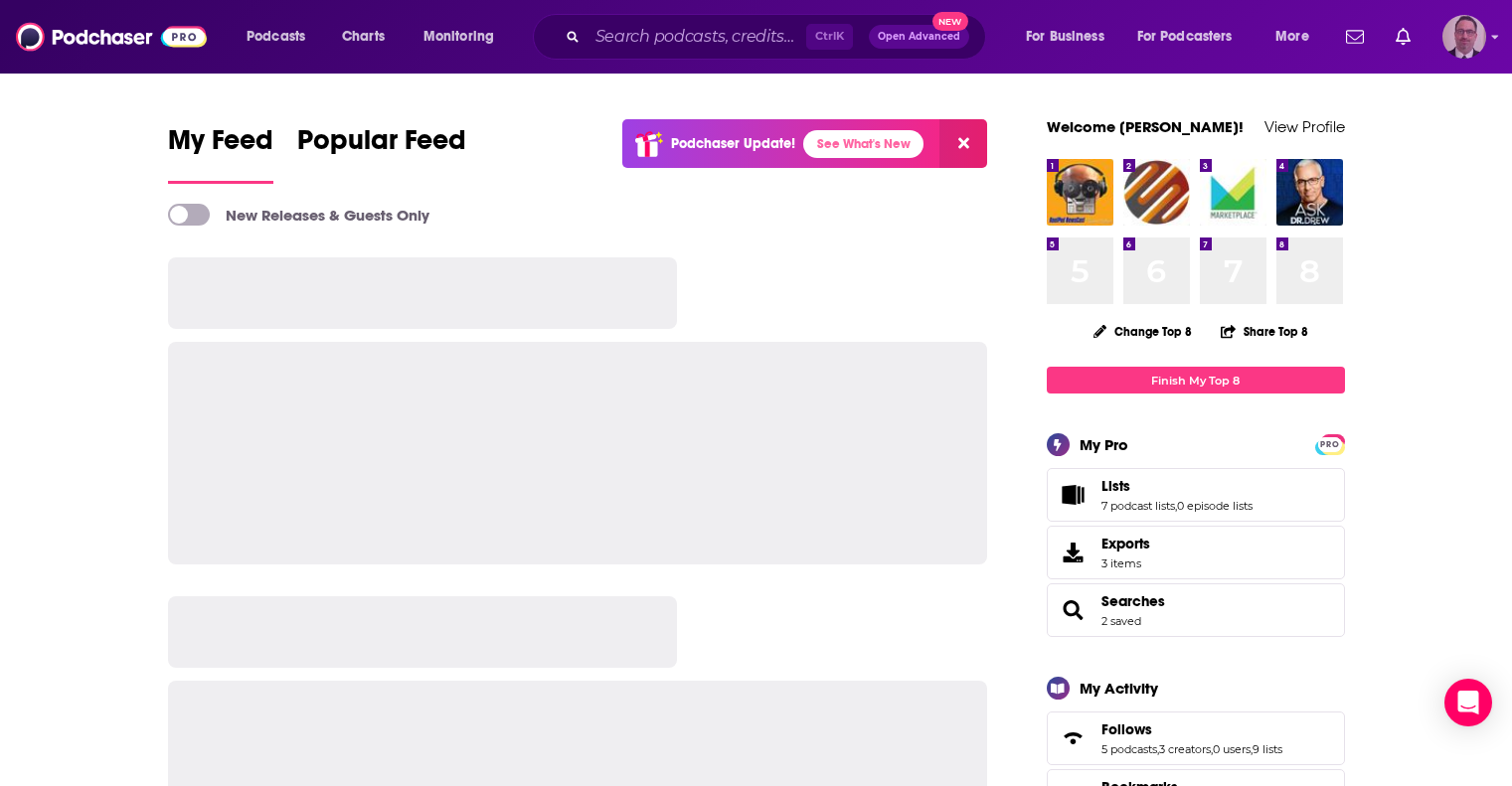 click at bounding box center (1464, 37) 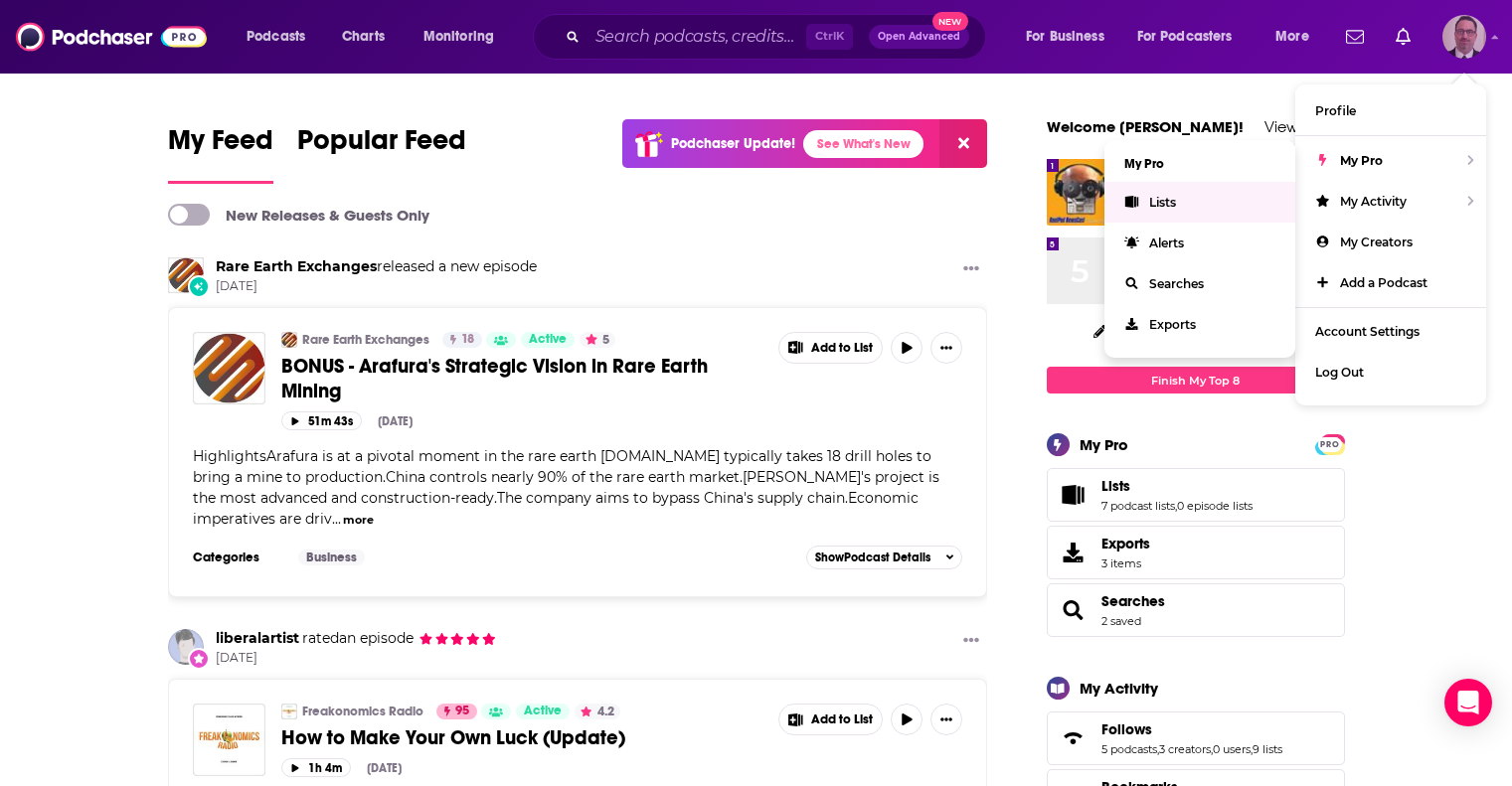 click on "Lists" at bounding box center [1200, 202] 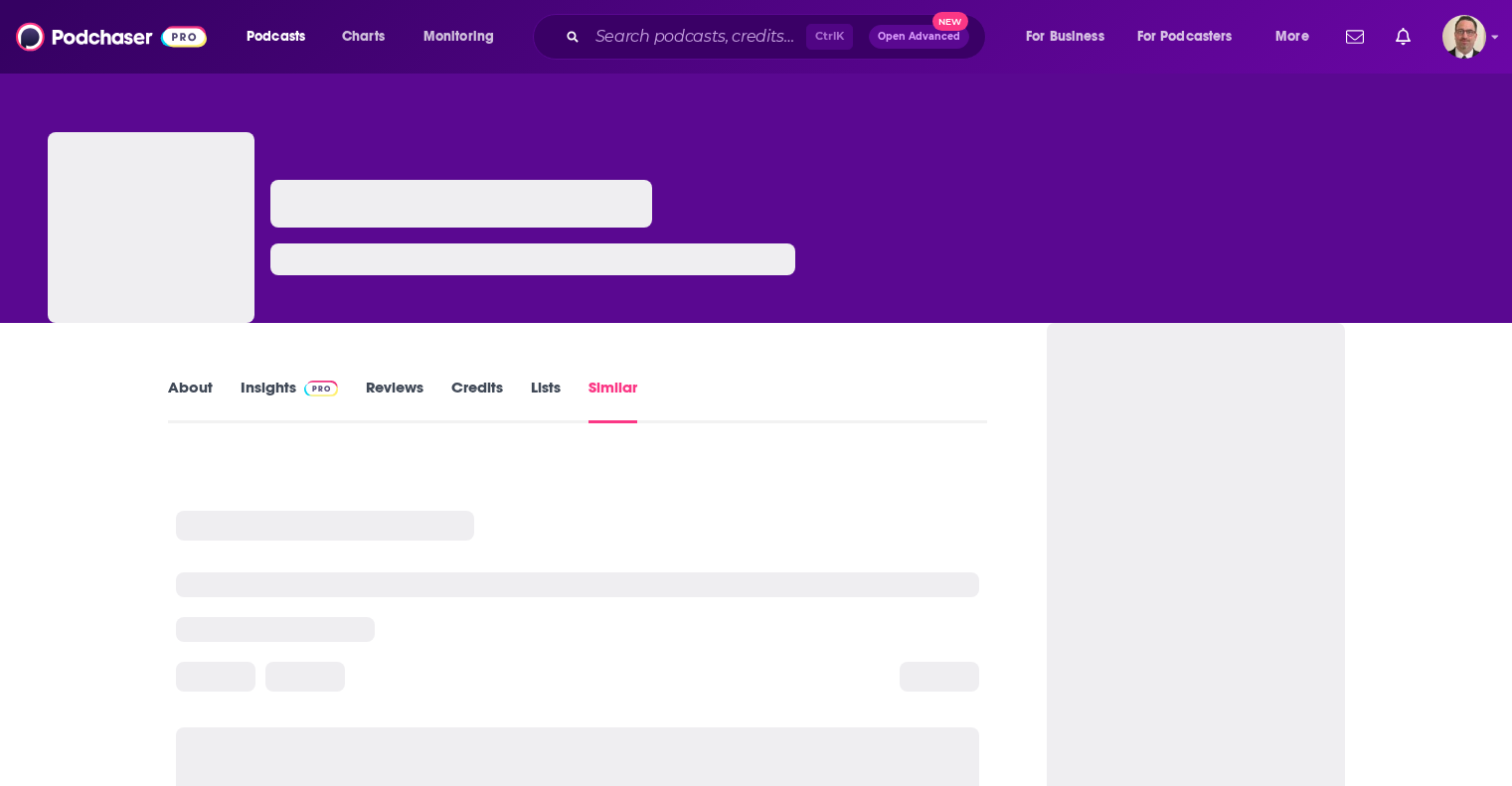scroll, scrollTop: 0, scrollLeft: 0, axis: both 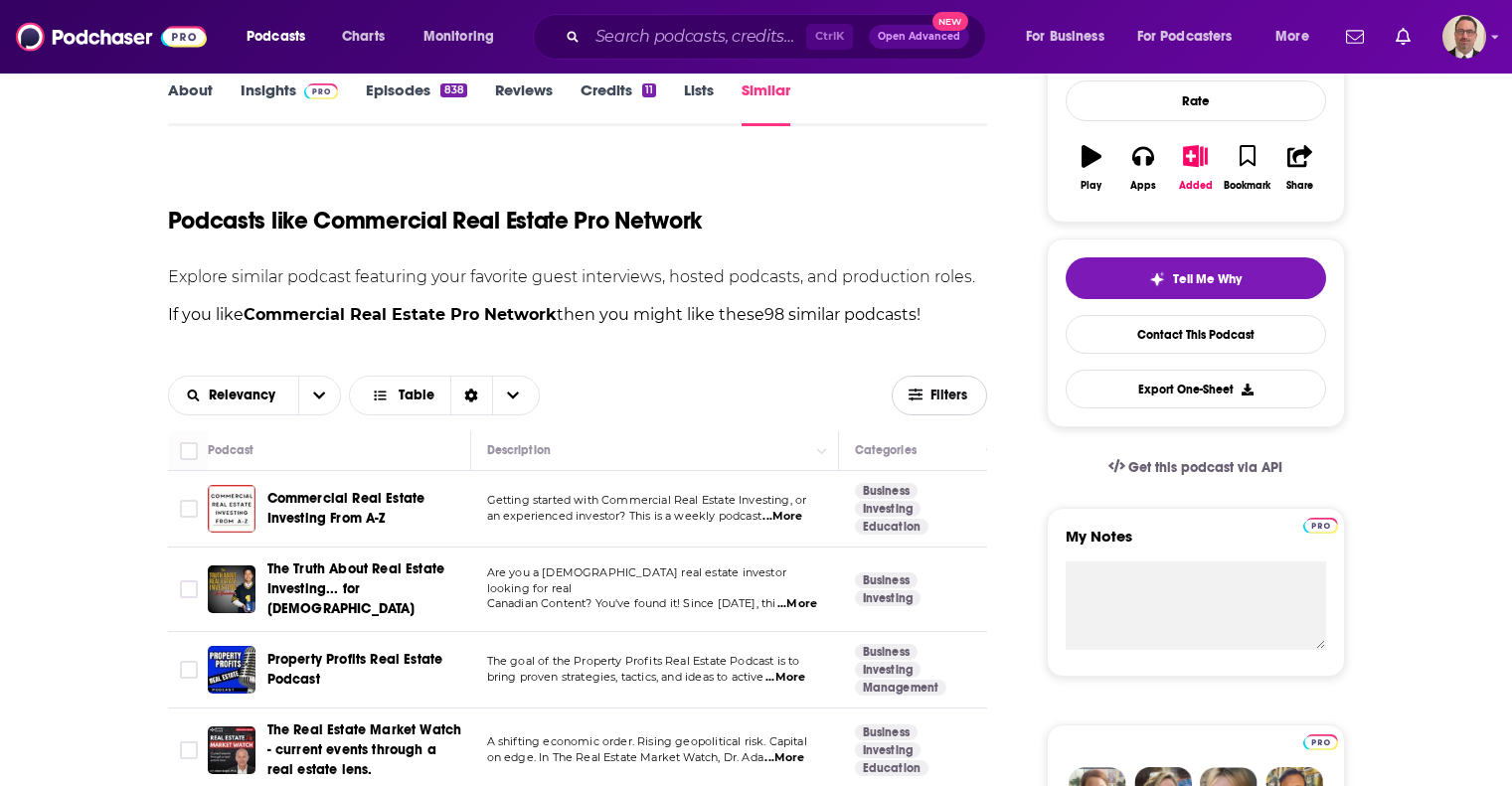 click on "Filters" at bounding box center (939, 395) 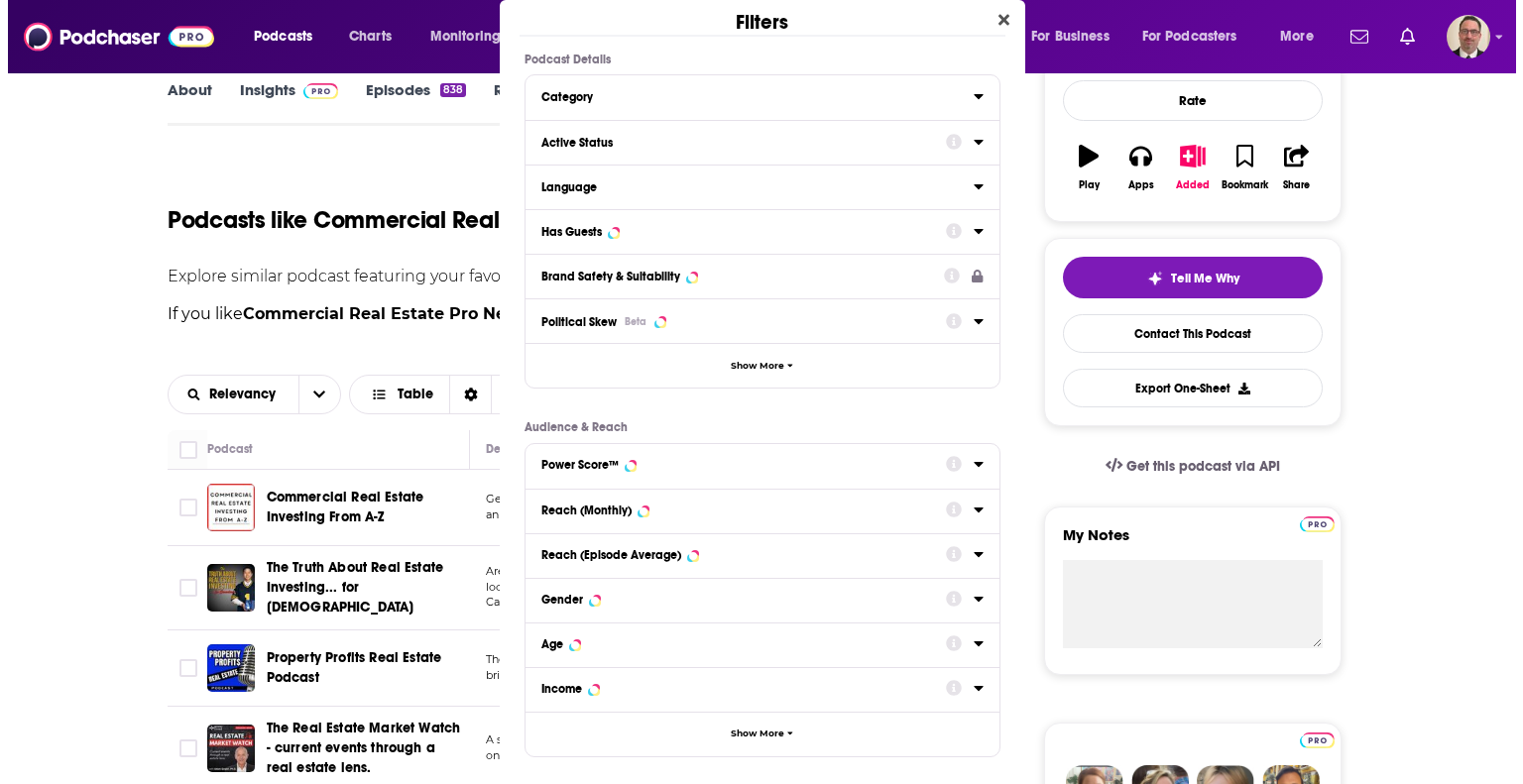 scroll, scrollTop: 0, scrollLeft: 0, axis: both 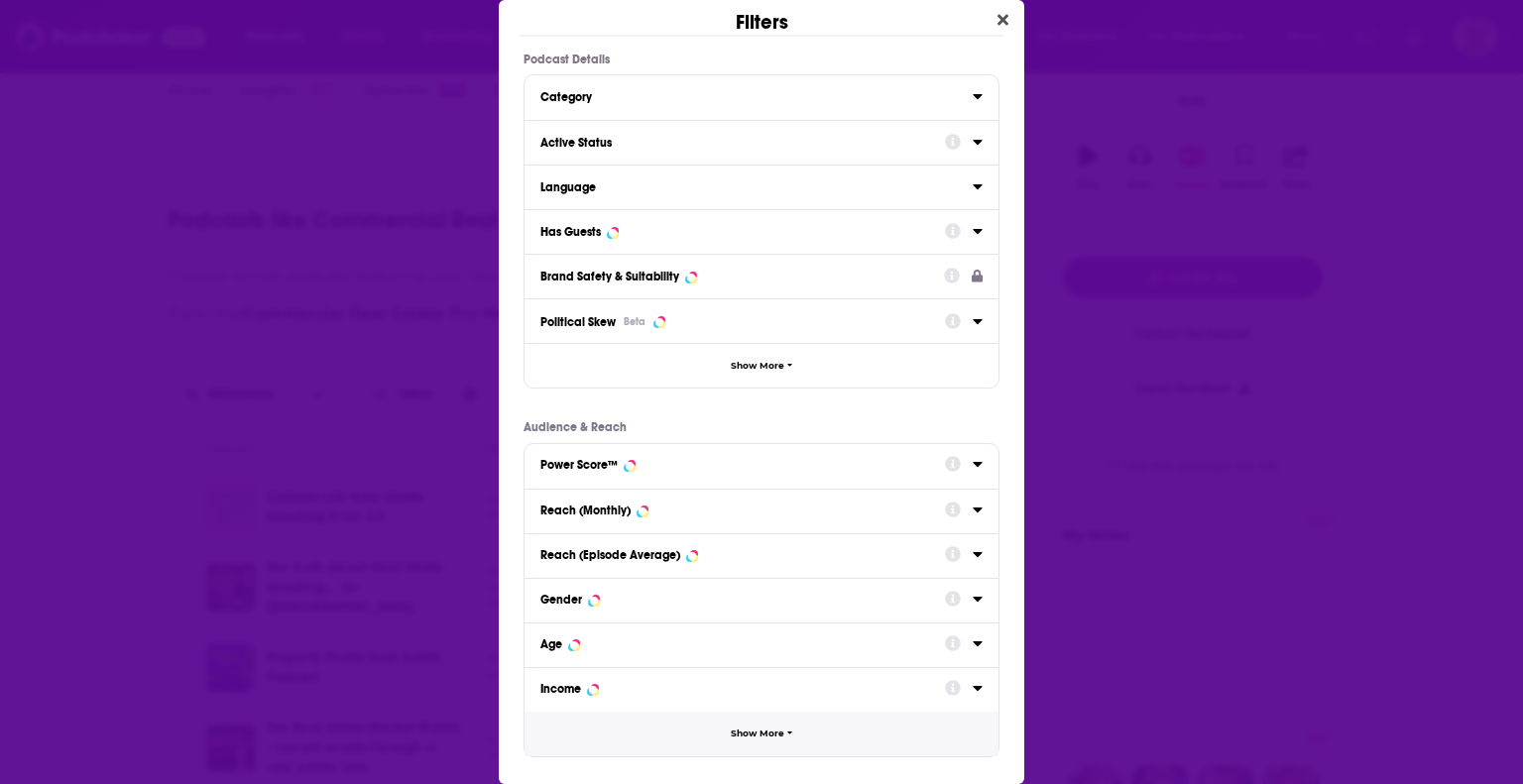 click on "Show More" at bounding box center [762, 733] 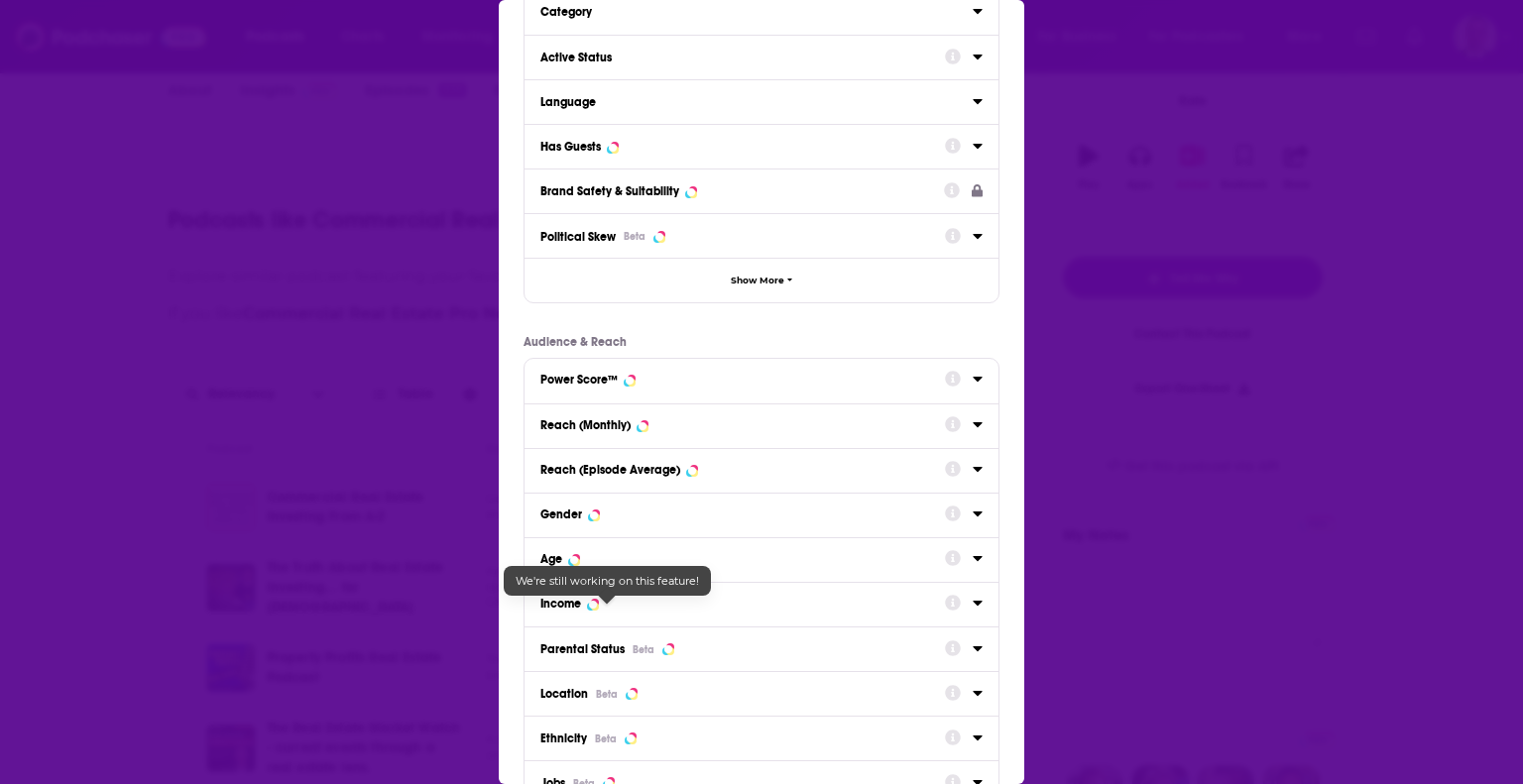 scroll, scrollTop: 198, scrollLeft: 0, axis: vertical 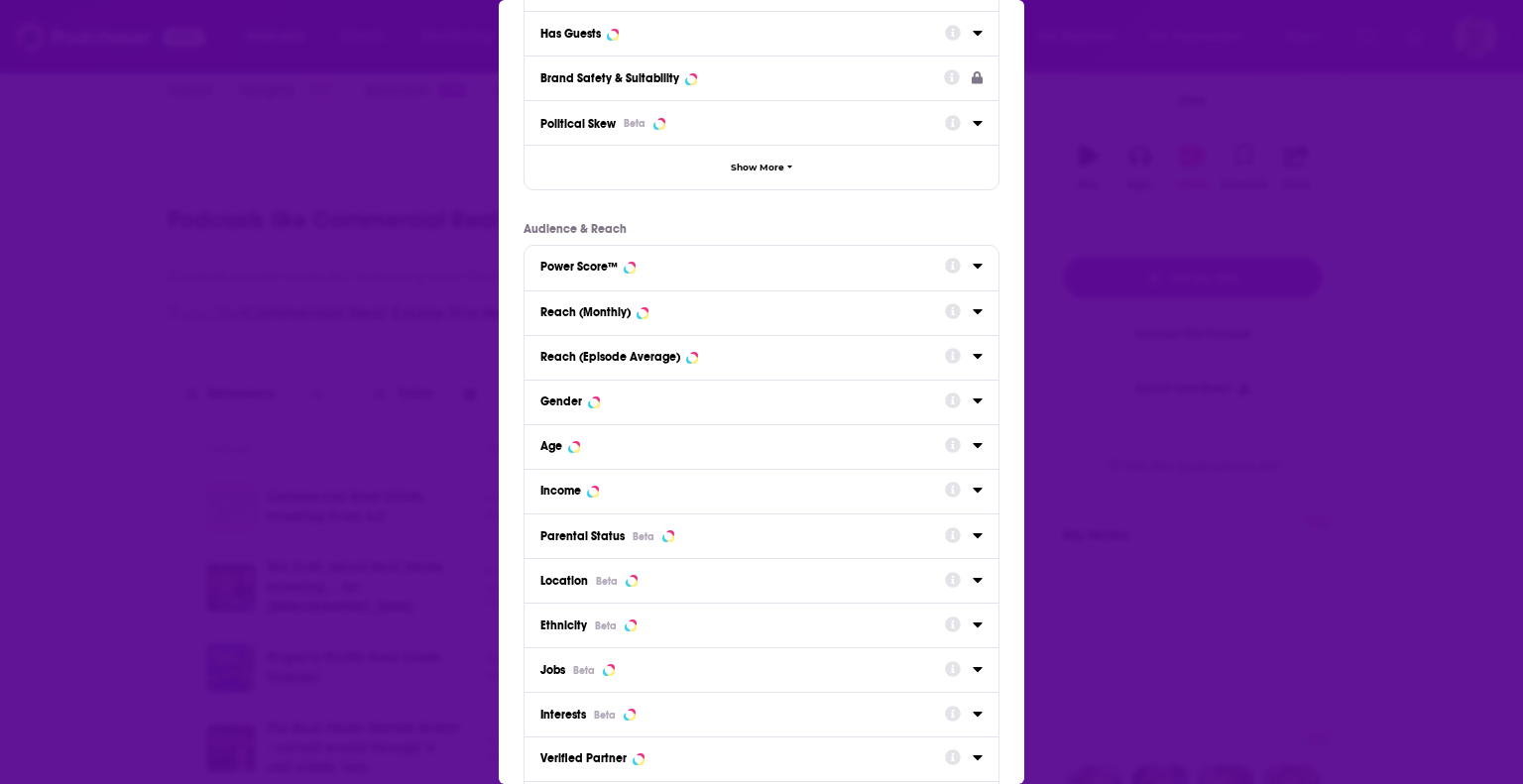 click 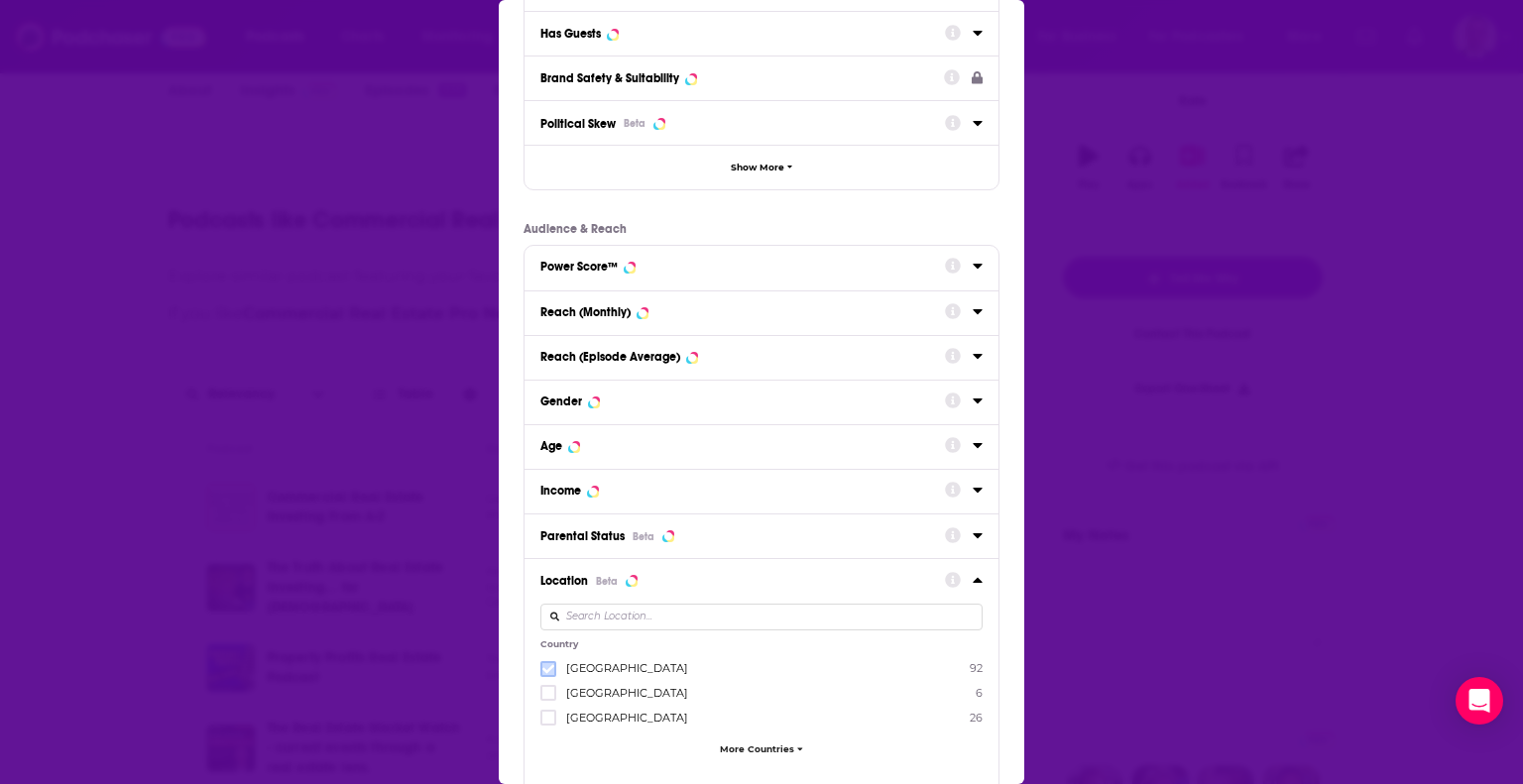 click 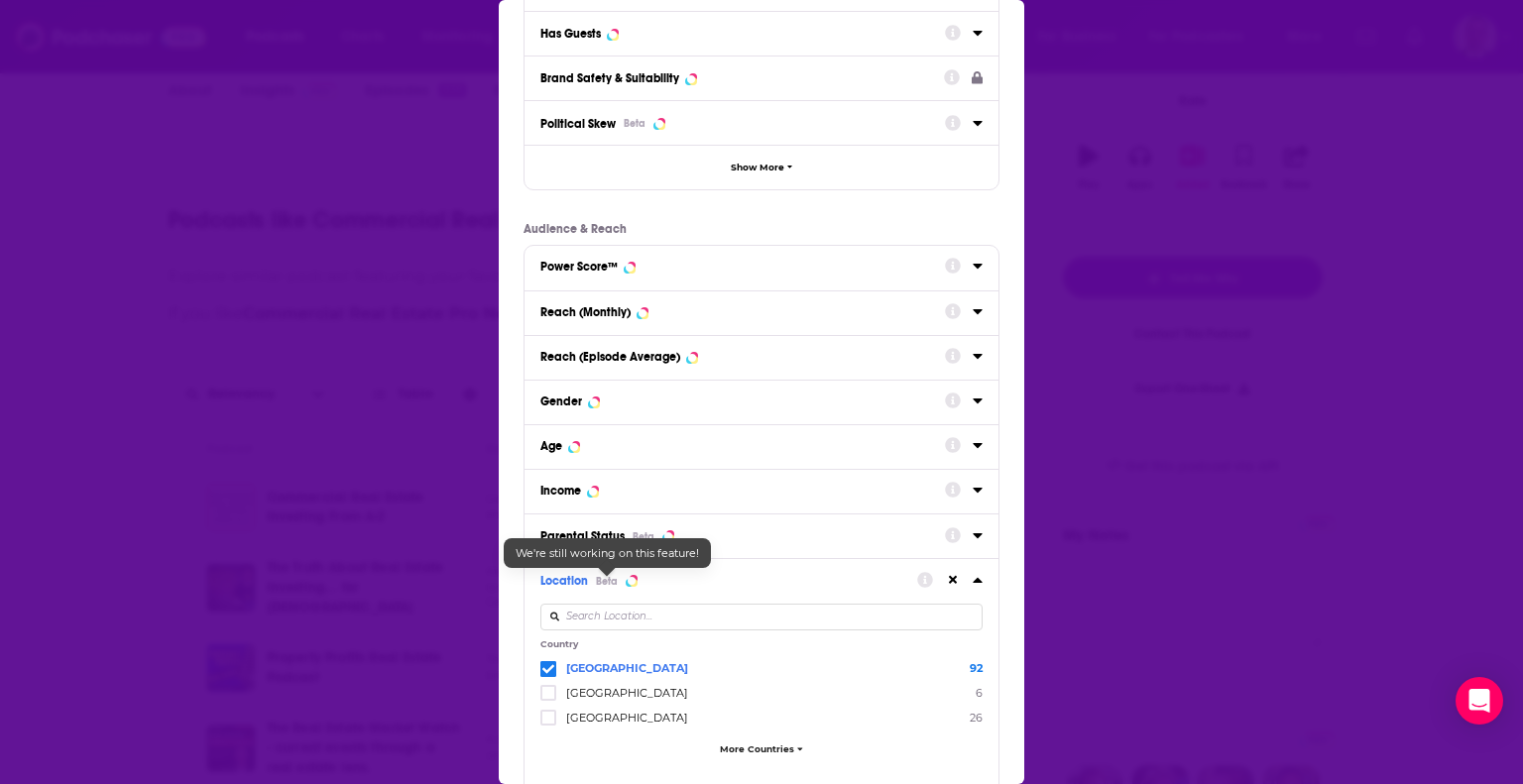 scroll, scrollTop: 0, scrollLeft: 0, axis: both 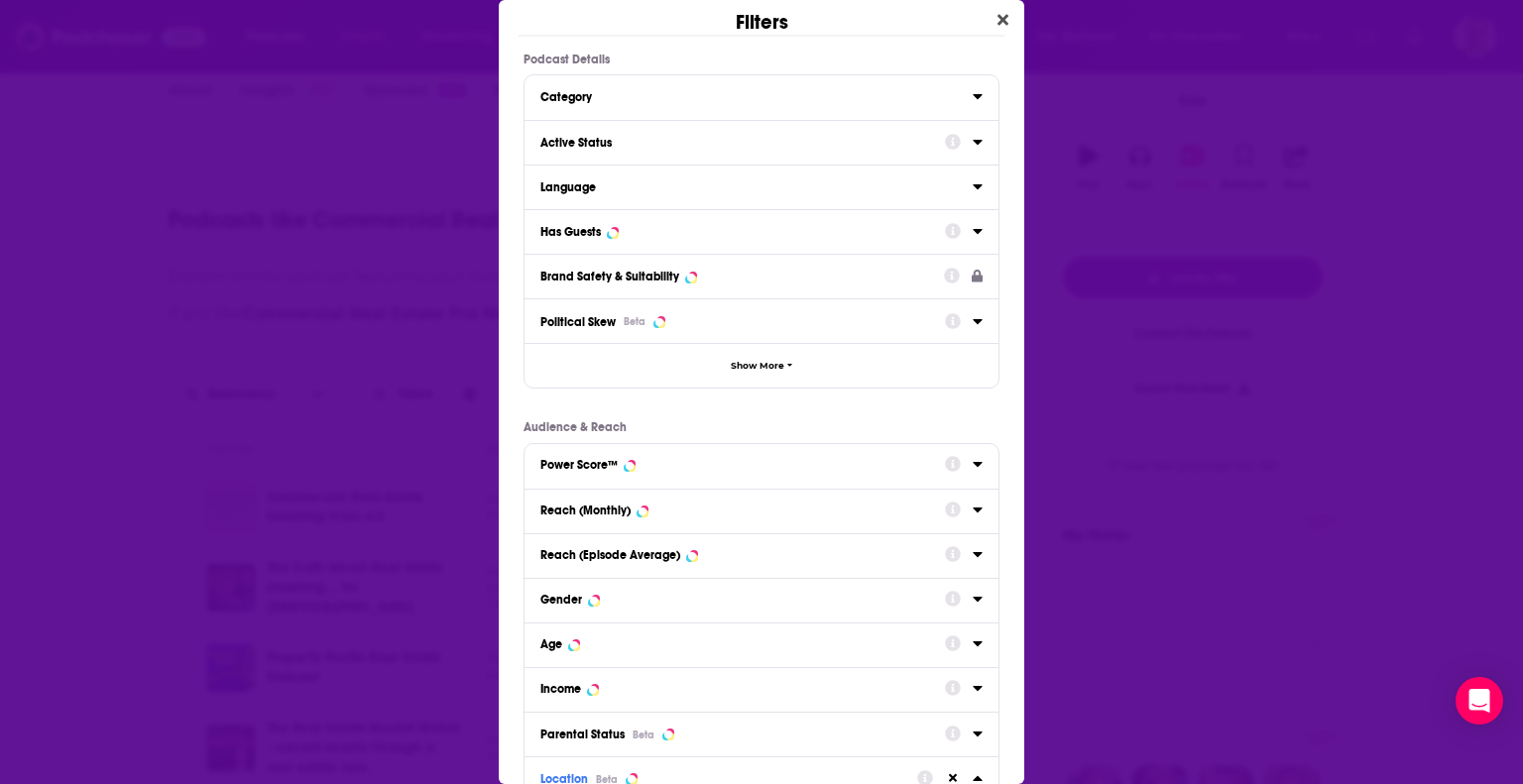 click 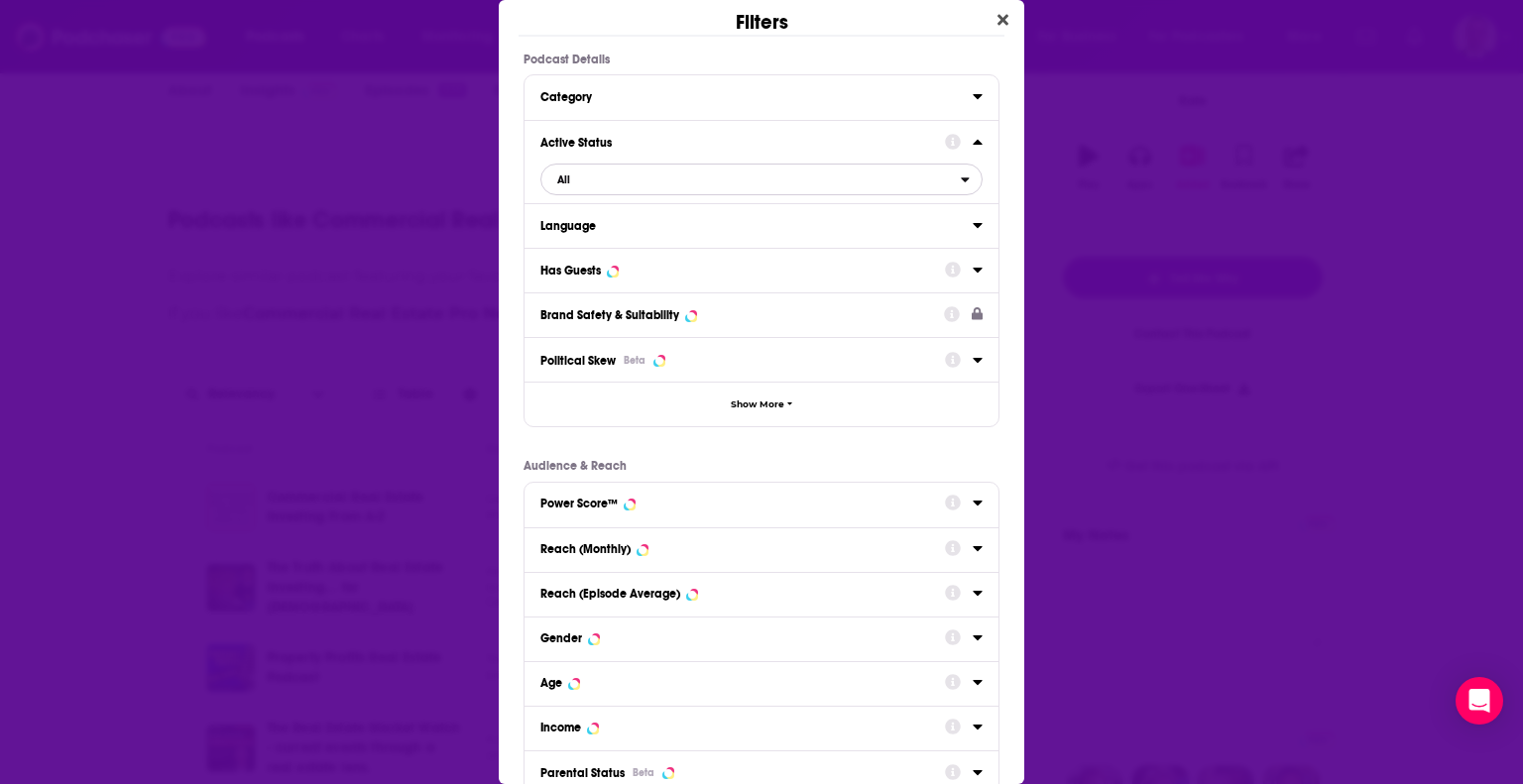 click on "All" at bounding box center [751, 179] 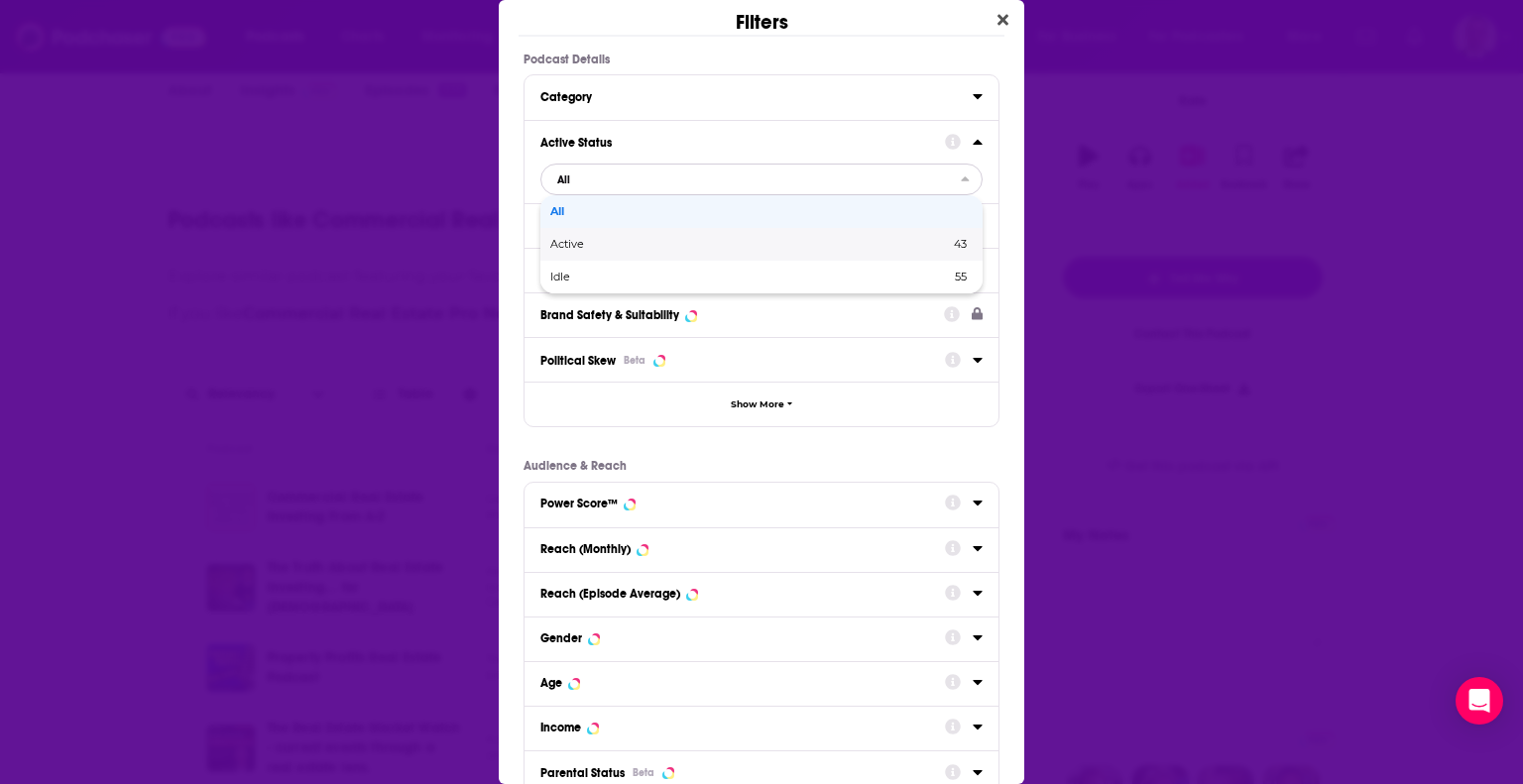 click on "Active" at bounding box center [658, 244] 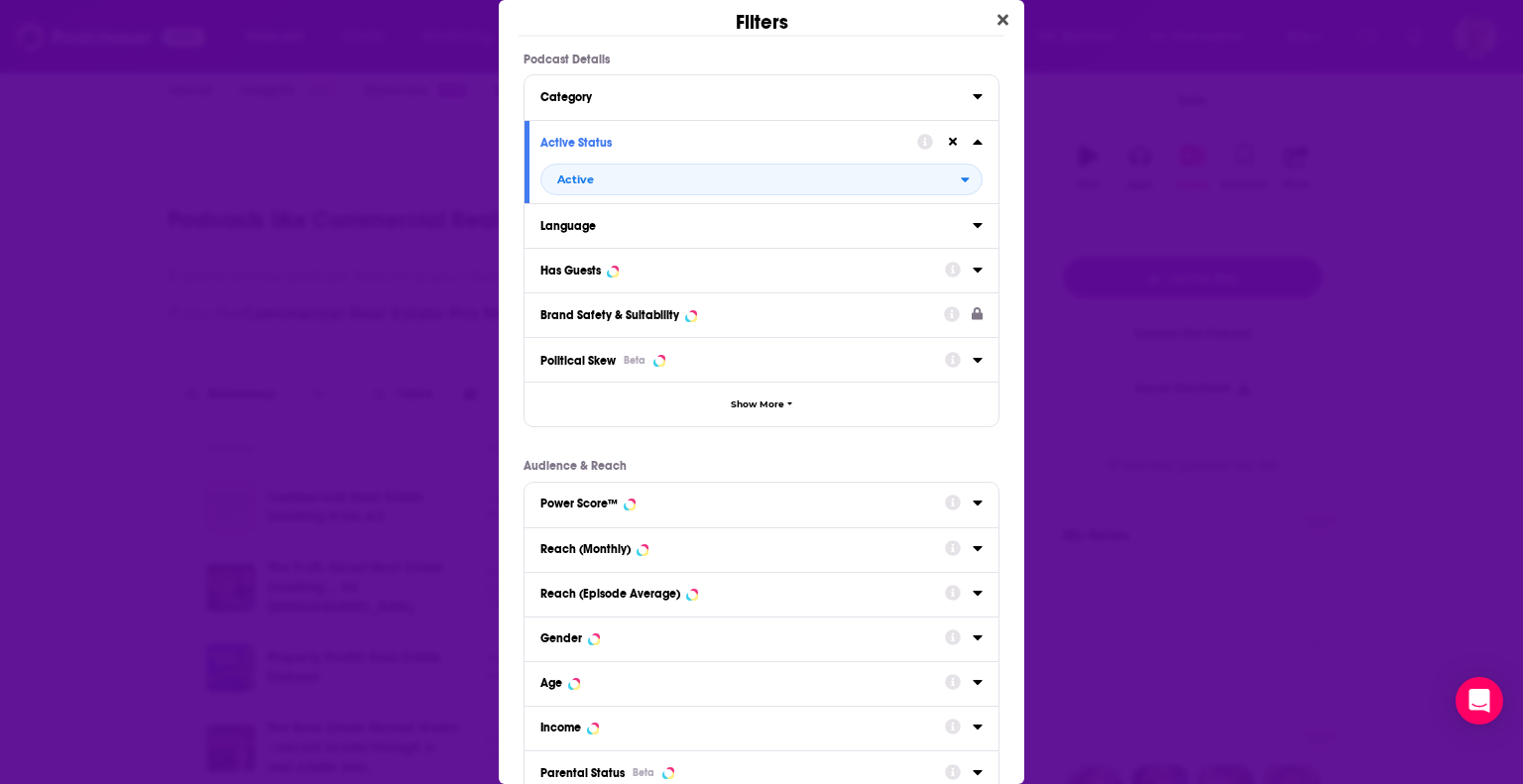 click on "Has Guests" at bounding box center [762, 270] 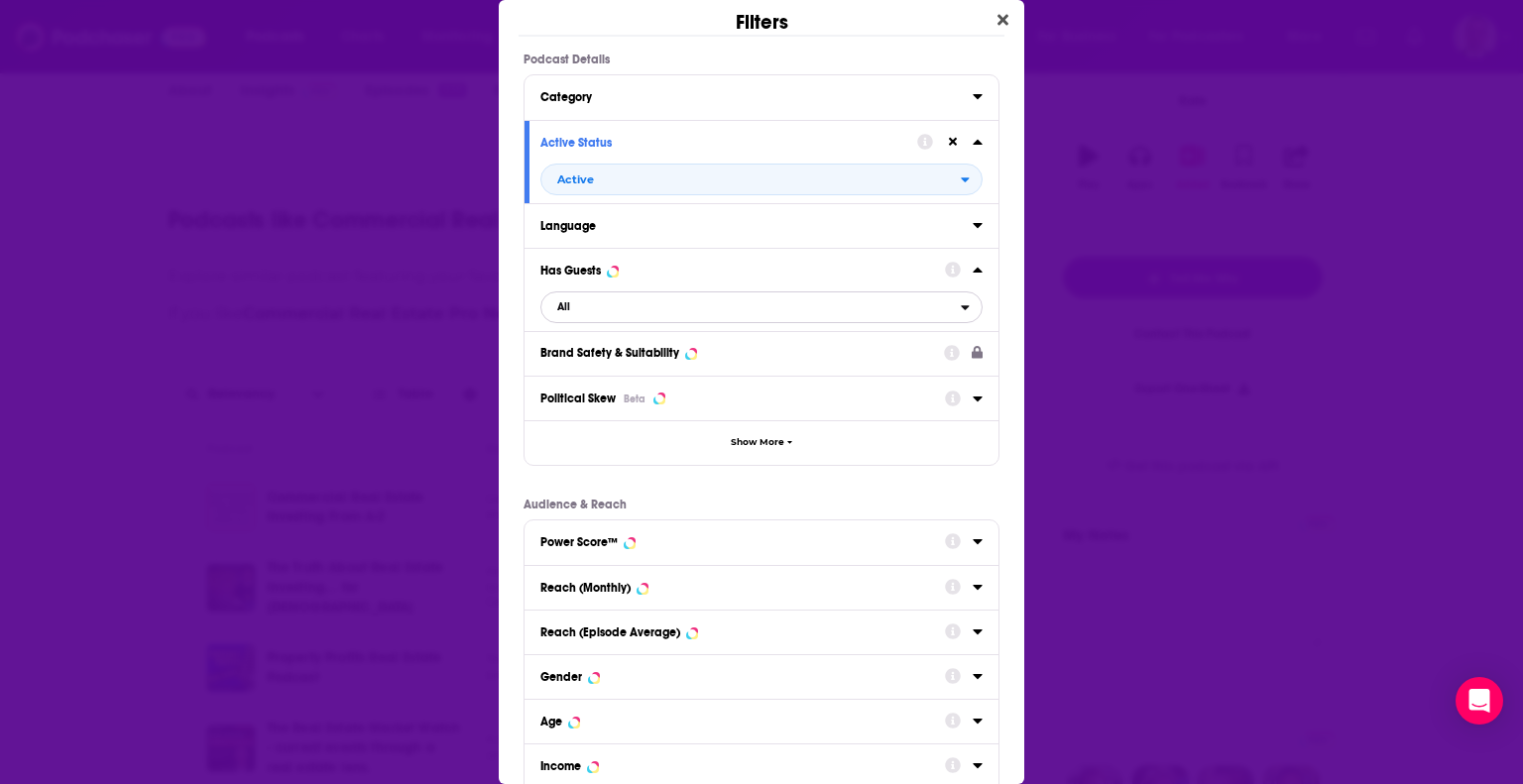click on "All" at bounding box center [751, 307] 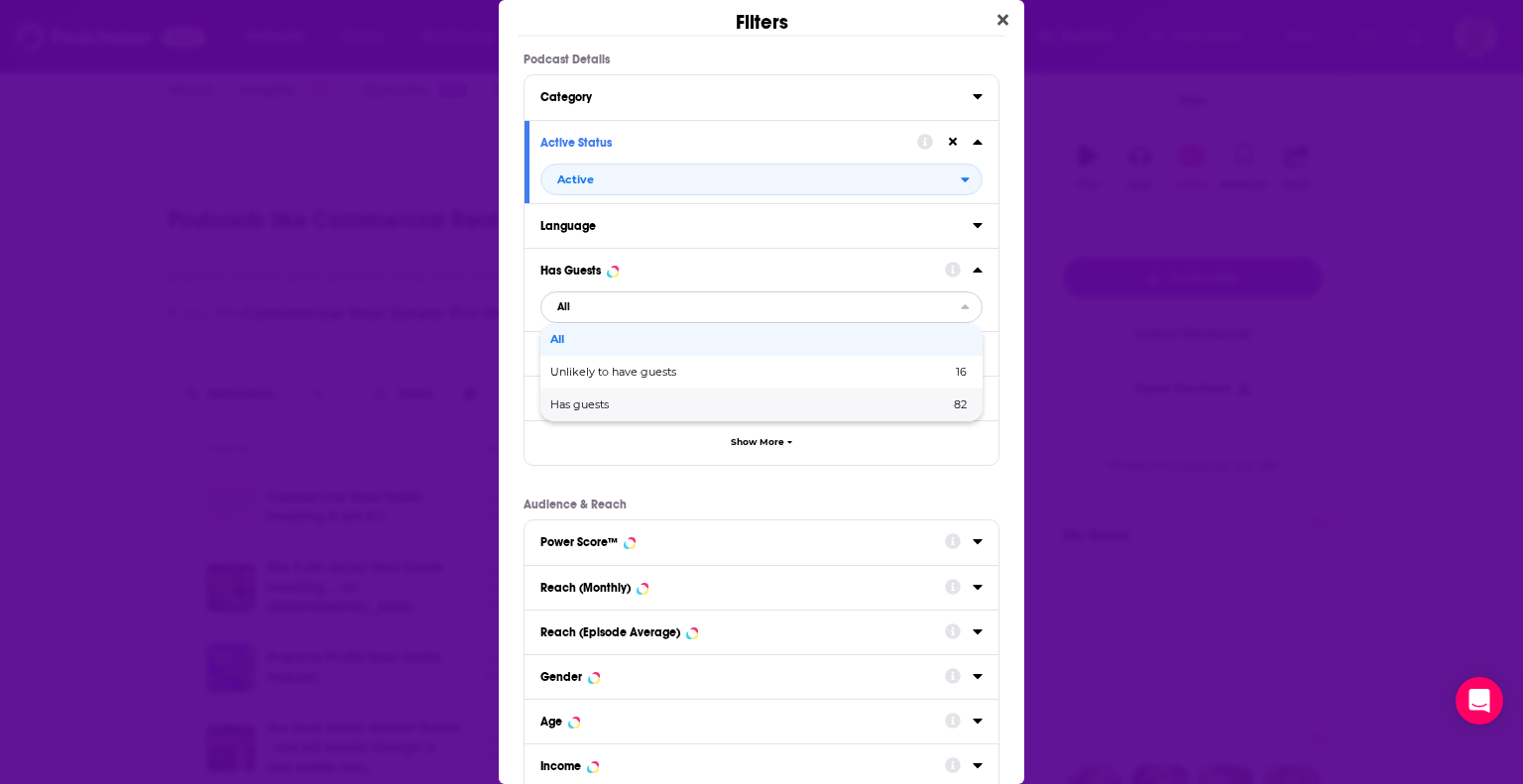 click on "Has guests" at bounding box center (664, 404) 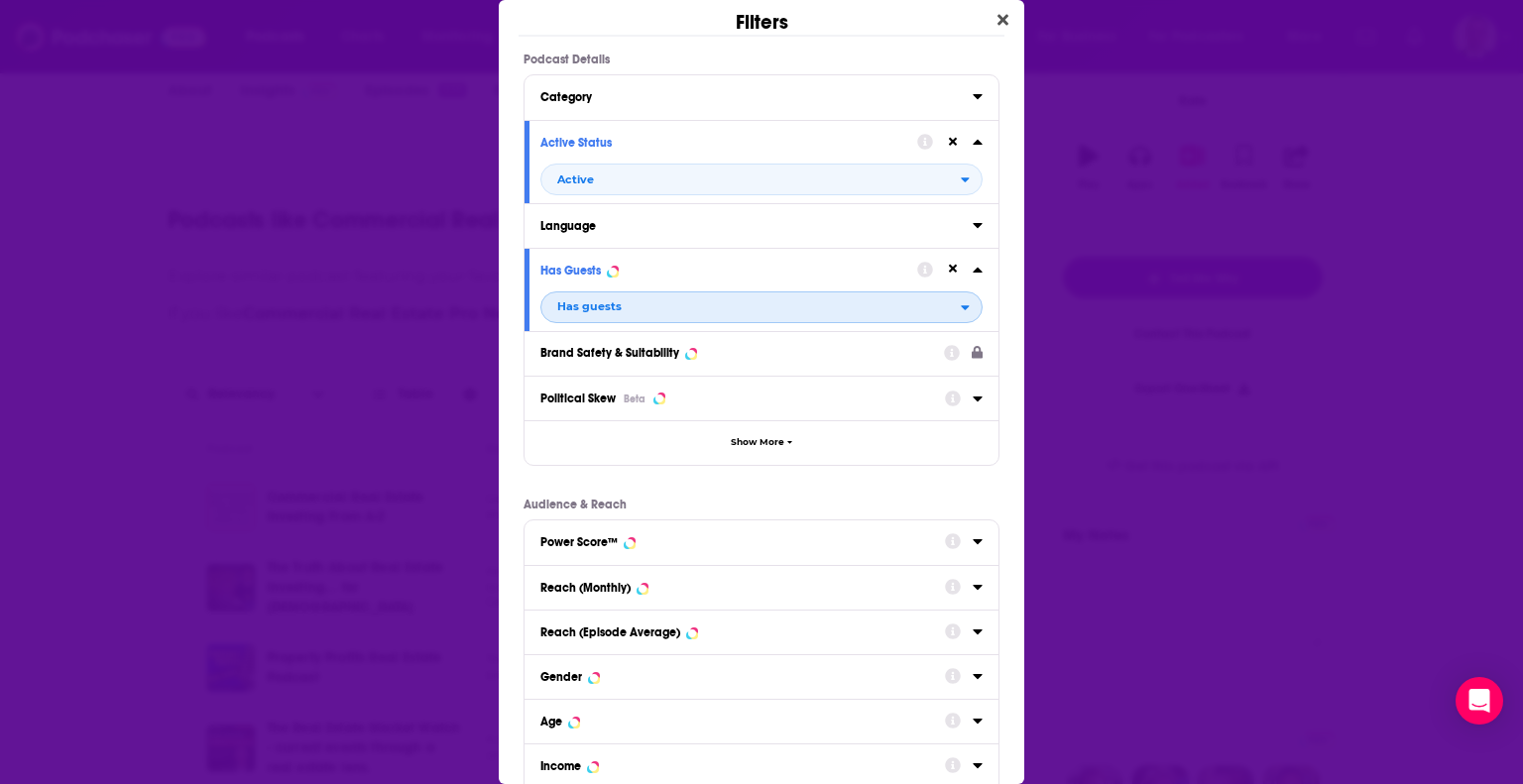 scroll, scrollTop: 827, scrollLeft: 0, axis: vertical 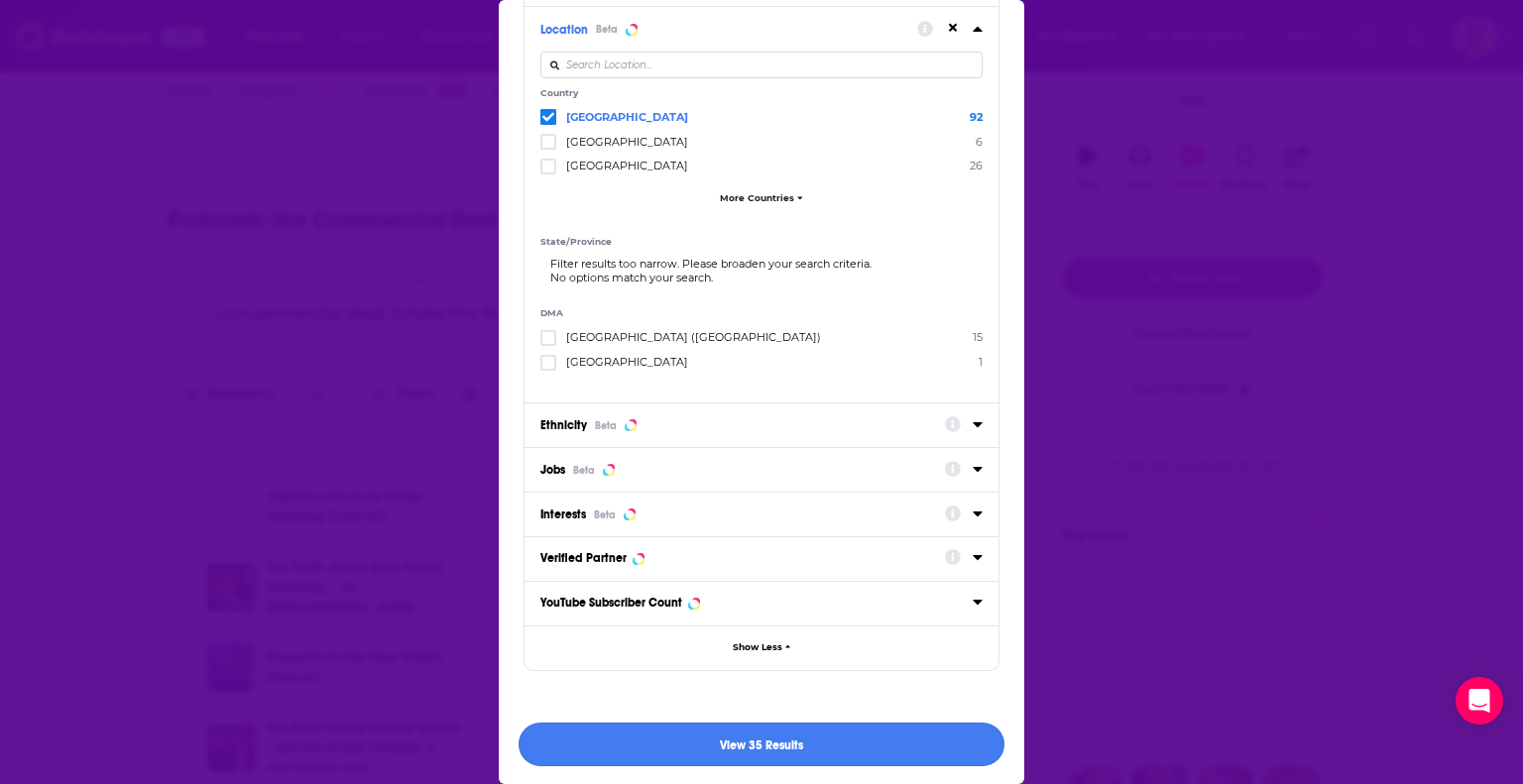 click on "View 35 Results" at bounding box center [762, 744] 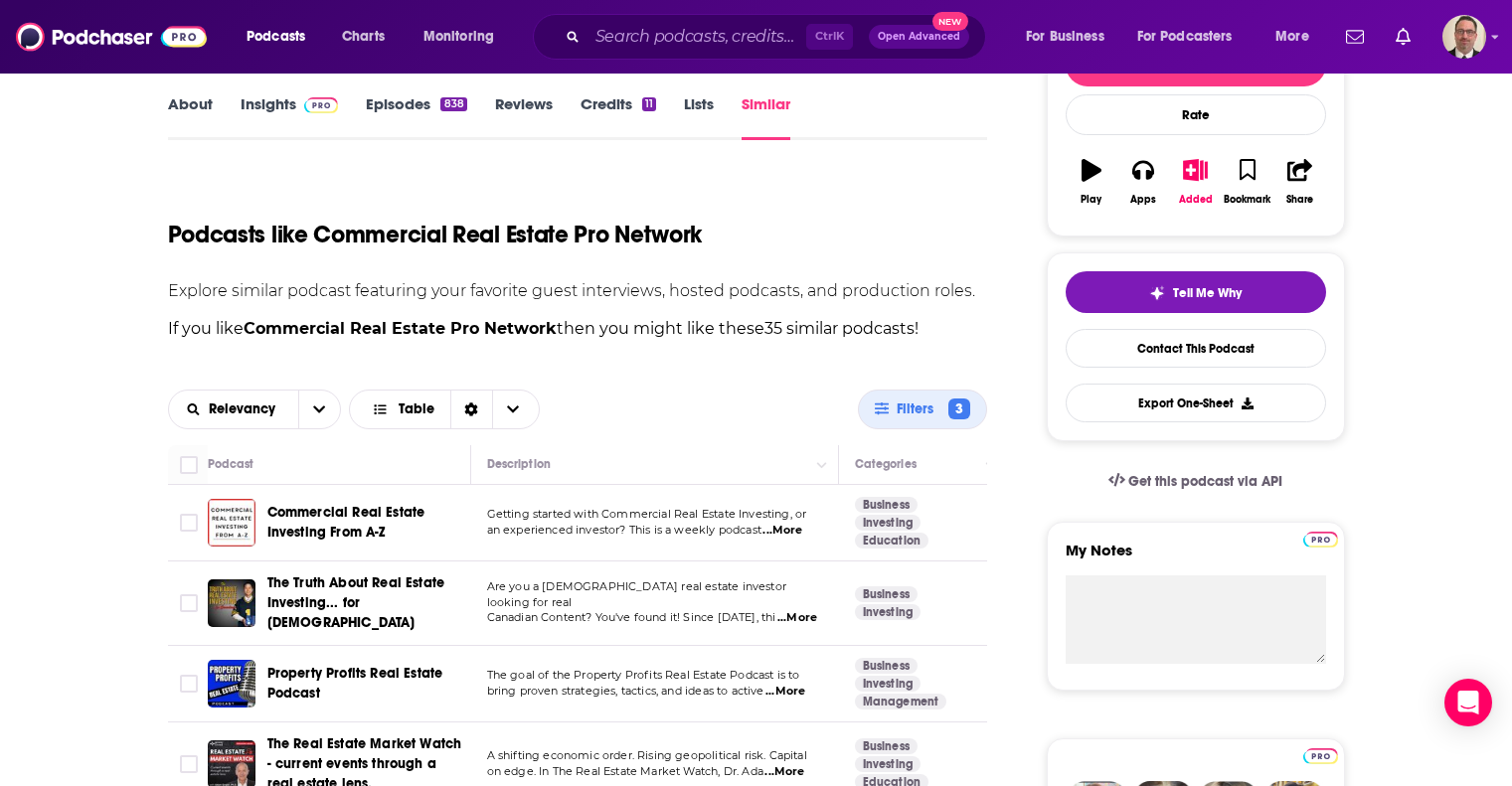 scroll, scrollTop: 397, scrollLeft: 0, axis: vertical 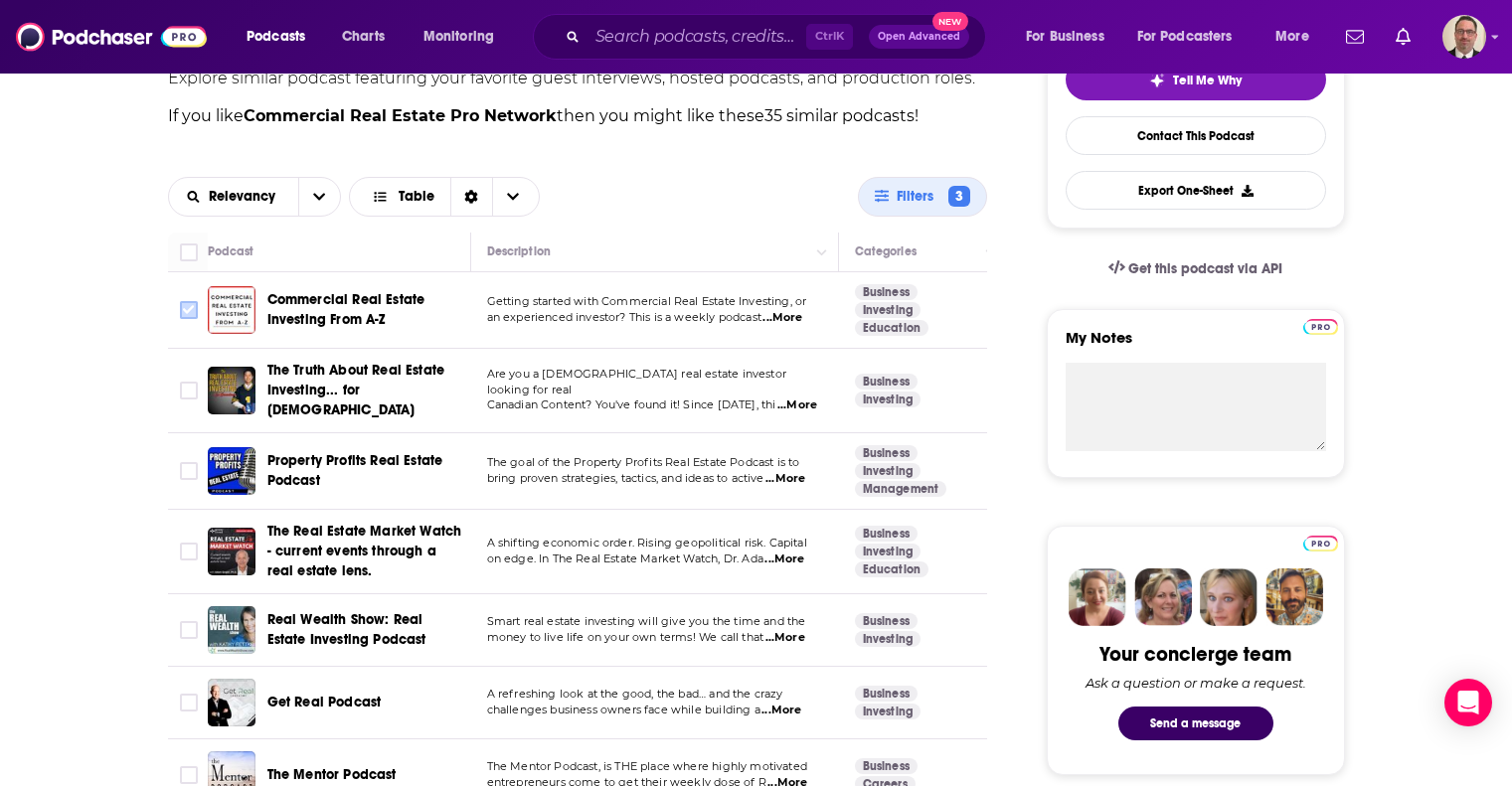 click at bounding box center [189, 310] 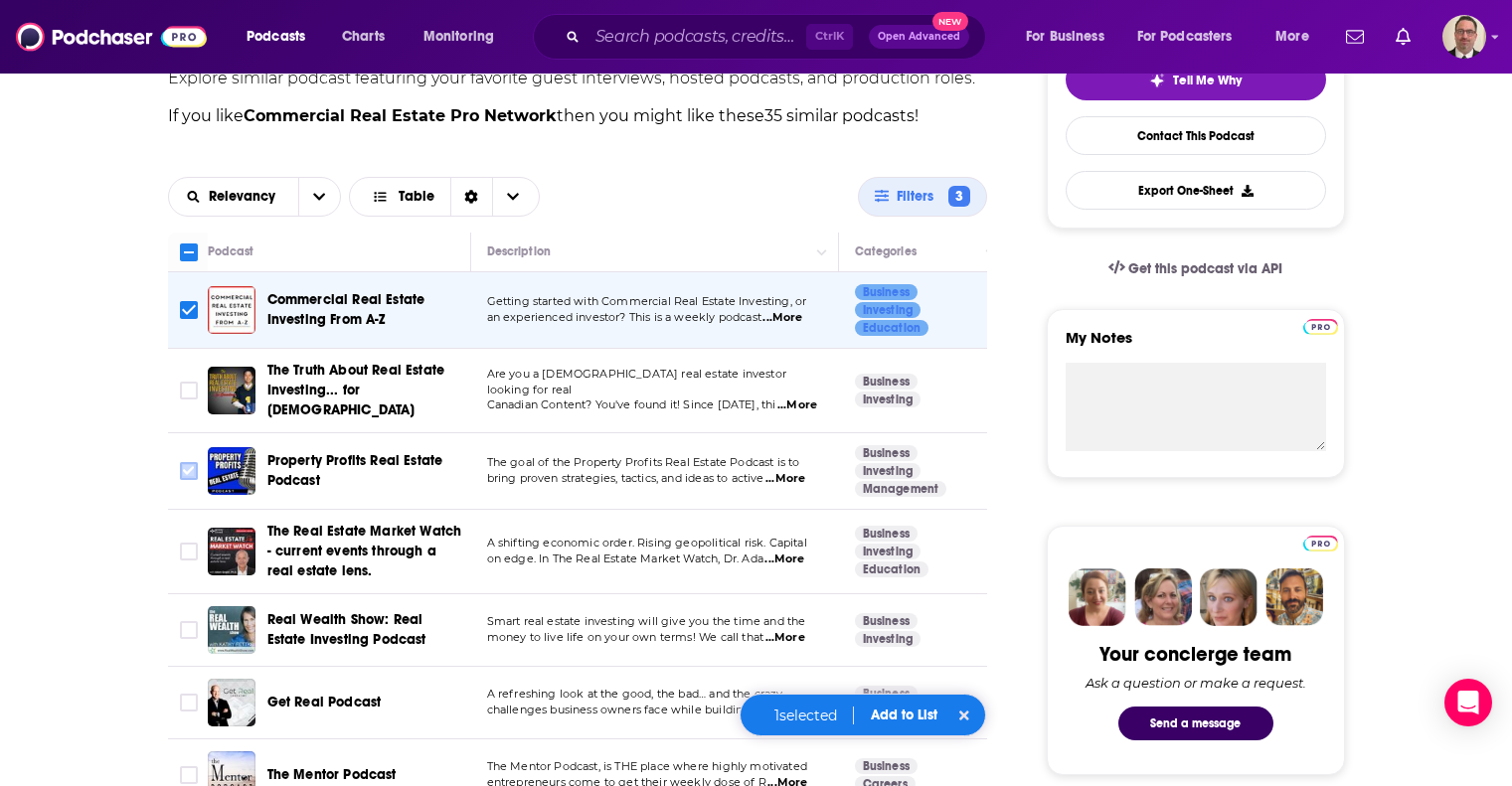 click 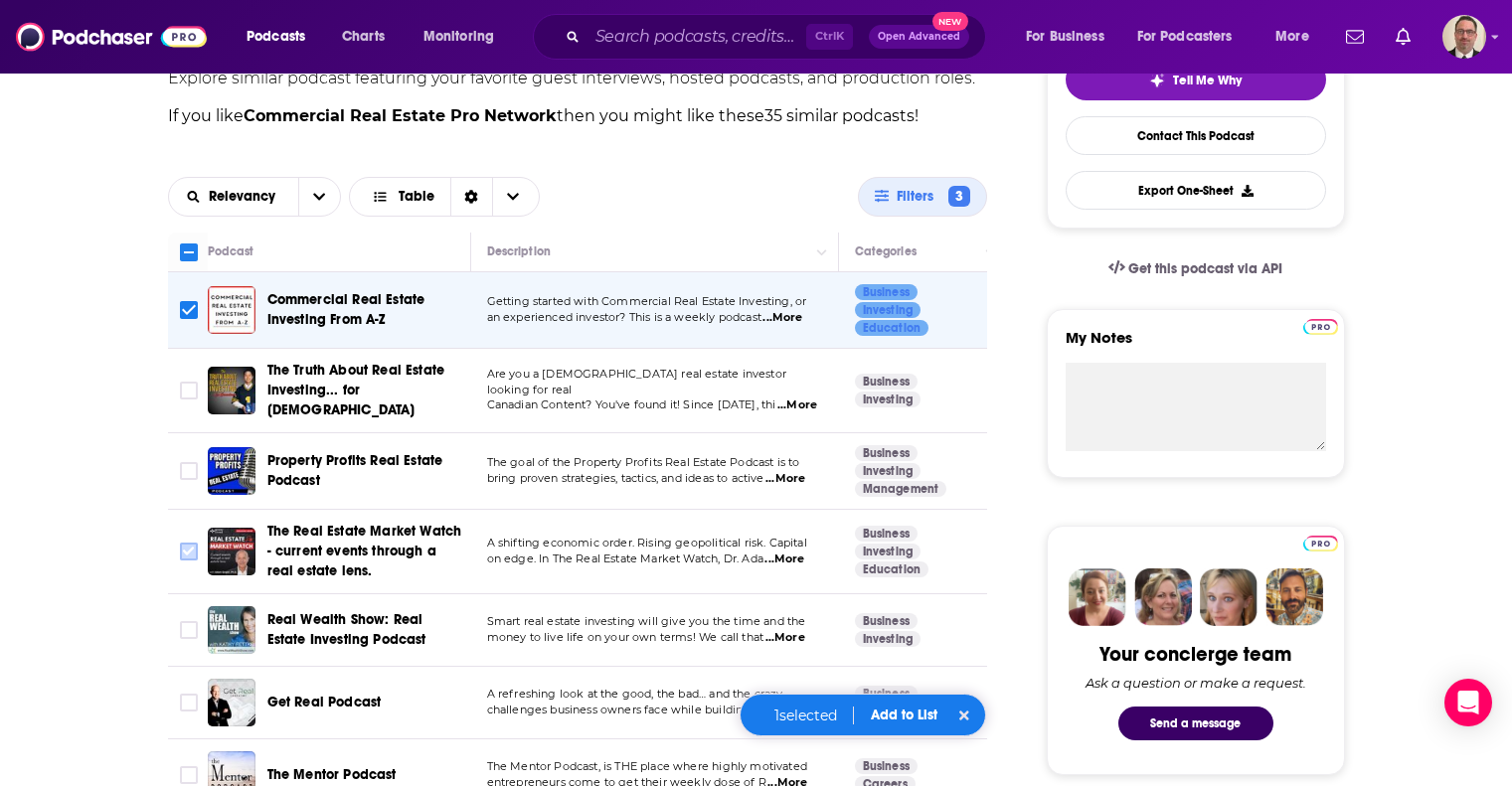 click at bounding box center [189, 551] 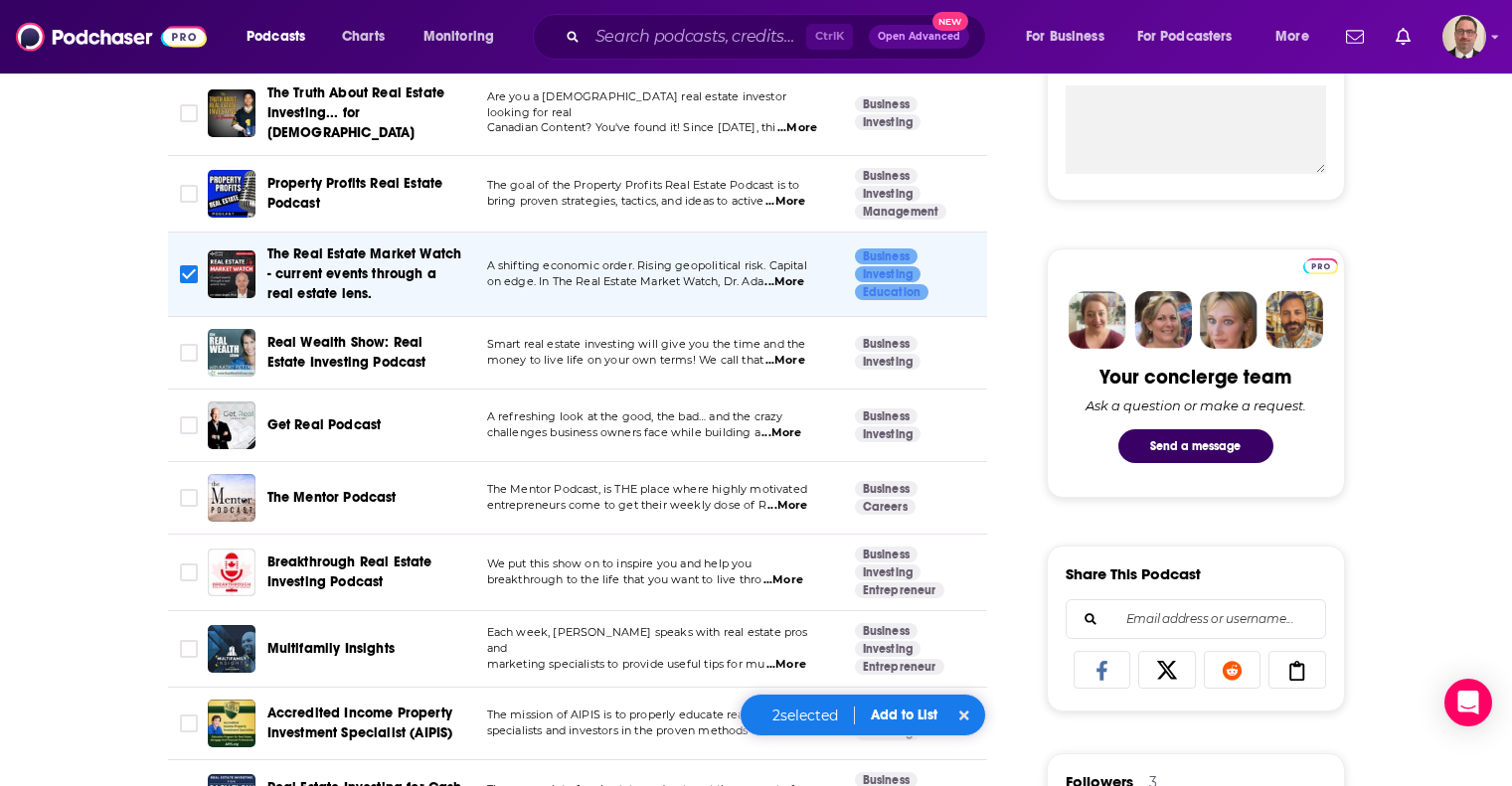 scroll, scrollTop: 795, scrollLeft: 0, axis: vertical 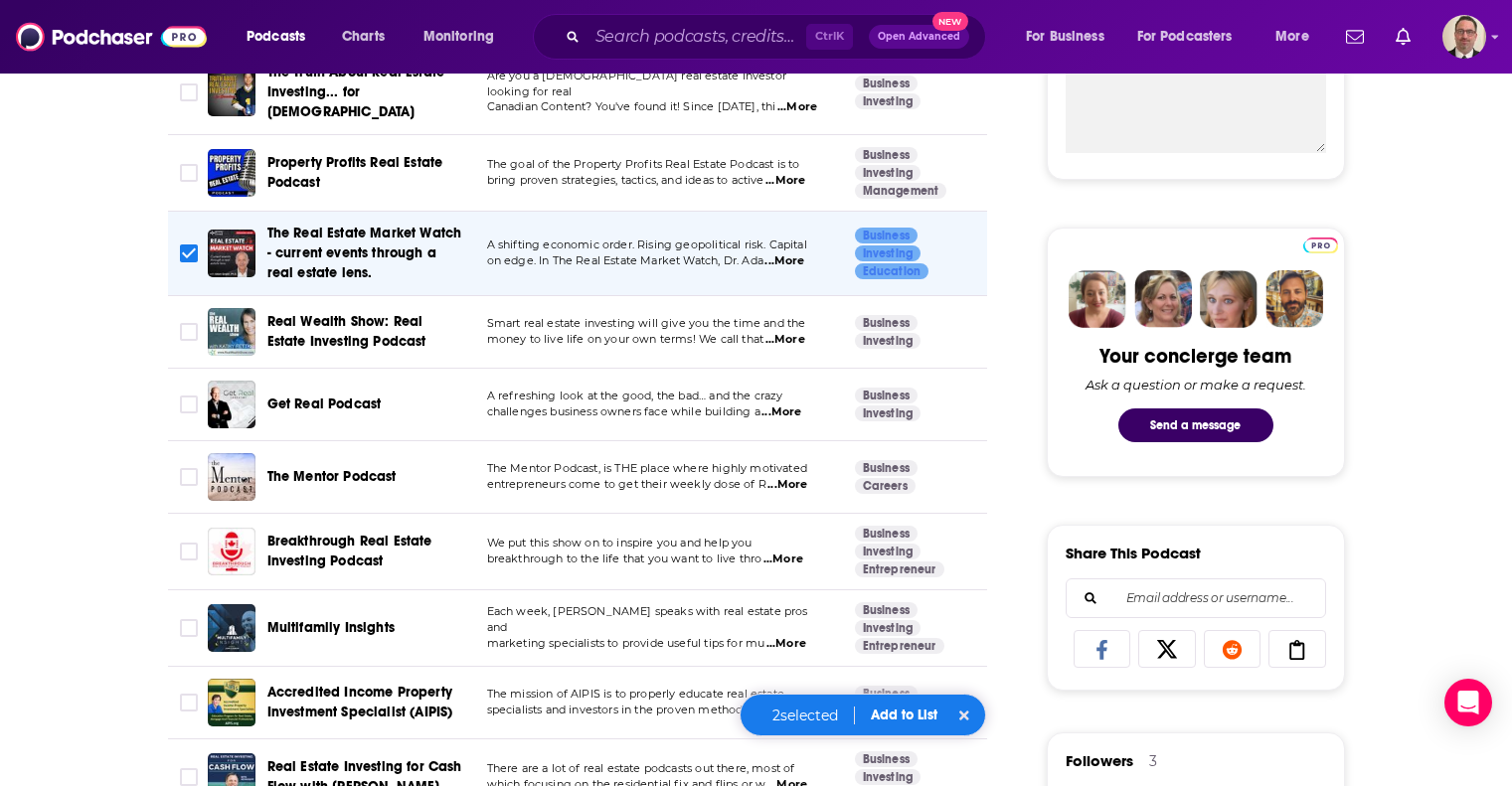 click on "...More" at bounding box center [781, 412] 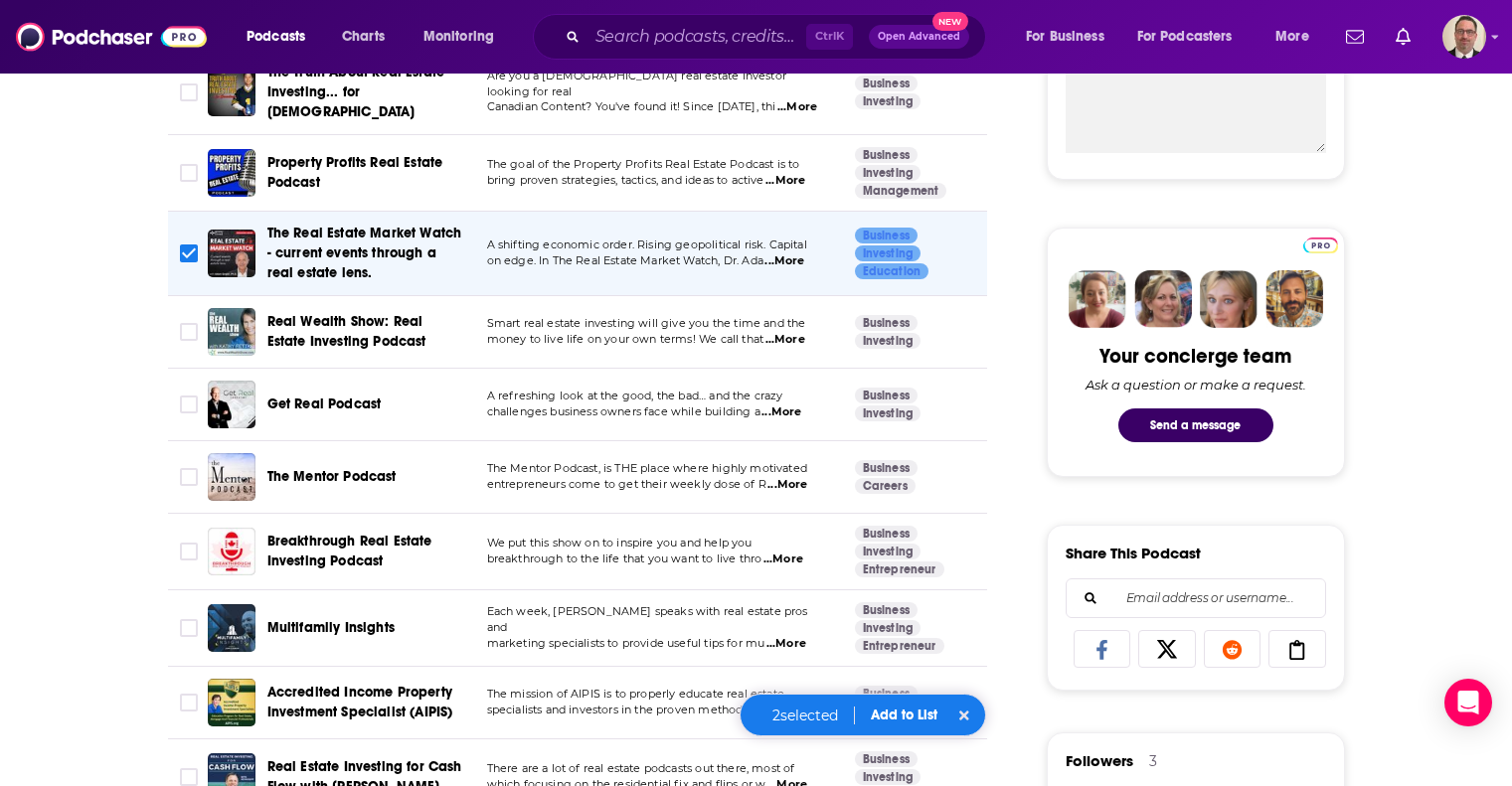click on "The Mentor Podcast" at bounding box center [371, 477] 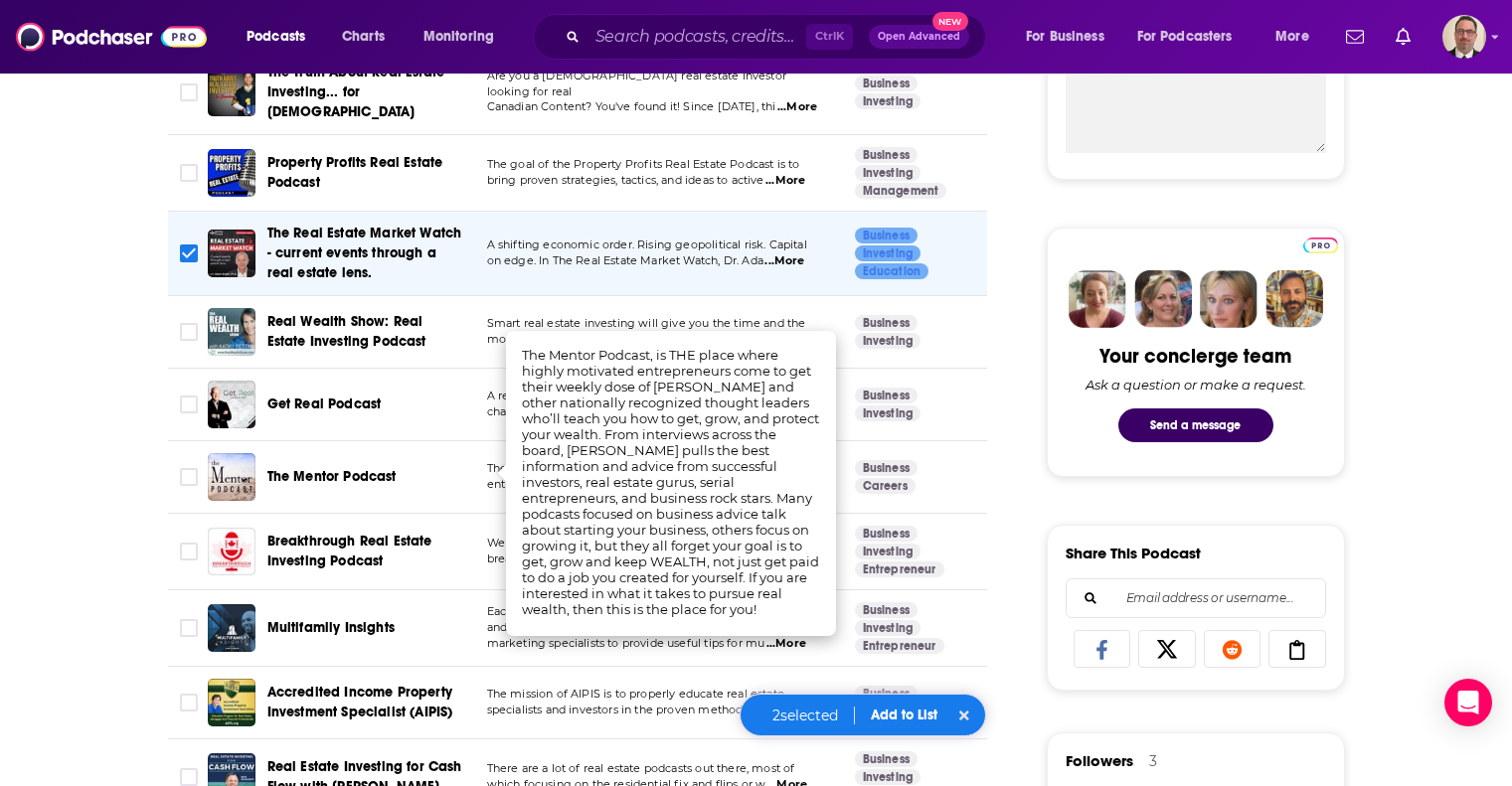 click on "We put this show on to inspire you and help you" at bounding box center (619, 543) 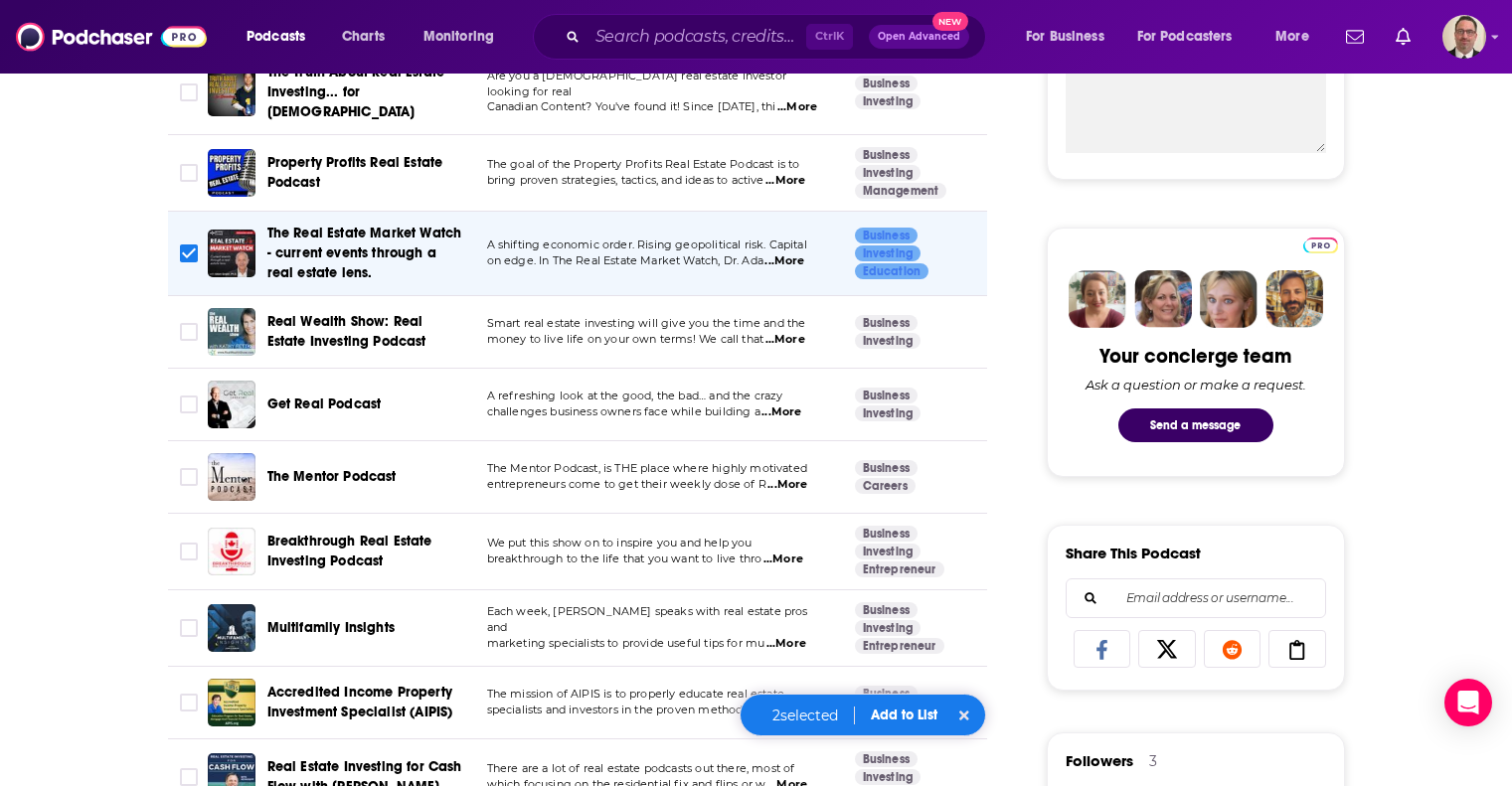 click on "...More" at bounding box center [783, 559] 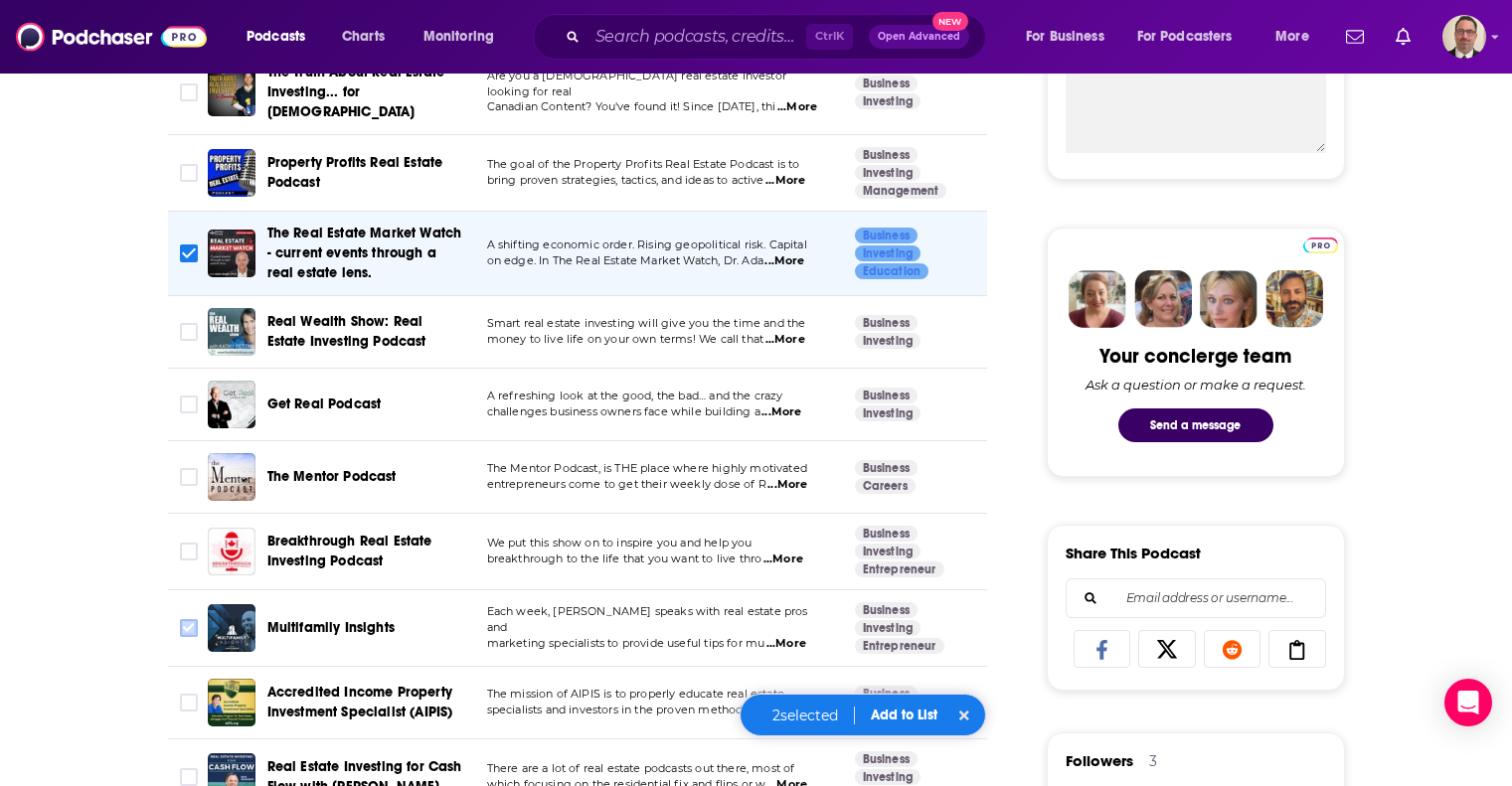 click at bounding box center (189, 628) 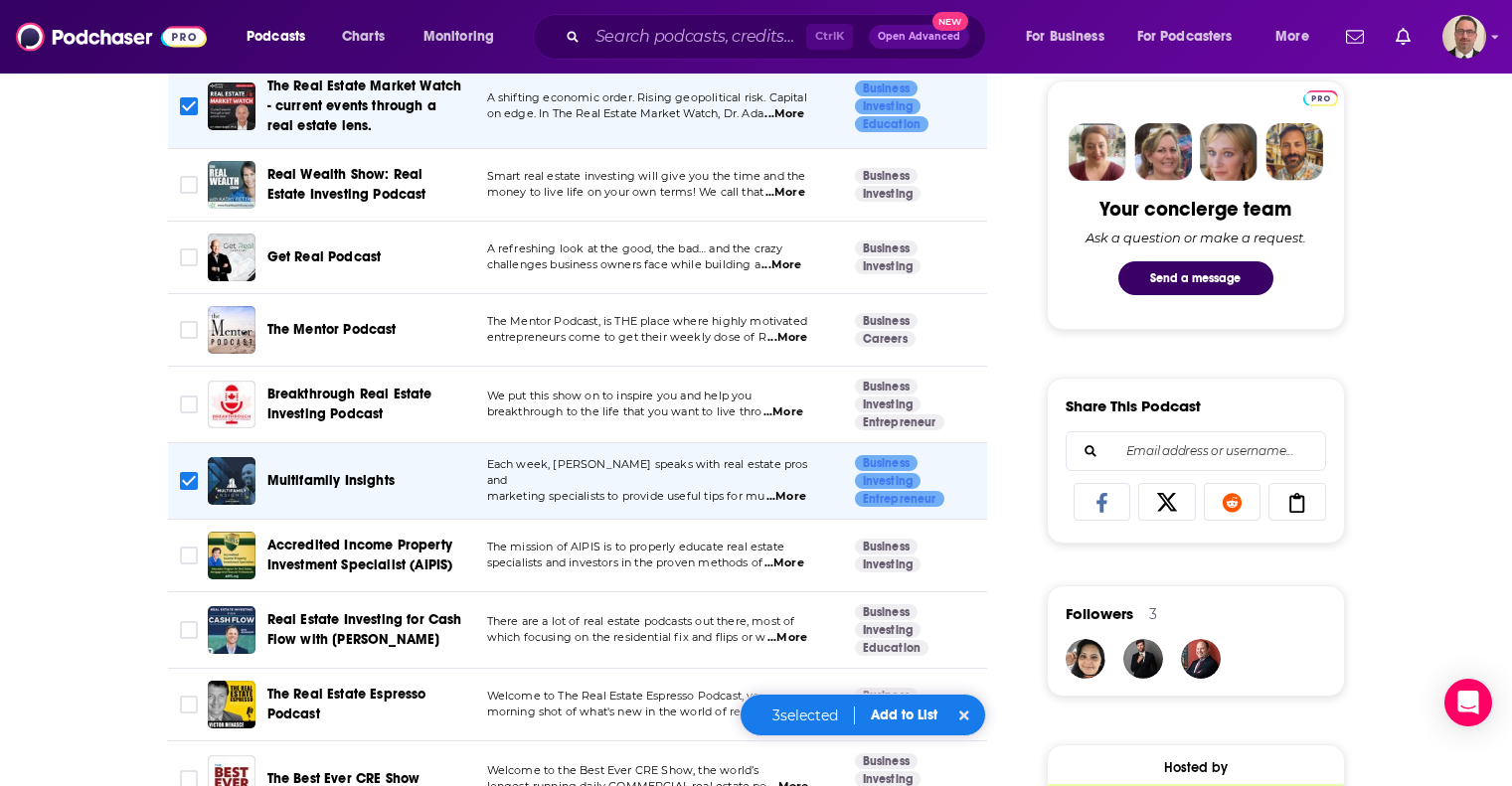 scroll, scrollTop: 1093, scrollLeft: 0, axis: vertical 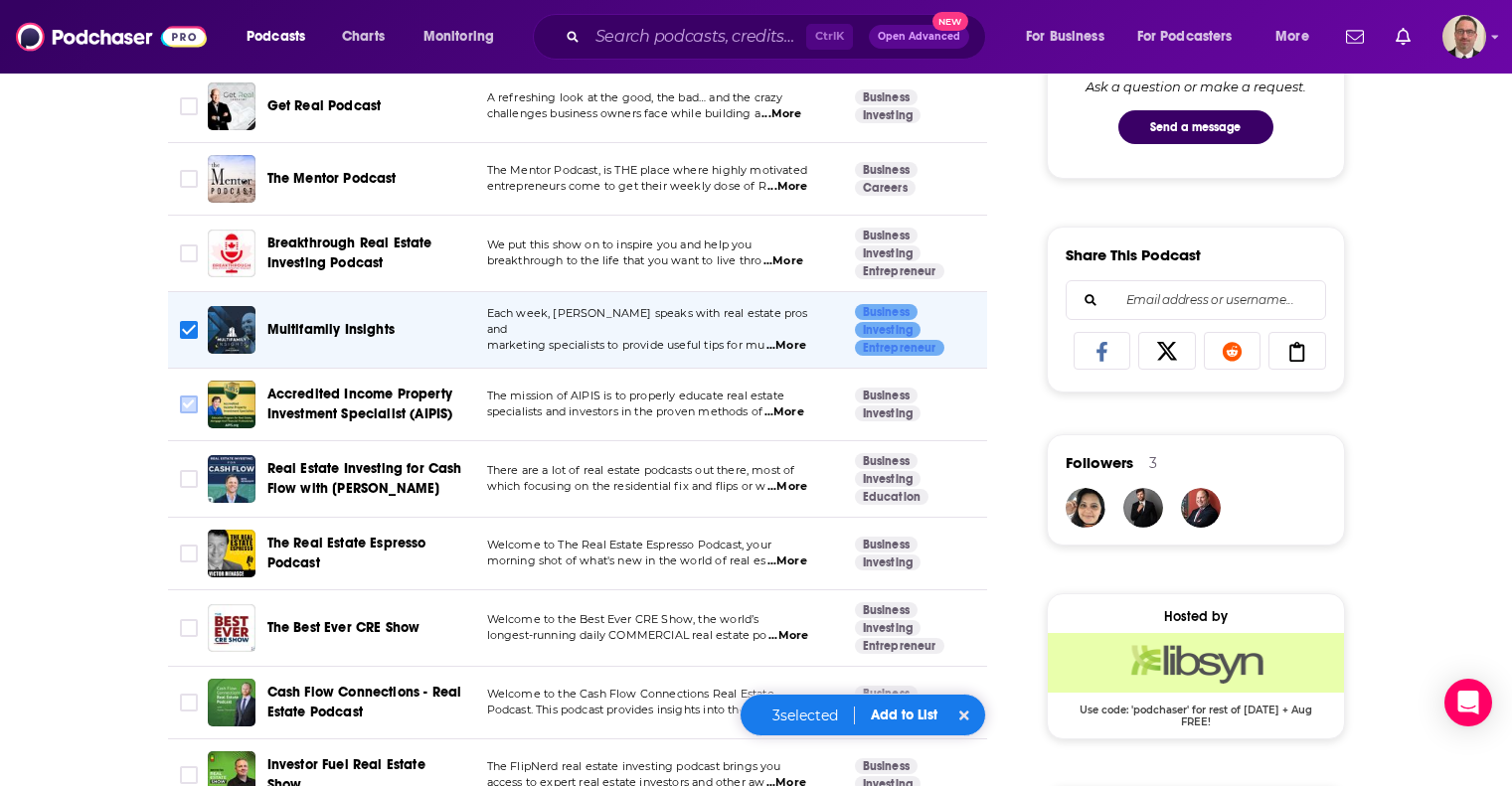 click at bounding box center [189, 404] 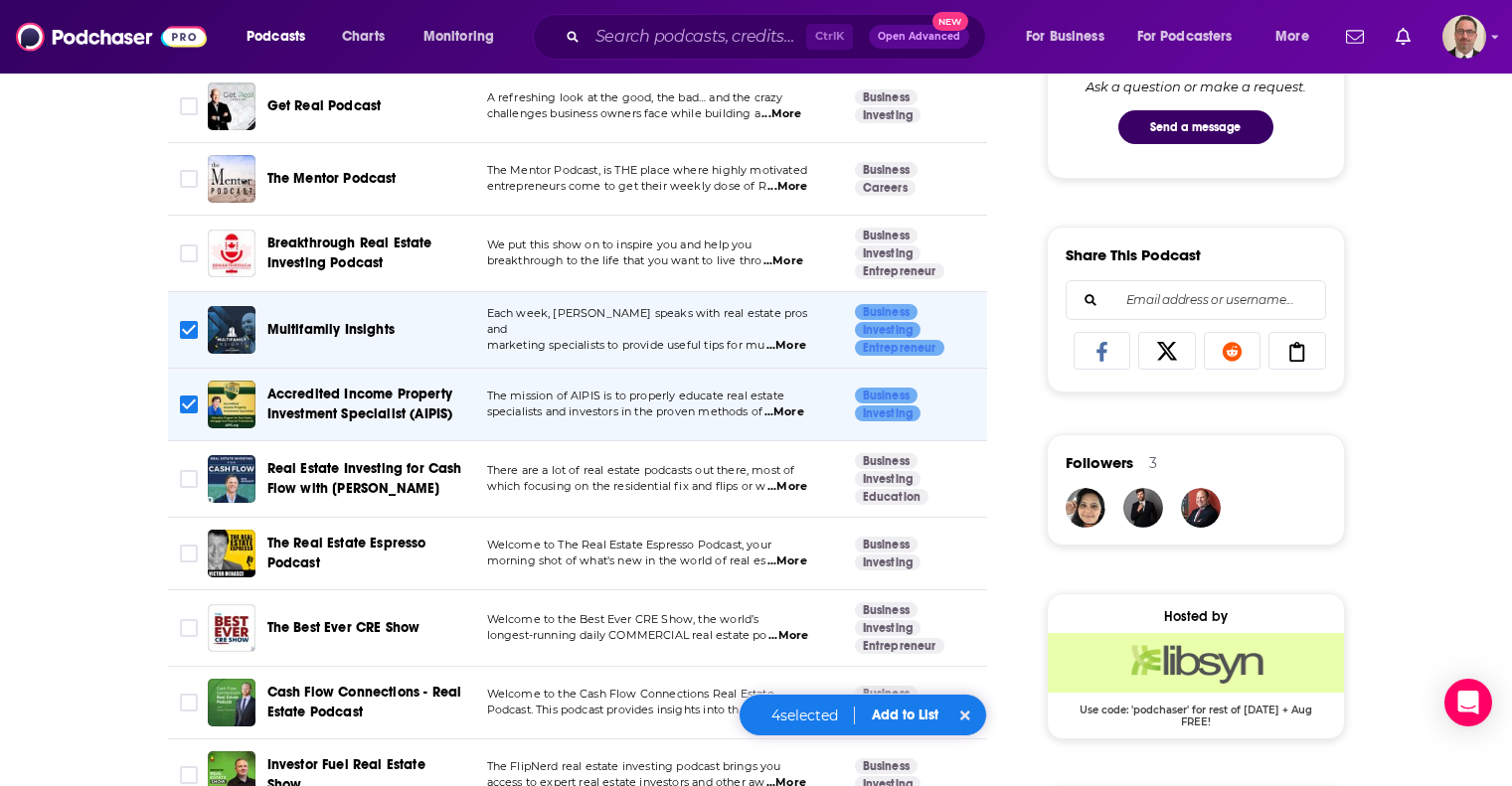 click on "...More" at bounding box center (787, 487) 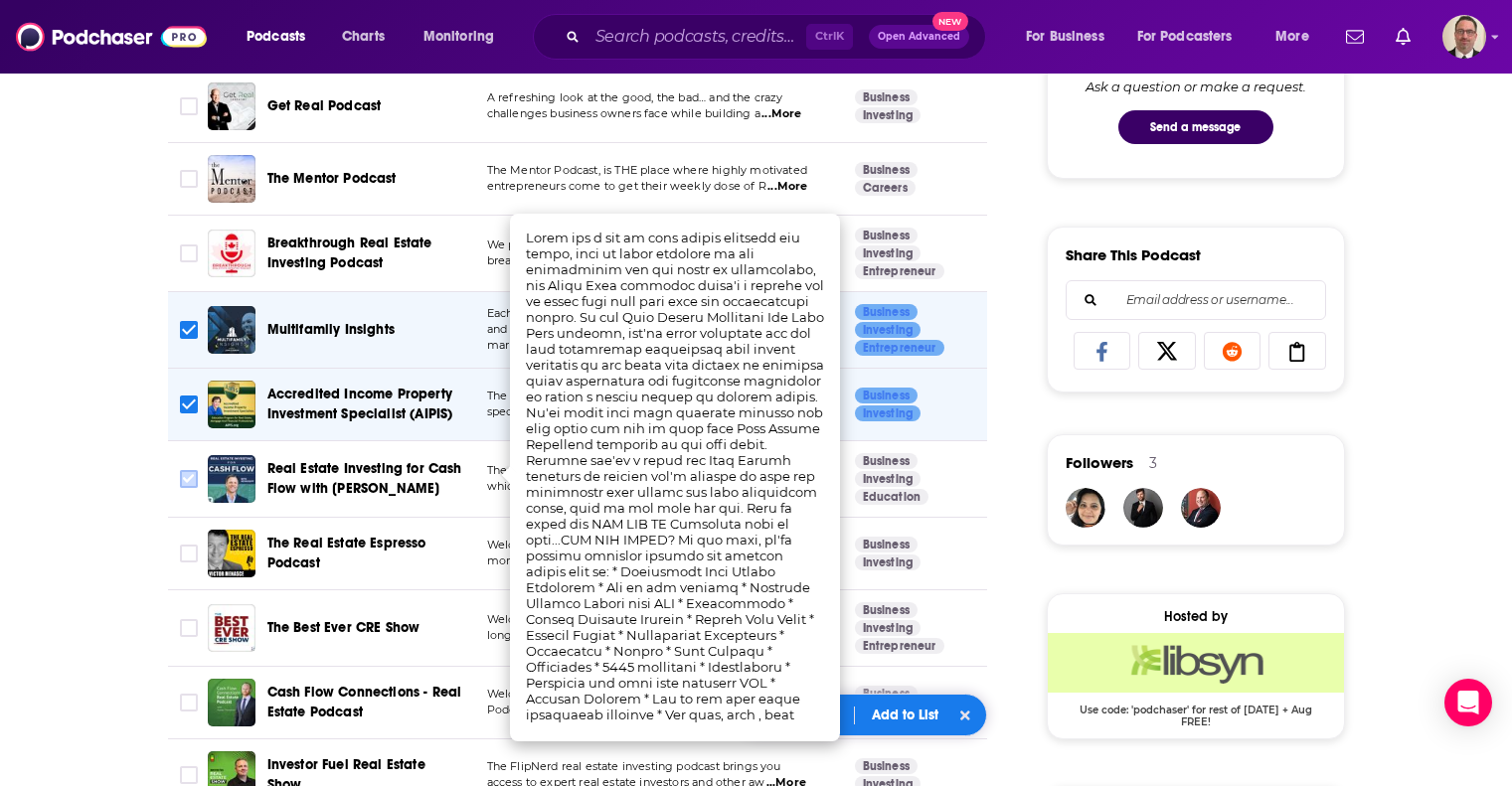 click at bounding box center (189, 479) 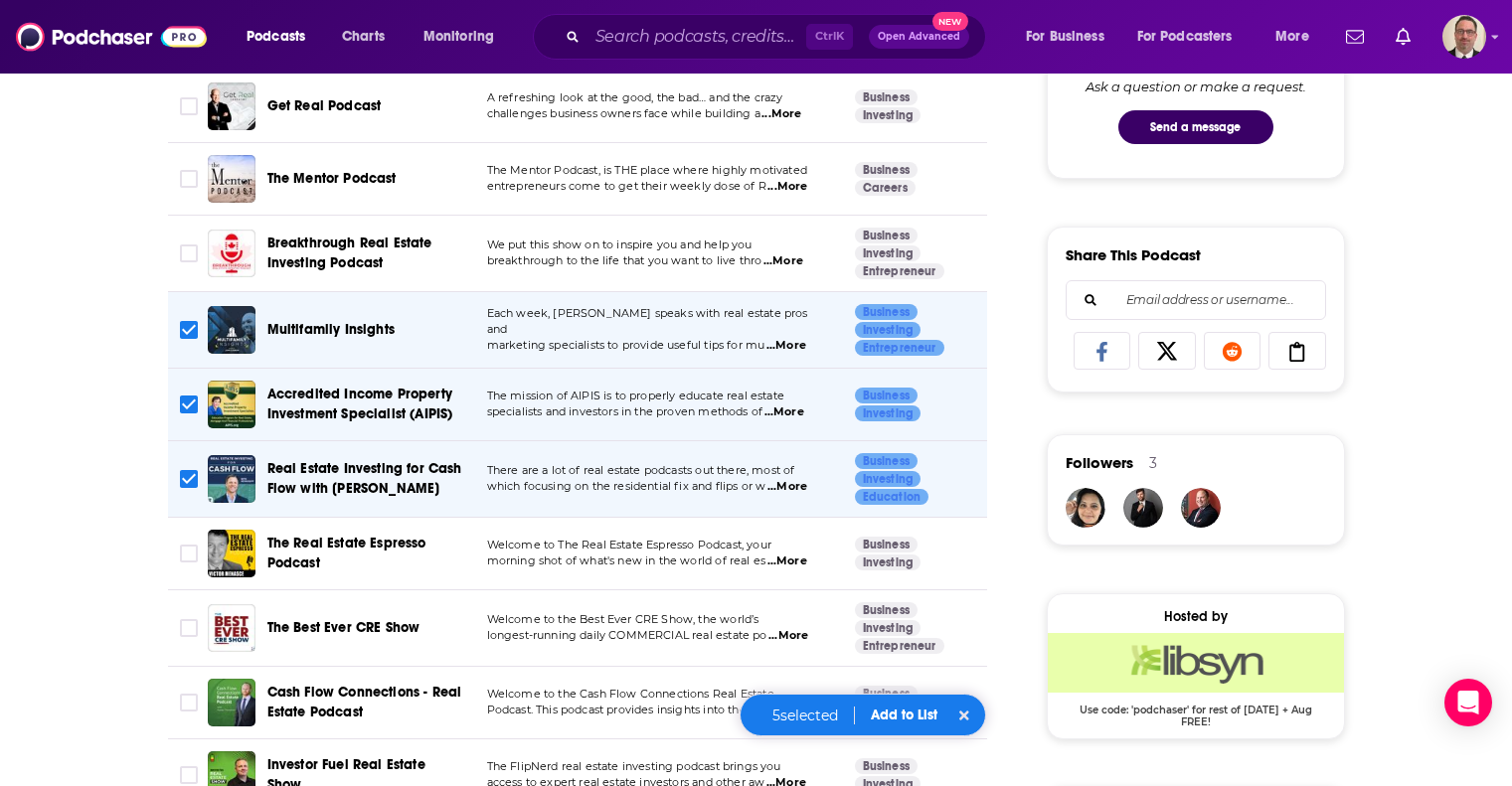click on "...More" at bounding box center (787, 561) 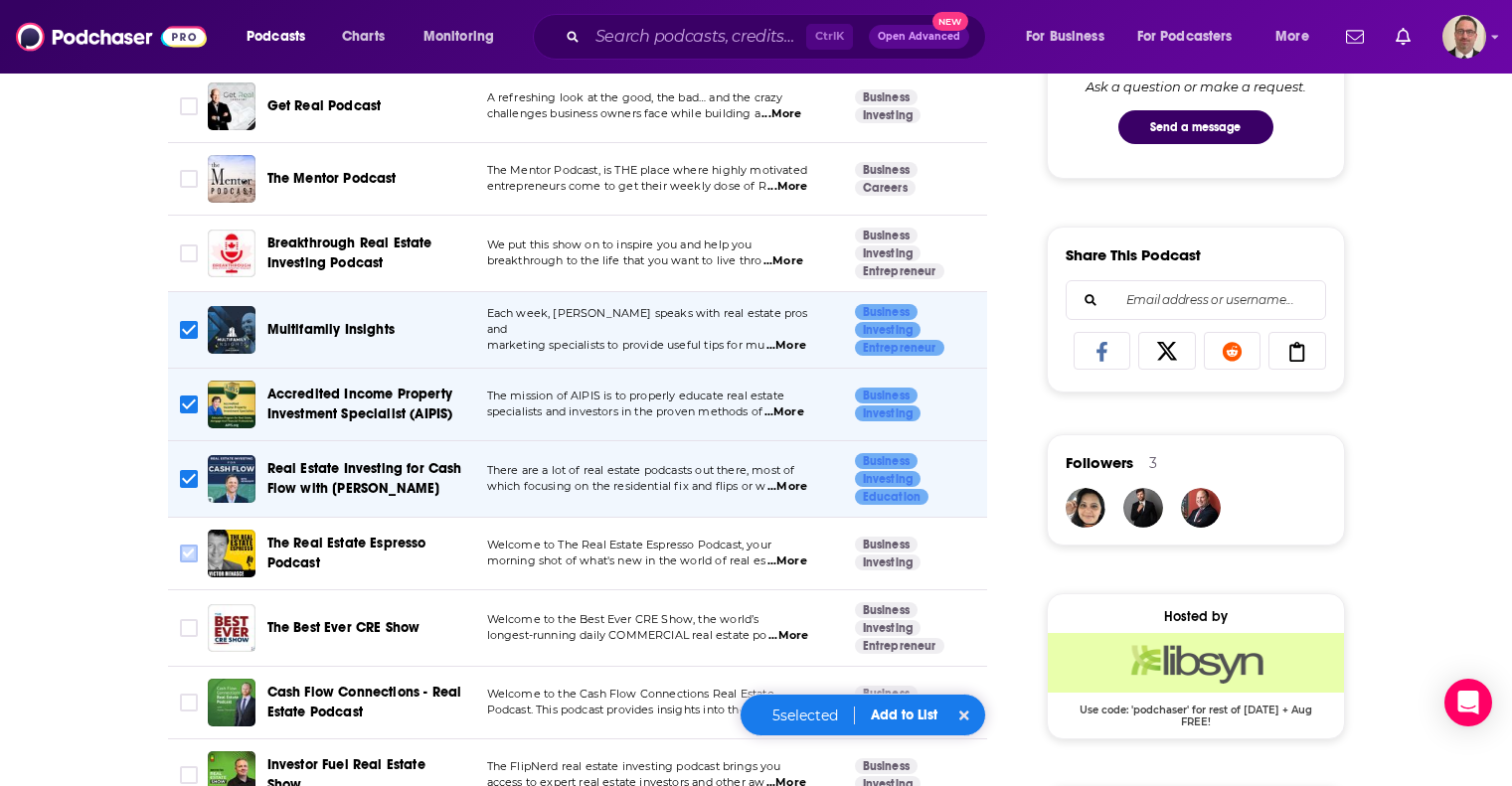 click at bounding box center [189, 553] 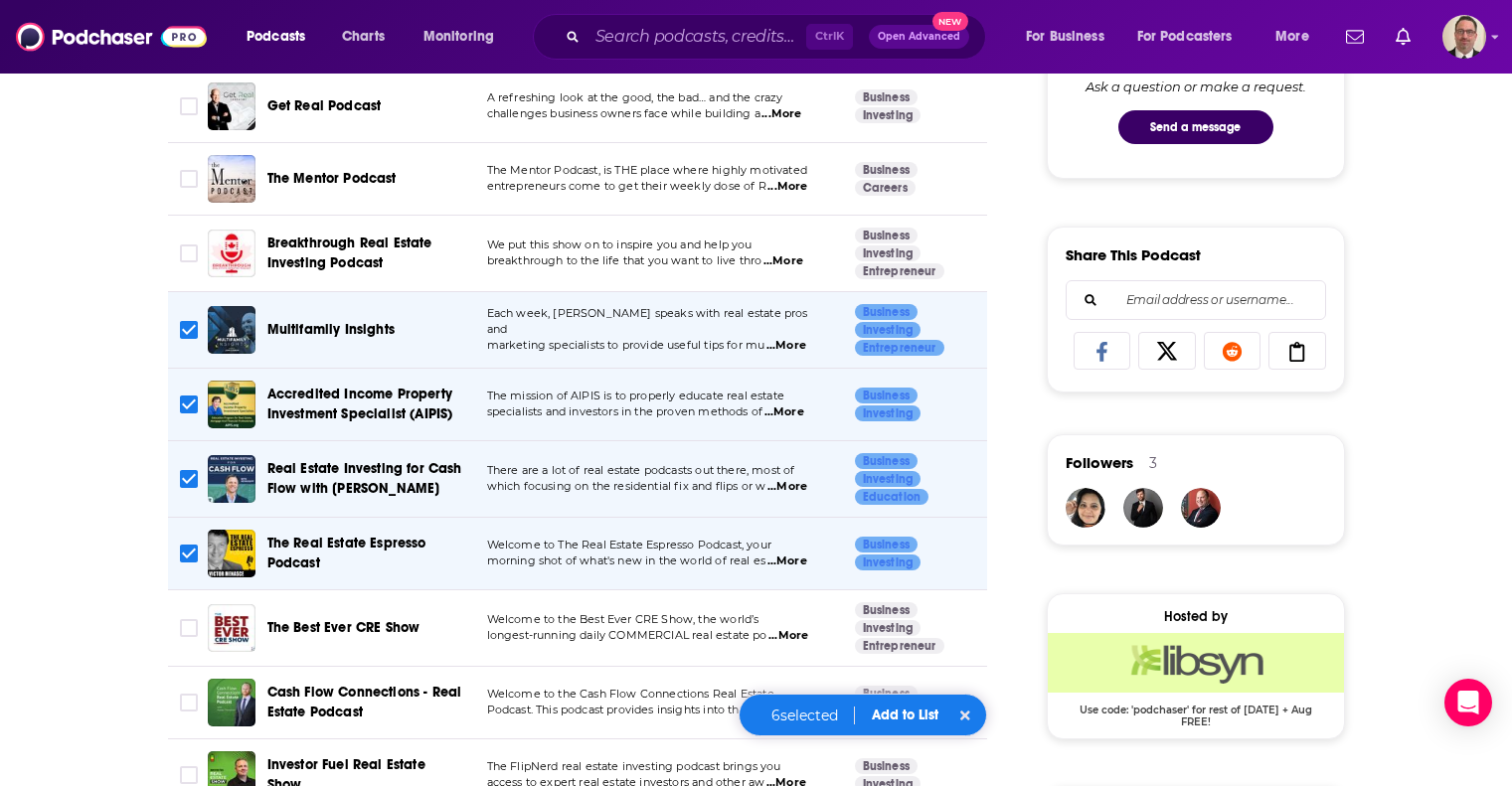 scroll, scrollTop: 1292, scrollLeft: 0, axis: vertical 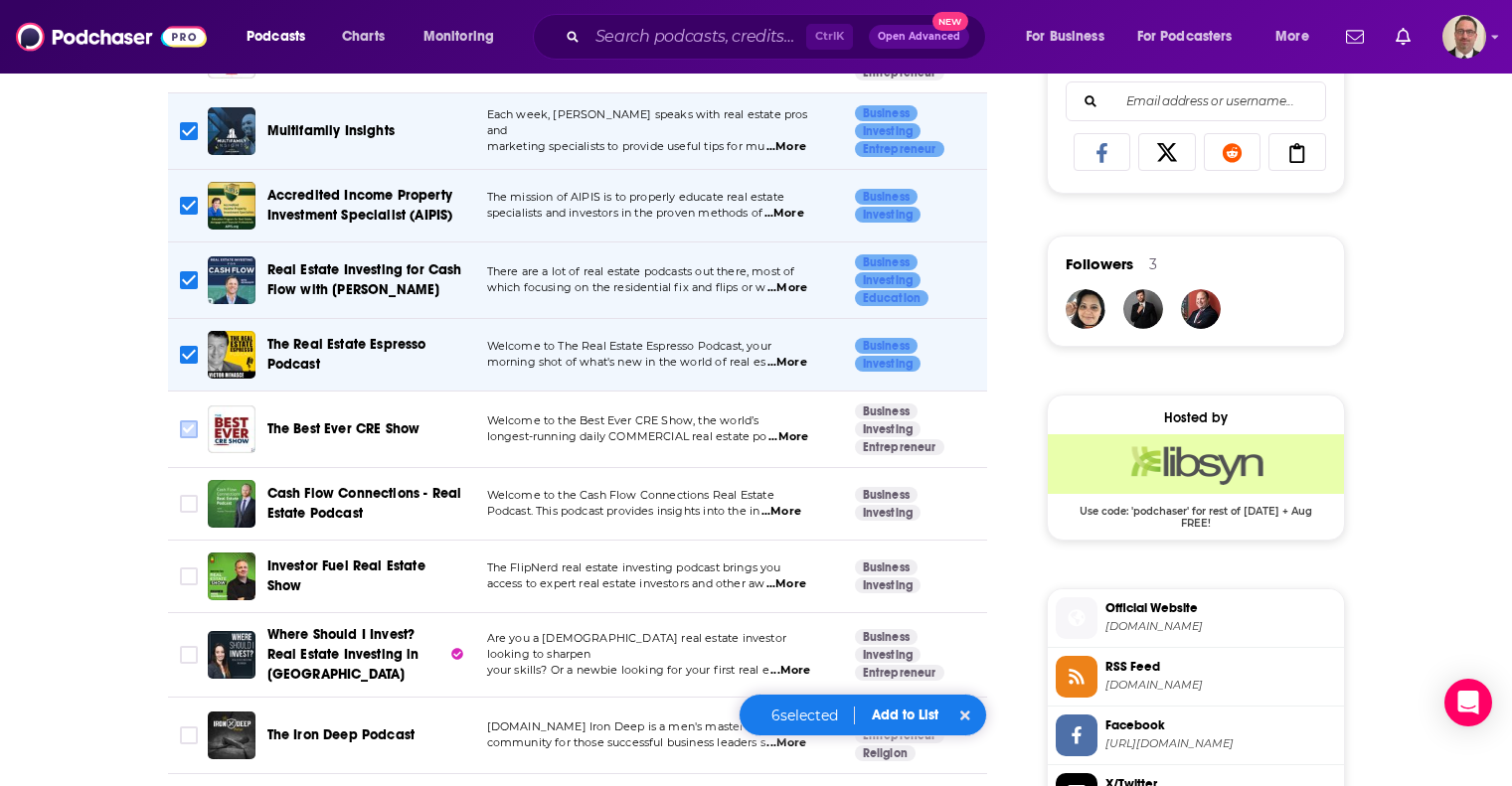 click at bounding box center (189, 429) 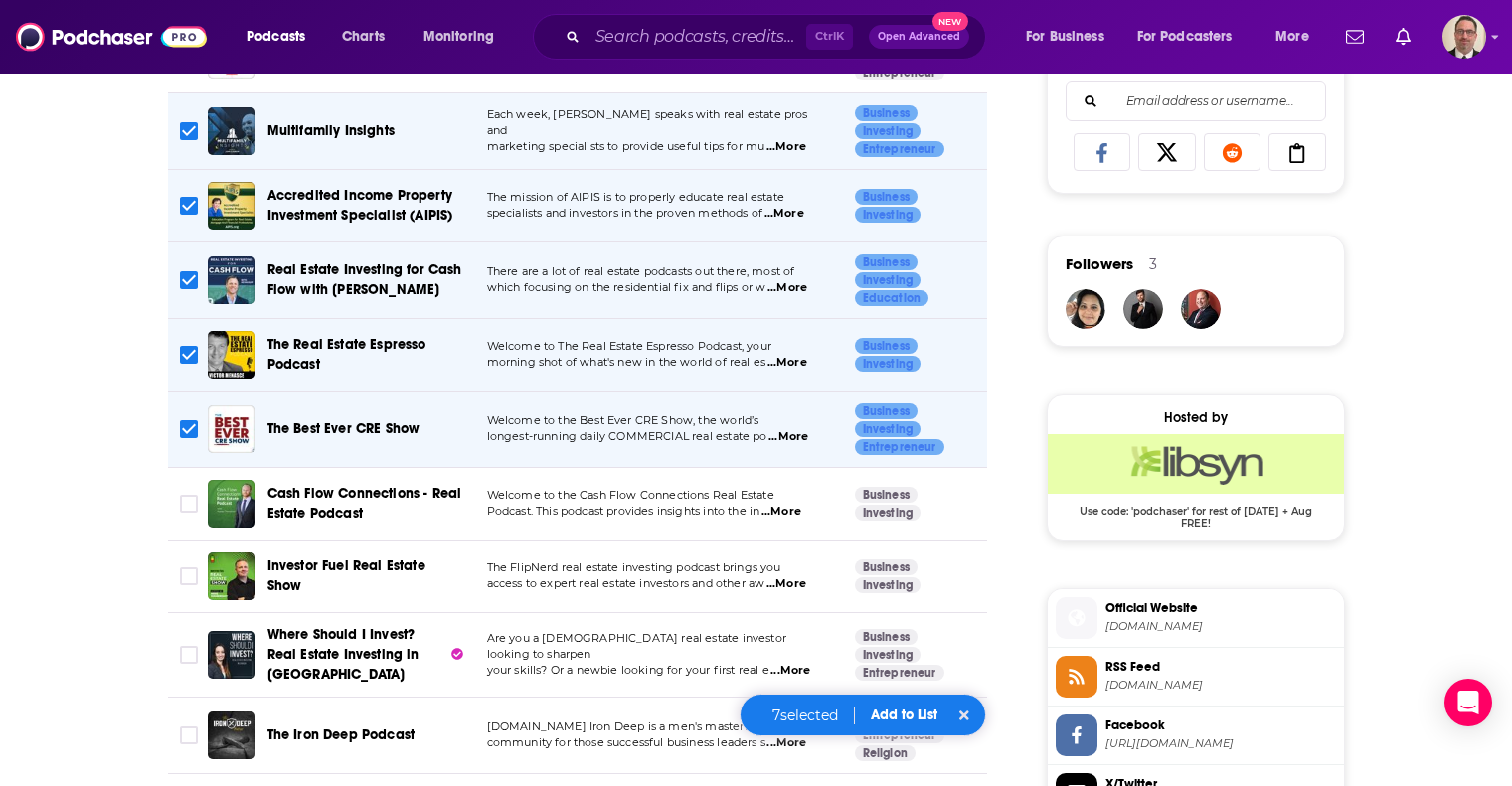 click on "...More" at bounding box center [781, 512] 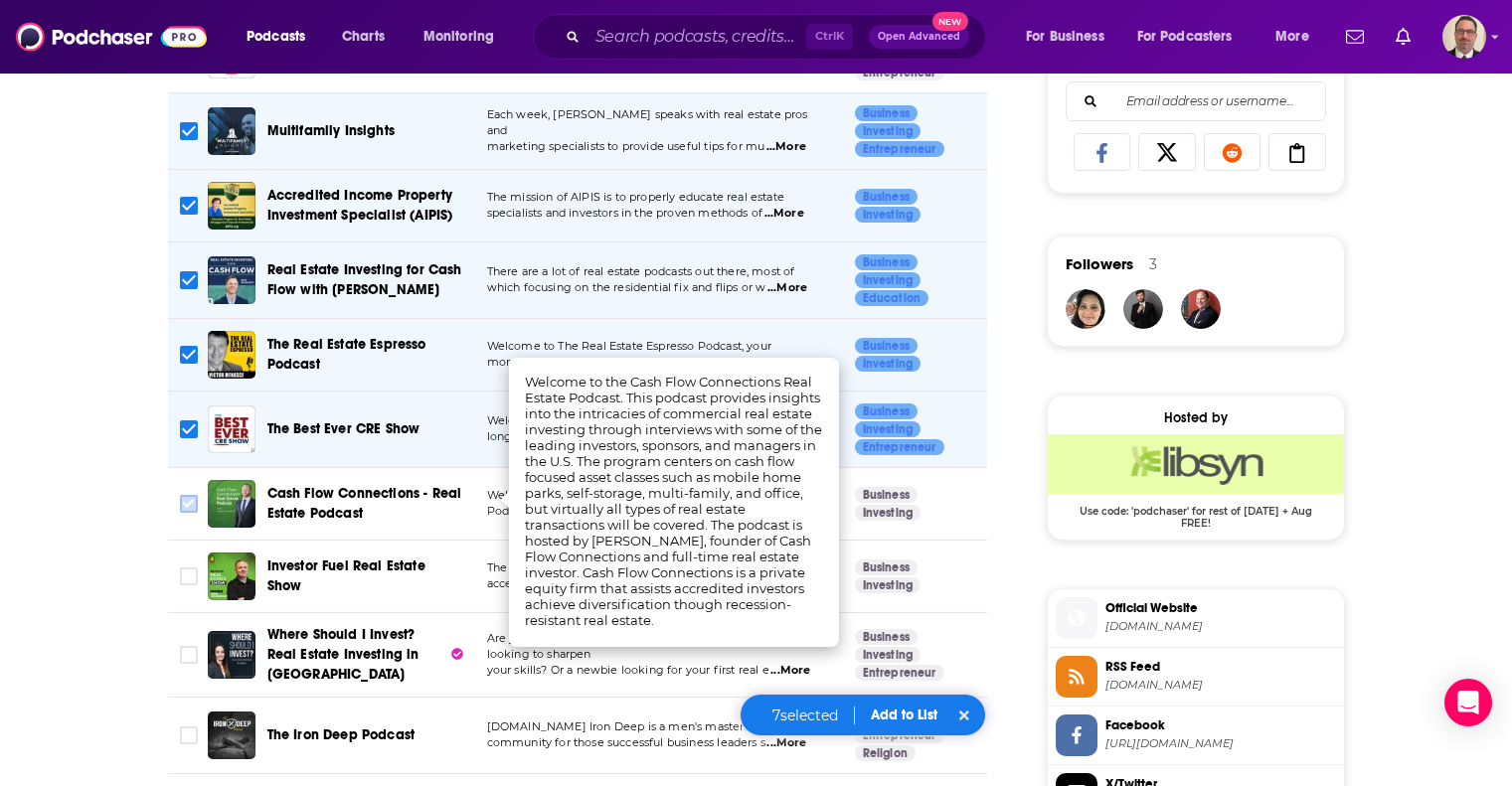 click at bounding box center [189, 504] 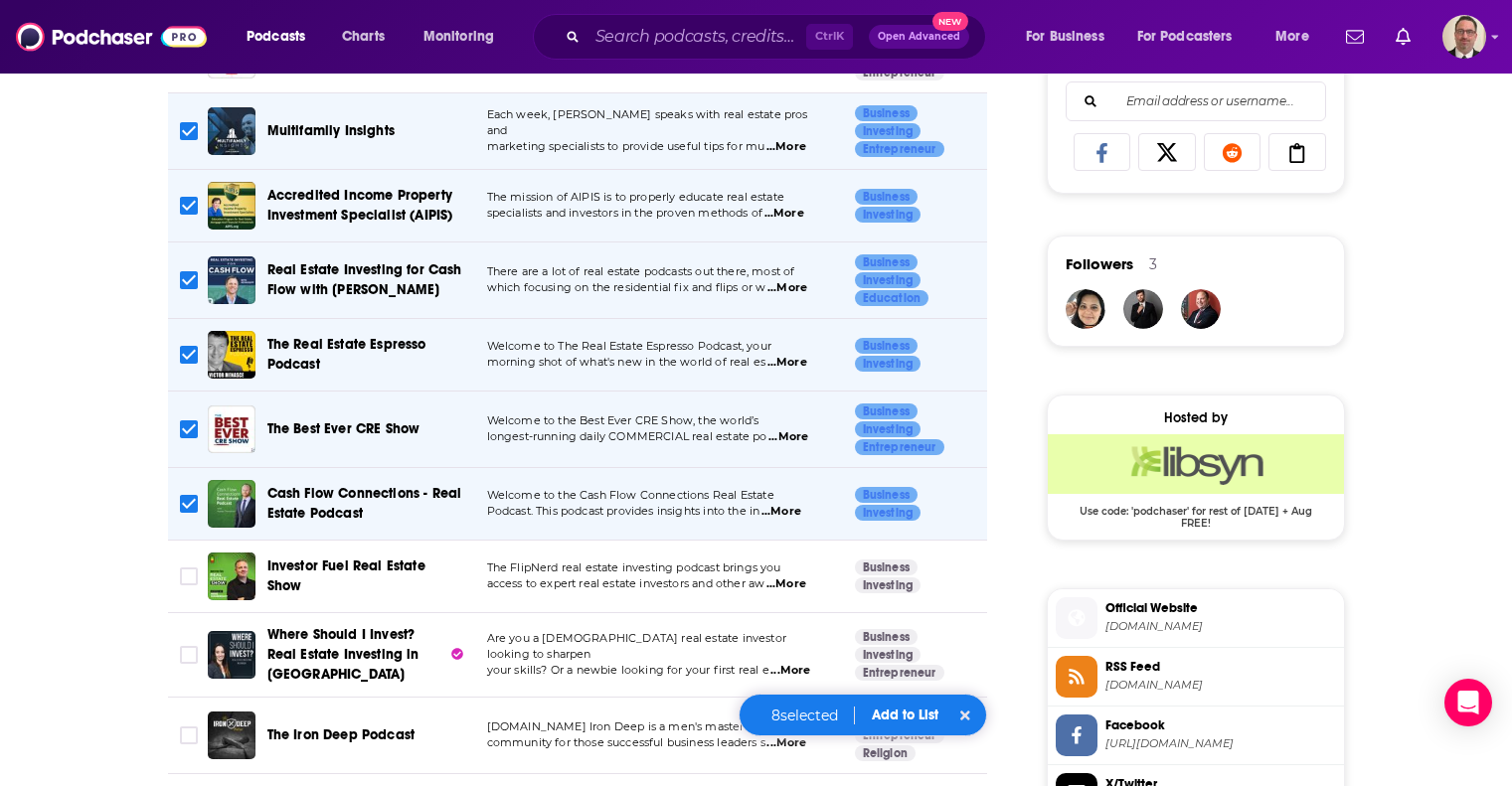 click on "...More" at bounding box center (786, 584) 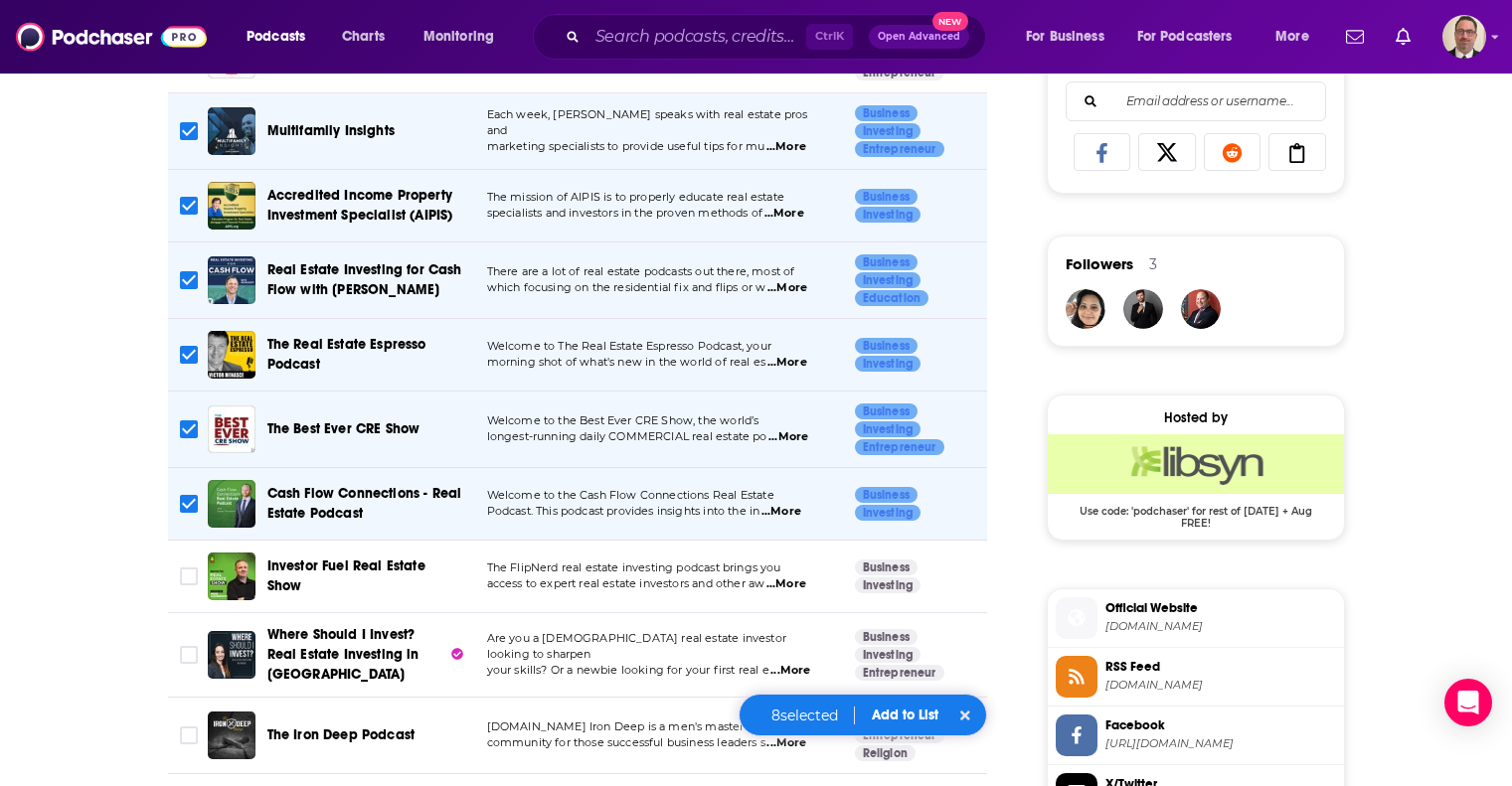 click on "About Insights Episodes 838 Reviews Credits 11 Lists Similar Podcasts like  Commercial Real Estate Pro Network Explore similar podcast featuring your favorite guest interviews, hosted podcasts, and production roles. If you like  Commercial Real Estate Pro Network  then you might like these  35 similar podcasts ! Relevancy Table Filters 3 Podcast Description Categories Reach (Monthly) Reach (Episode) Top Country Commercial Real Estate Investing From A-Z Getting started with Commercial Real Estate Investing, or an experienced investor? This is a weekly podcast   ...More Business Investing Education 48 2.7k-4.7k 1.4k-3.4k   US The Truth About Real Estate Investing... for Canadians Are you a Canadian real estate investor looking for real Canadian Content? You've found it! Since 2016, thi  ...More Business Investing 54 8.1k-12k 1k-3k   CA Property Profits Real Estate Podcast The goal of the Property Profits Real Estate Podcast is to bring proven strategies, tactics, and ideas to active  ...More Business Investing" at bounding box center (756, 594) 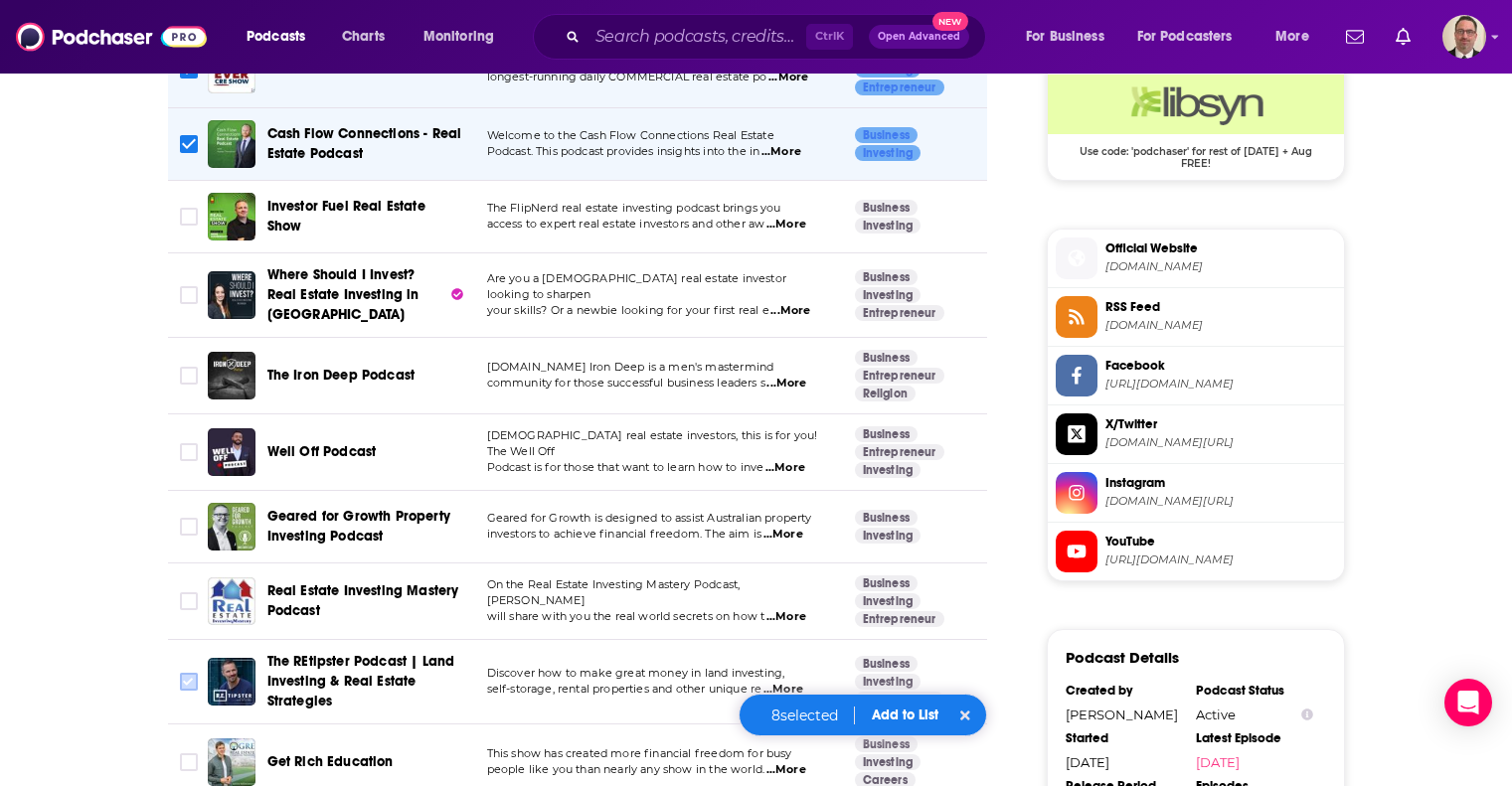 scroll, scrollTop: 1689, scrollLeft: 0, axis: vertical 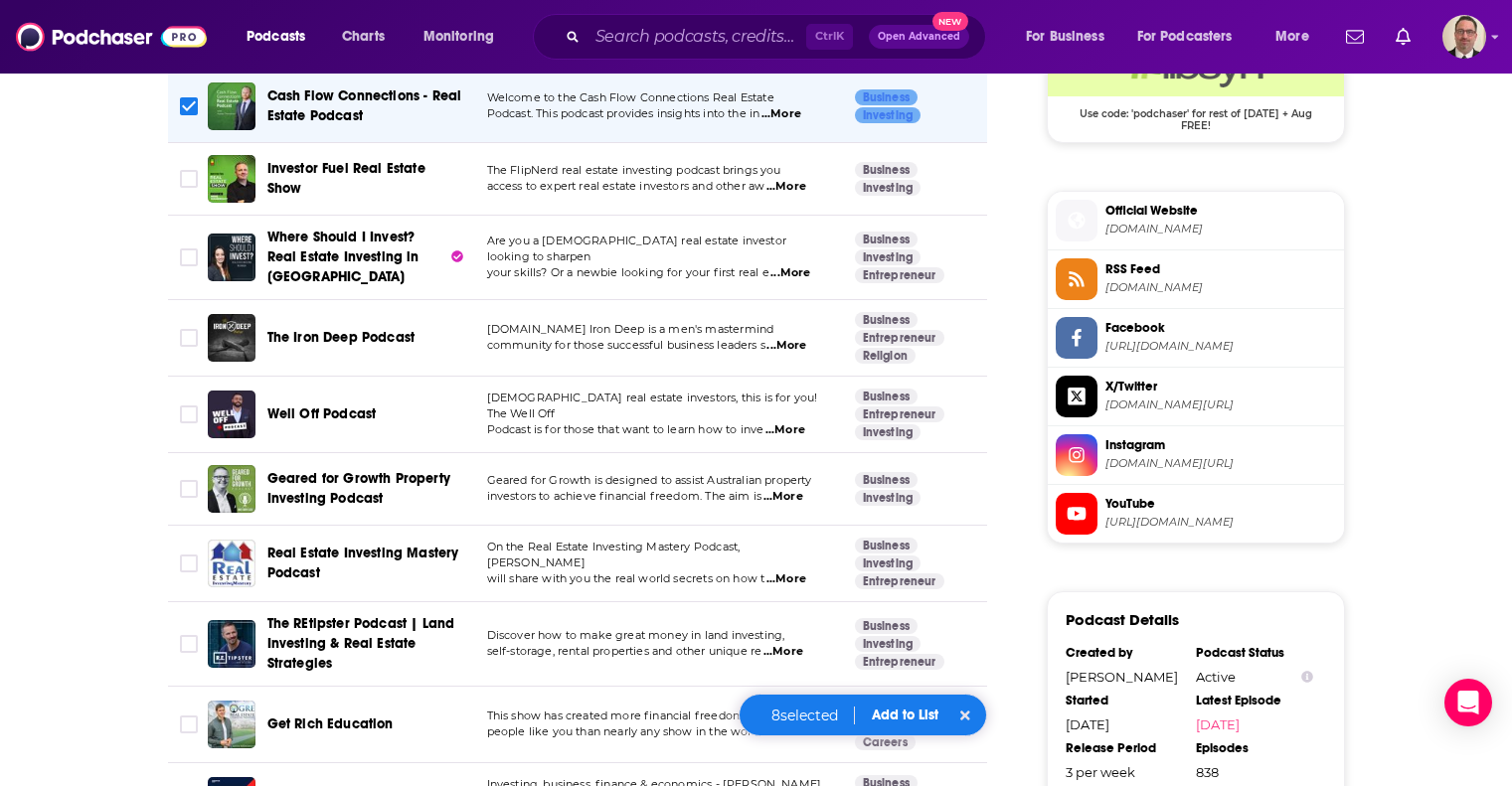click on "...More" at bounding box center [786, 579] 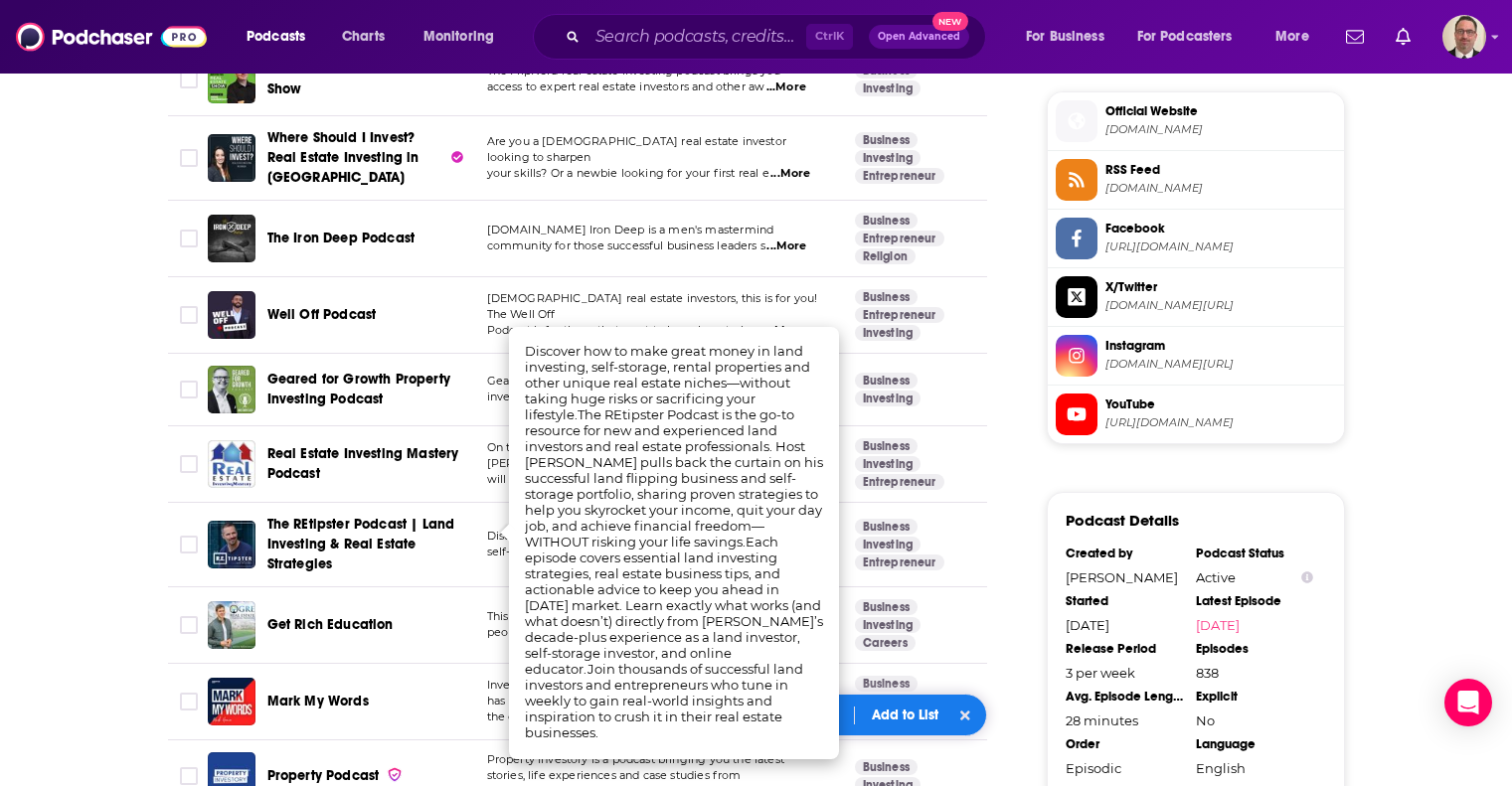 scroll, scrollTop: 1888, scrollLeft: 0, axis: vertical 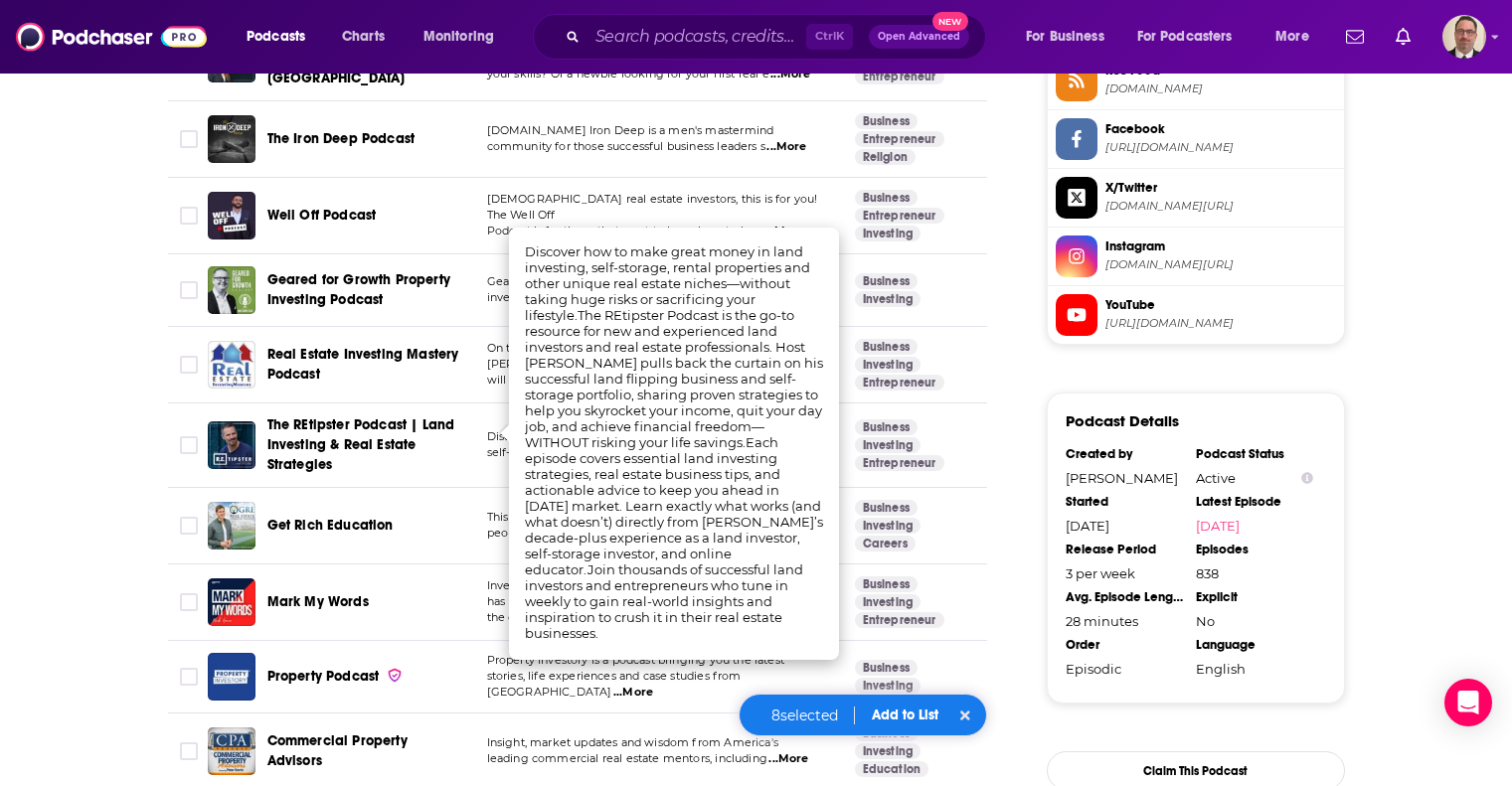 click on "Investing, business, finance & economics - Mark Homer has" at bounding box center [654, 593] 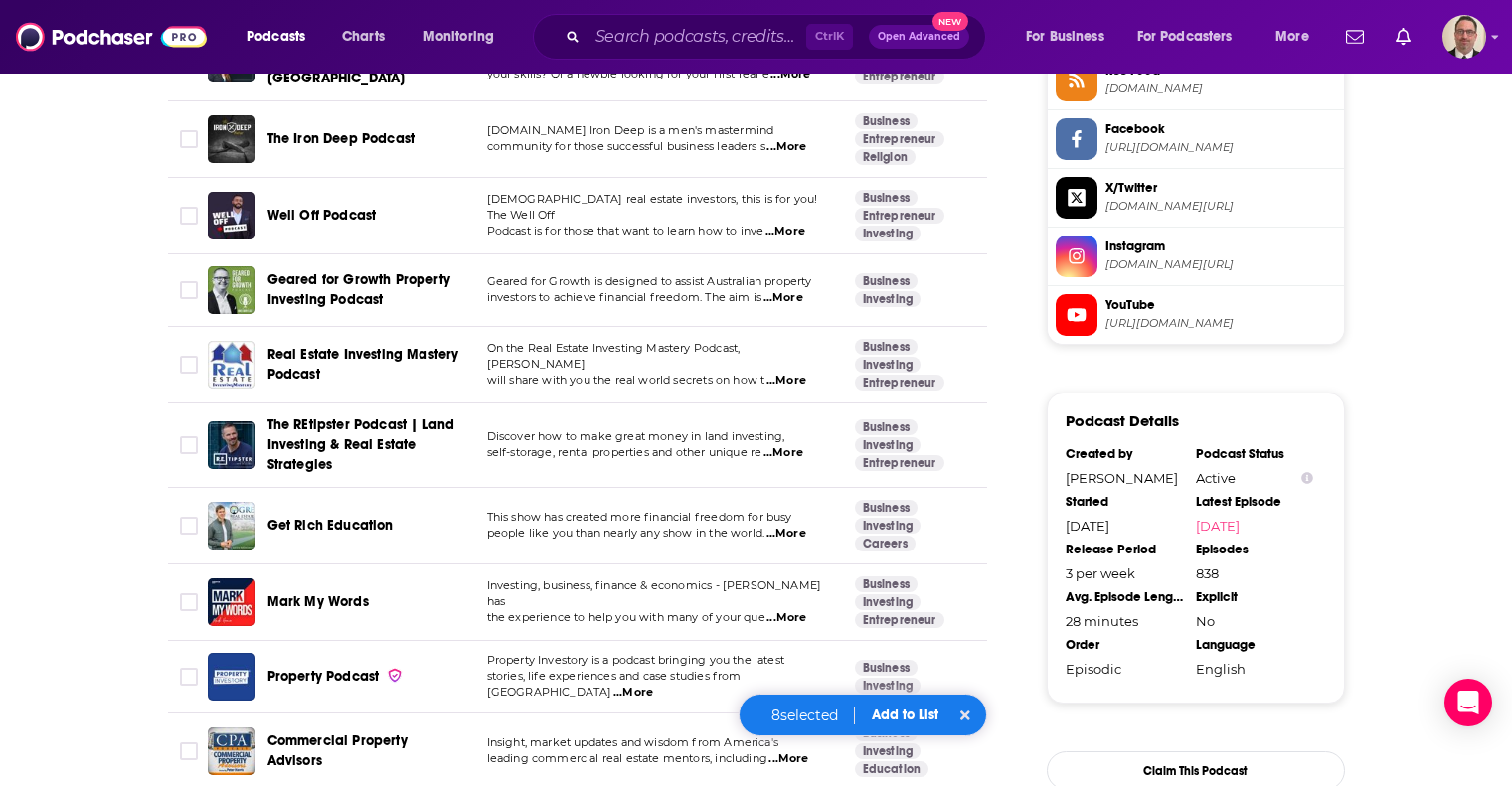 click on "...More" at bounding box center (786, 618) 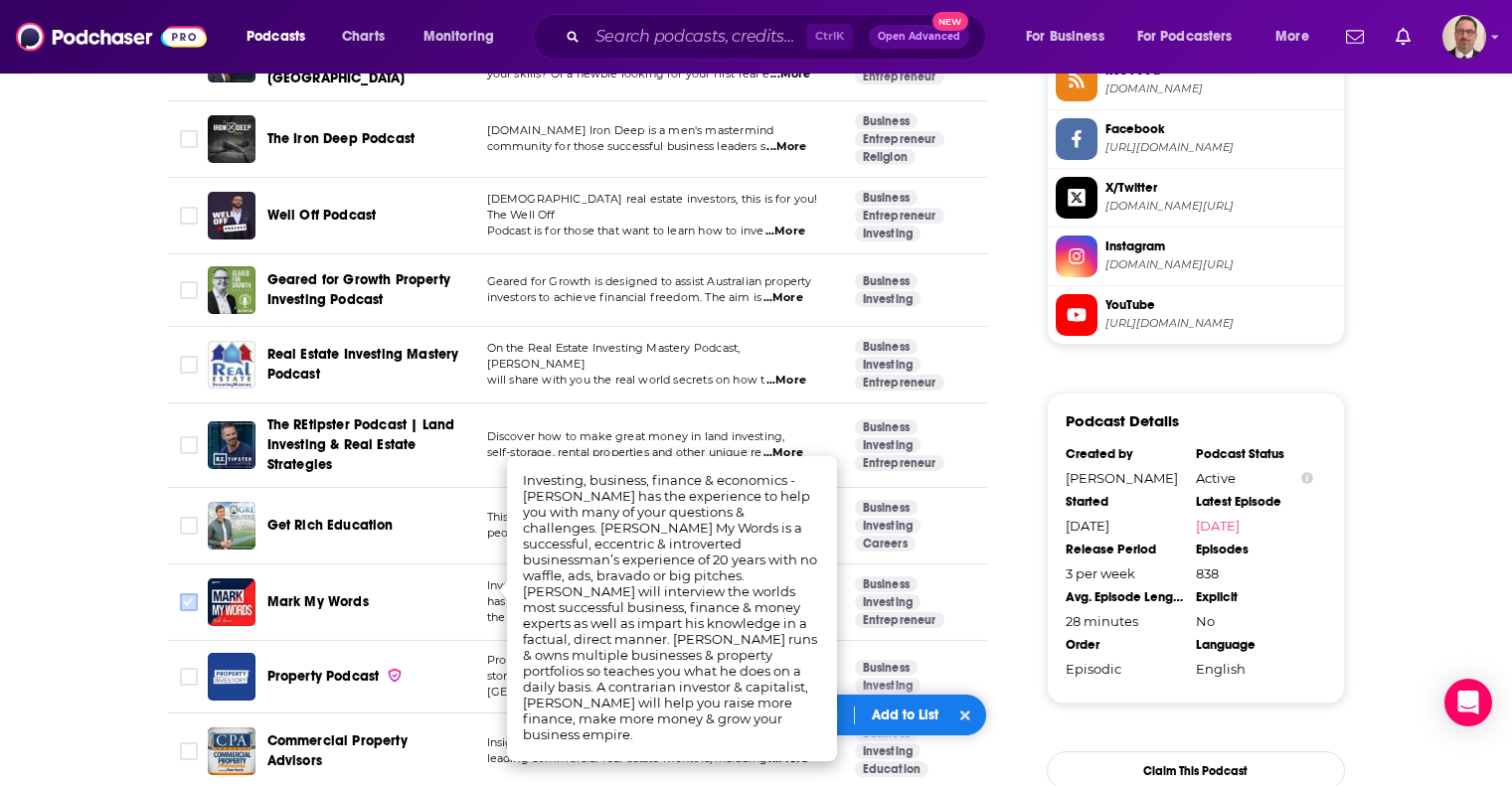 click at bounding box center [189, 602] 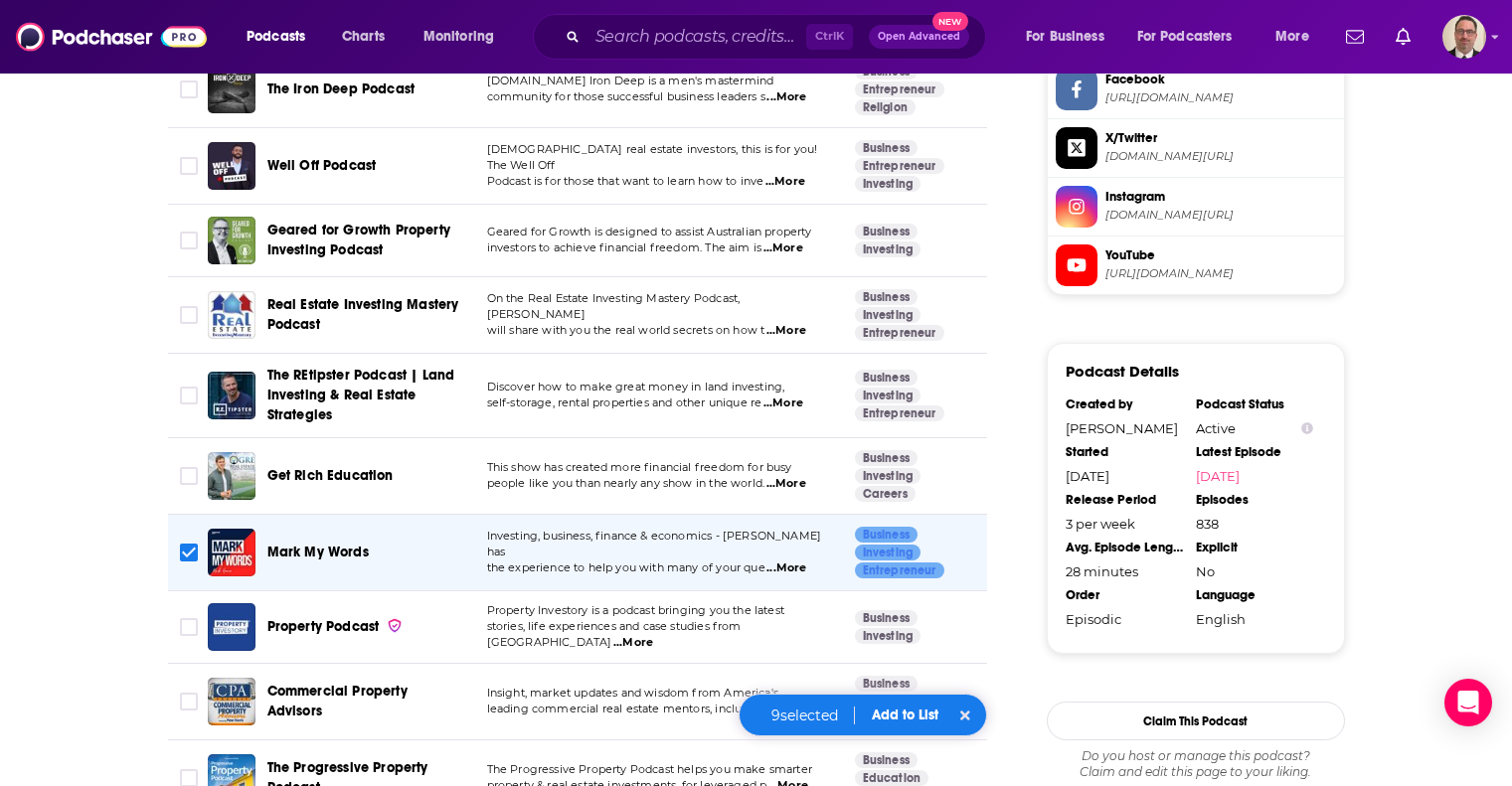 scroll, scrollTop: 1987, scrollLeft: 0, axis: vertical 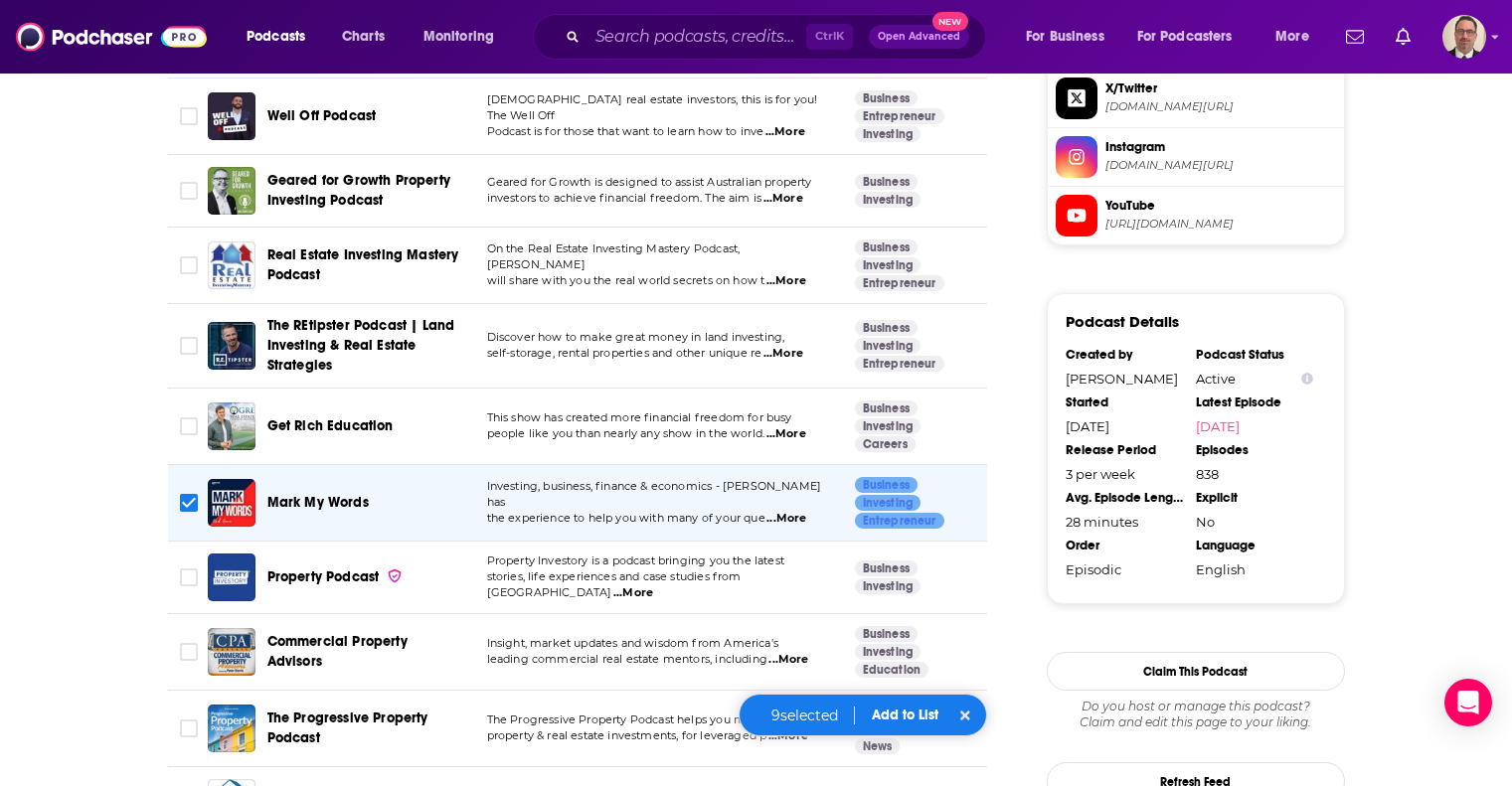 click on "...More" at bounding box center (633, 593) 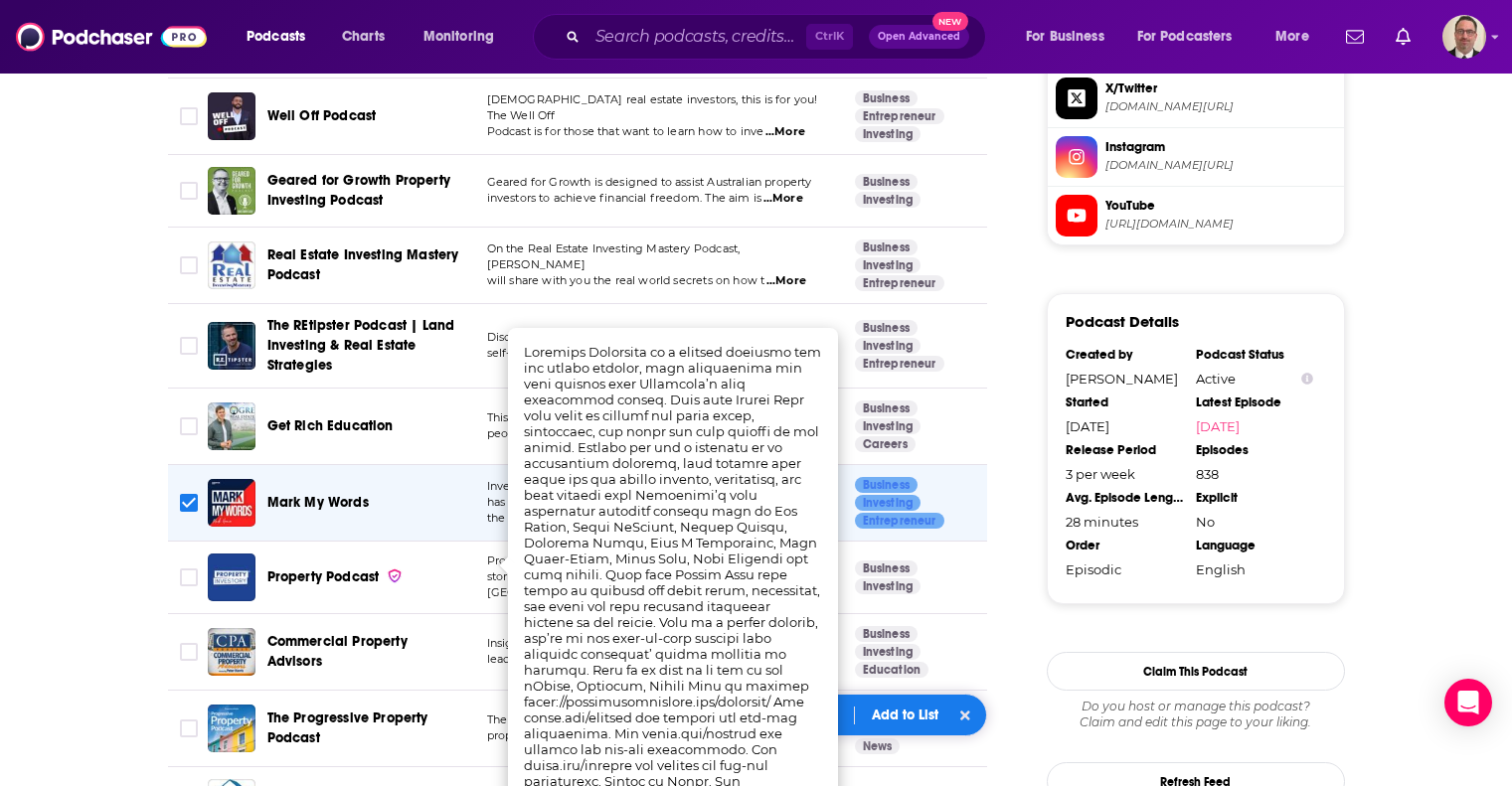 click on "Insight, market updates and wisdom from America's" at bounding box center [654, 644] 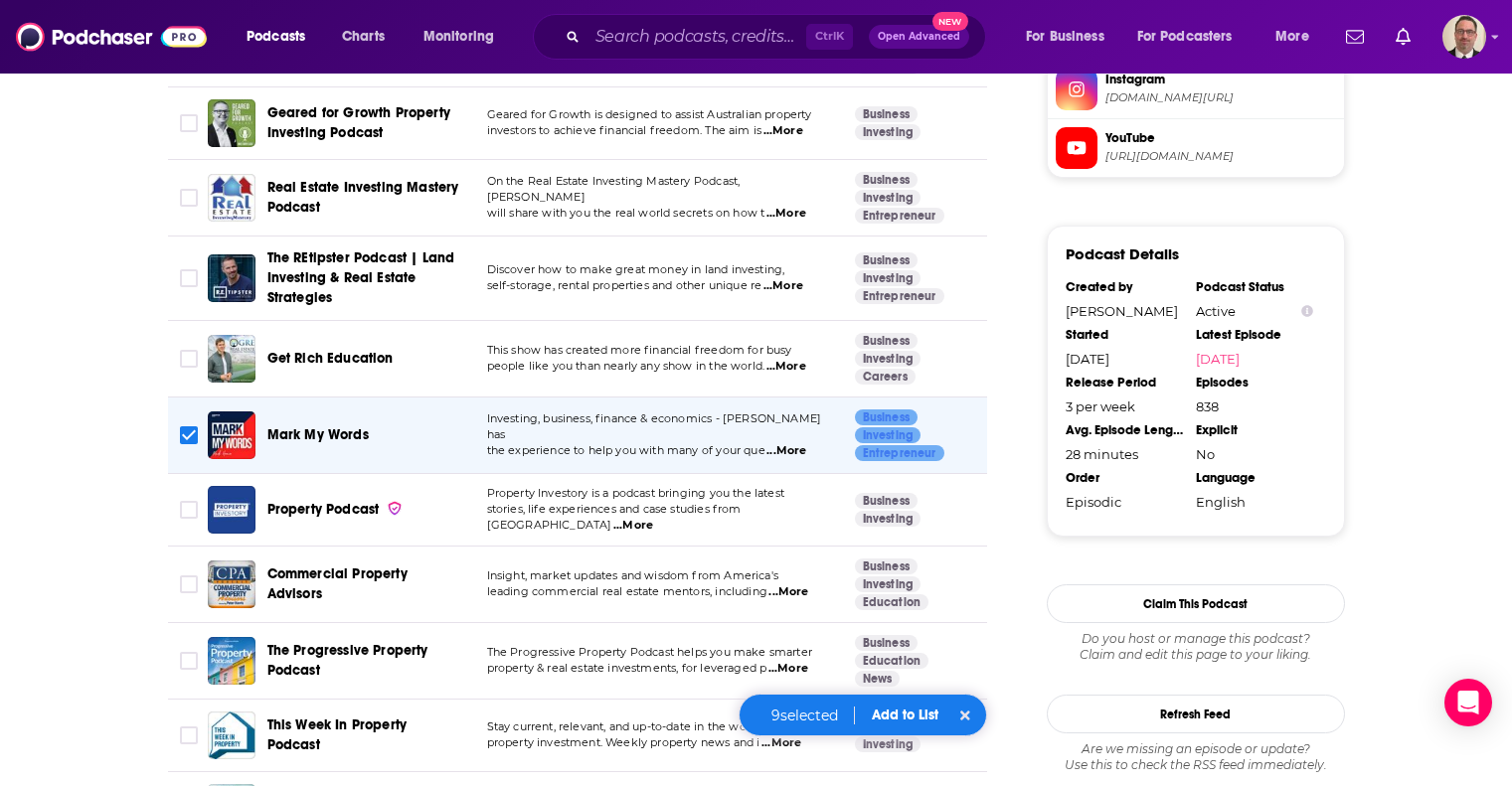 scroll, scrollTop: 2087, scrollLeft: 0, axis: vertical 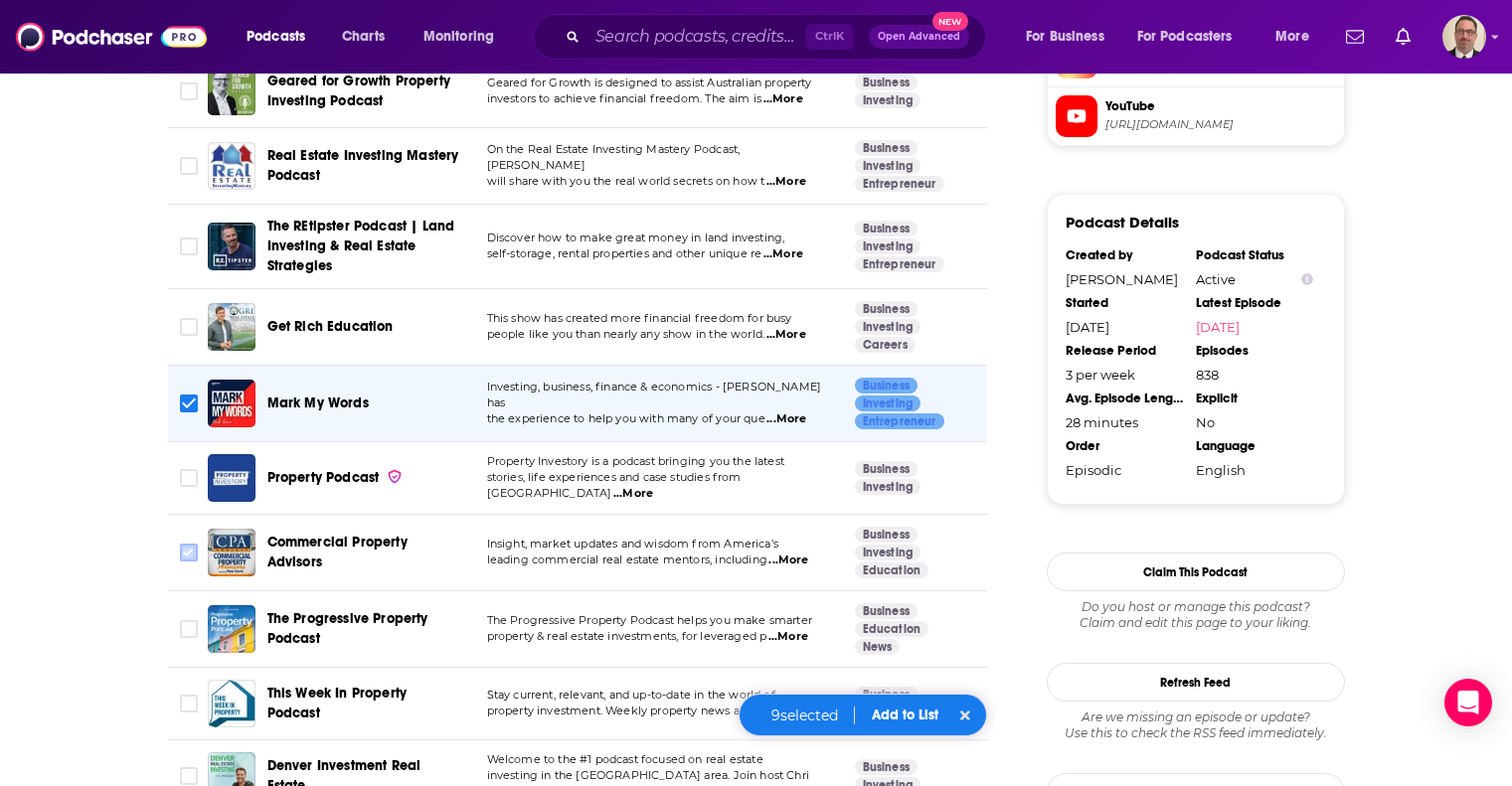 click at bounding box center [189, 552] 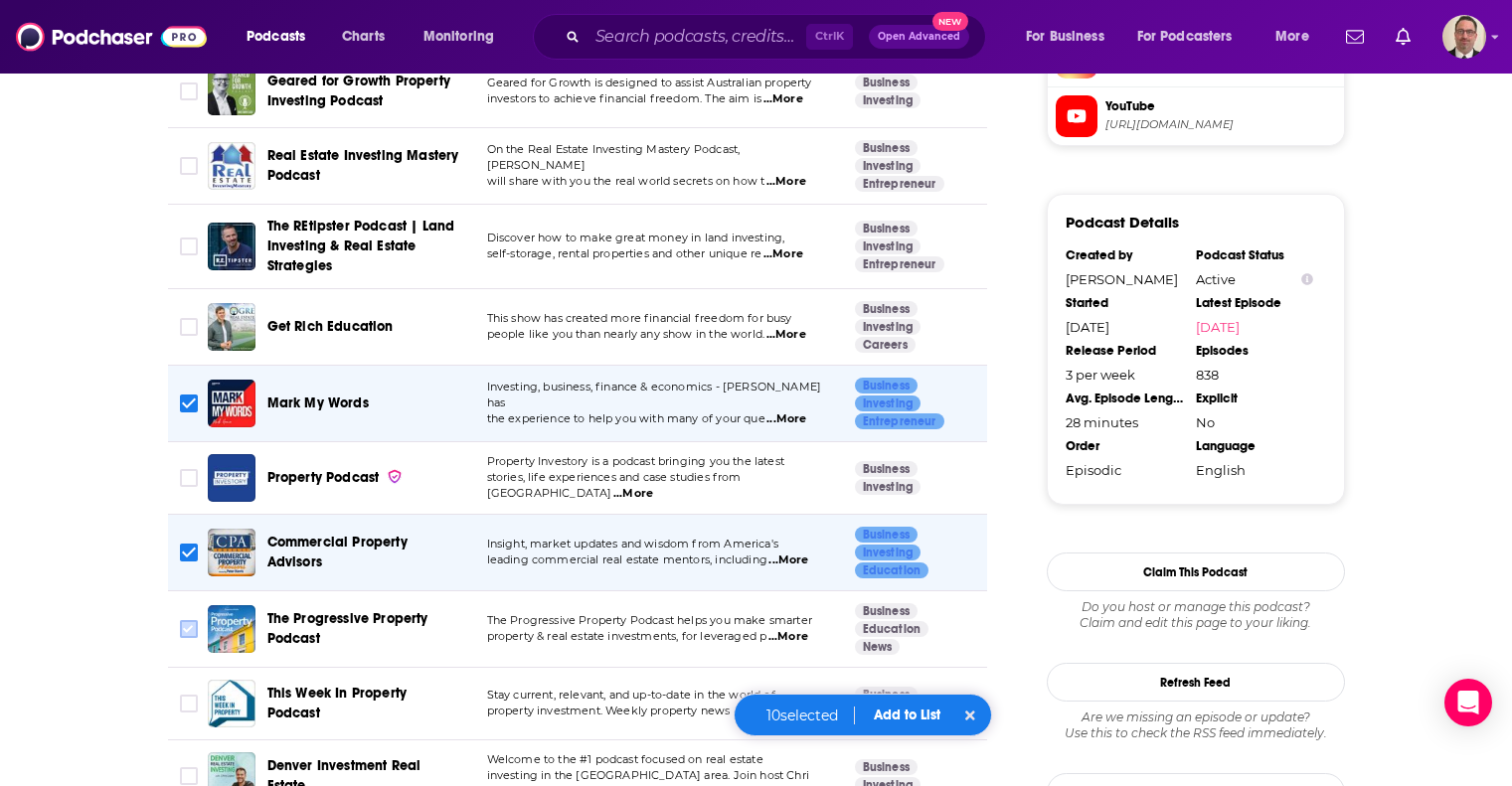 click at bounding box center (189, 629) 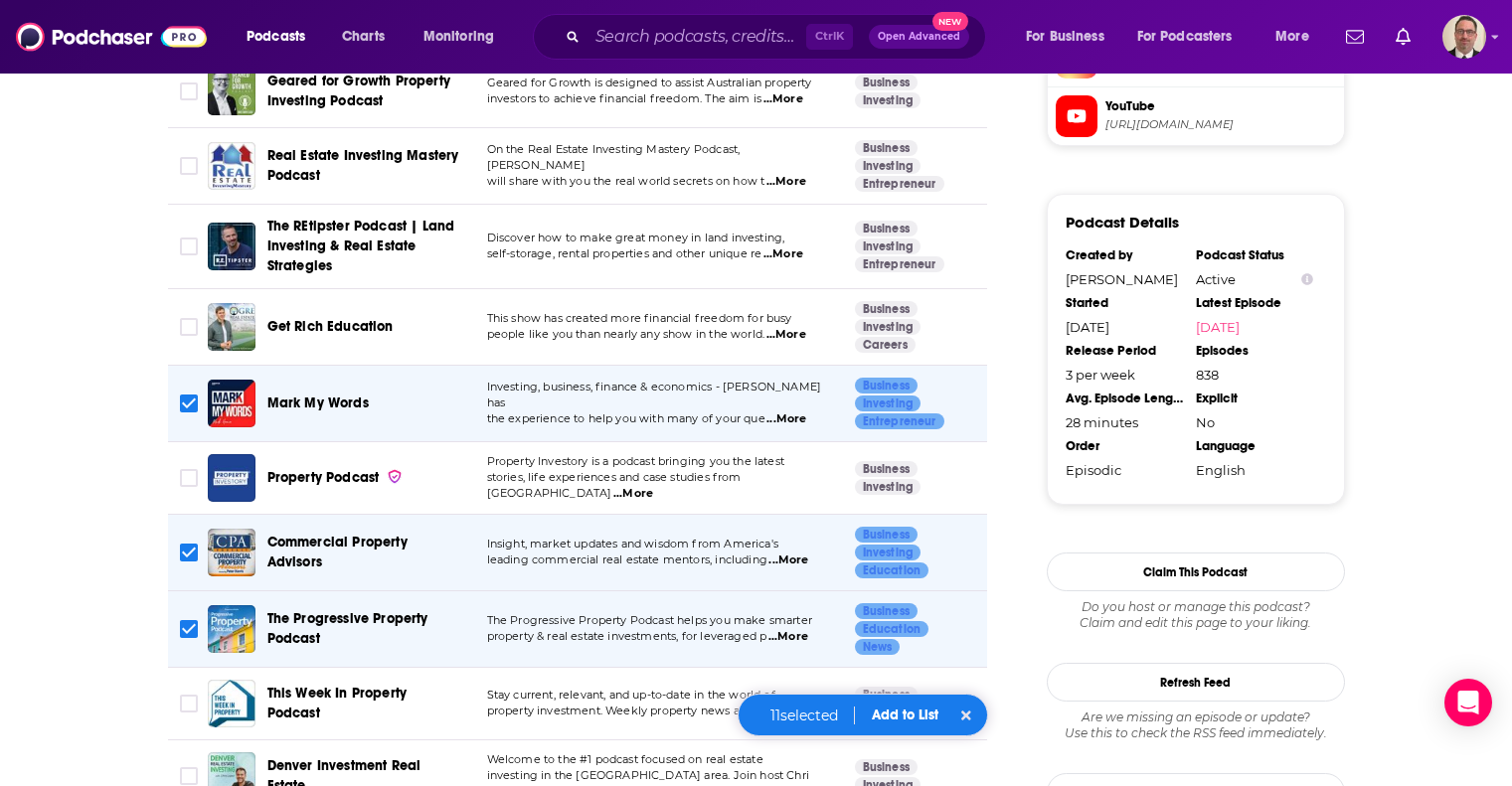 scroll, scrollTop: 2285, scrollLeft: 0, axis: vertical 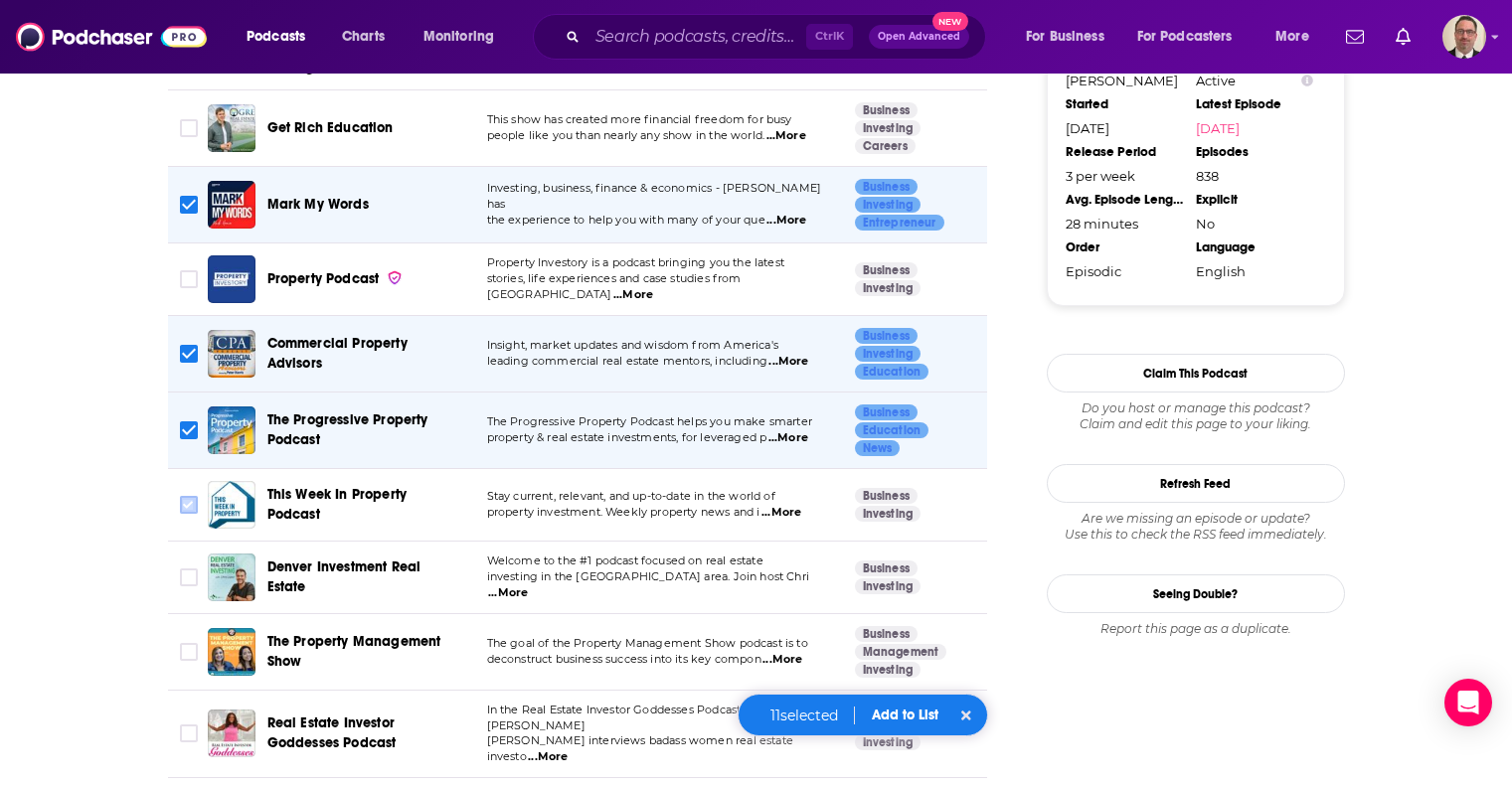 click at bounding box center [189, 505] 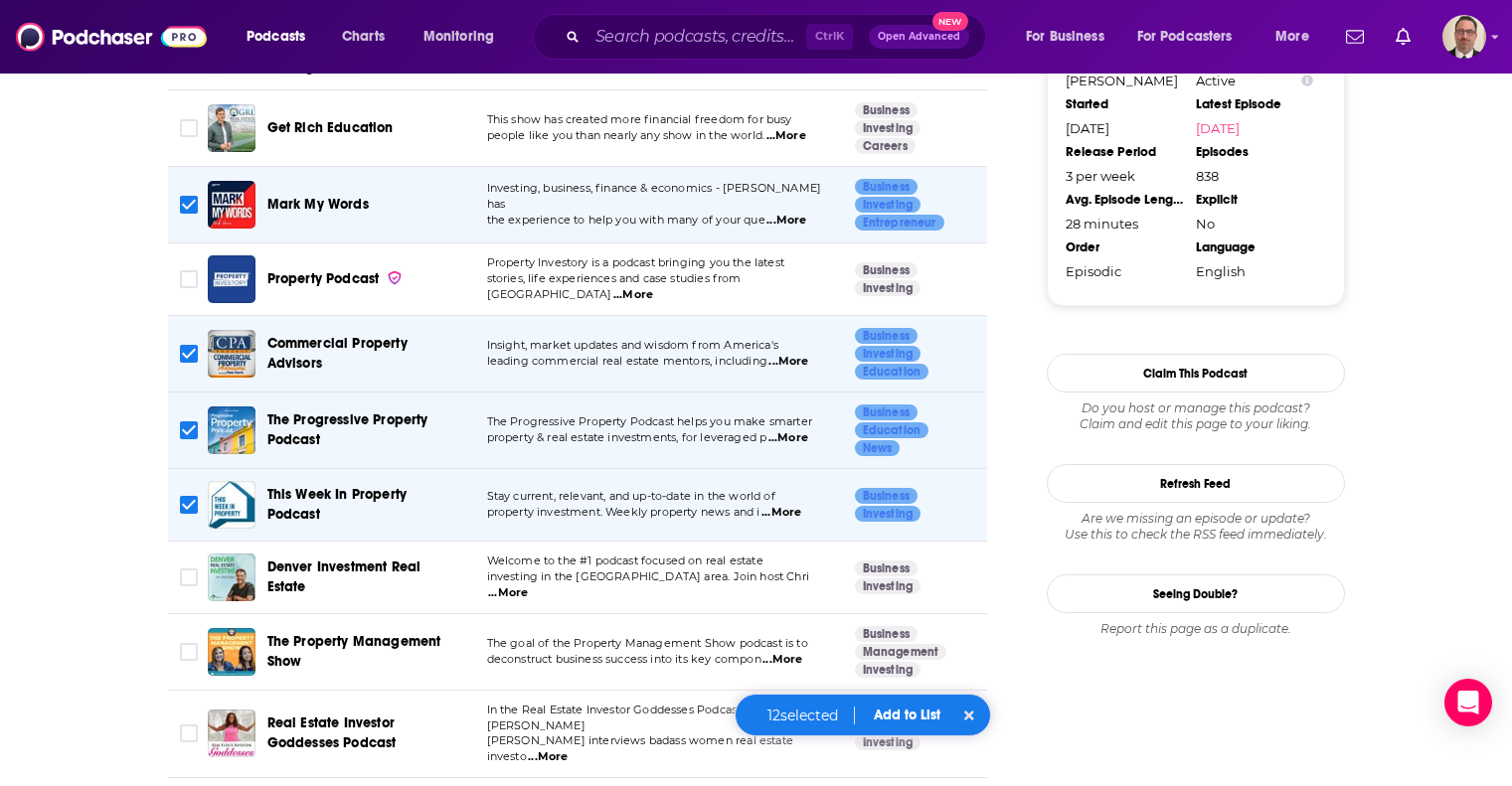 click on "...More" at bounding box center [782, 660] 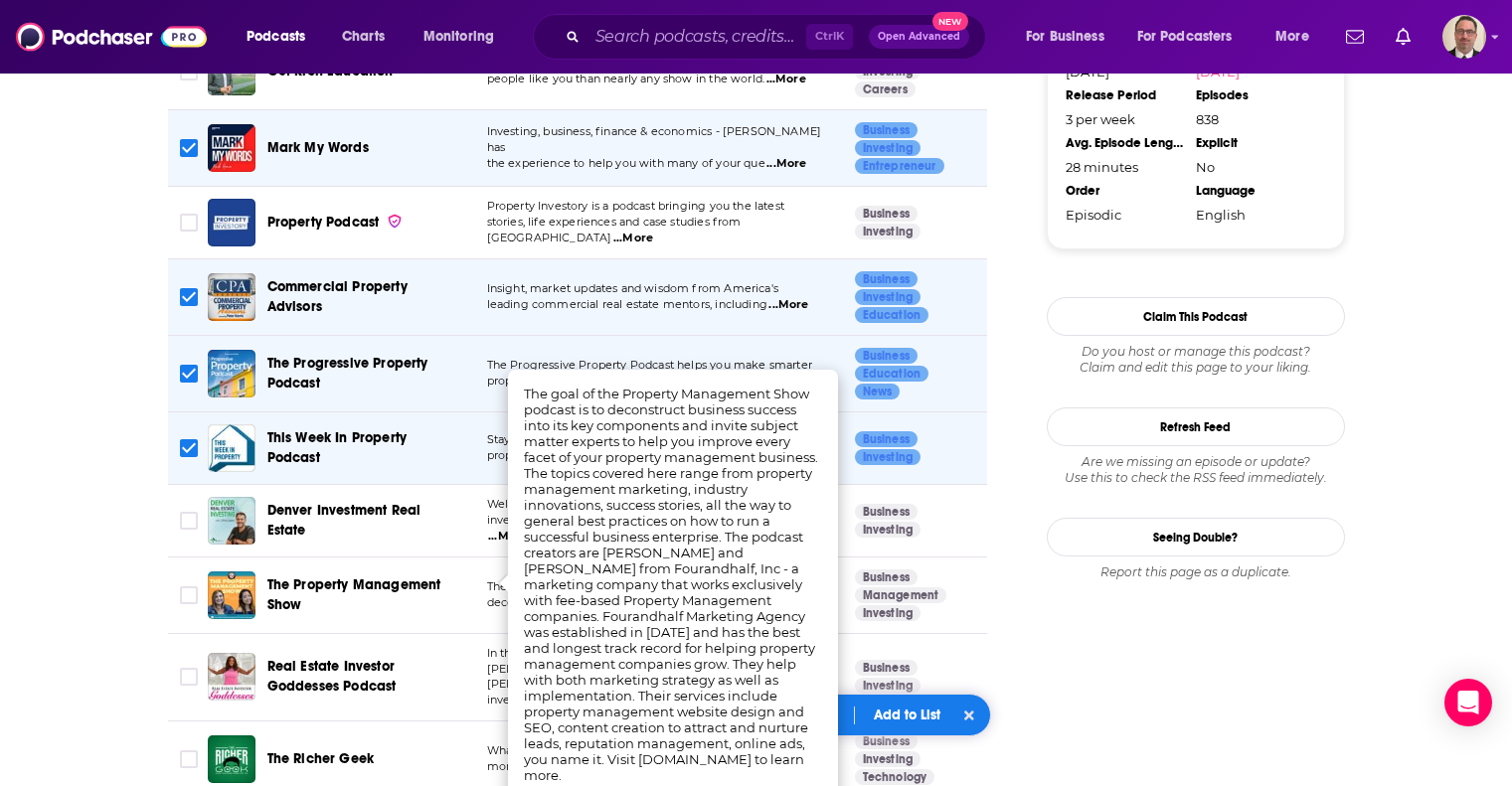 scroll, scrollTop: 2484, scrollLeft: 0, axis: vertical 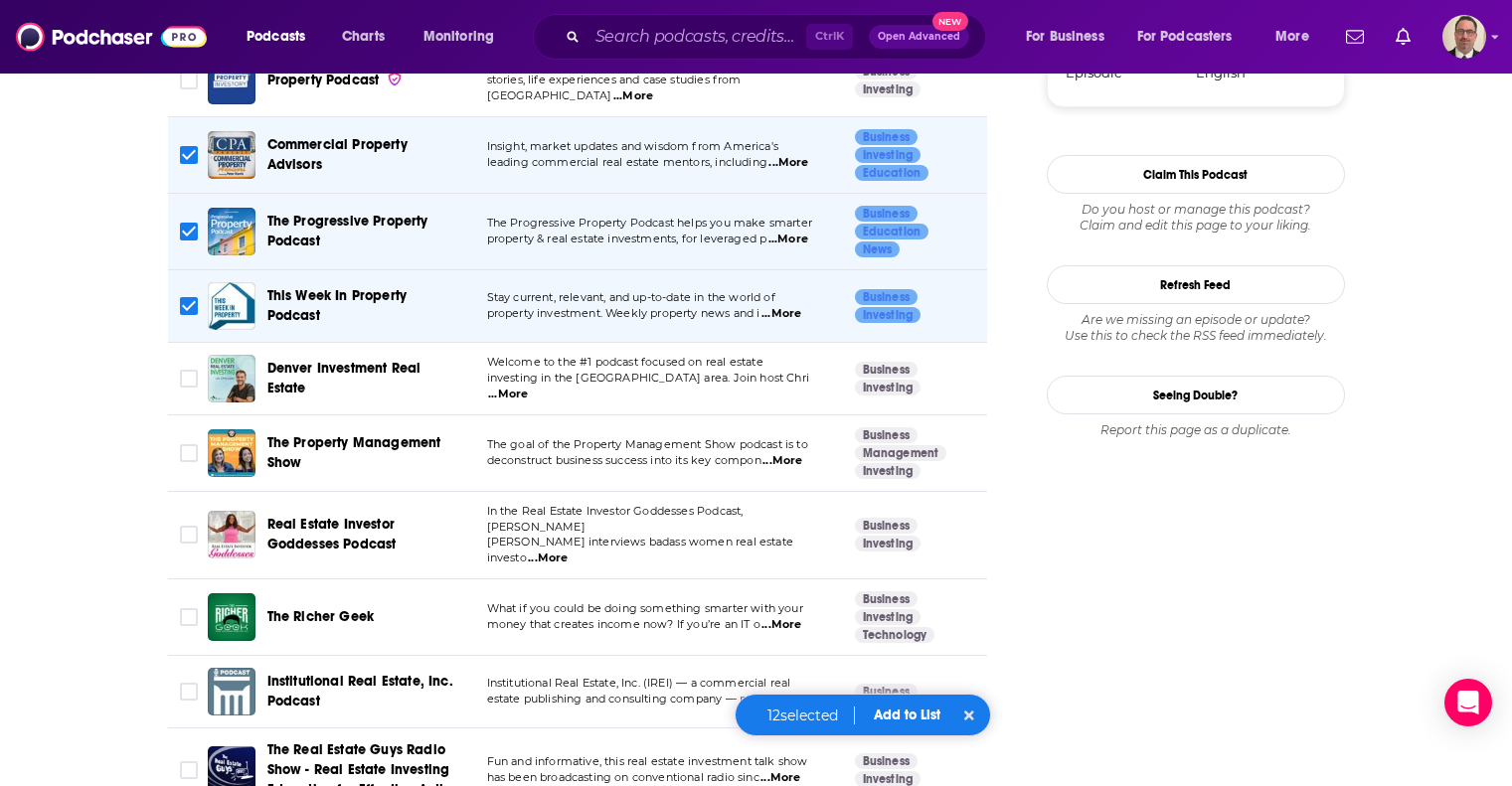click on "estate publishing and consulting company — pres" at bounding box center [625, 699] 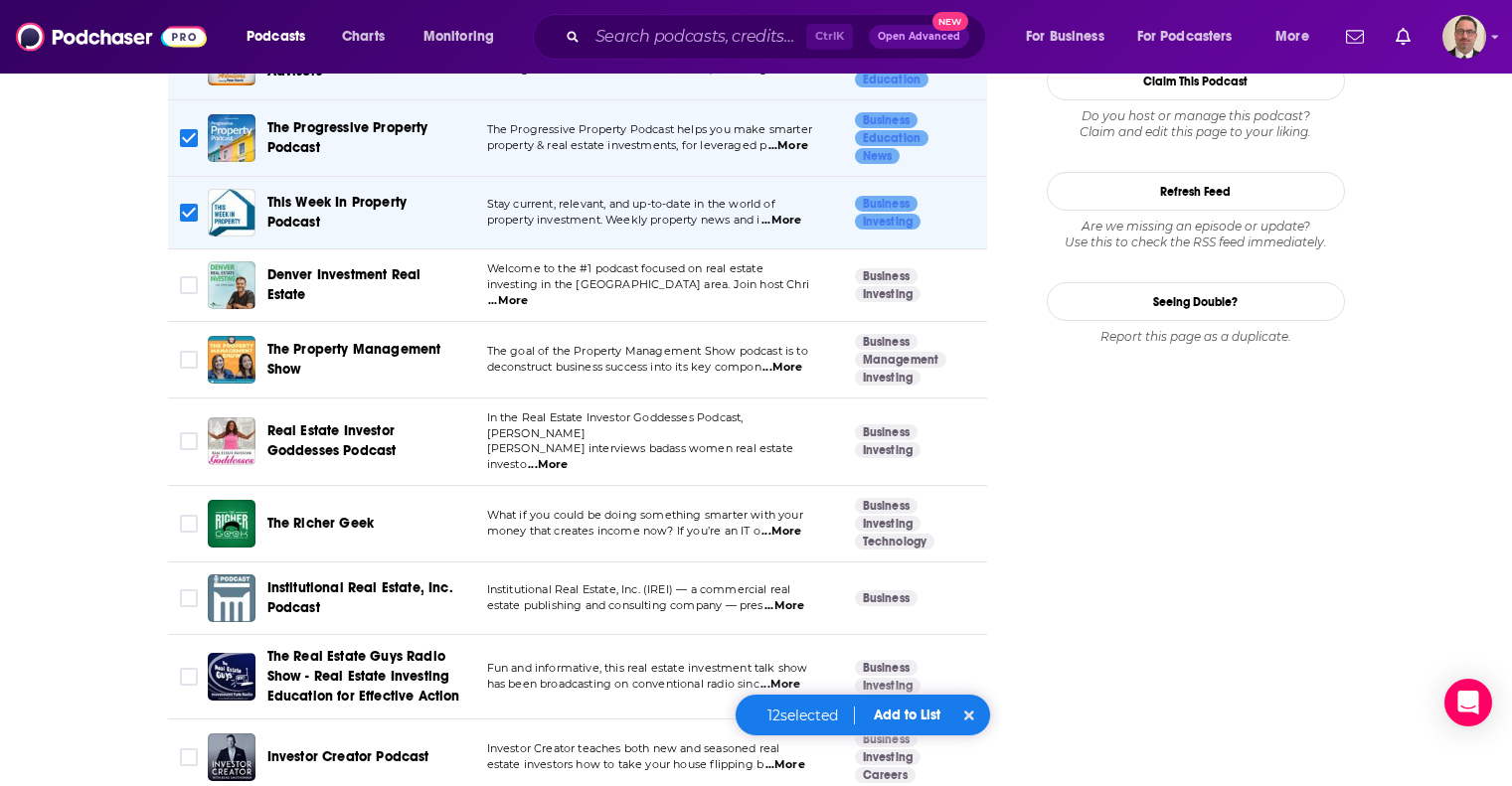 scroll, scrollTop: 2644, scrollLeft: 0, axis: vertical 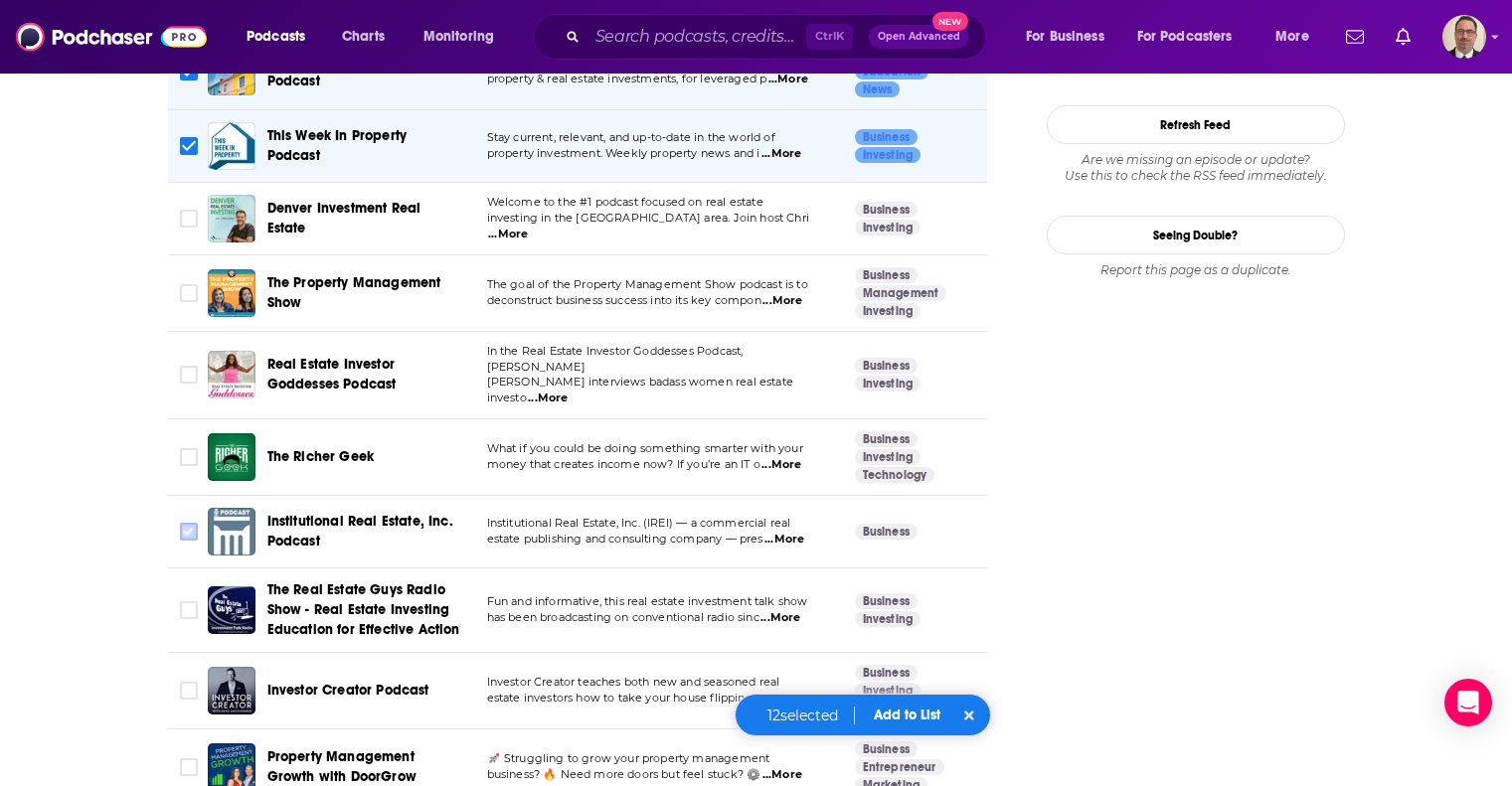 click 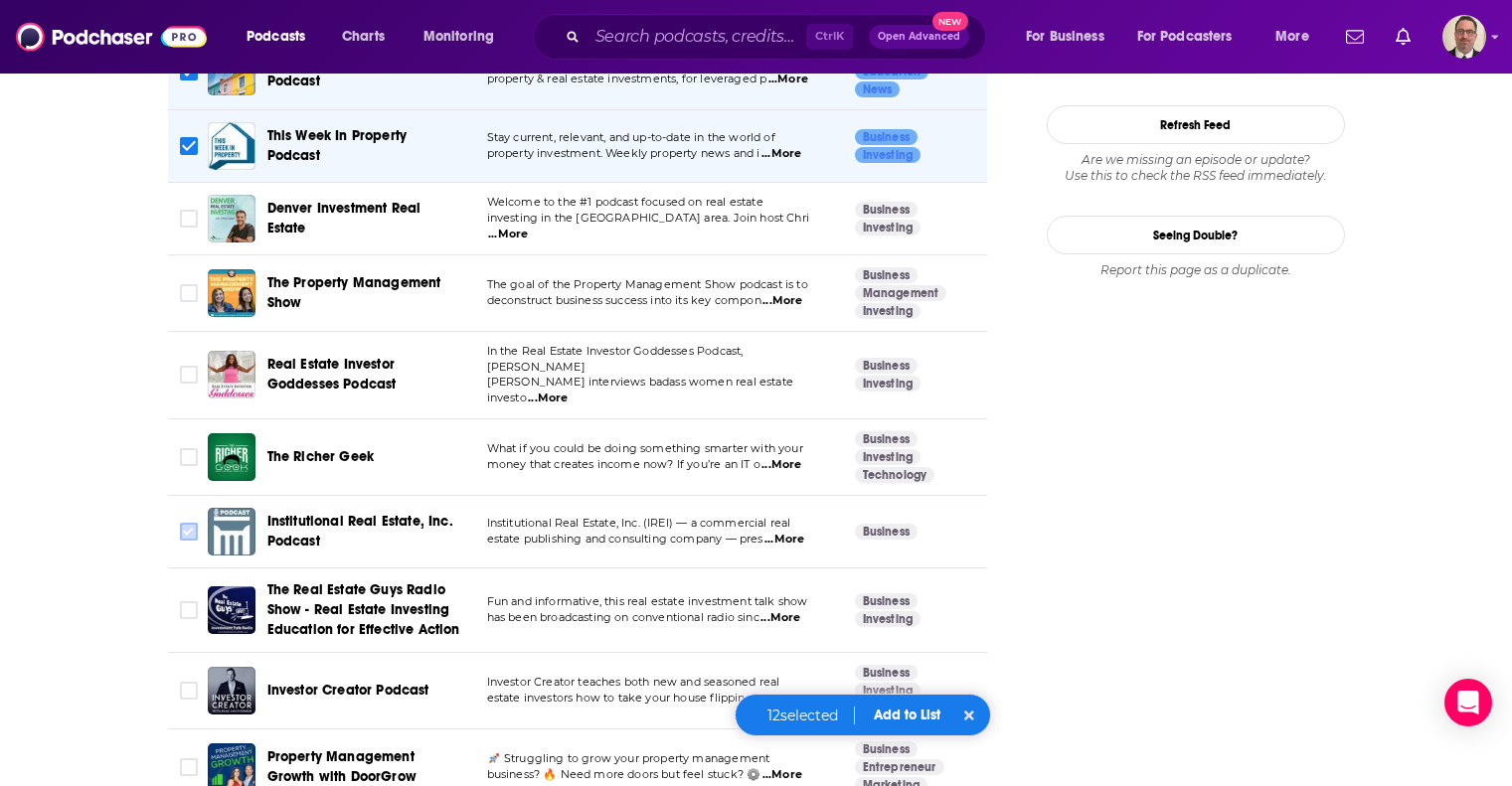 click at bounding box center (189, 532) 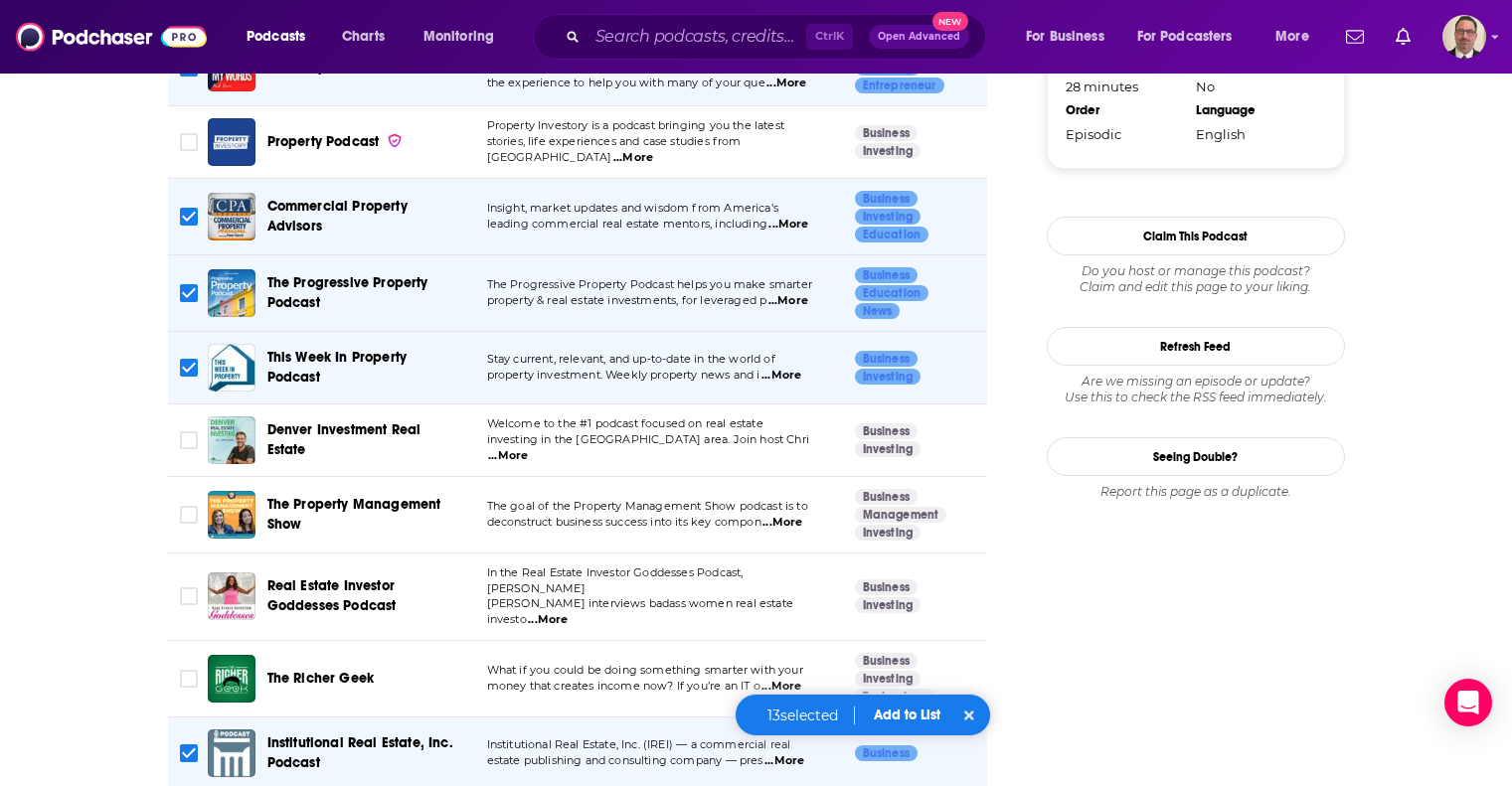 scroll, scrollTop: 2644, scrollLeft: 0, axis: vertical 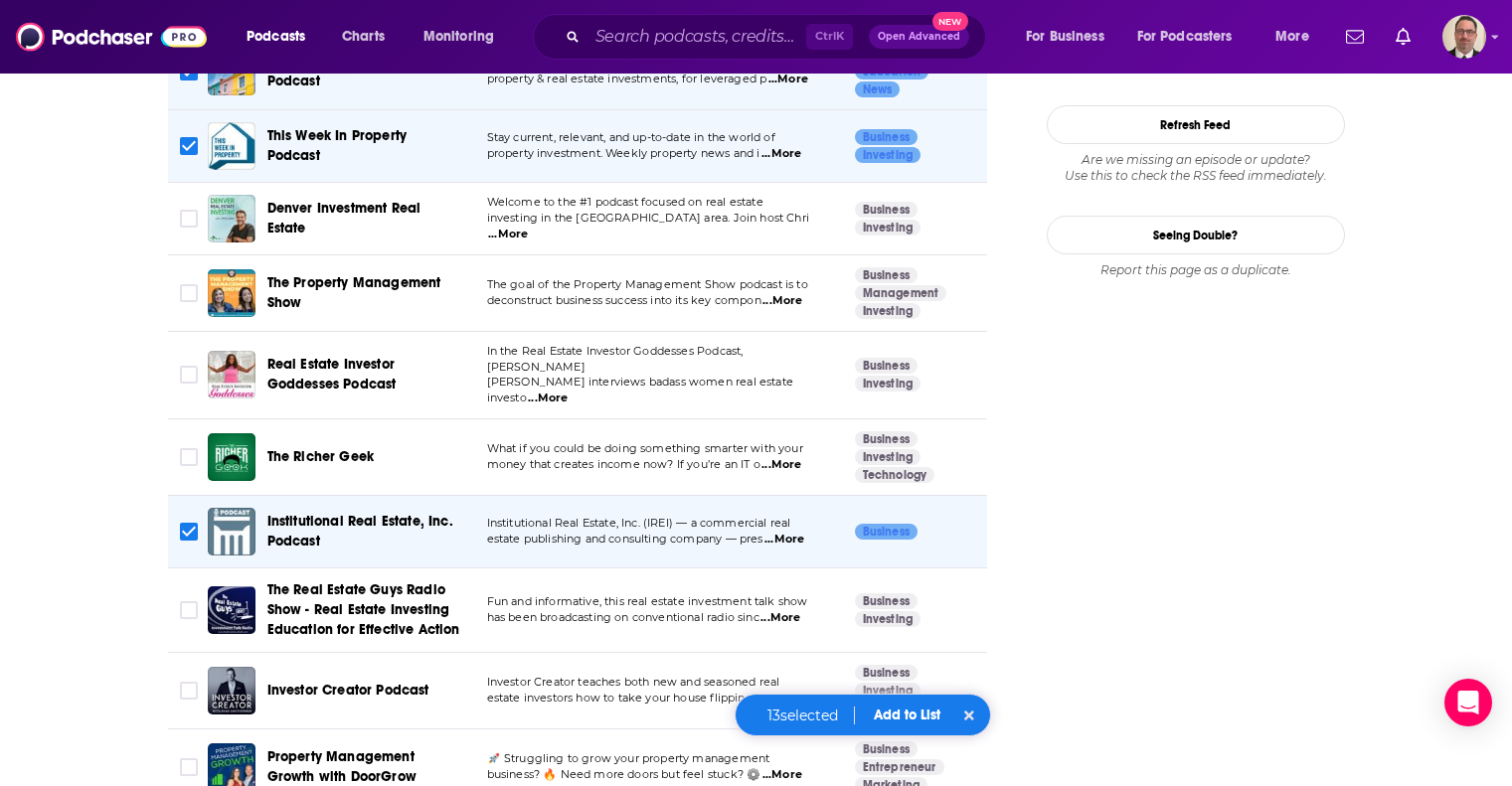 click on "Add to List" at bounding box center [907, 714] 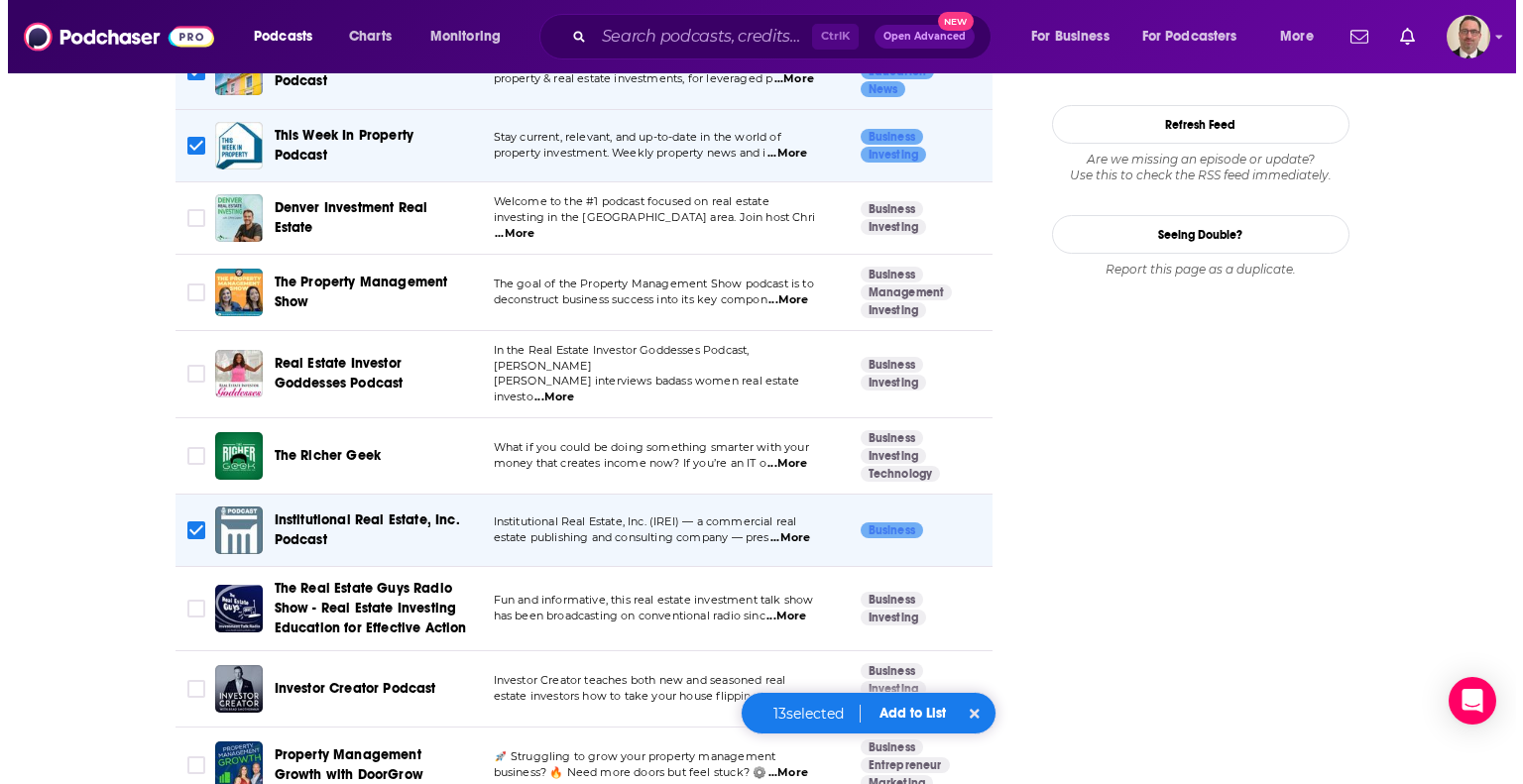 scroll, scrollTop: 0, scrollLeft: 0, axis: both 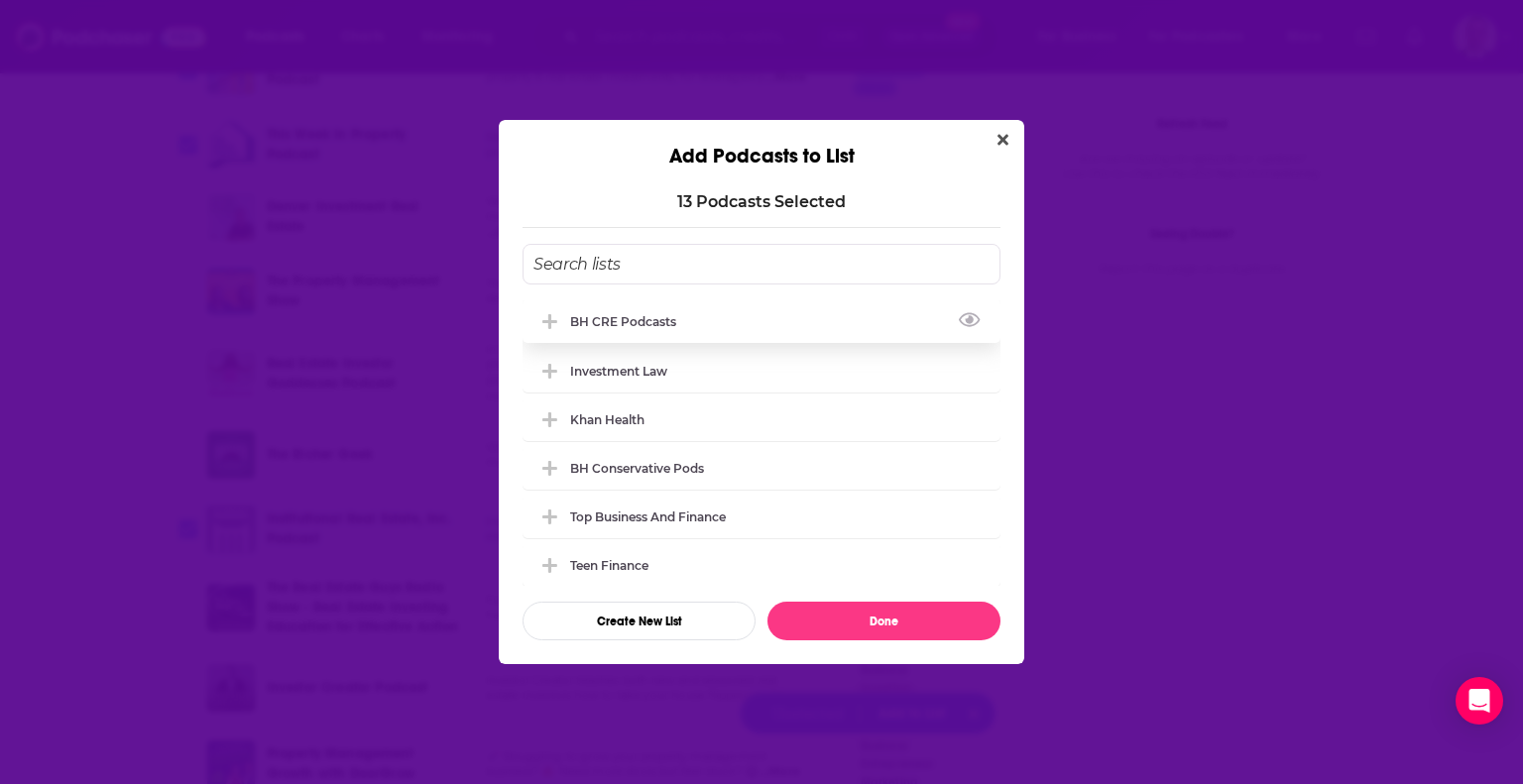 click on "BH CRE Podcasts" at bounding box center [629, 321] 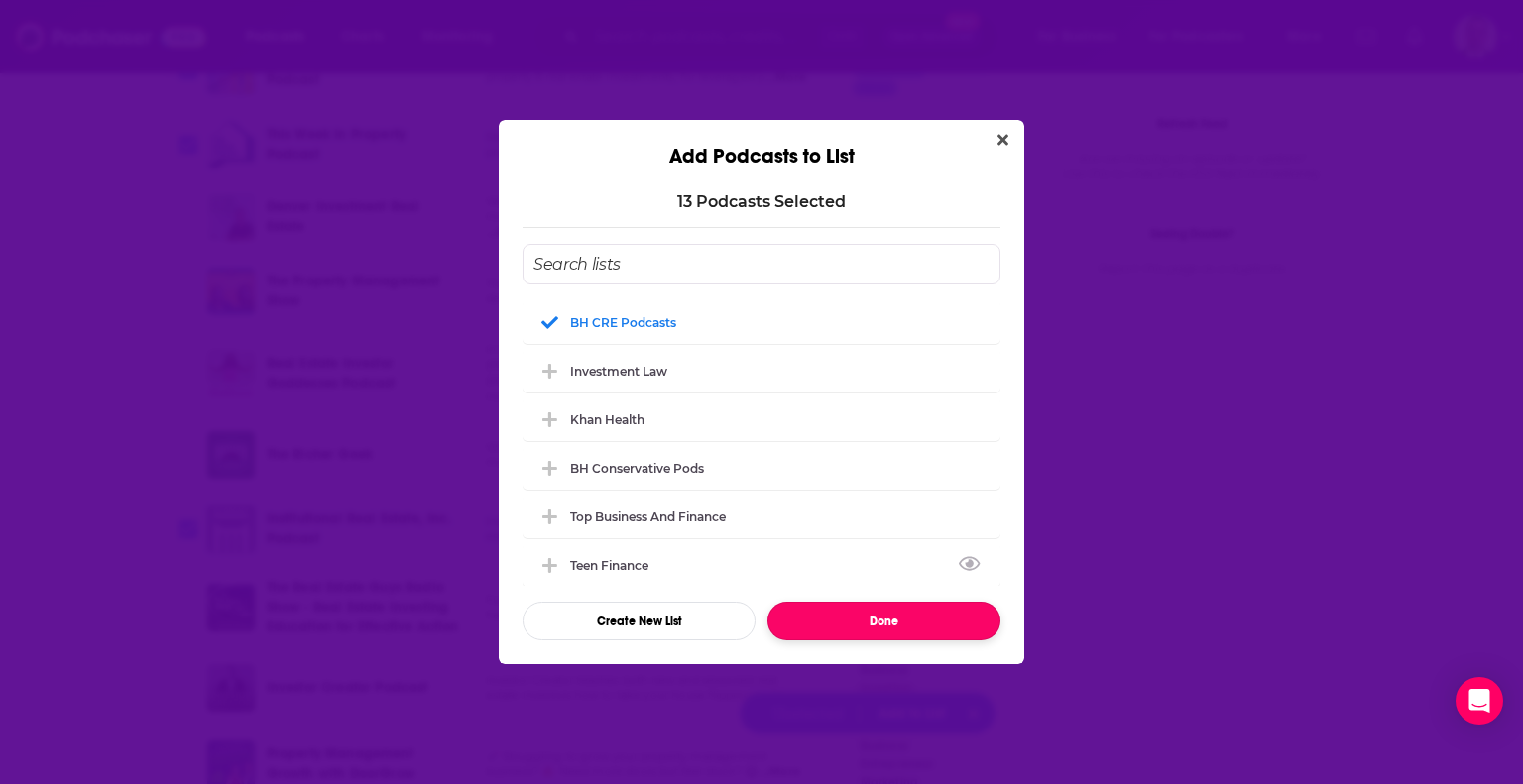 click on "Done" at bounding box center [883, 620] 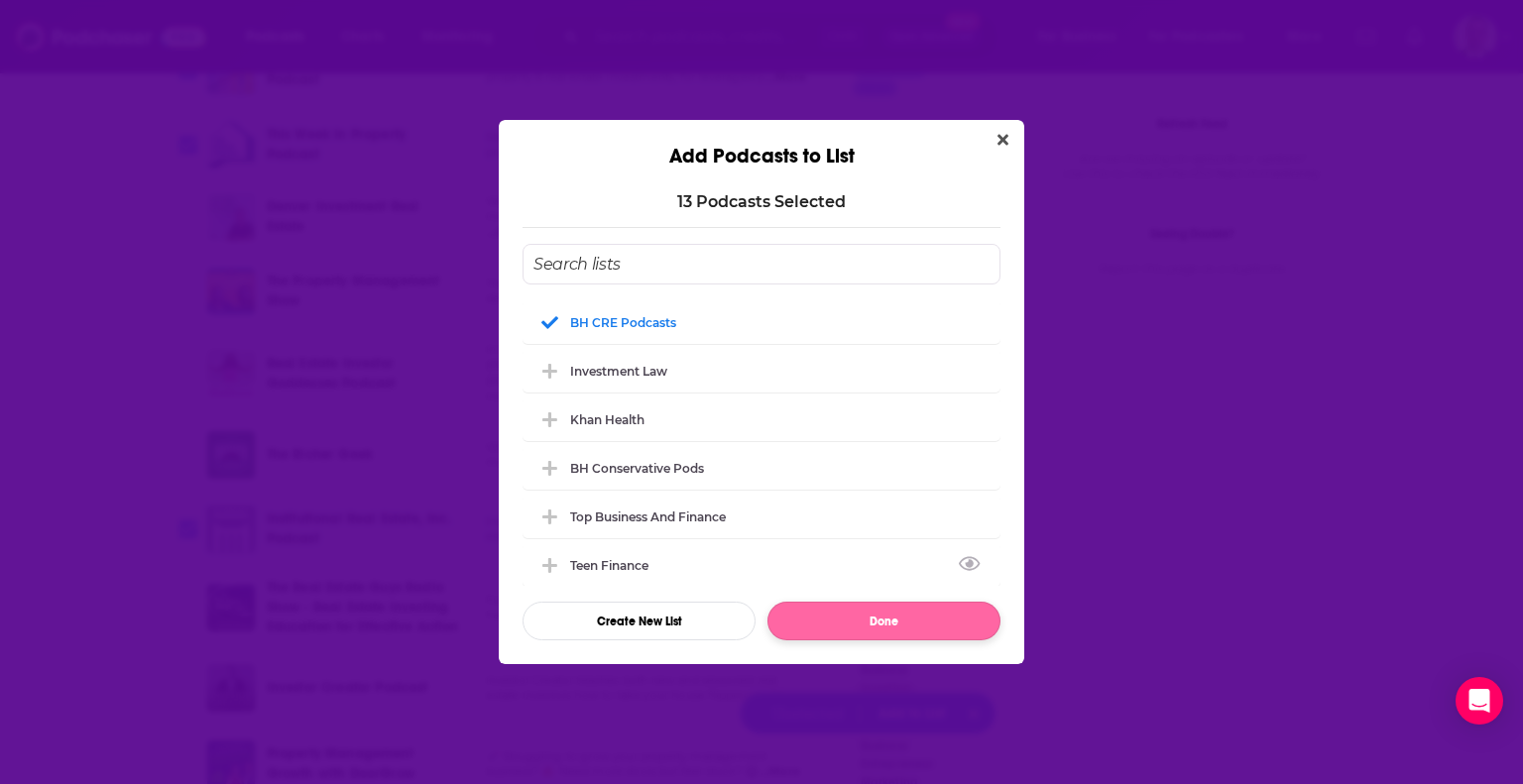 checkbox on "false" 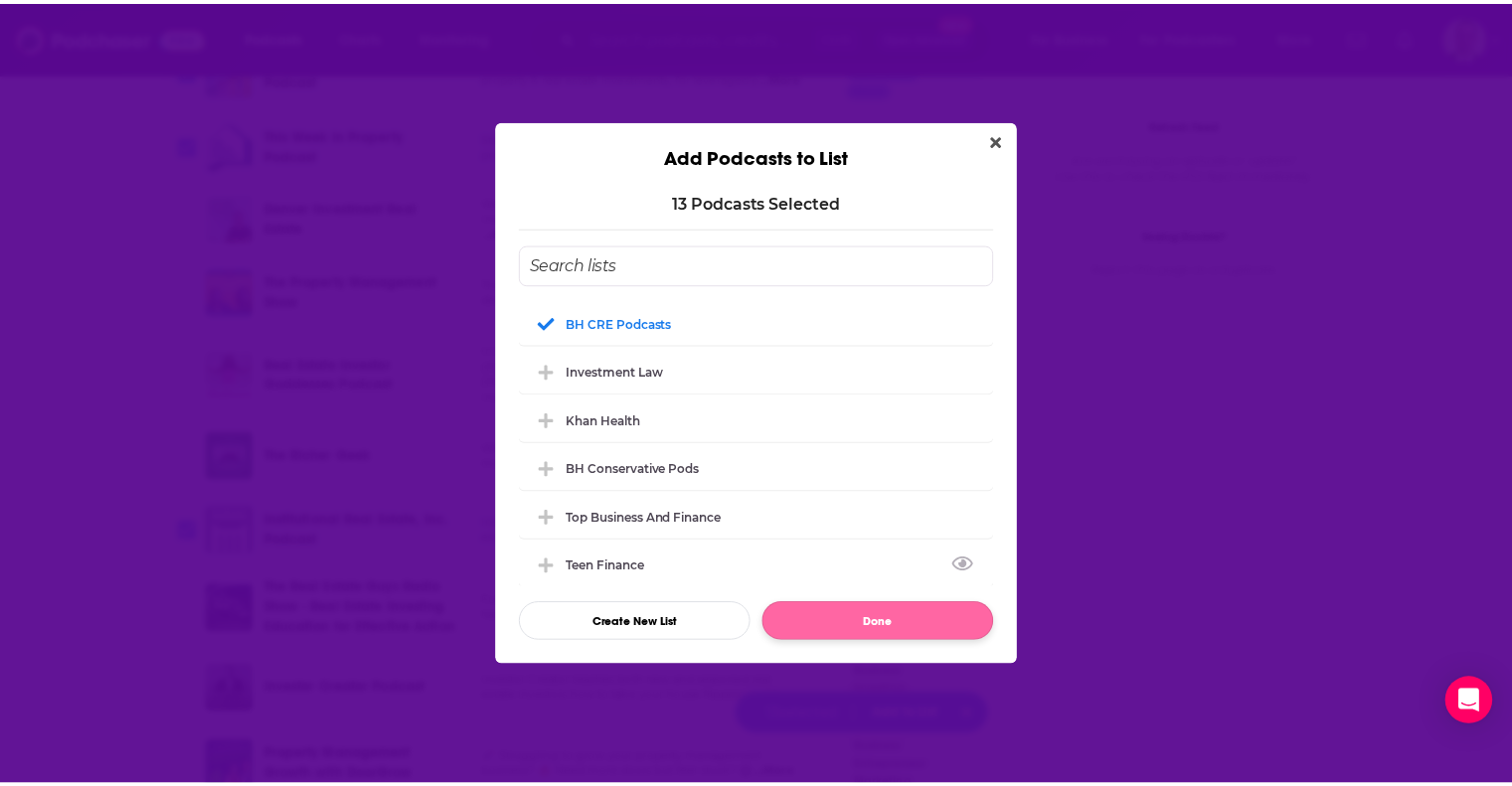 scroll, scrollTop: 2644, scrollLeft: 0, axis: vertical 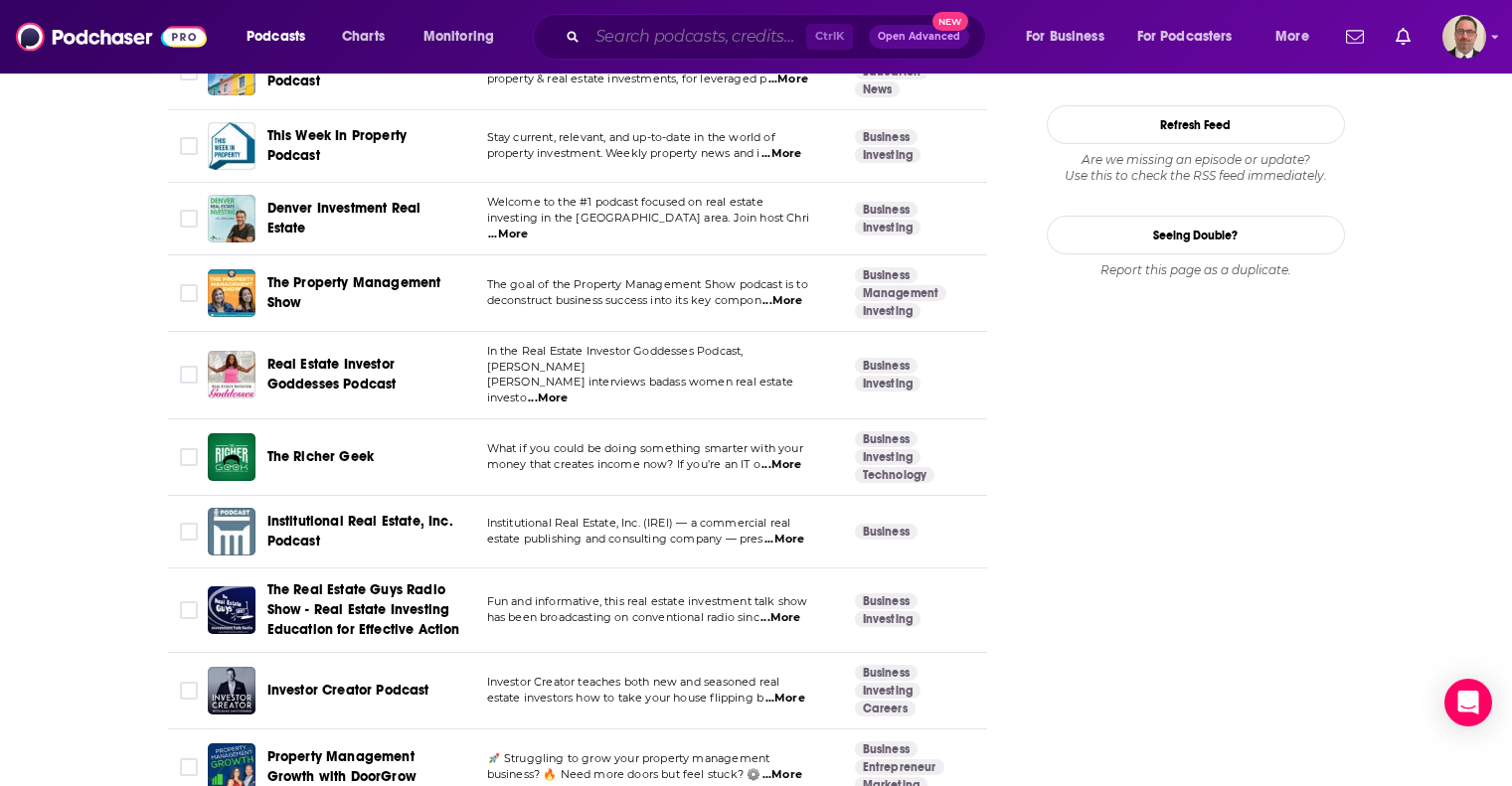 click at bounding box center [697, 37] 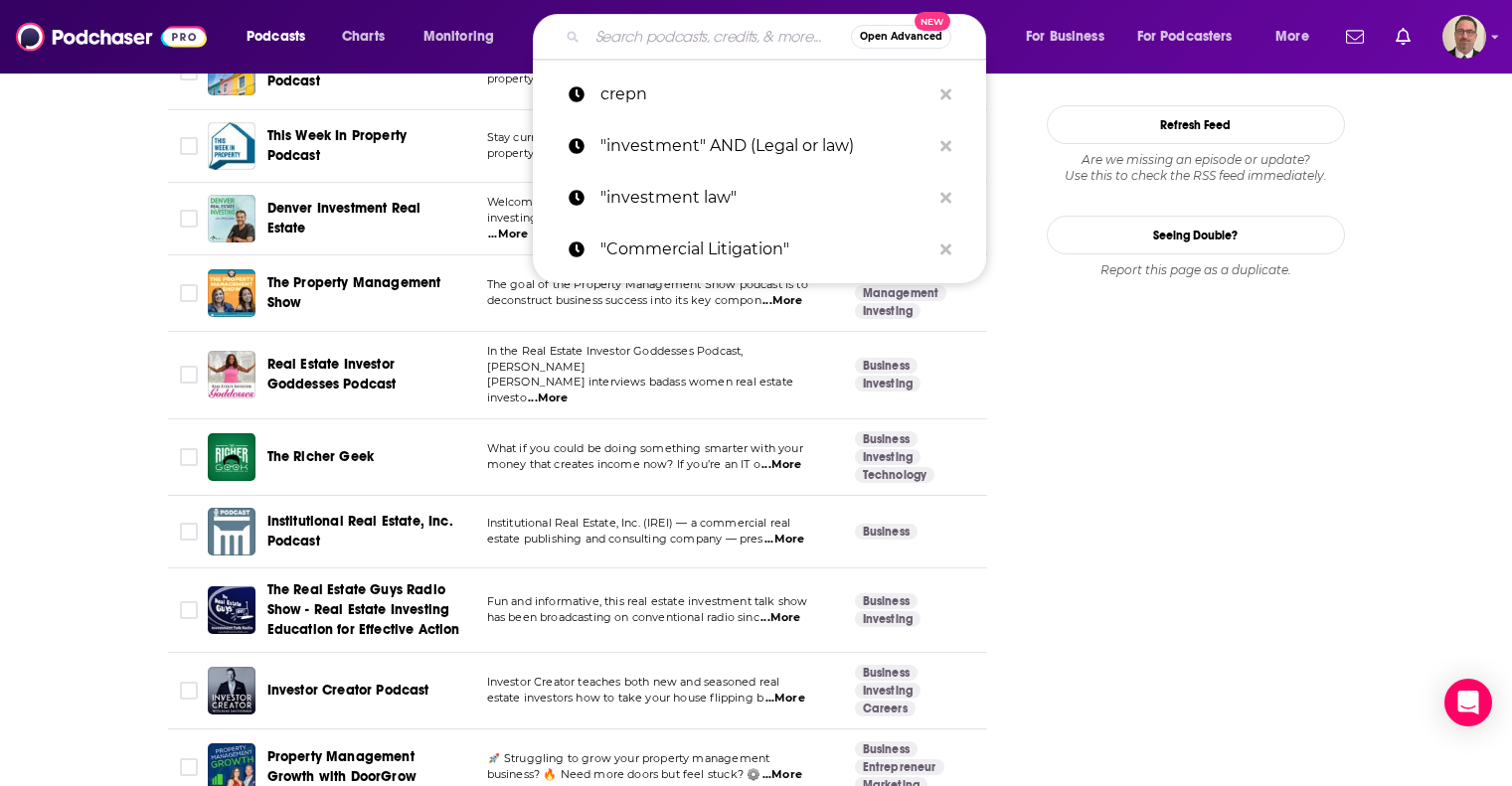 drag, startPoint x: 660, startPoint y: 41, endPoint x: 634, endPoint y: 30, distance: 28.231188 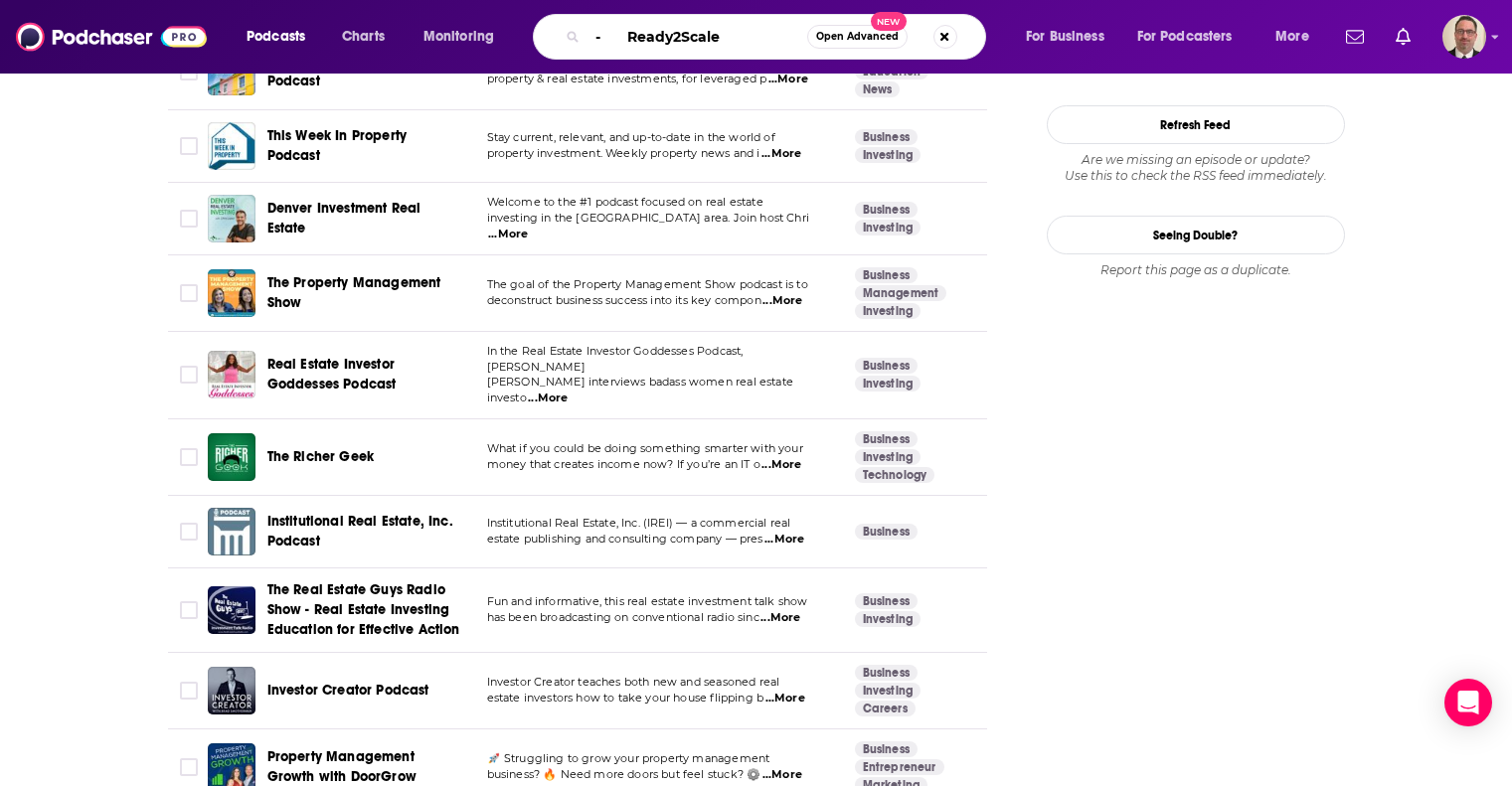 click on "-	Ready2Scale" at bounding box center (697, 37) 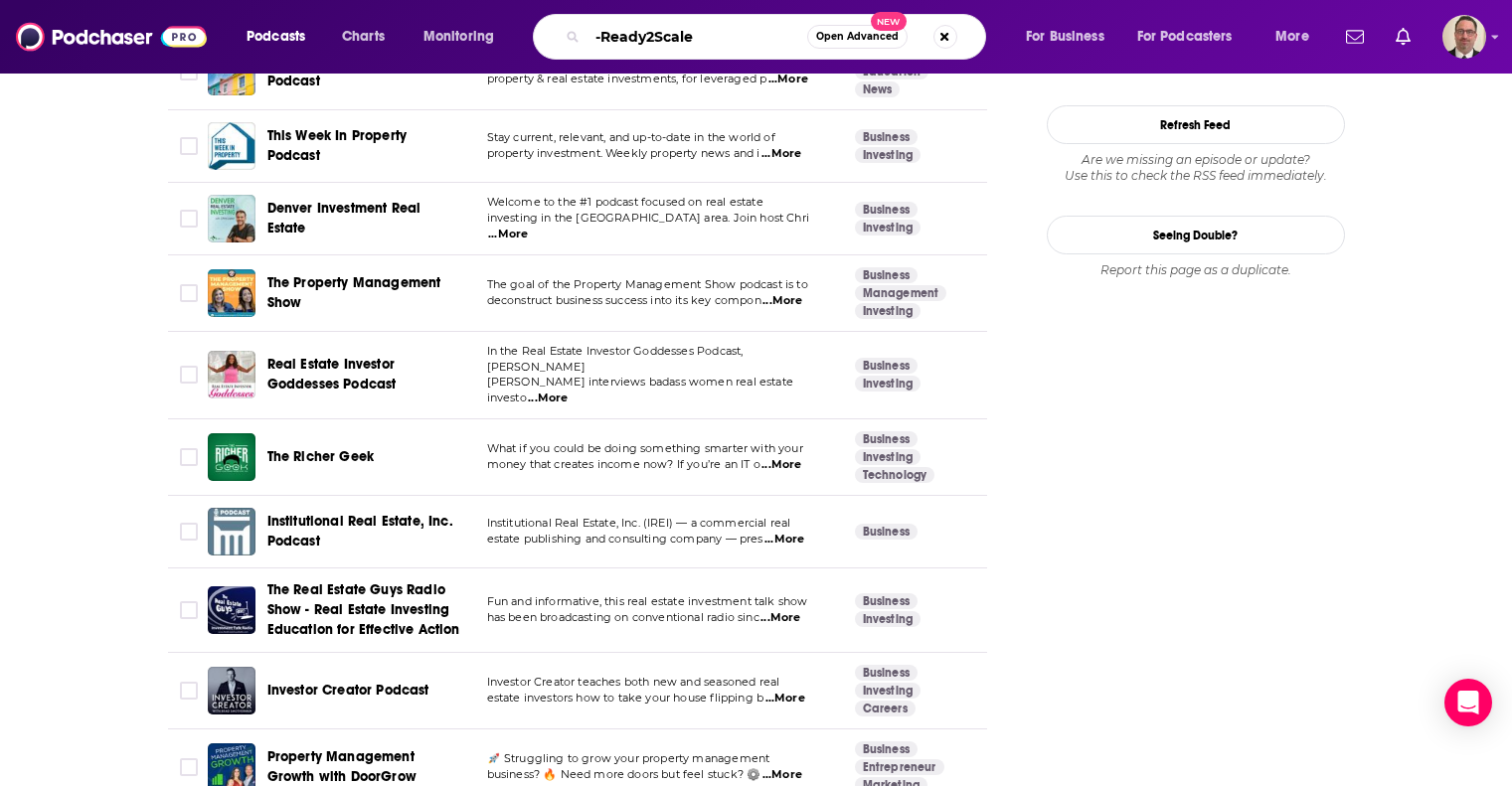 type on "Ready2Scale" 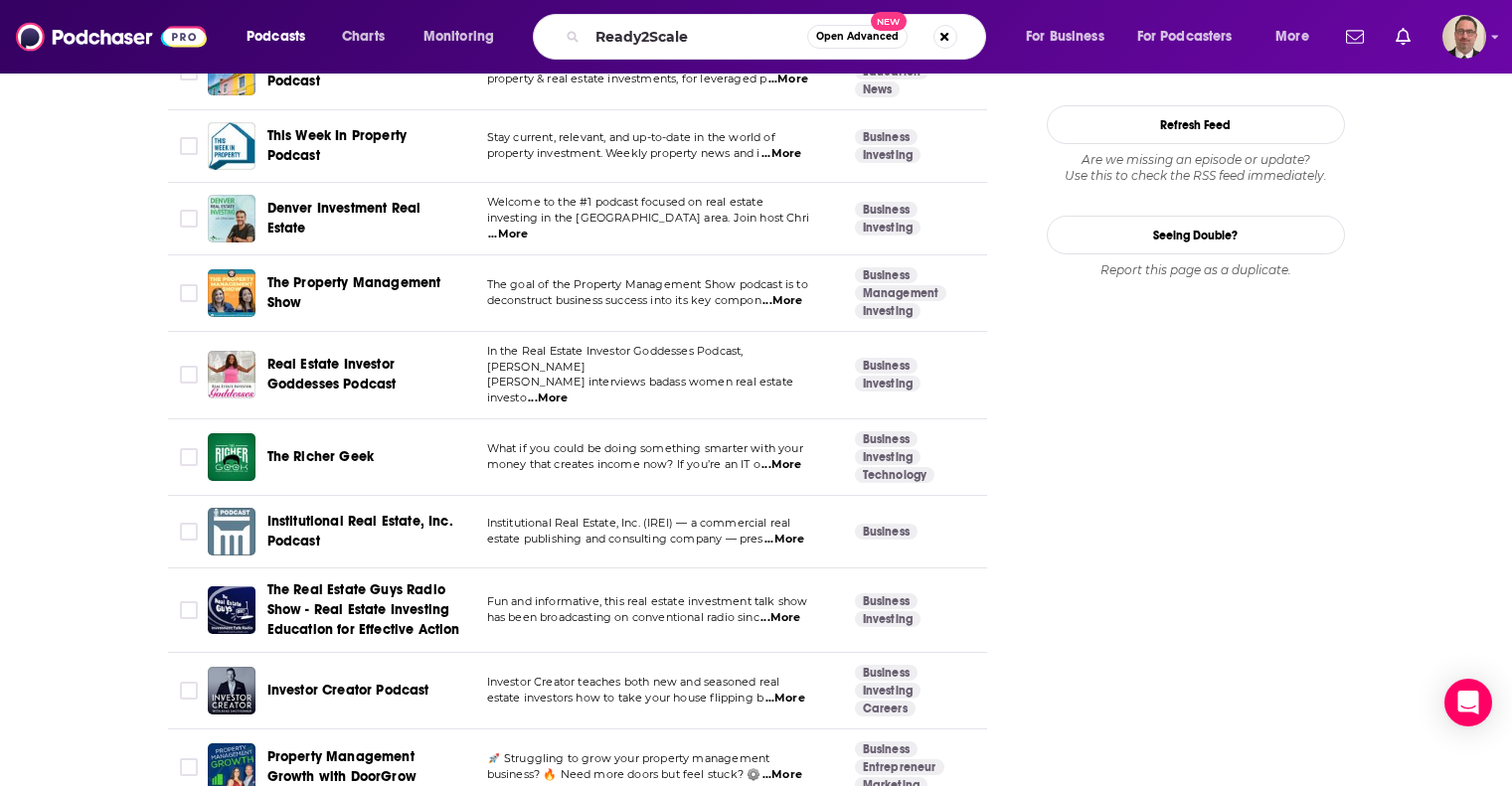scroll, scrollTop: 0, scrollLeft: 0, axis: both 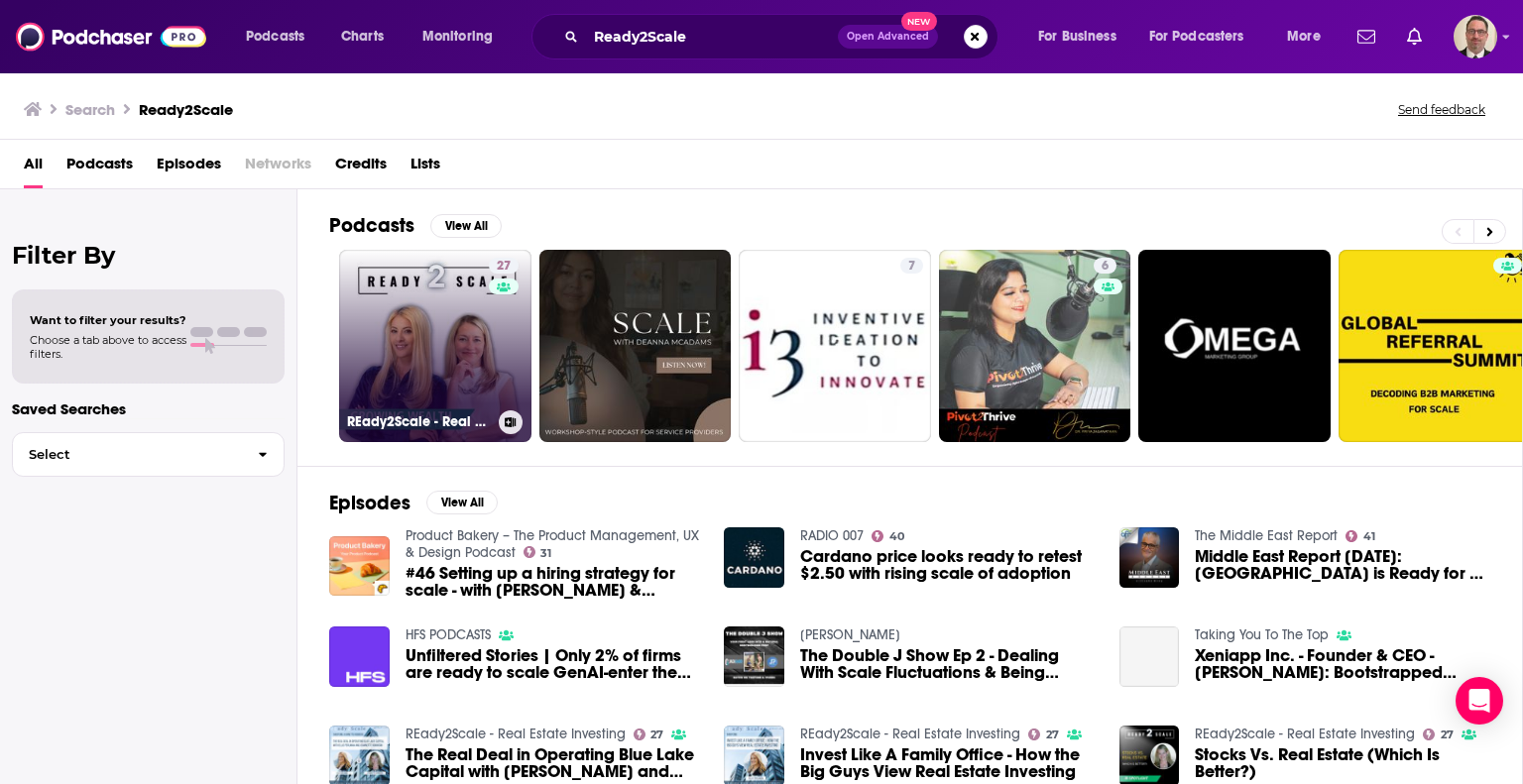 click on "27 REady2Scale - Real Estate Investing" at bounding box center (435, 346) 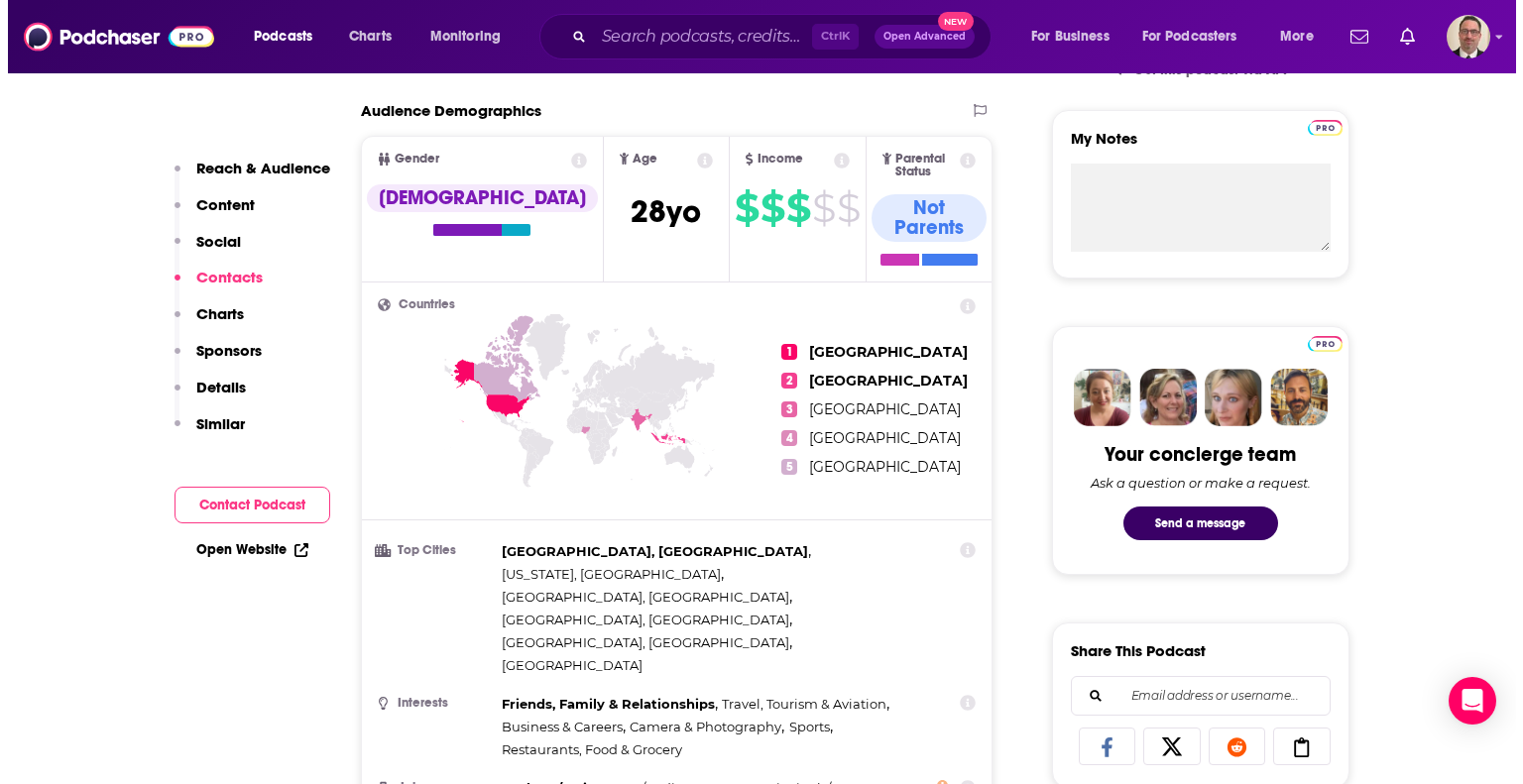 scroll, scrollTop: 0, scrollLeft: 0, axis: both 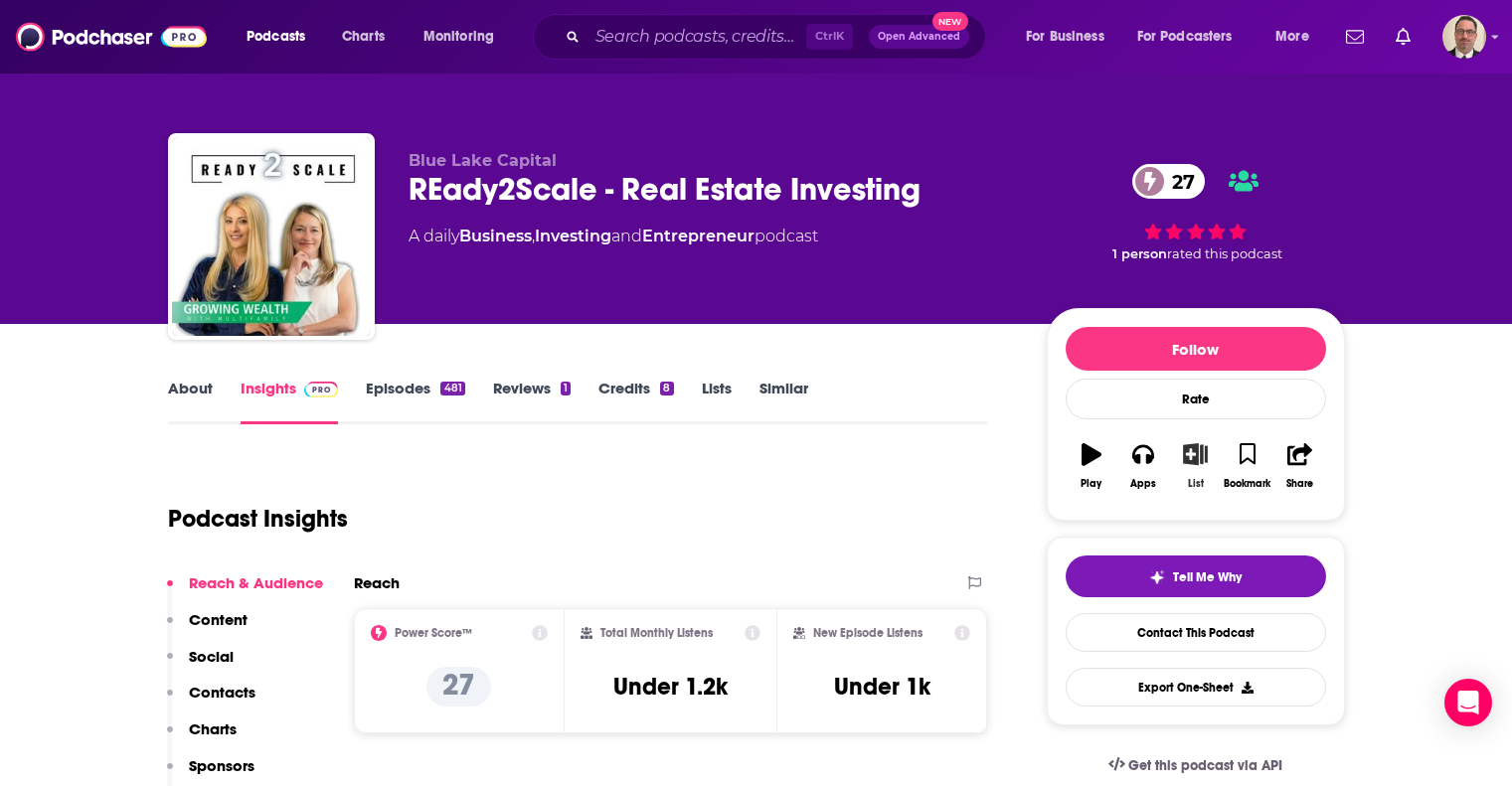click 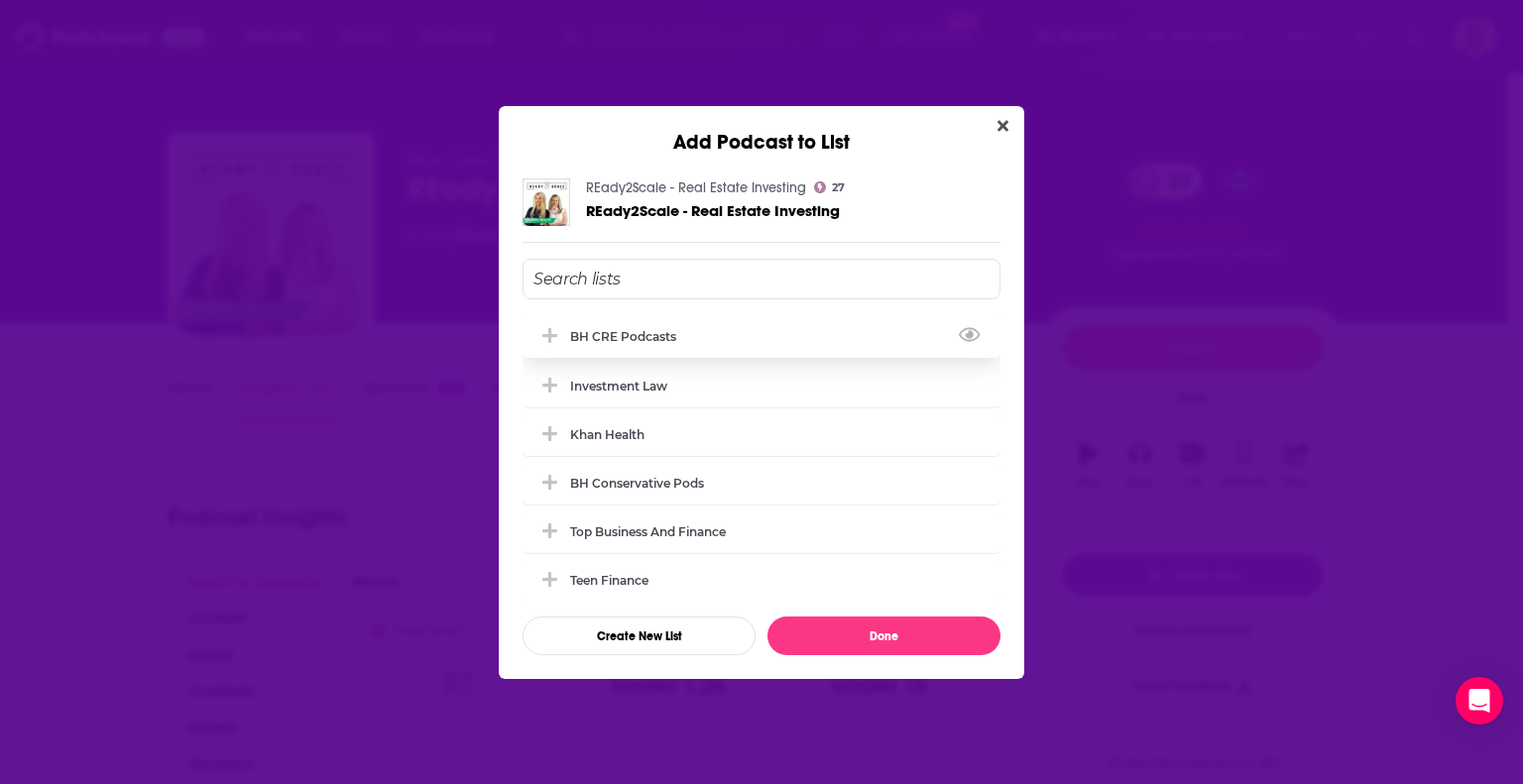 click on "BH CRE Podcasts" at bounding box center (629, 336) 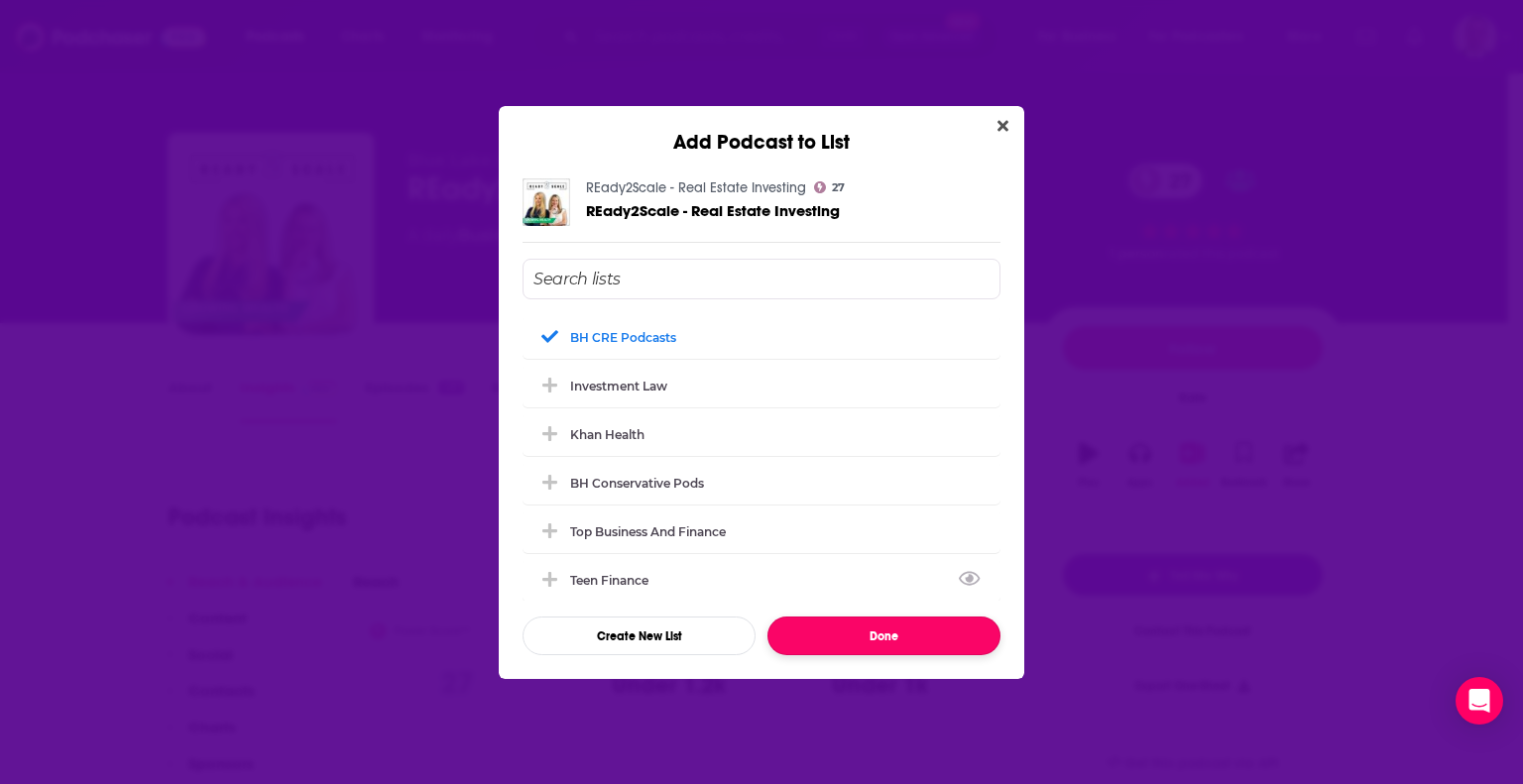 click on "Done" at bounding box center (883, 635) 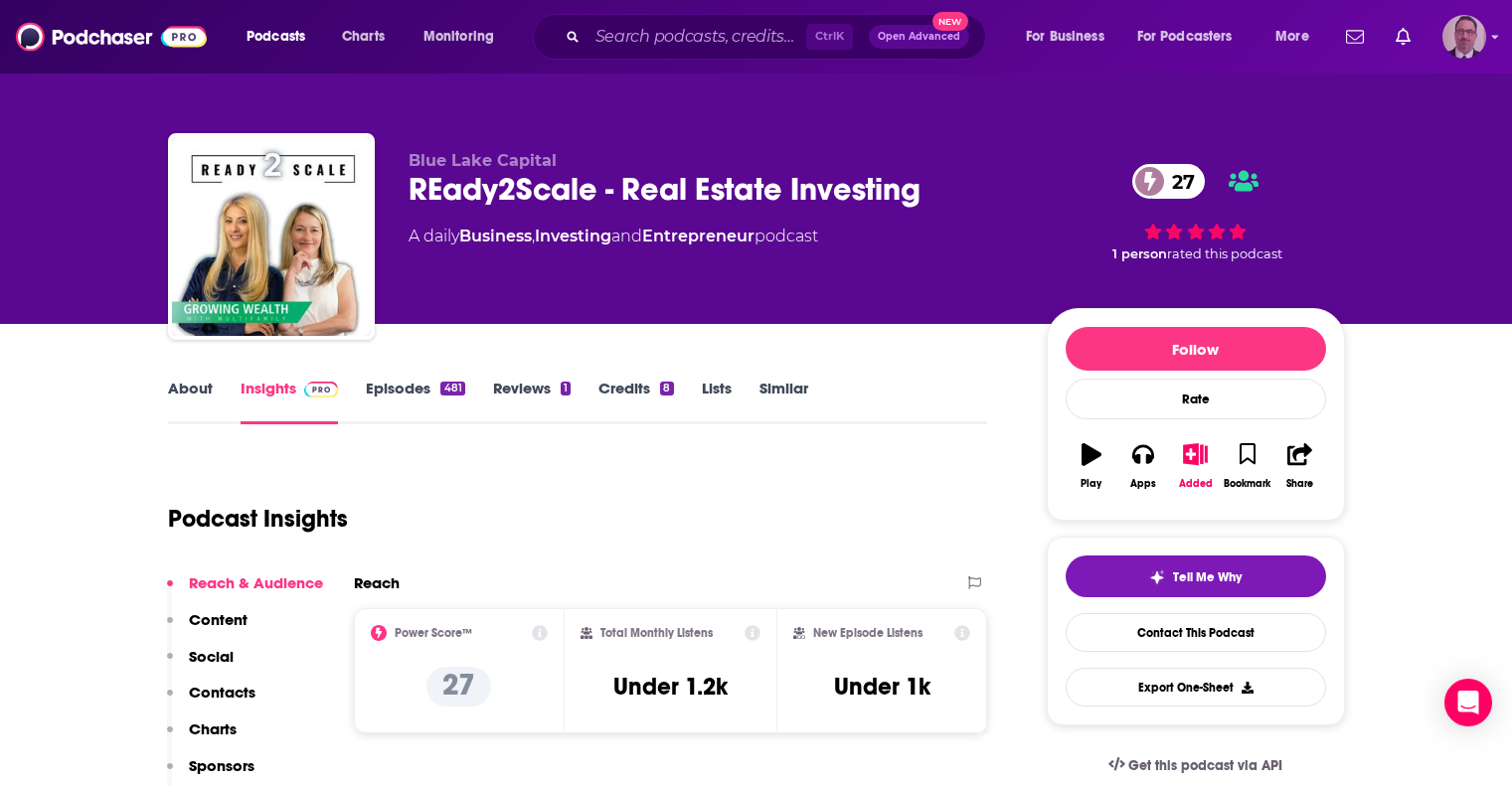 click at bounding box center (1464, 37) 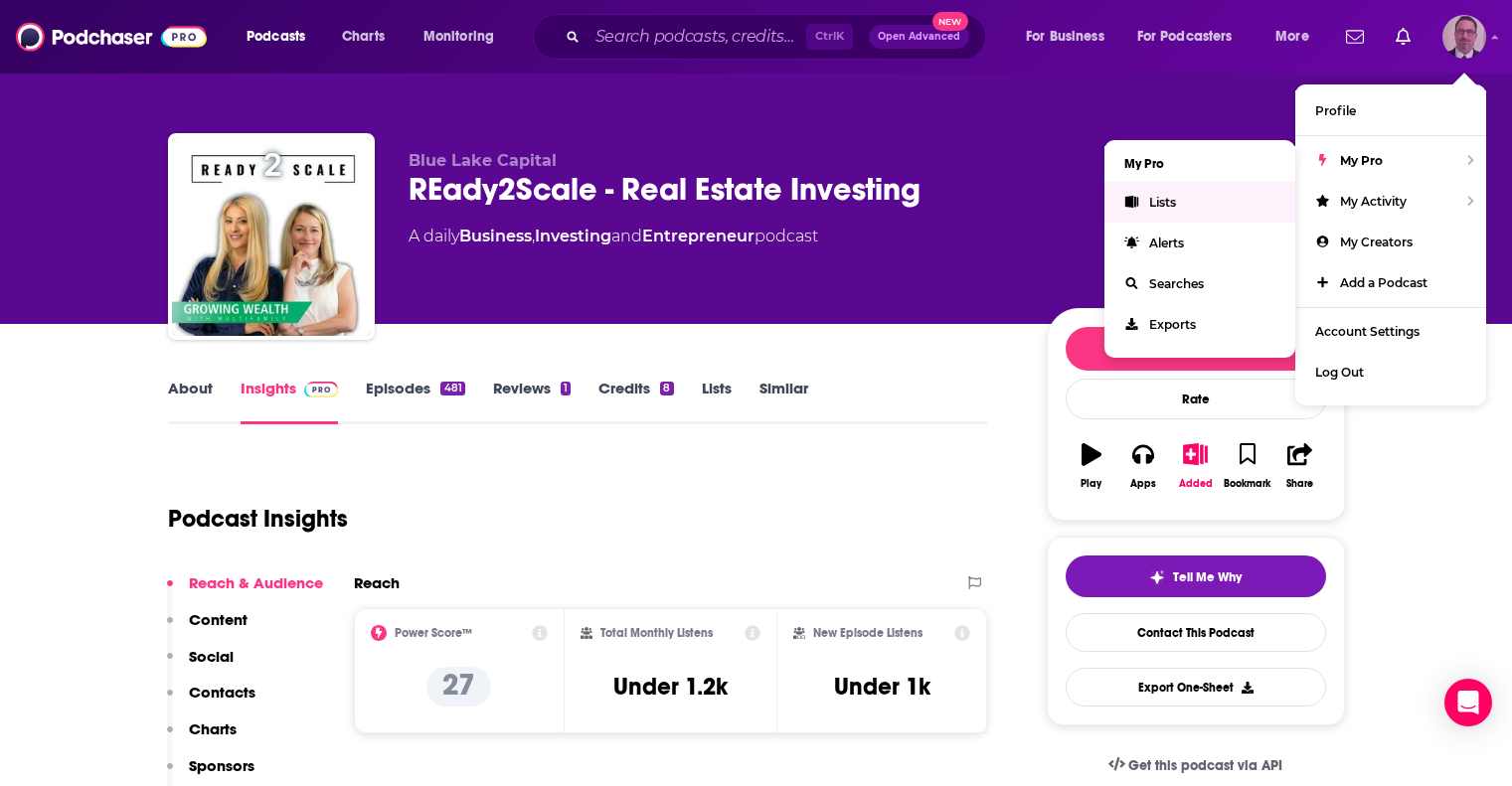 click on "Lists" at bounding box center (1162, 202) 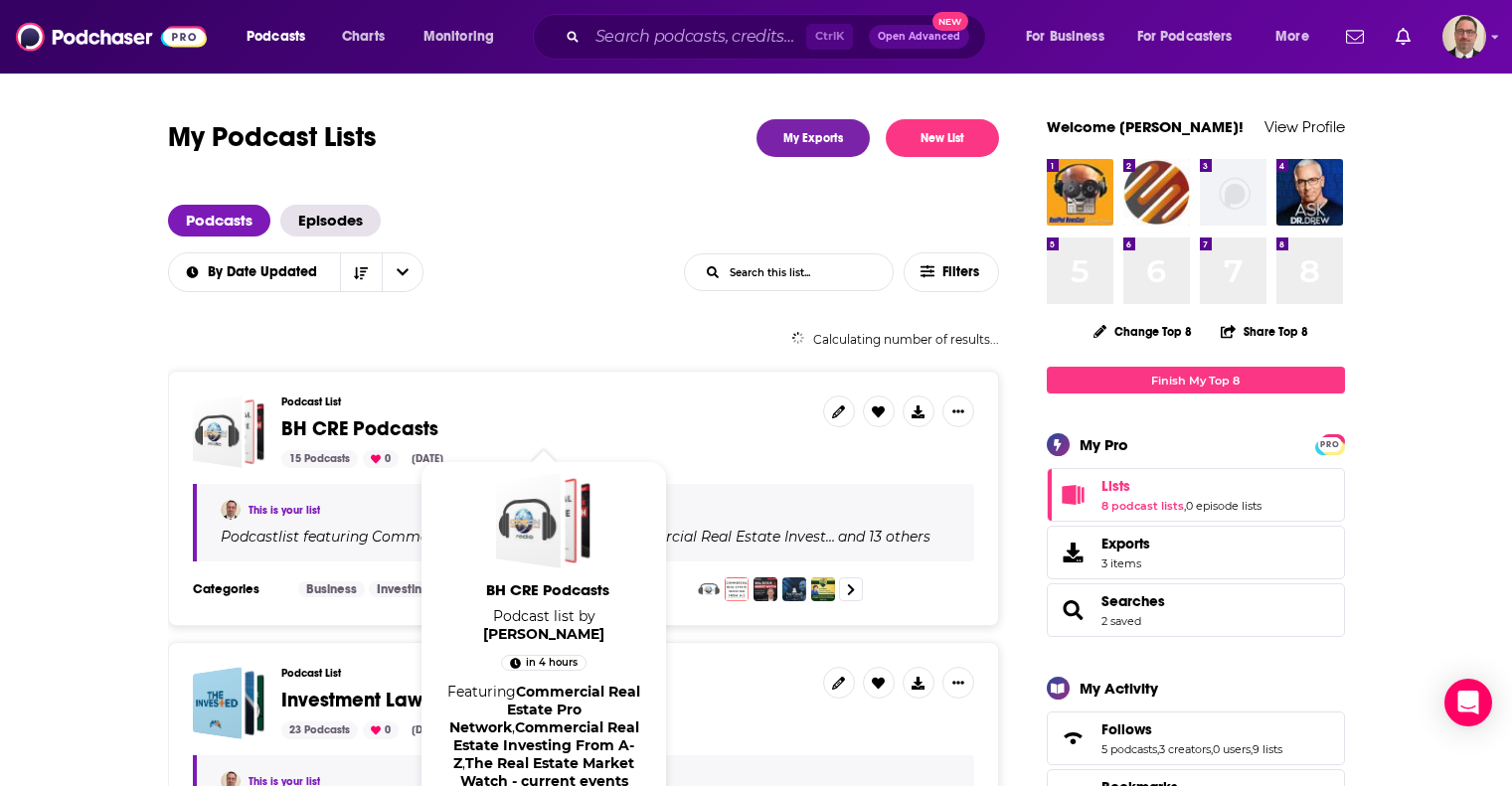 click on "BH CRE Podcasts" at bounding box center (360, 428) 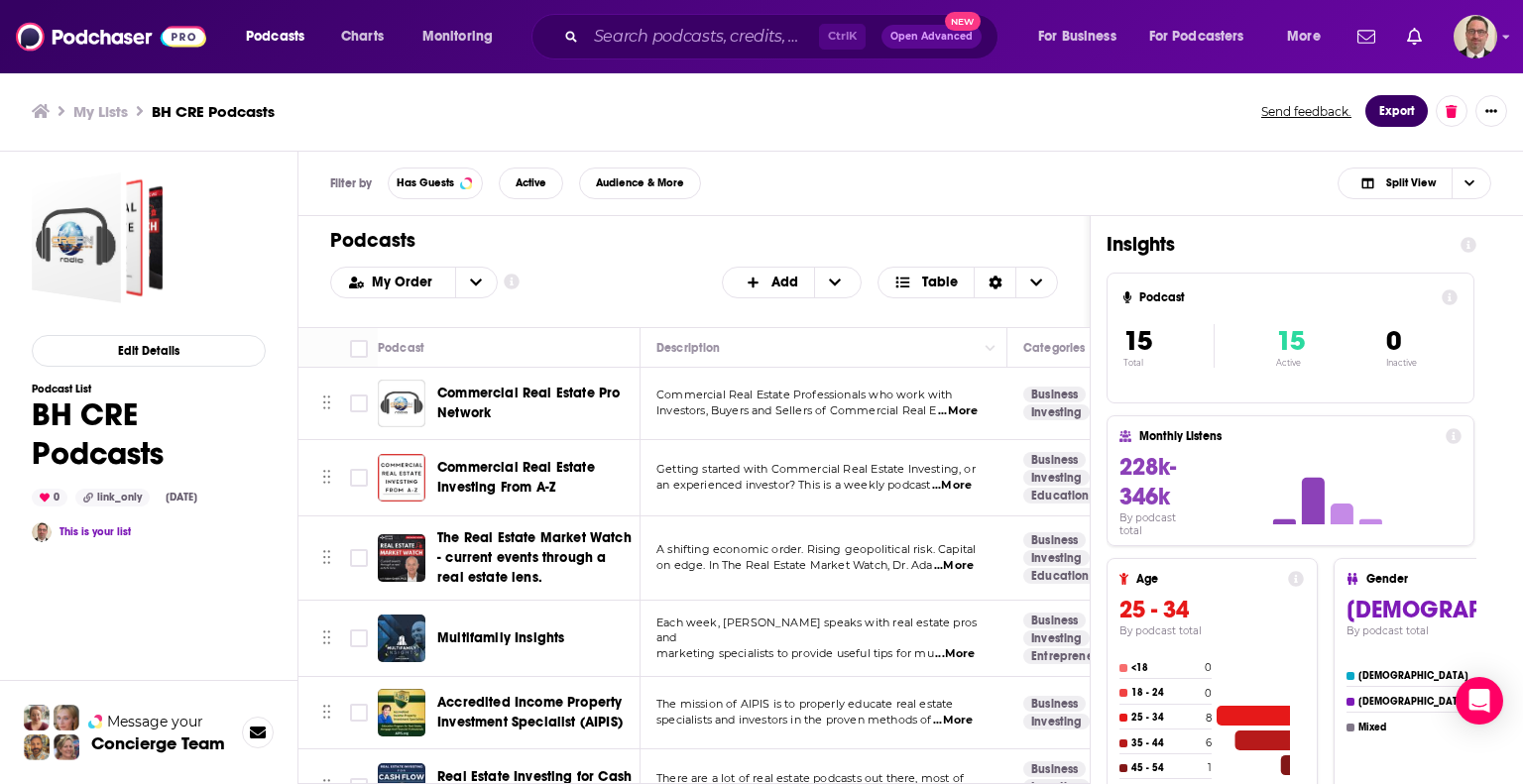 click on "Export" at bounding box center [1396, 111] 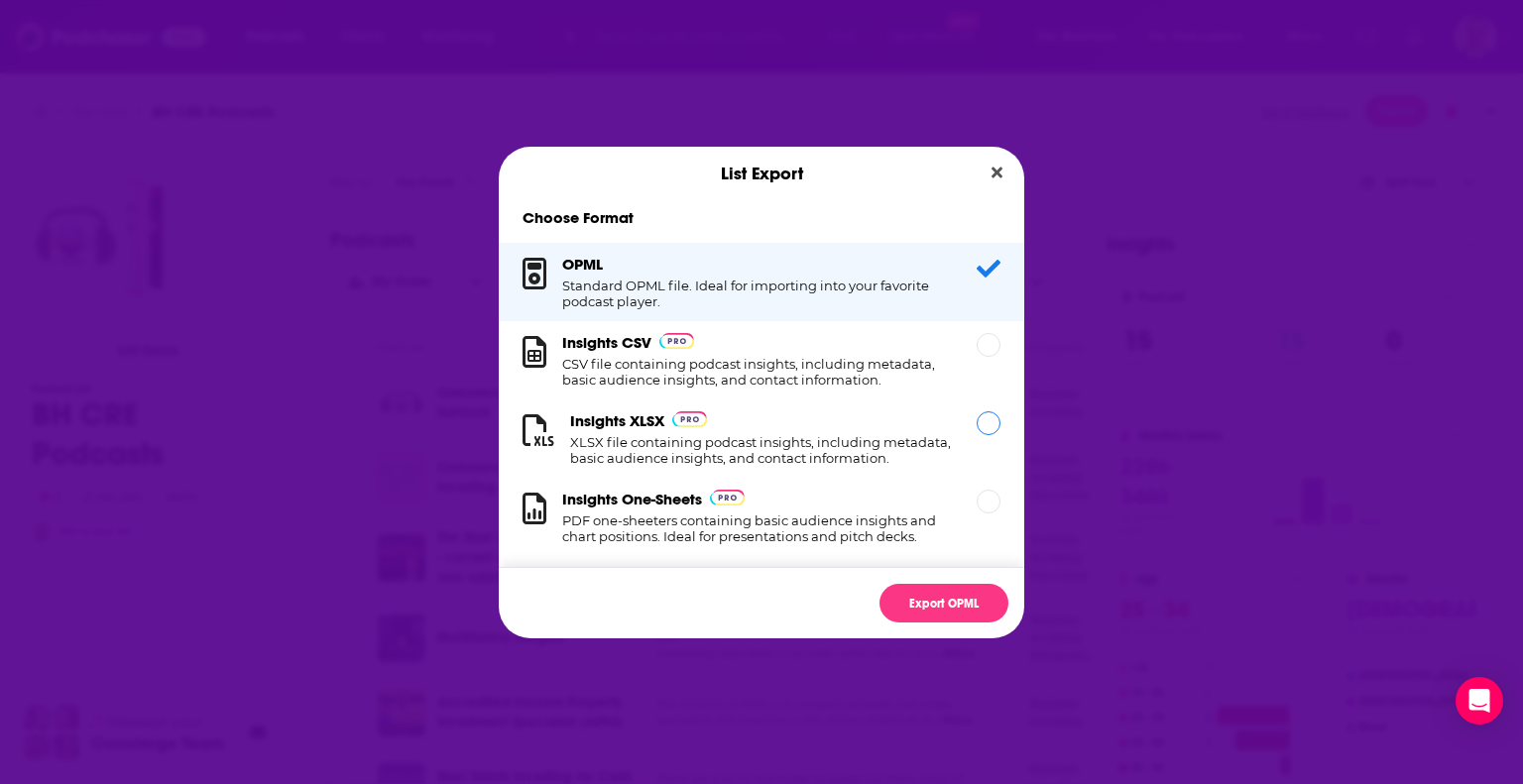 click at bounding box center (989, 423) 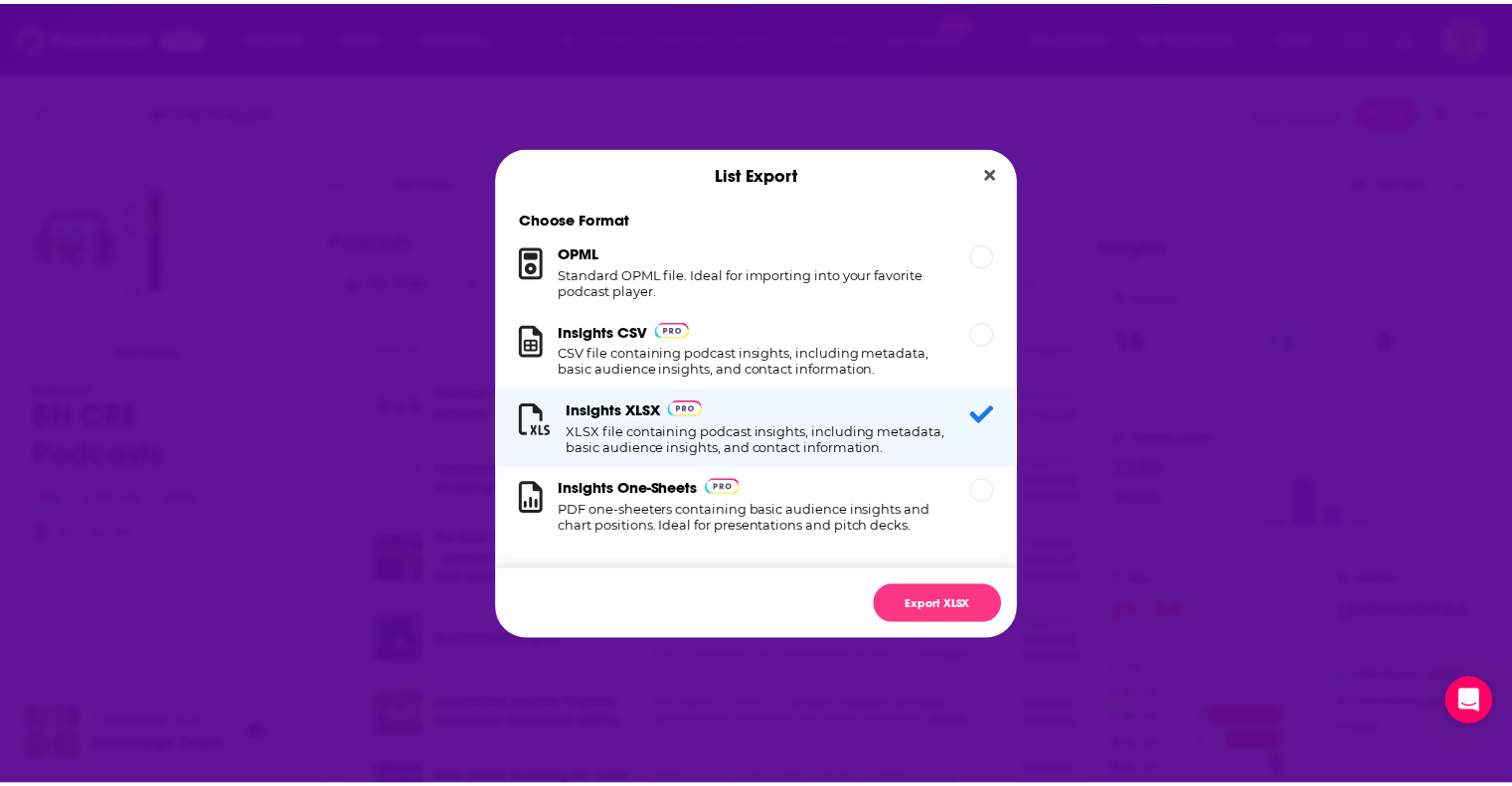 scroll, scrollTop: 0, scrollLeft: 0, axis: both 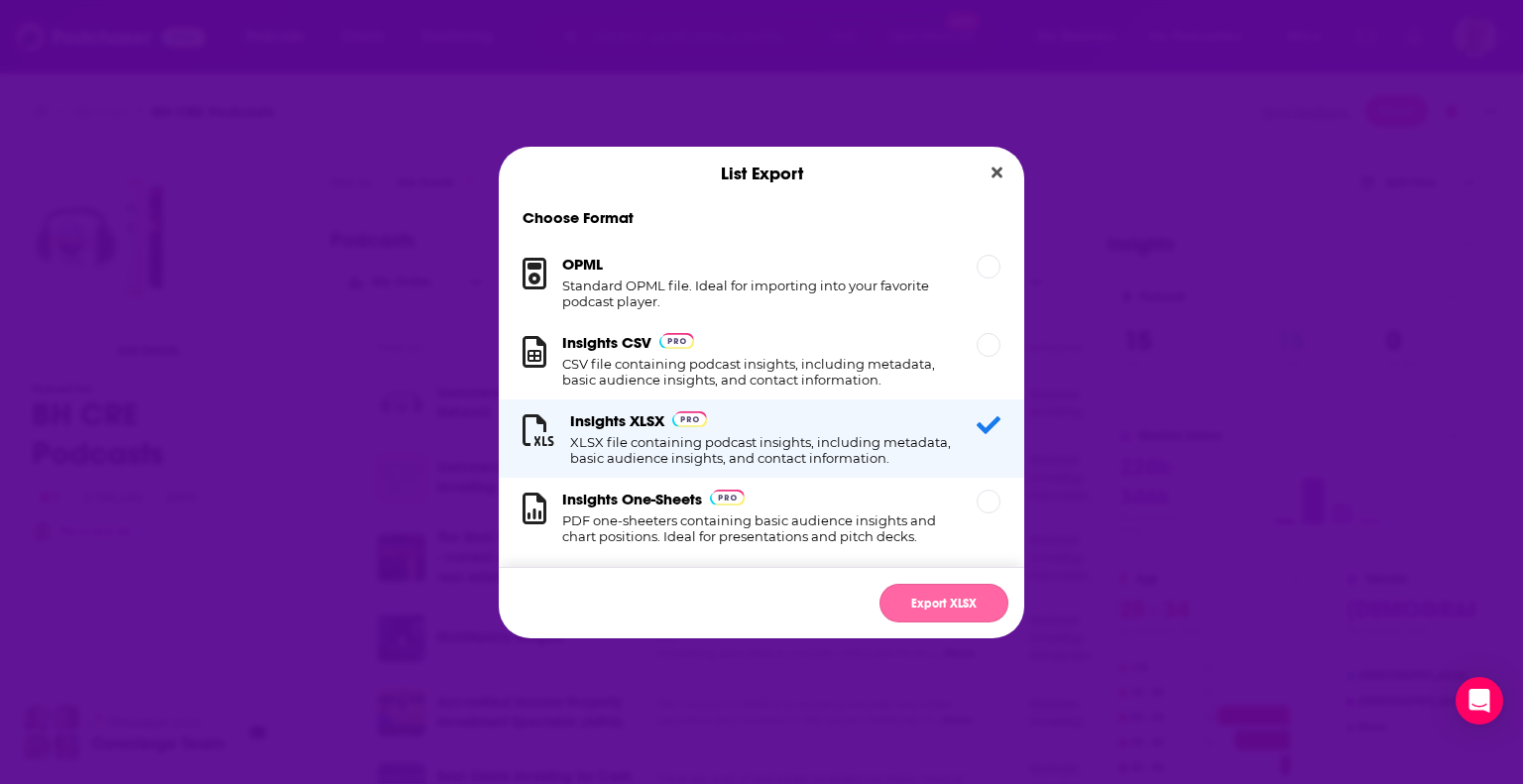 click on "Export XLSX" at bounding box center [944, 603] 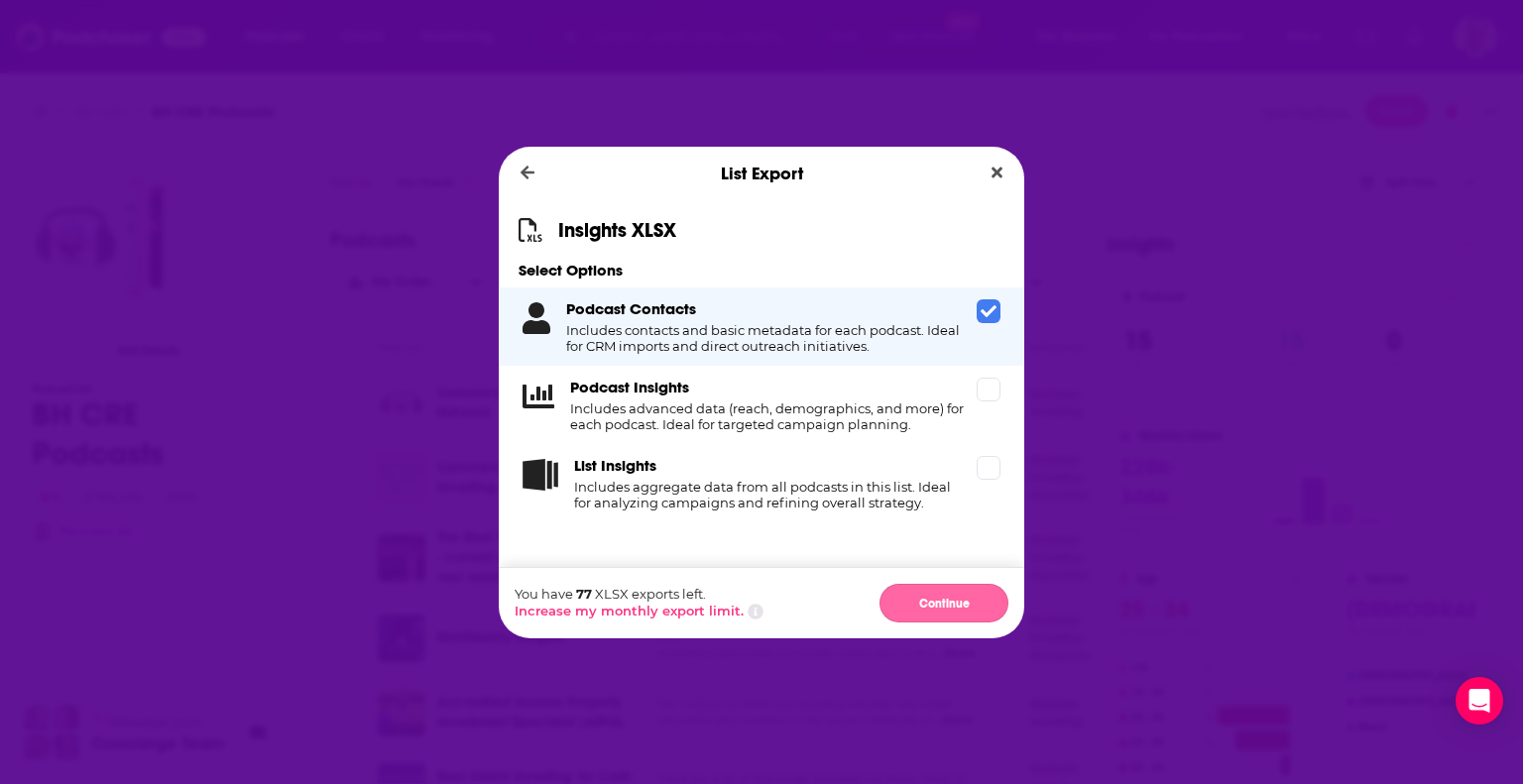 click on "Continue" at bounding box center (944, 603) 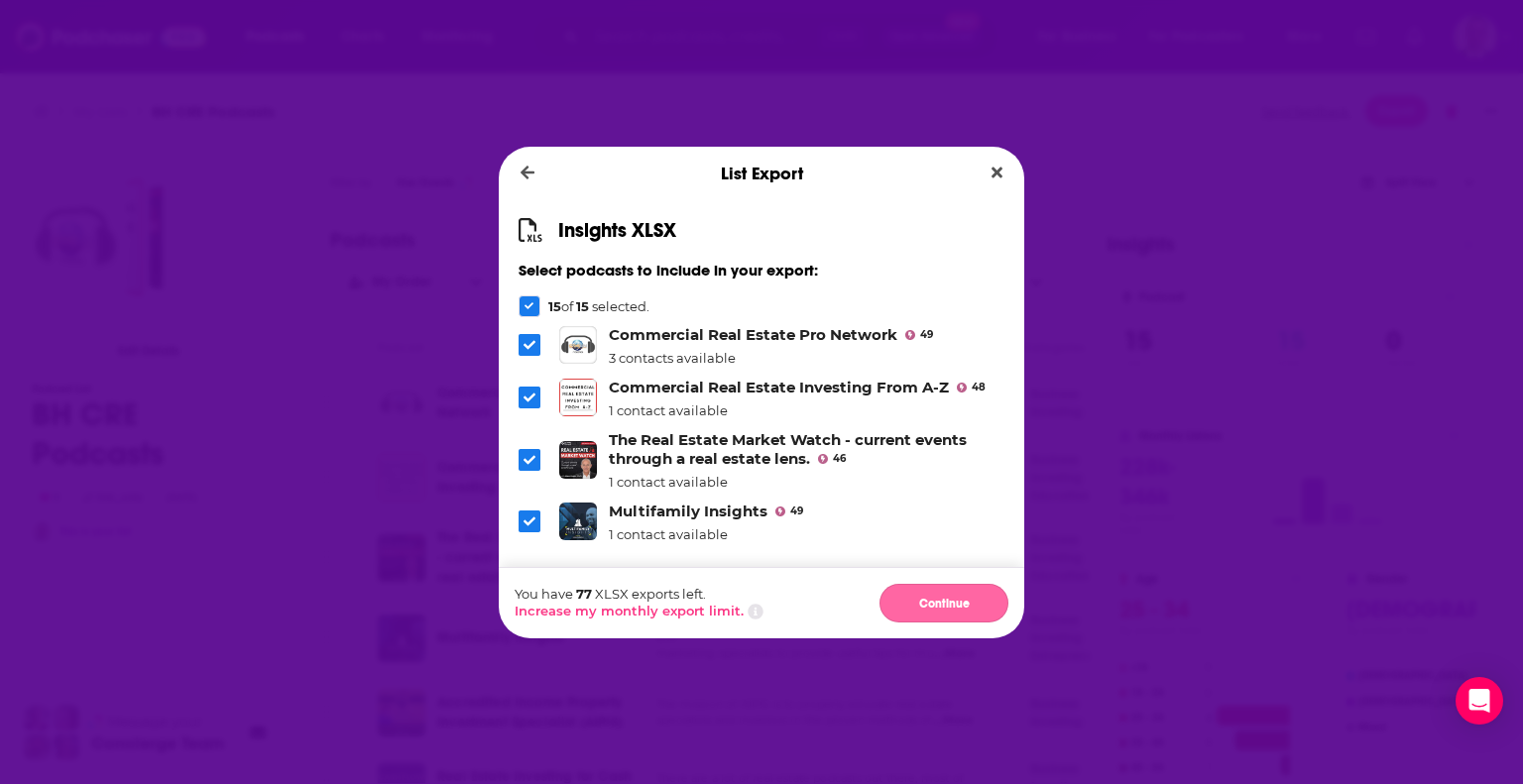 click on "Continue" at bounding box center (944, 603) 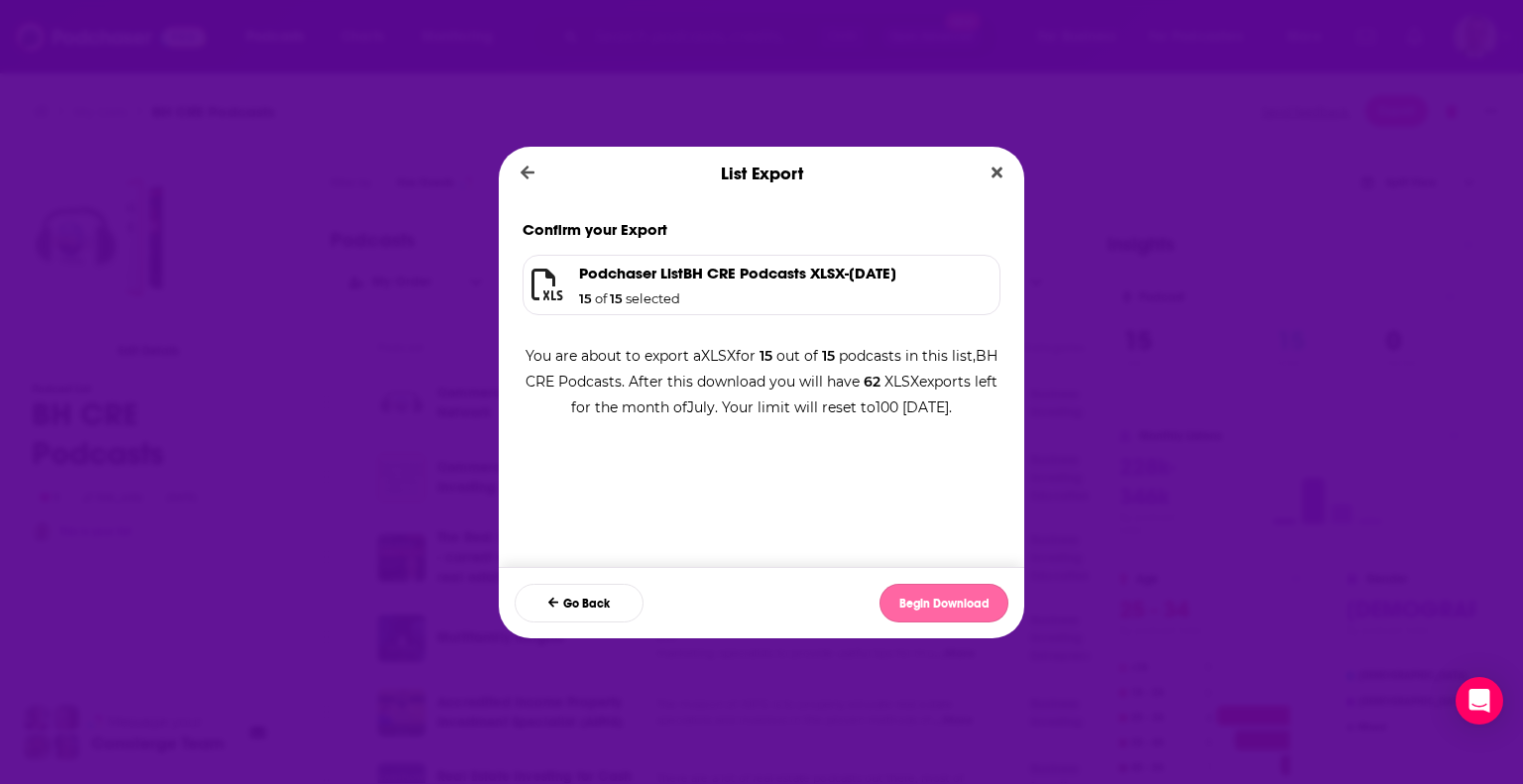 click on "Begin Download" at bounding box center (944, 603) 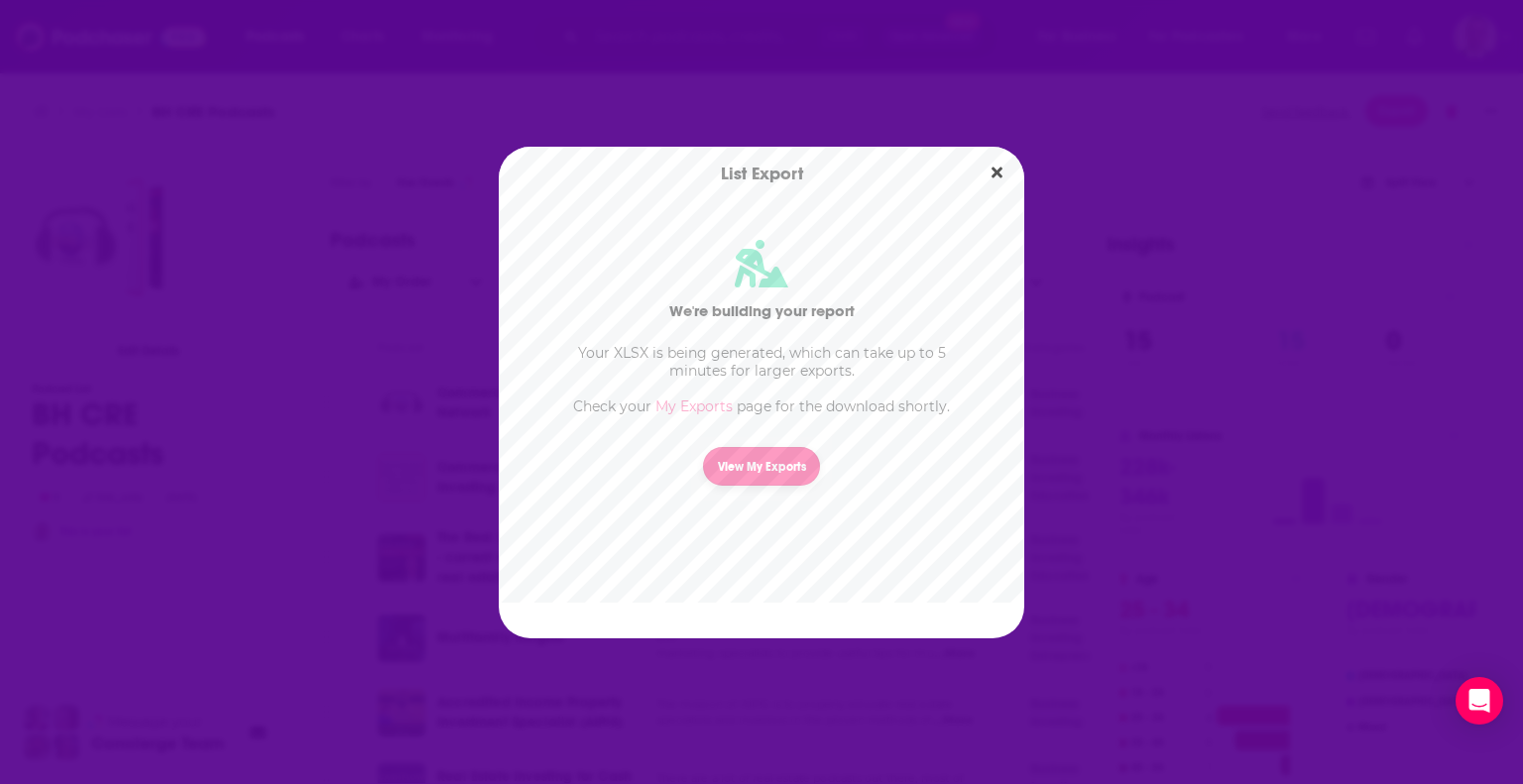 click on "View My Exports" at bounding box center (762, 466) 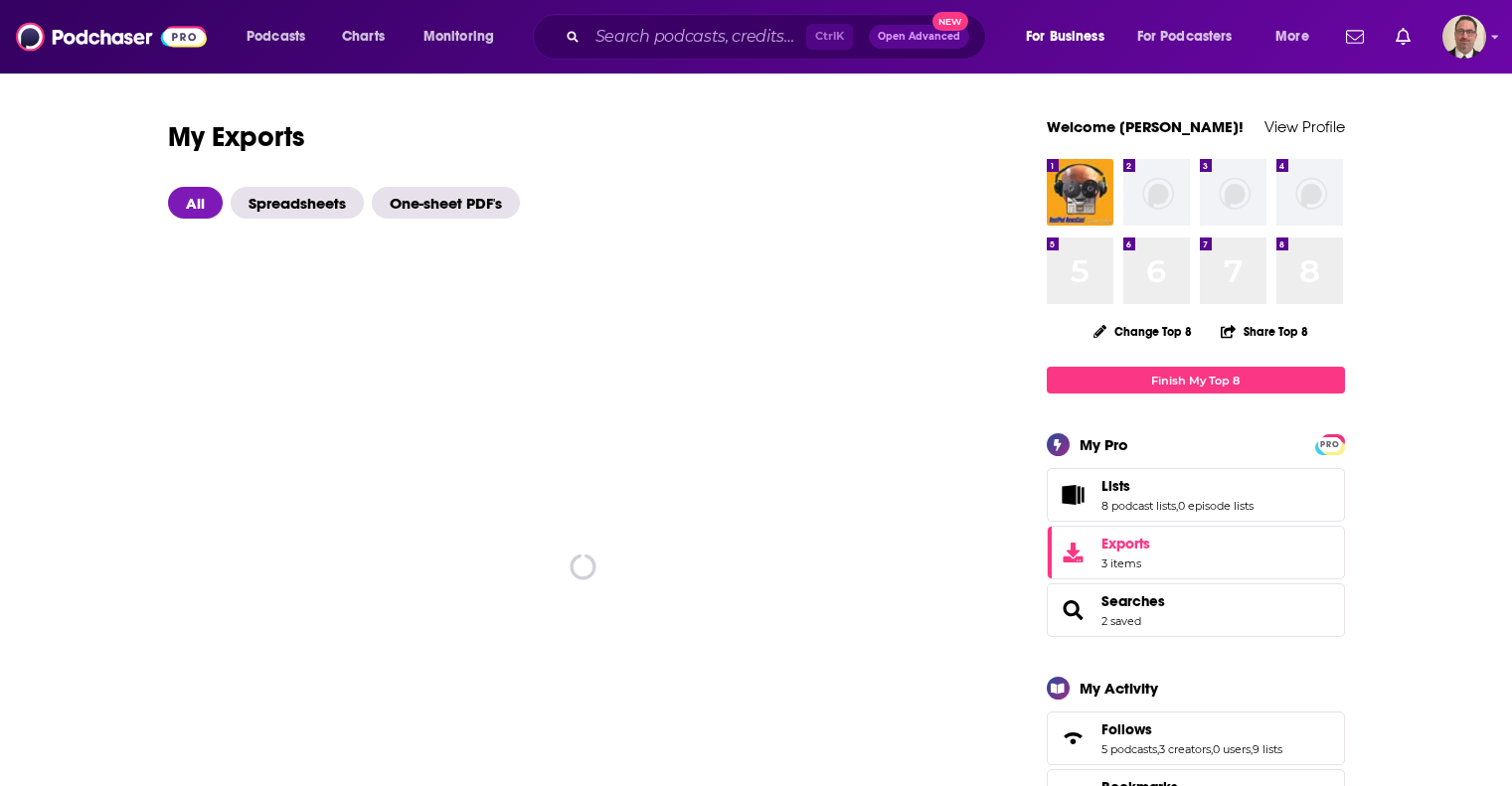 scroll, scrollTop: 0, scrollLeft: 0, axis: both 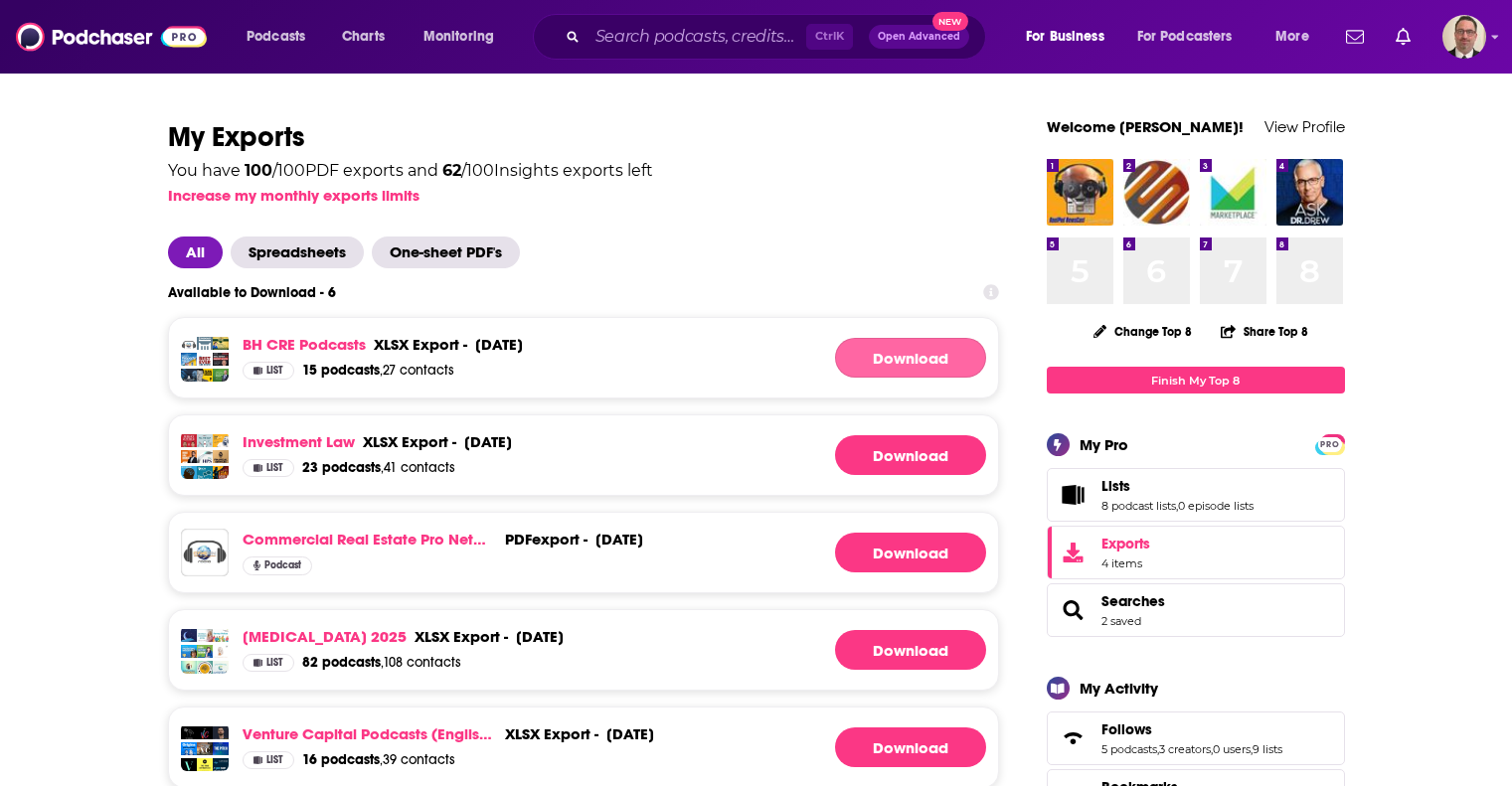 click on "Download" at bounding box center [911, 358] 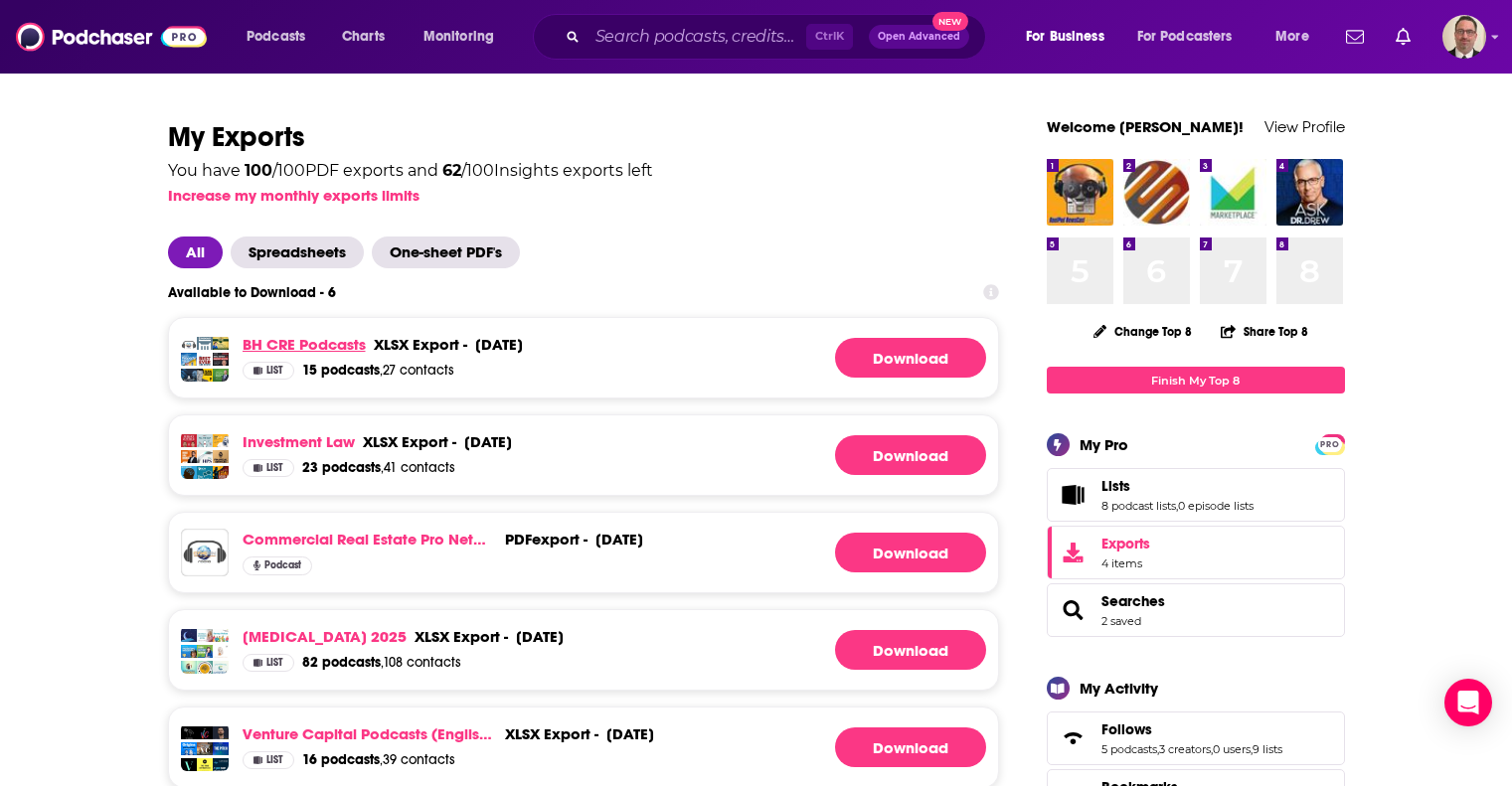 click on "BH CRE Podcasts" at bounding box center [304, 344] 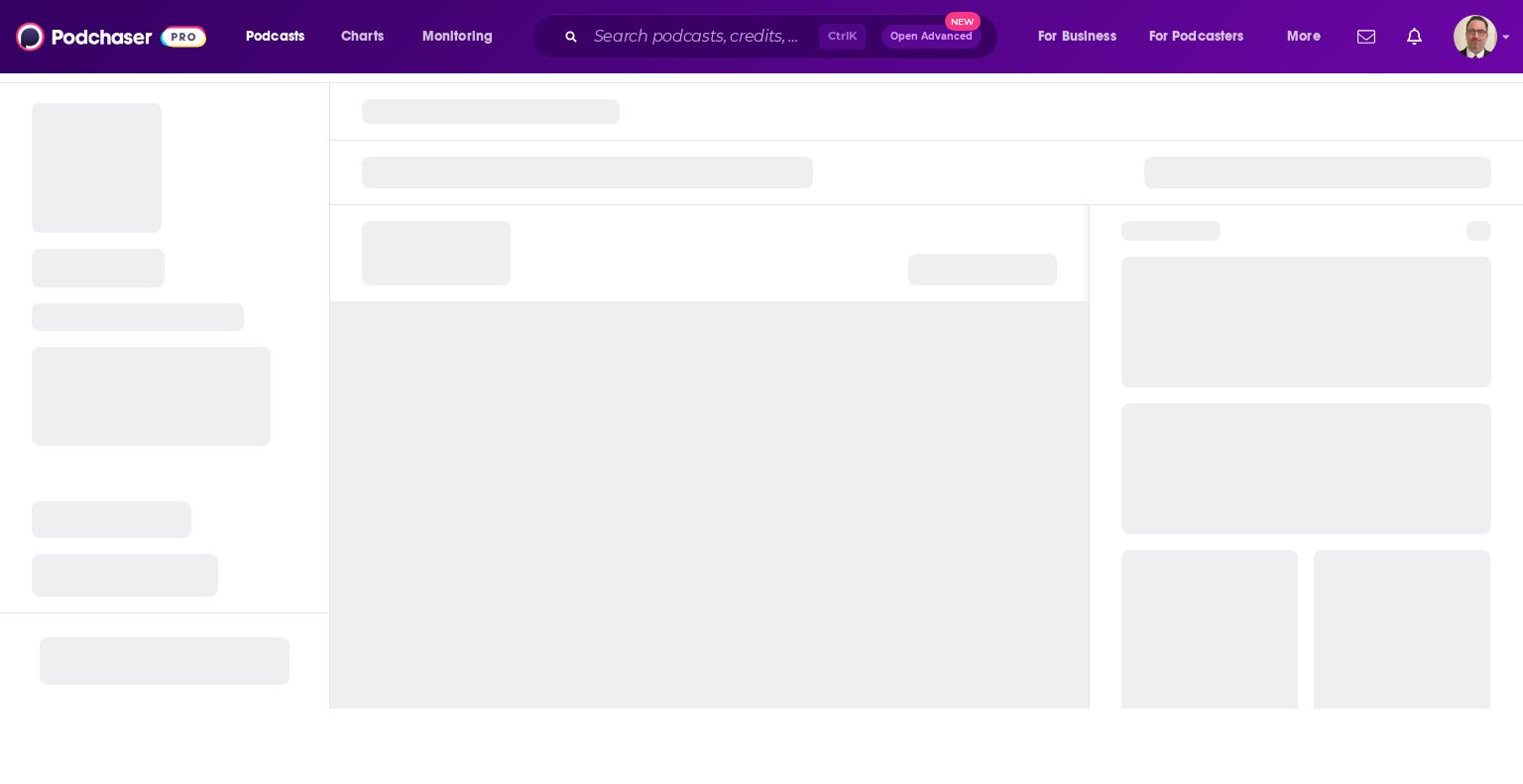 scroll, scrollTop: 0, scrollLeft: 0, axis: both 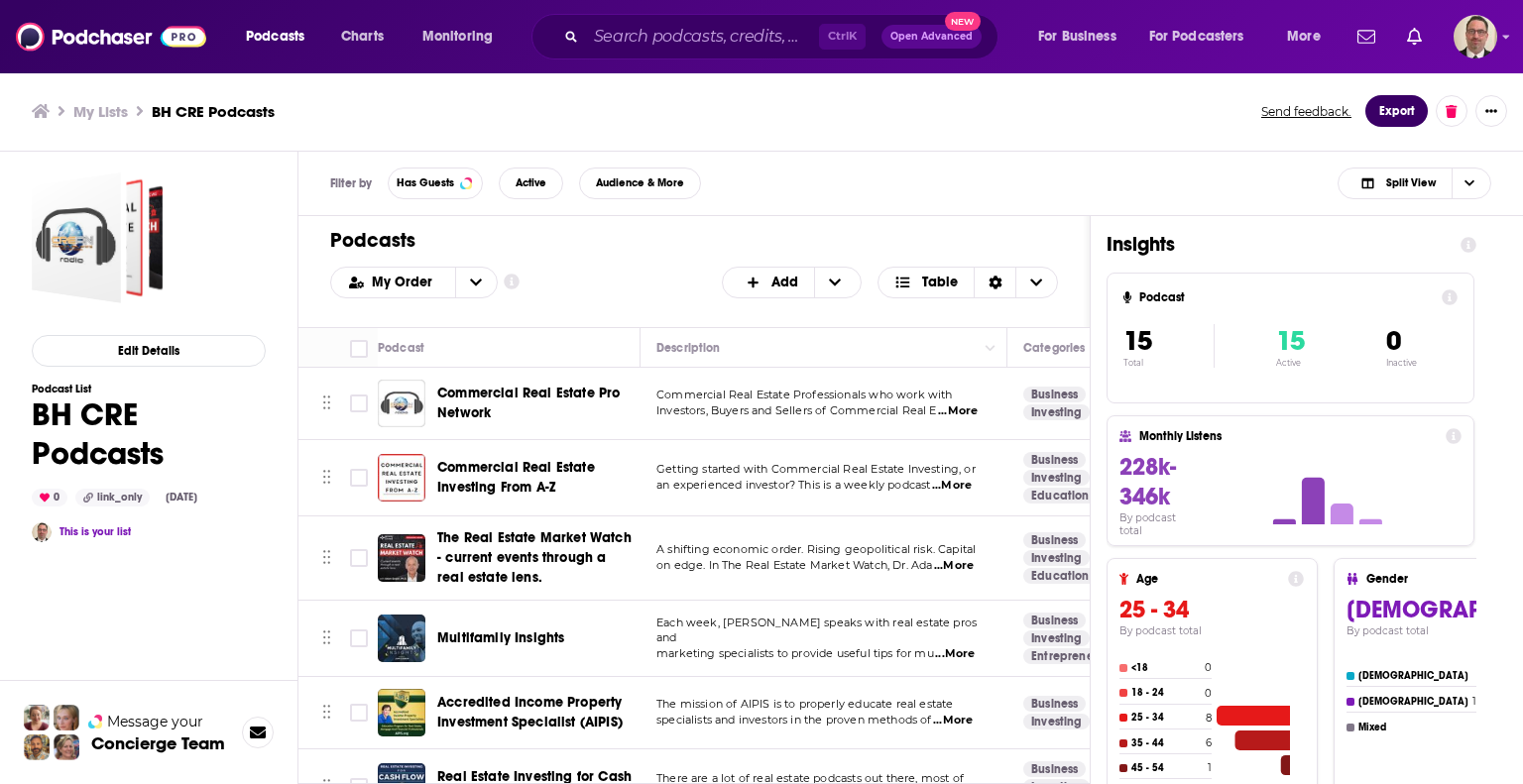 click on "Export" at bounding box center [1396, 111] 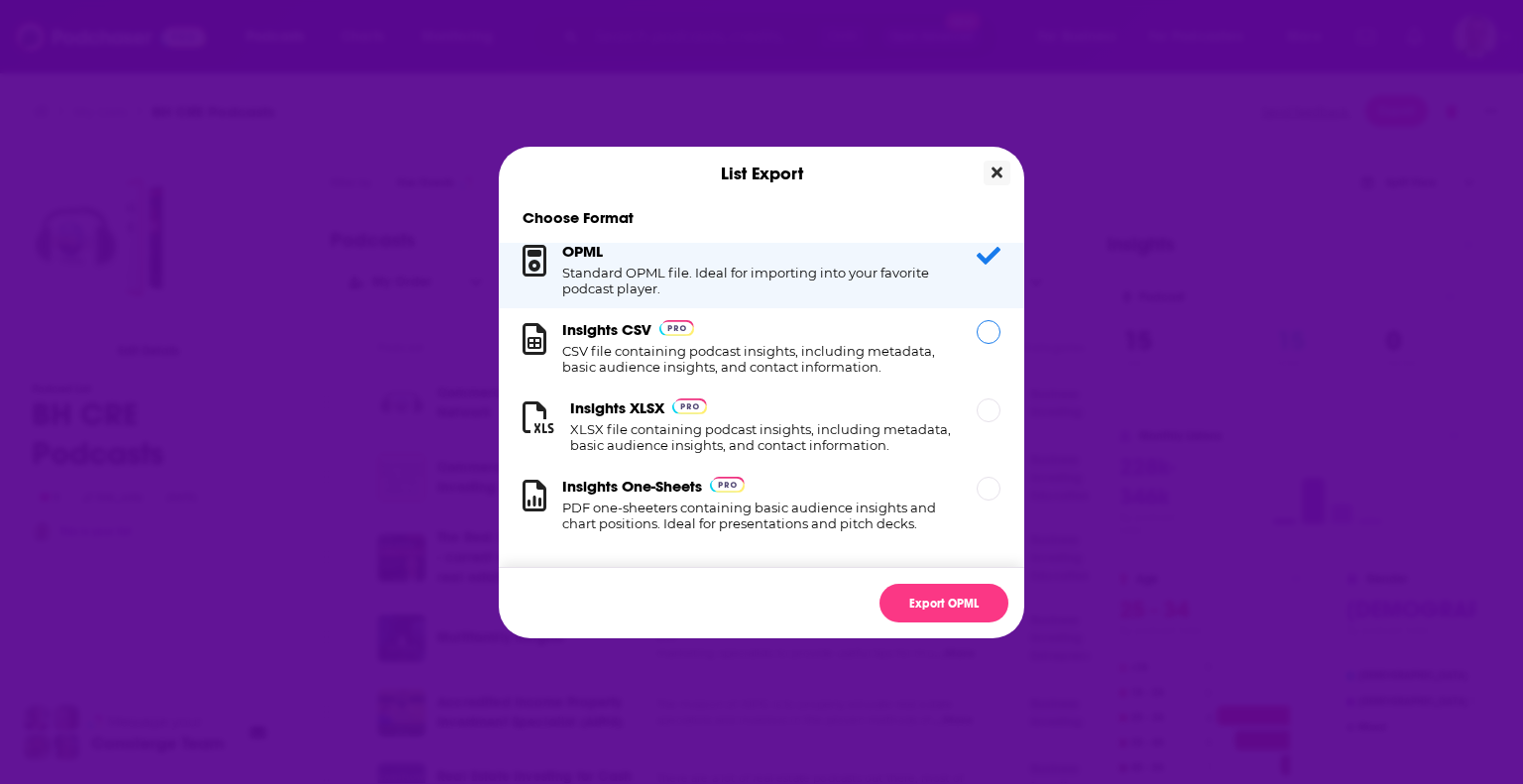 scroll, scrollTop: 0, scrollLeft: 0, axis: both 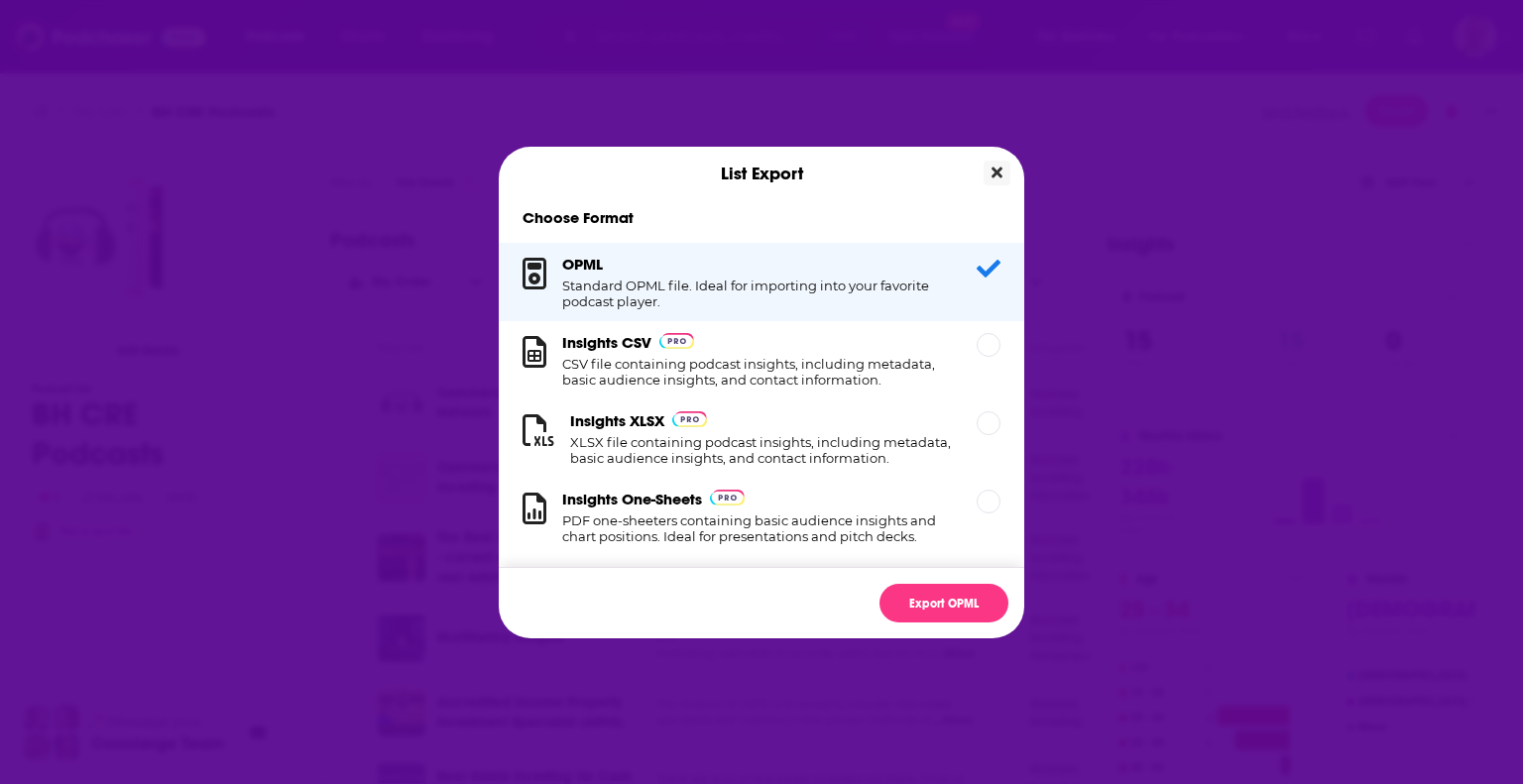 click 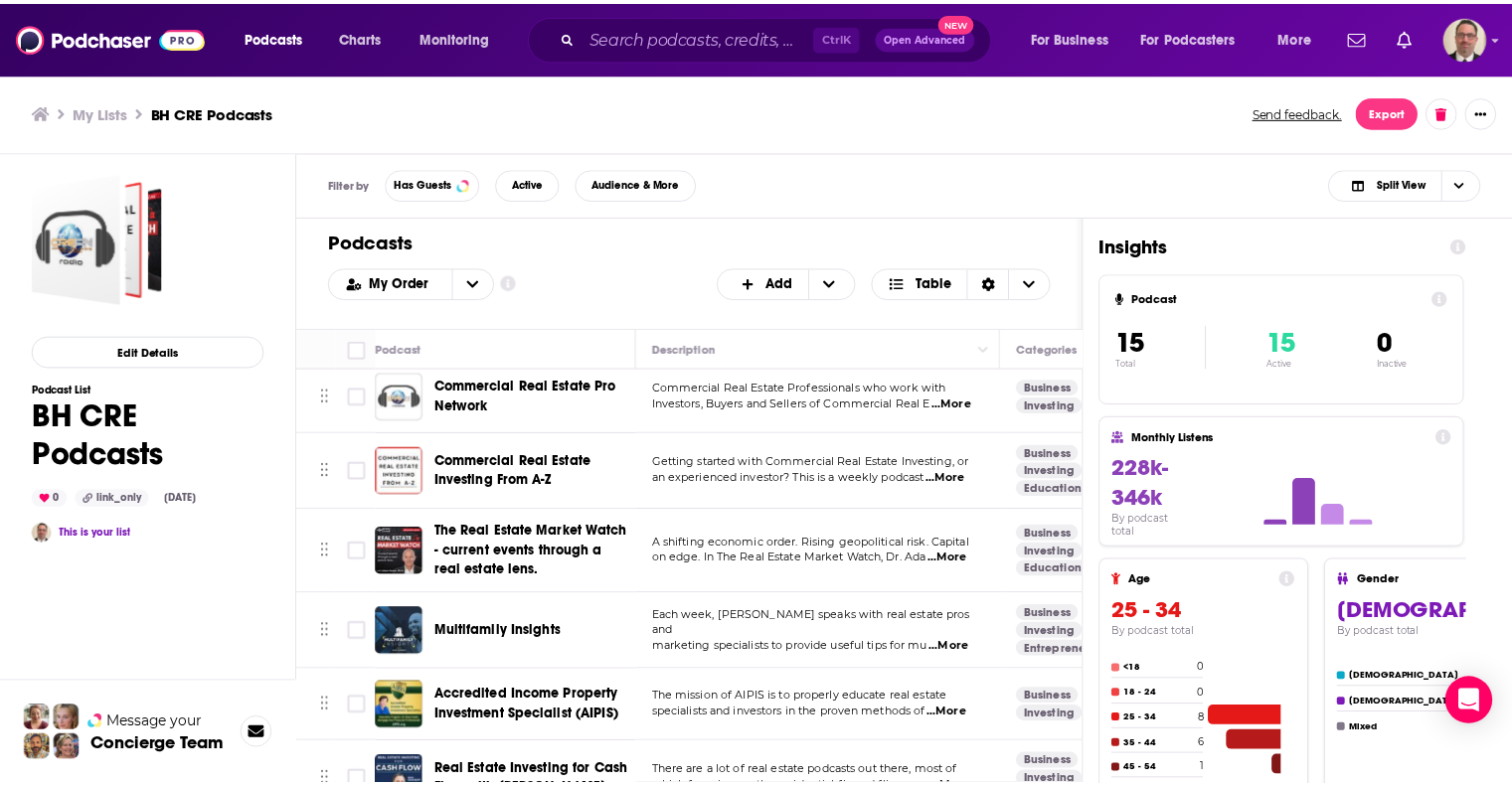 scroll, scrollTop: 0, scrollLeft: 0, axis: both 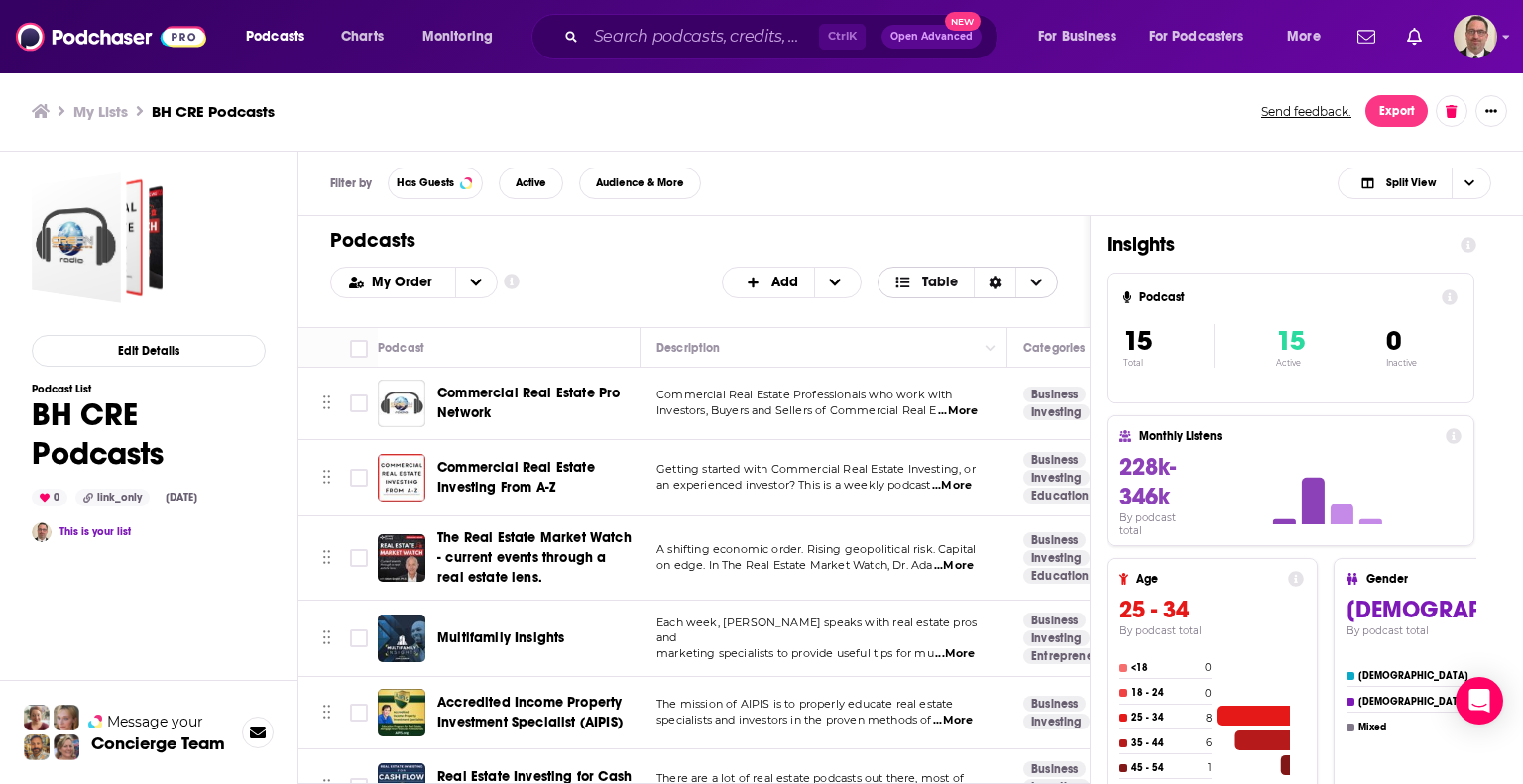 click 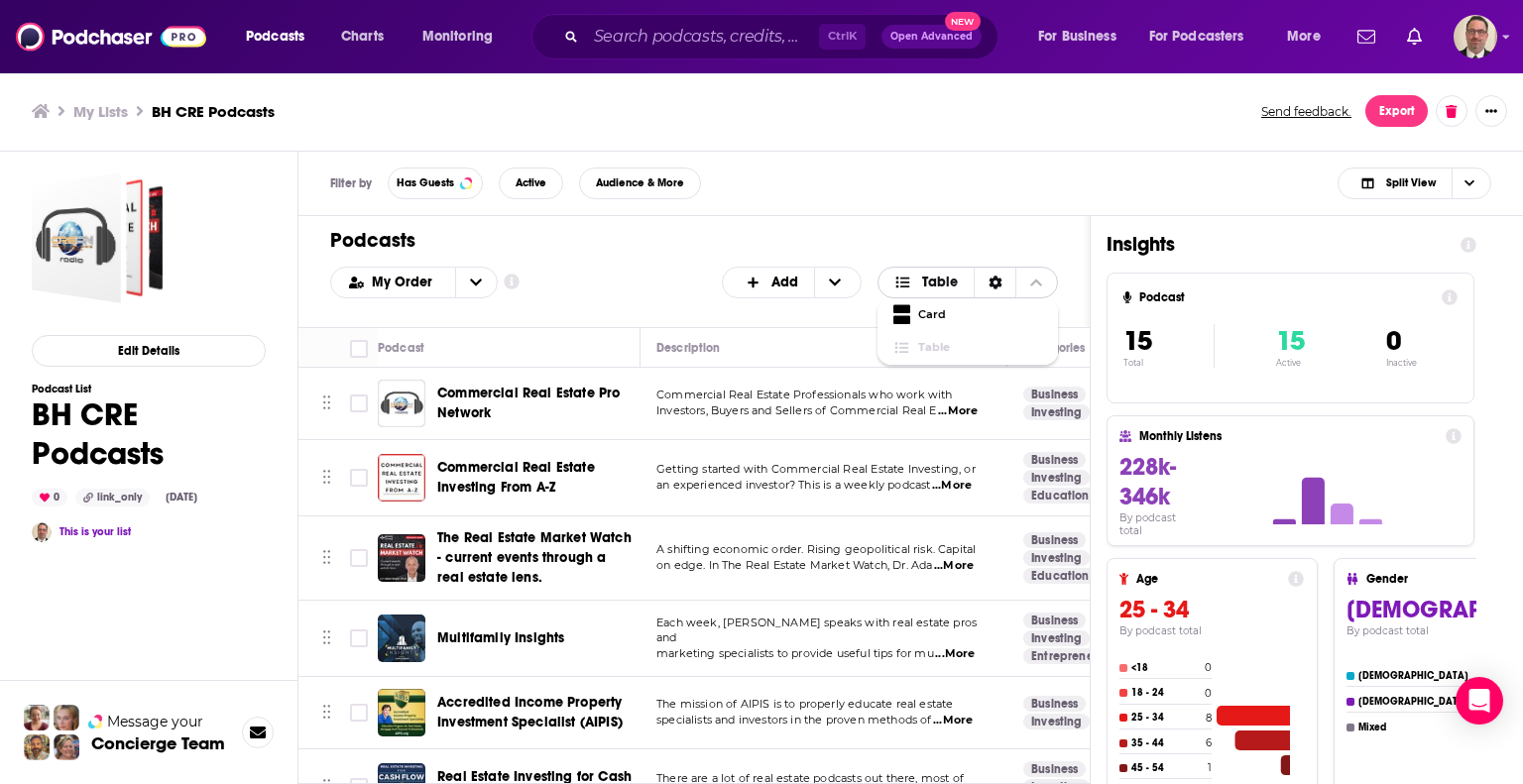 click 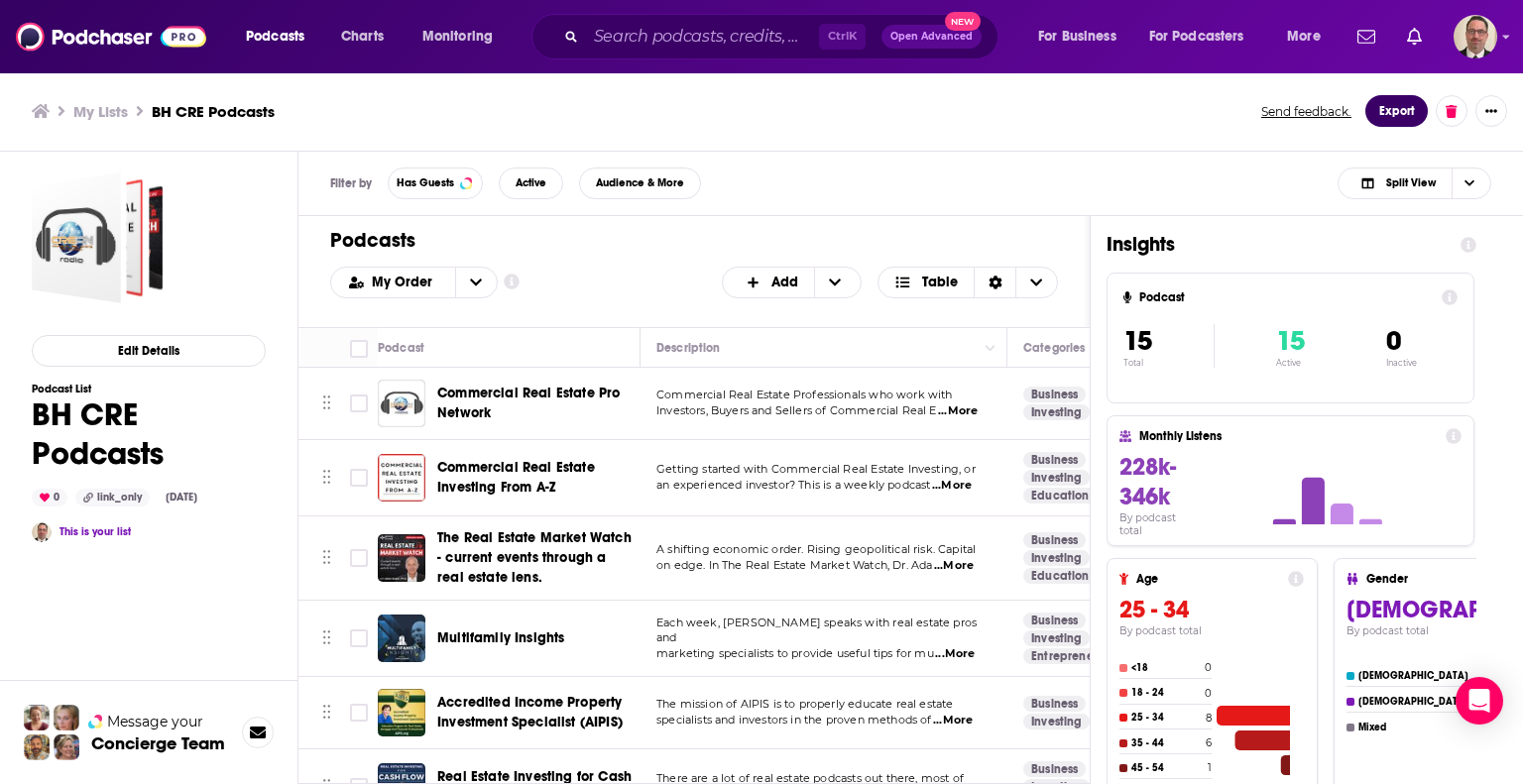 click on "Export" at bounding box center (1396, 111) 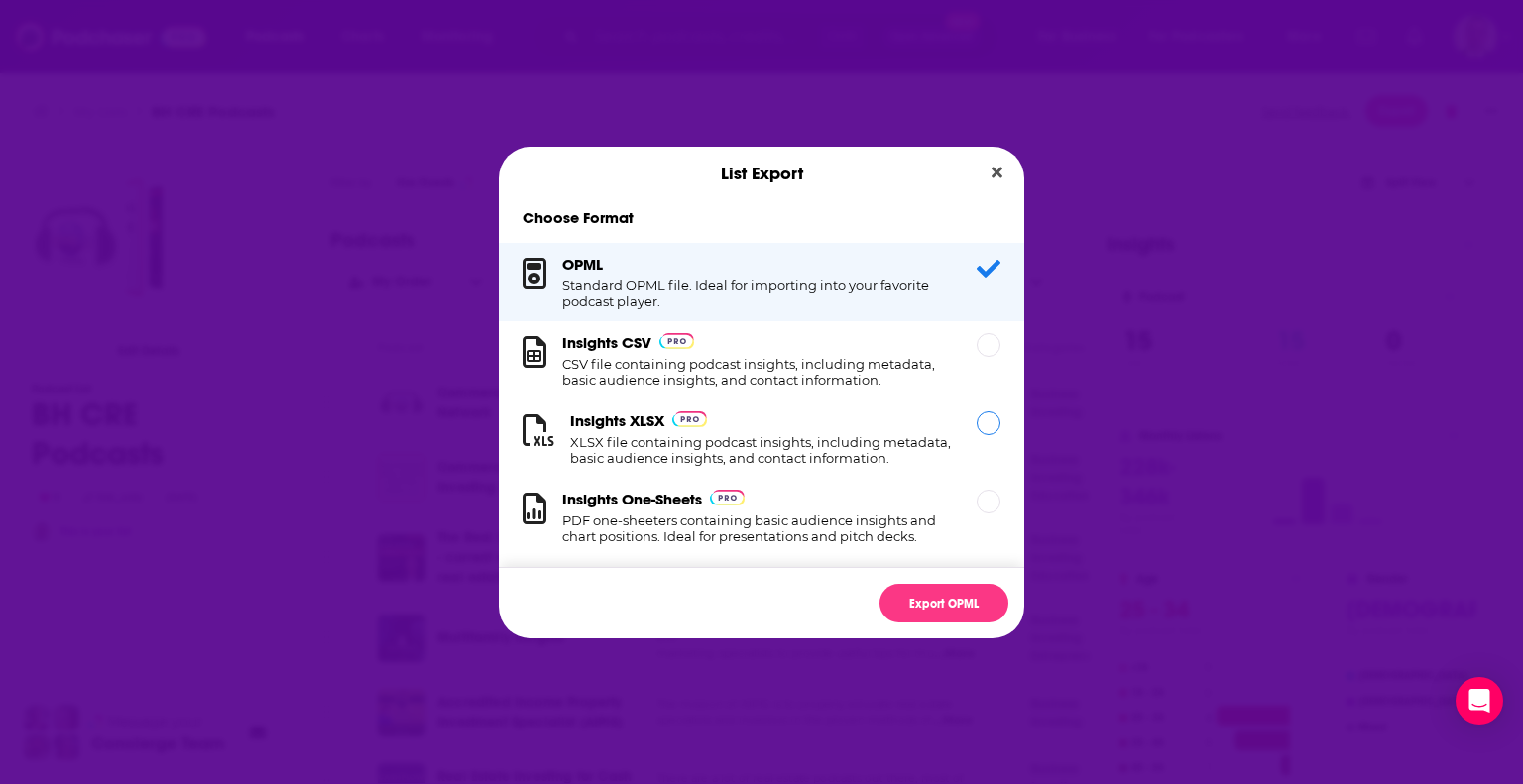 click on "Insights XLSX XLSX file containing podcast insights, including metadata, basic audience insights, and contact information." at bounding box center (746, 438) 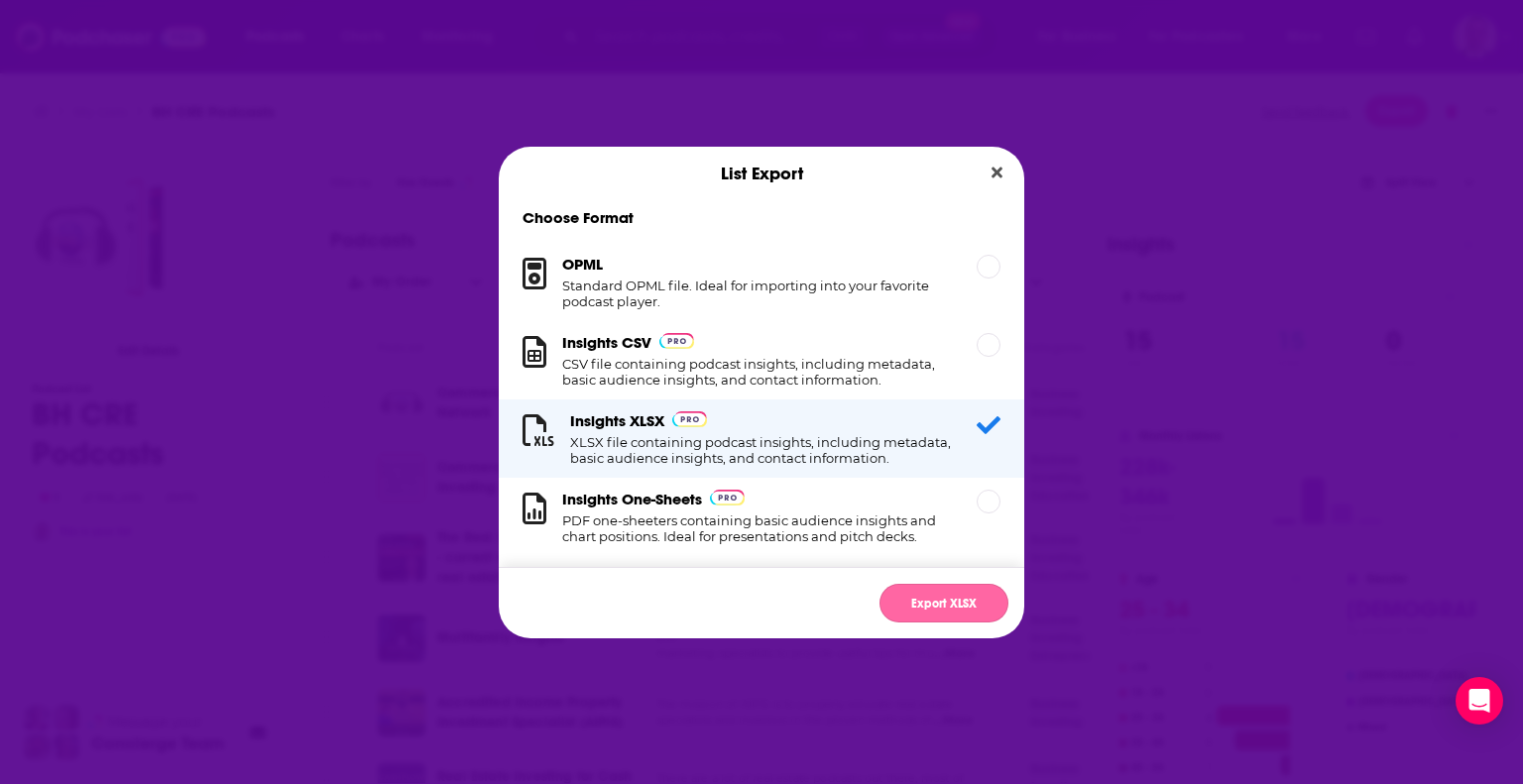 click on "Export XLSX" at bounding box center (944, 603) 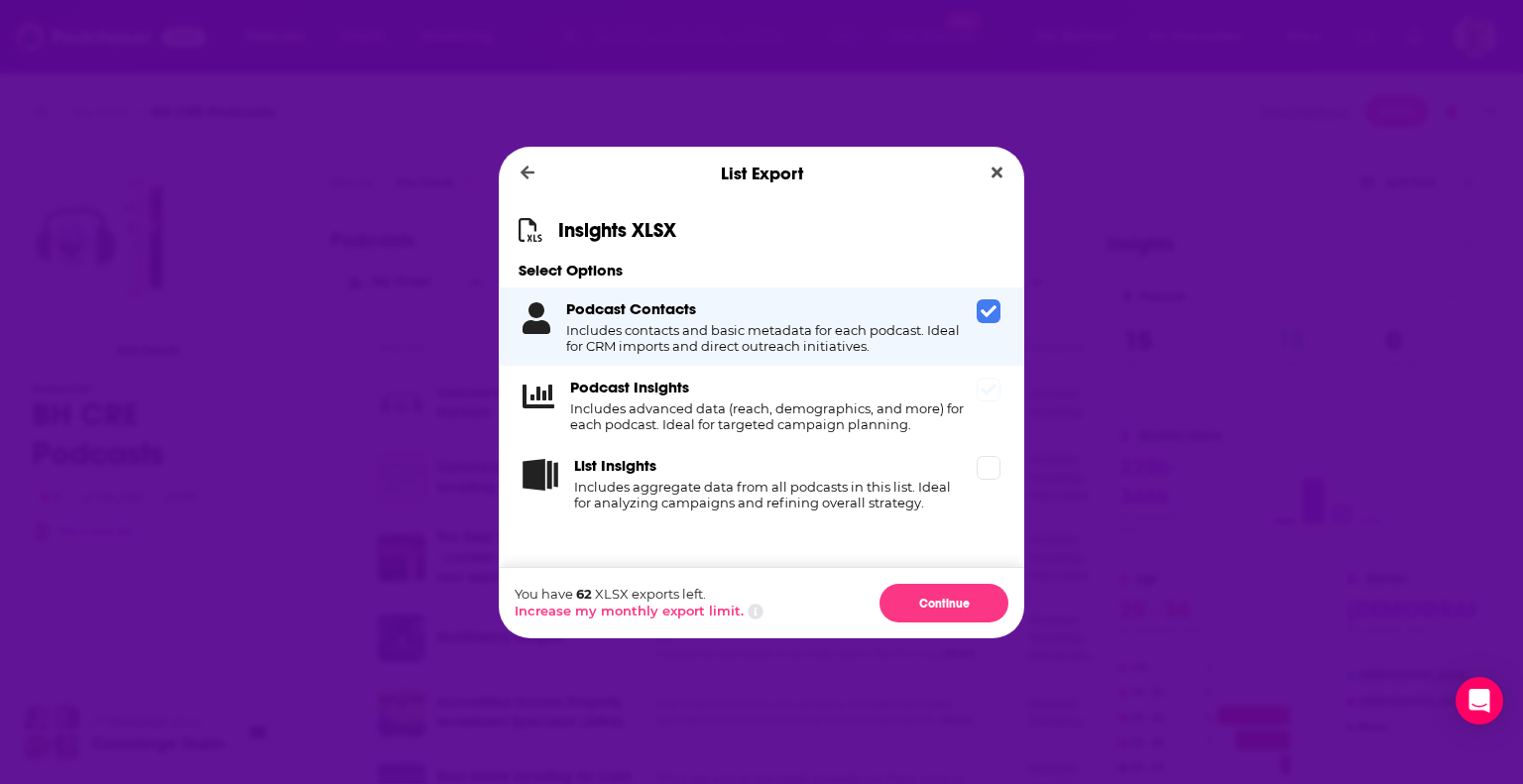 click at bounding box center (989, 390) 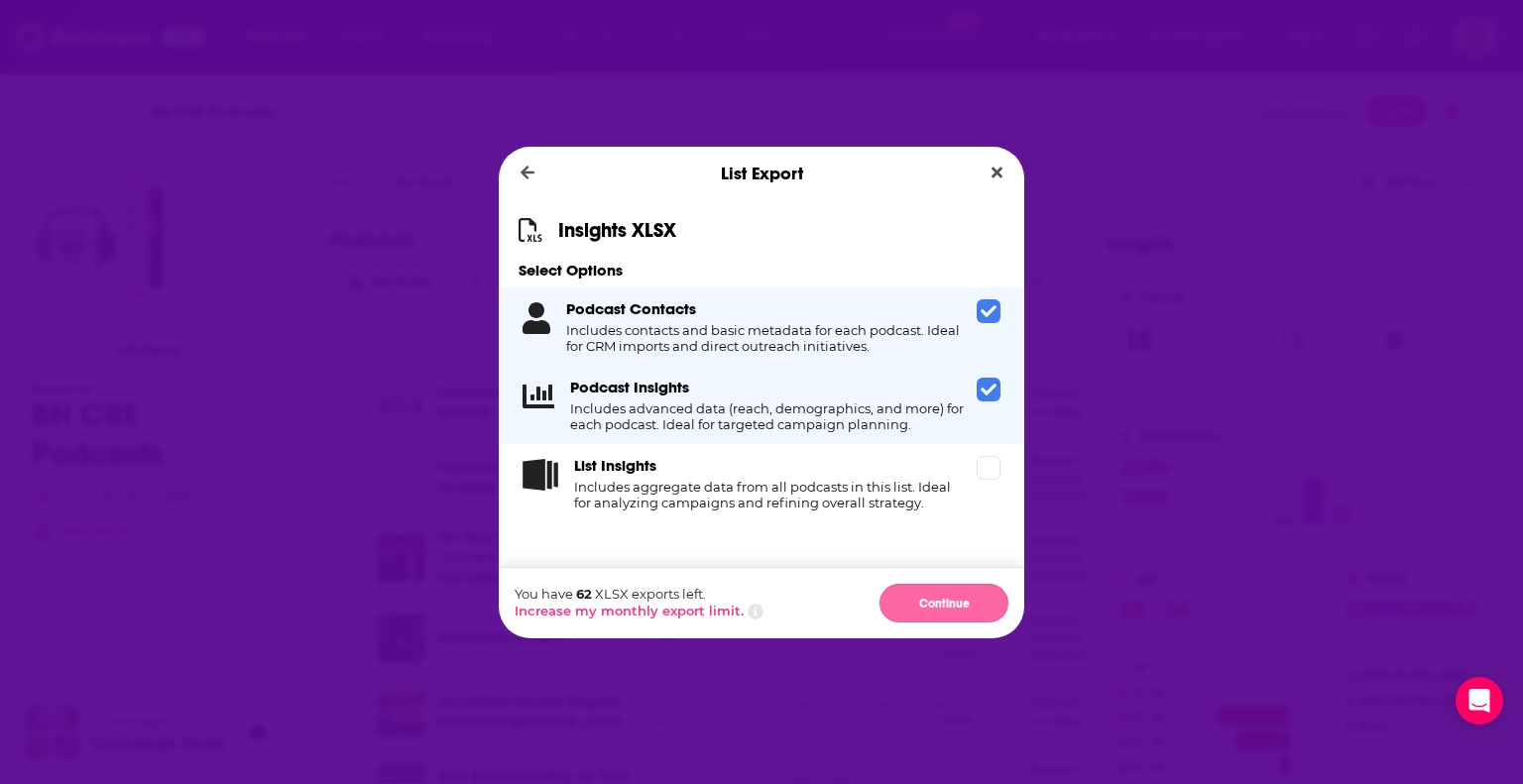 click on "Continue" at bounding box center (944, 603) 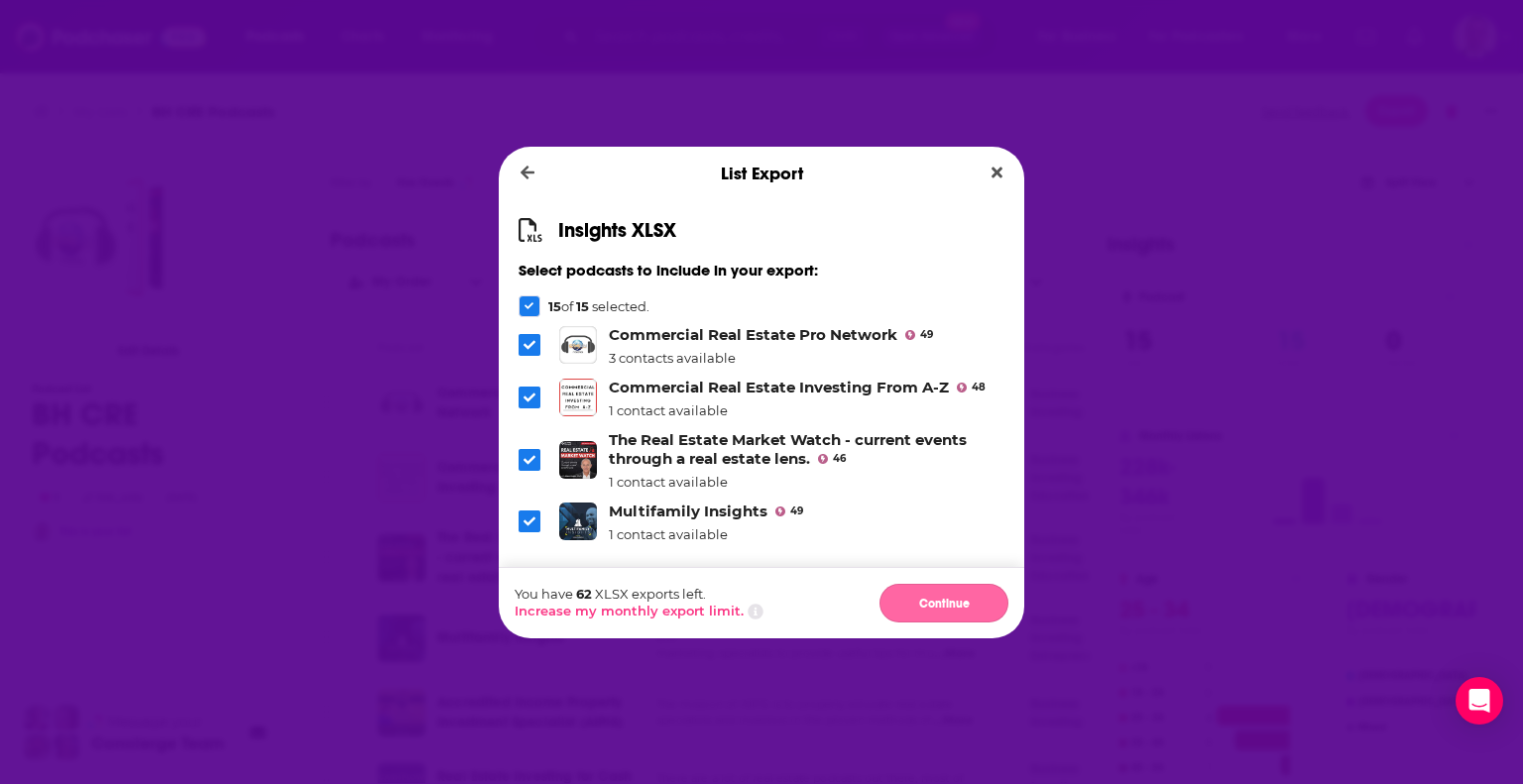 click on "Continue" at bounding box center (944, 603) 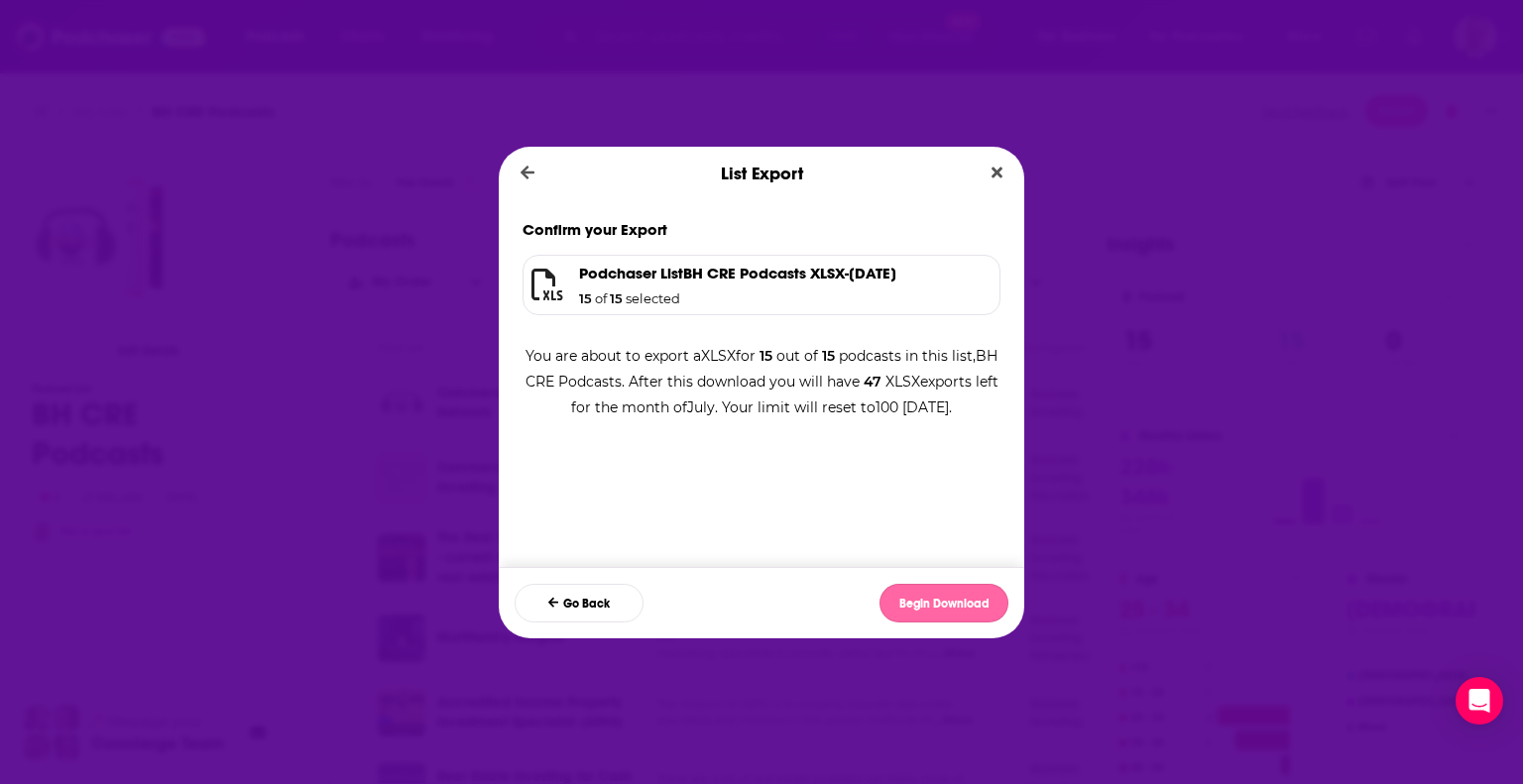 click on "Begin Download" at bounding box center [944, 603] 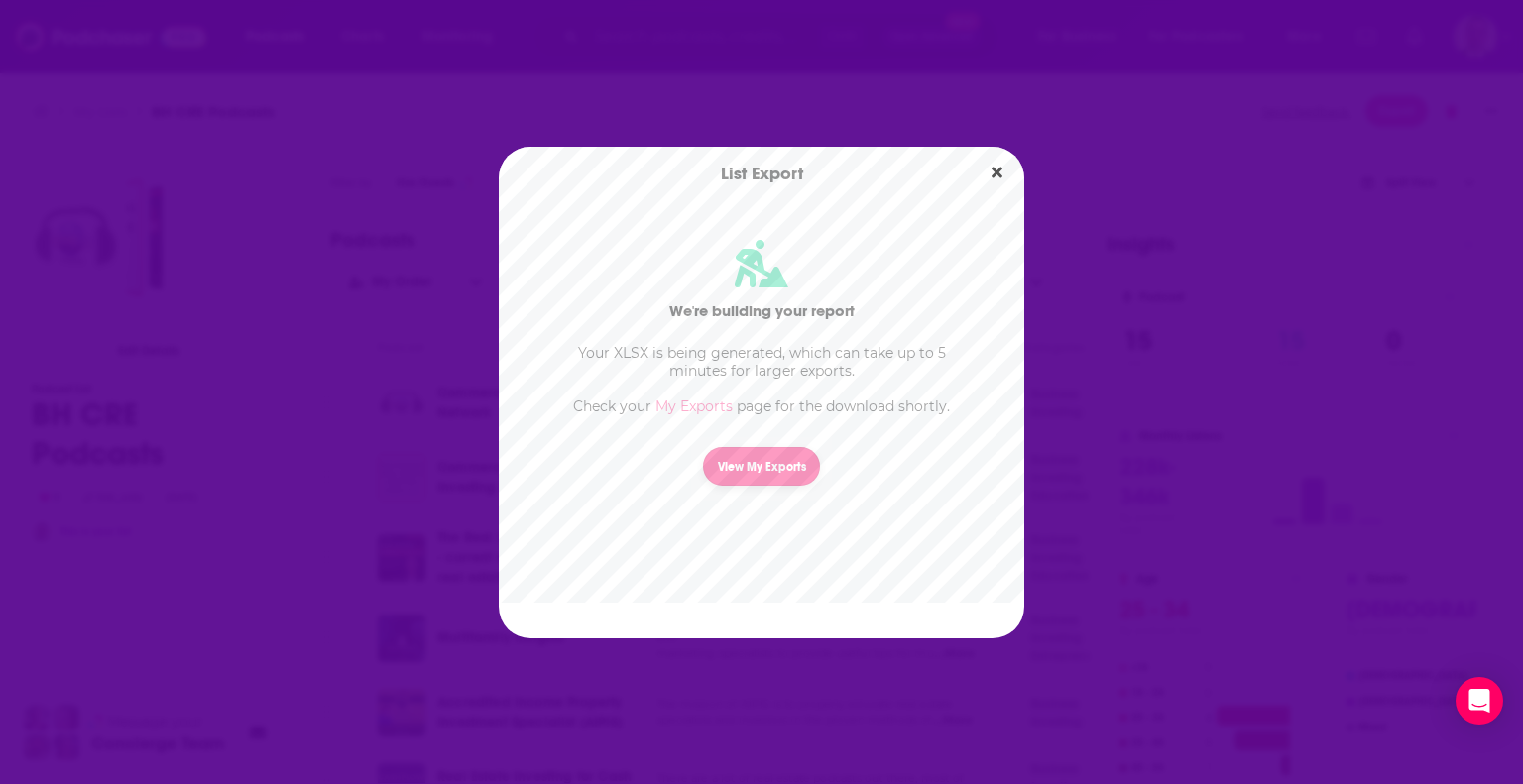 click on "View My Exports" at bounding box center (762, 466) 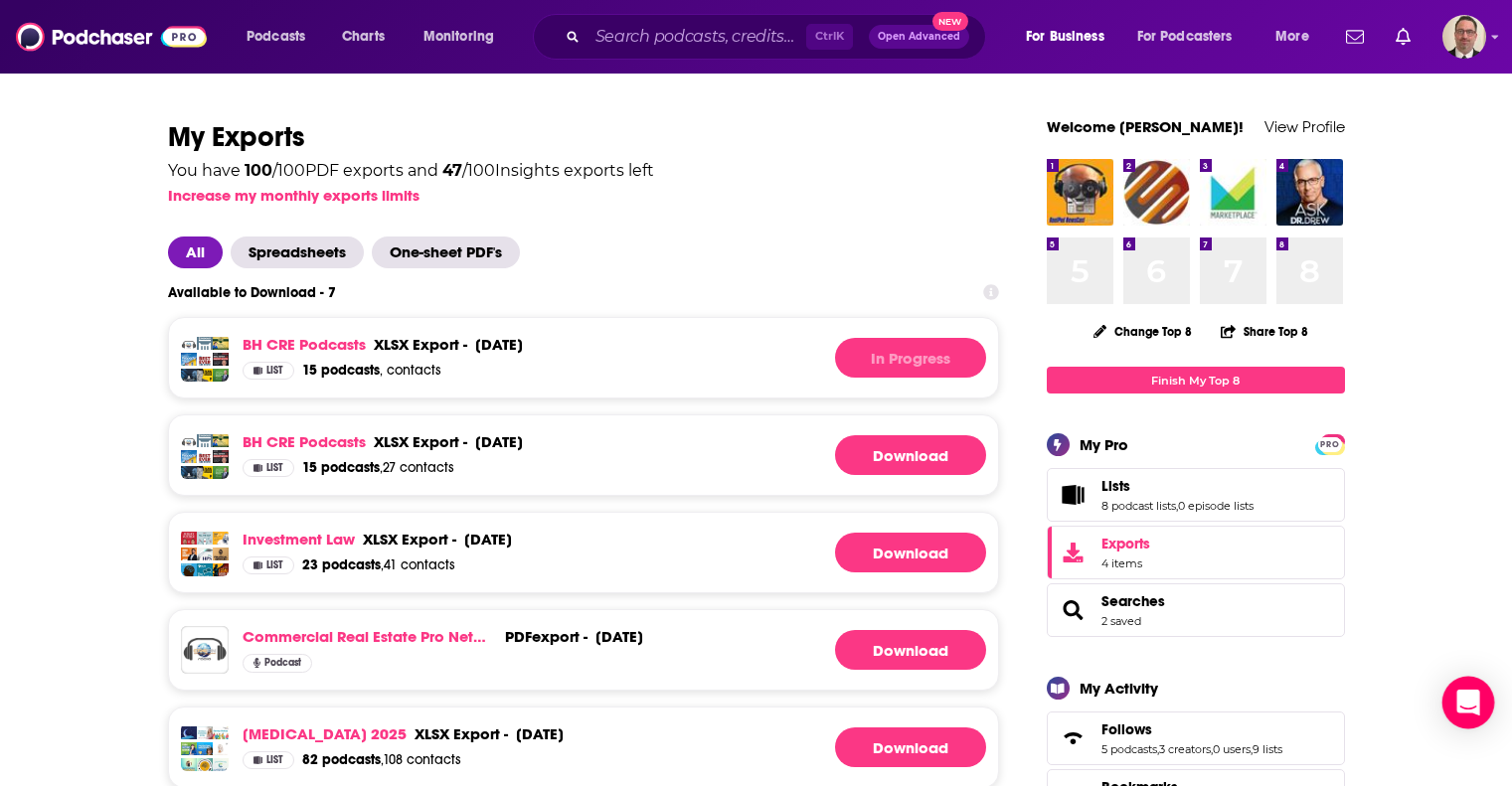 click 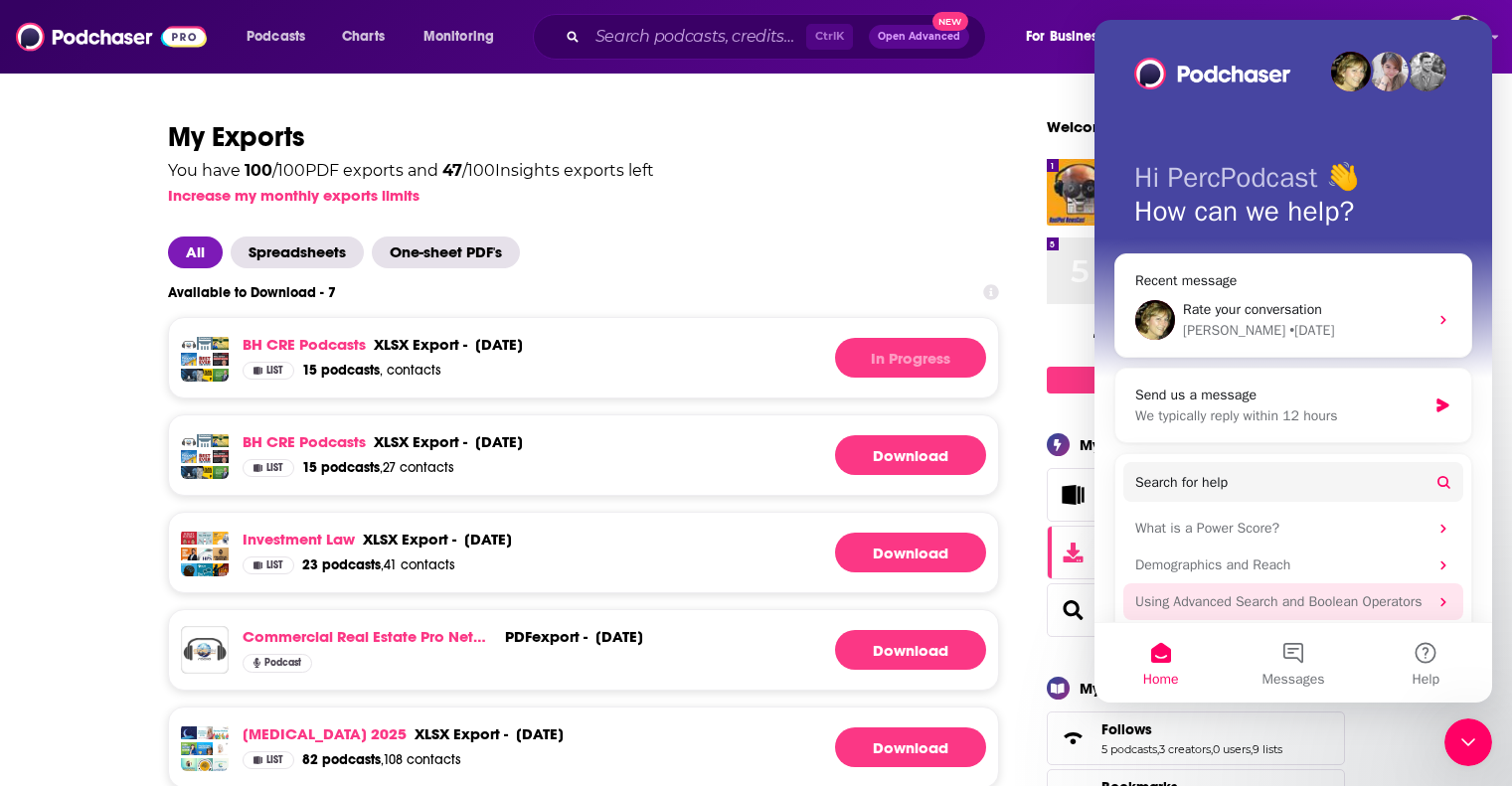 scroll, scrollTop: 0, scrollLeft: 0, axis: both 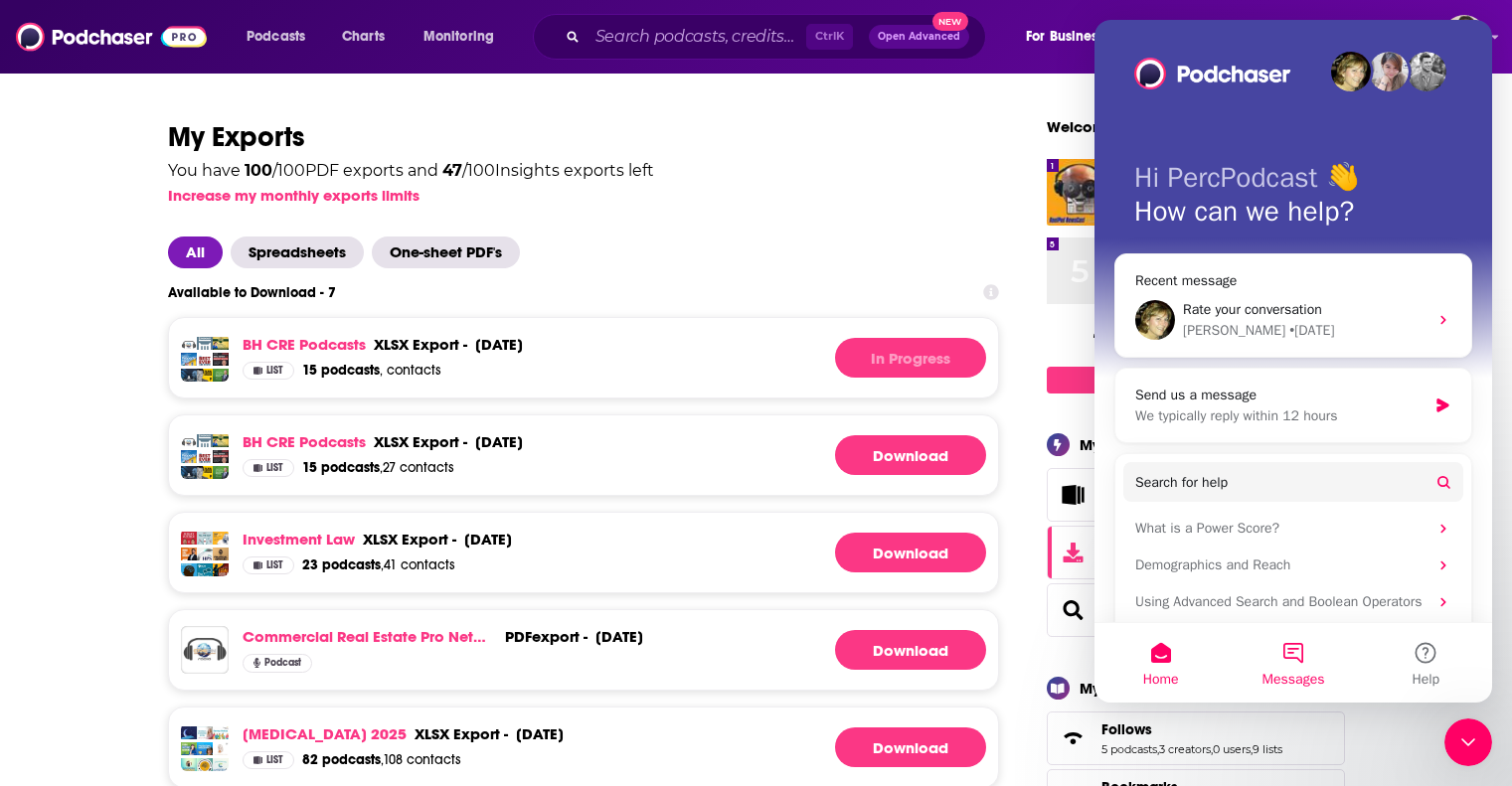 click on "Messages" at bounding box center [1292, 663] 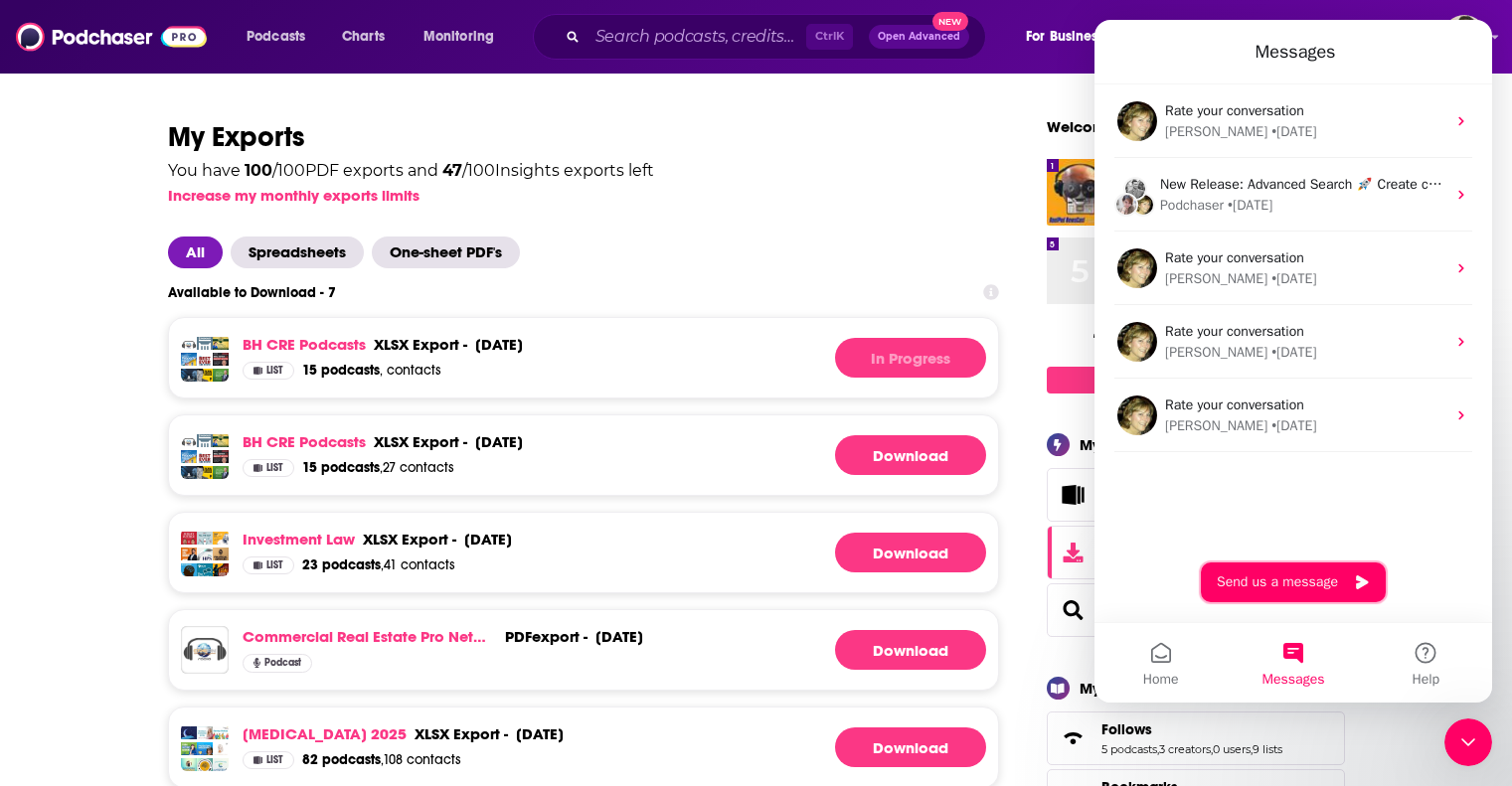 click on "Send us a message" at bounding box center [1293, 582] 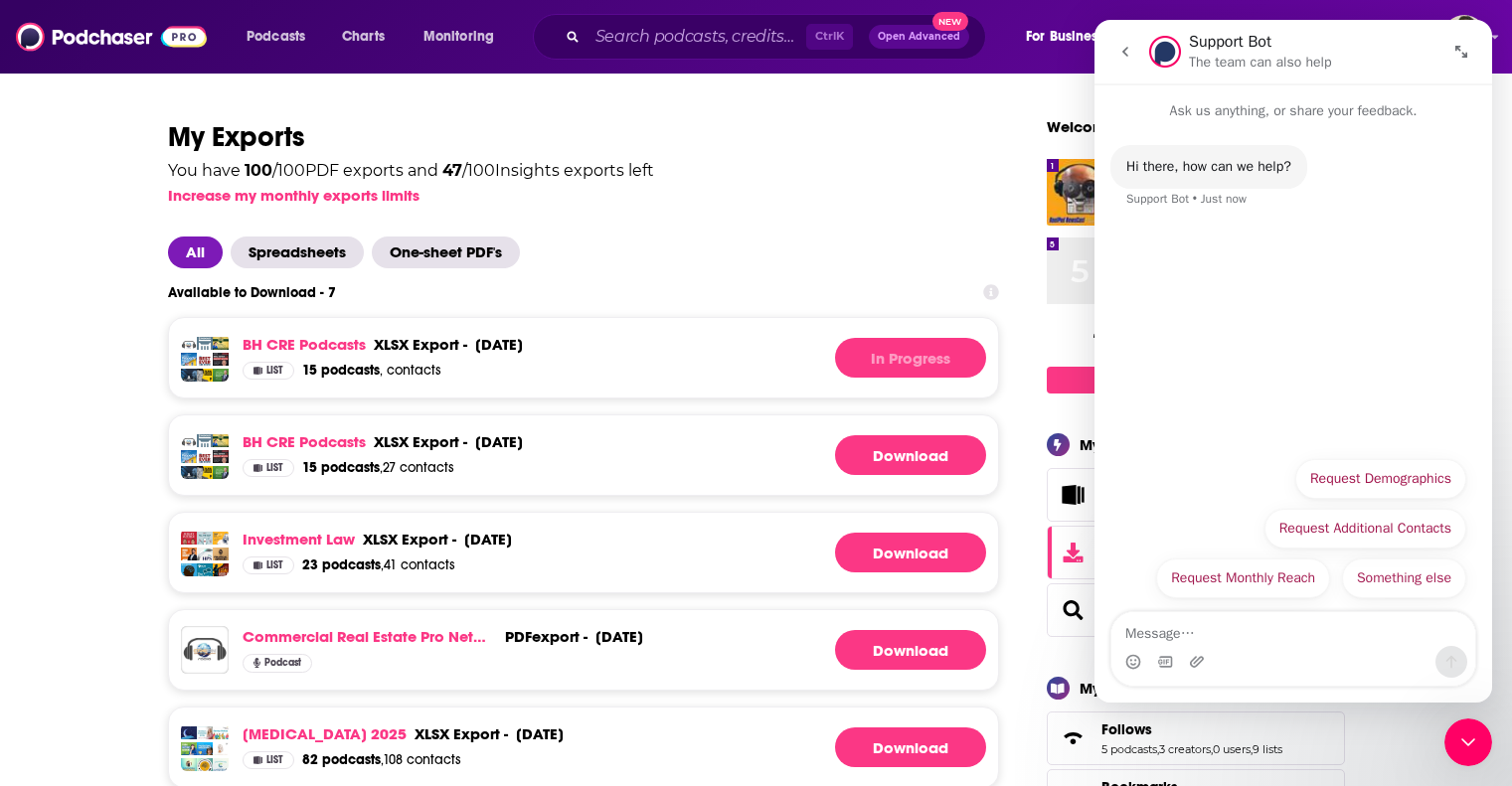 click at bounding box center [1293, 629] 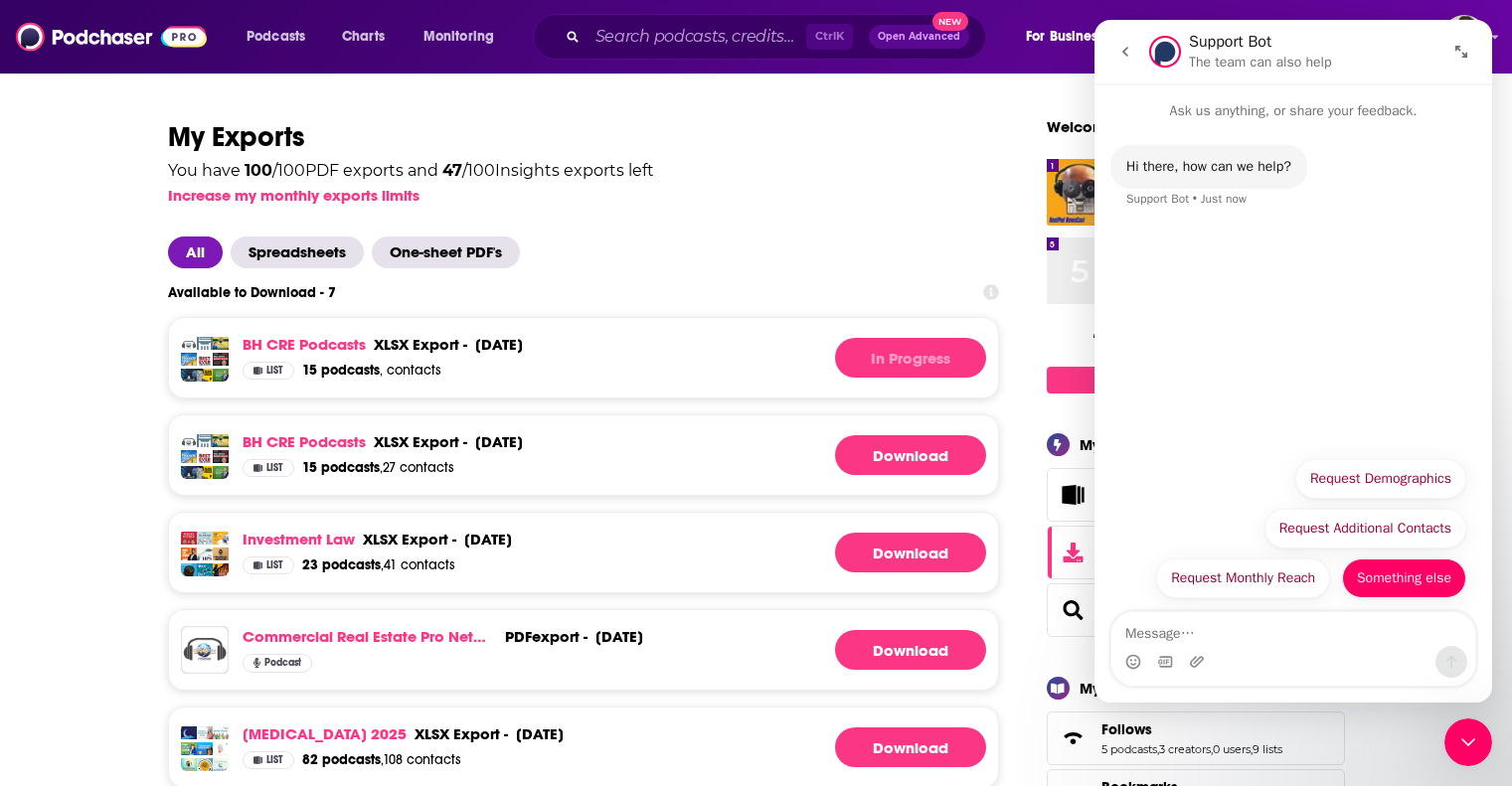 click on "Something else" at bounding box center (1404, 578) 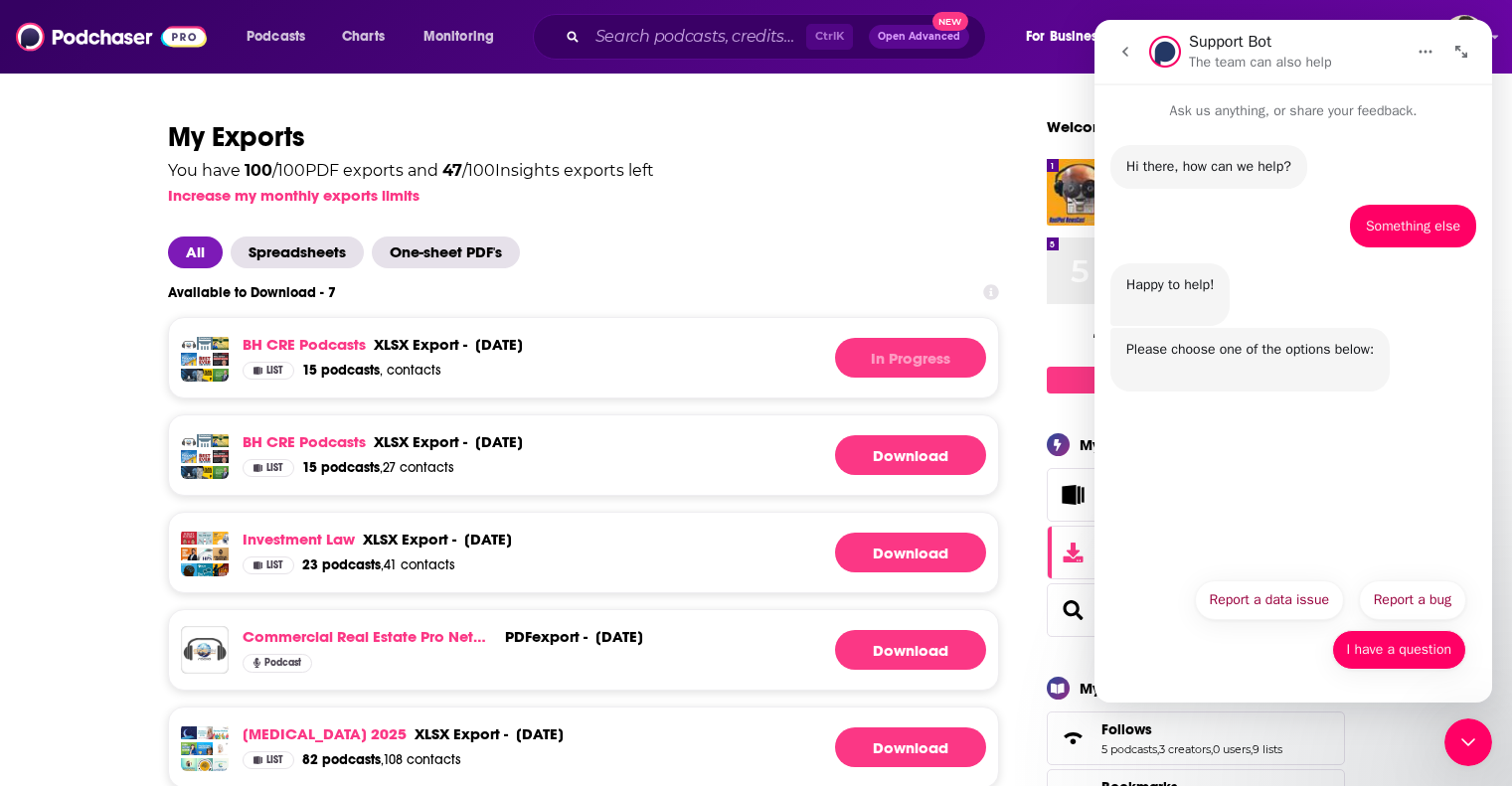 click on "I have a question" at bounding box center (1399, 650) 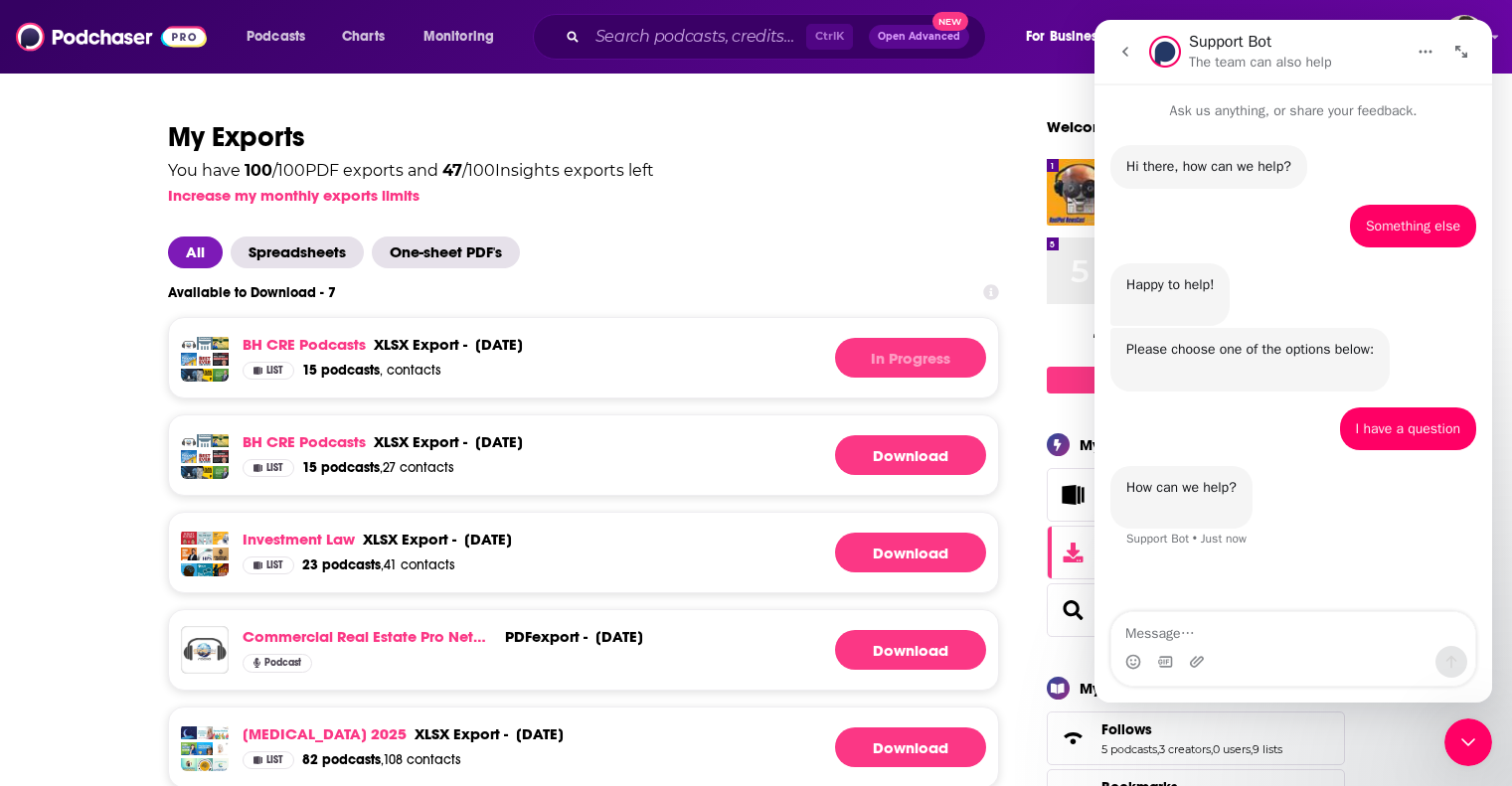 click at bounding box center [1293, 629] 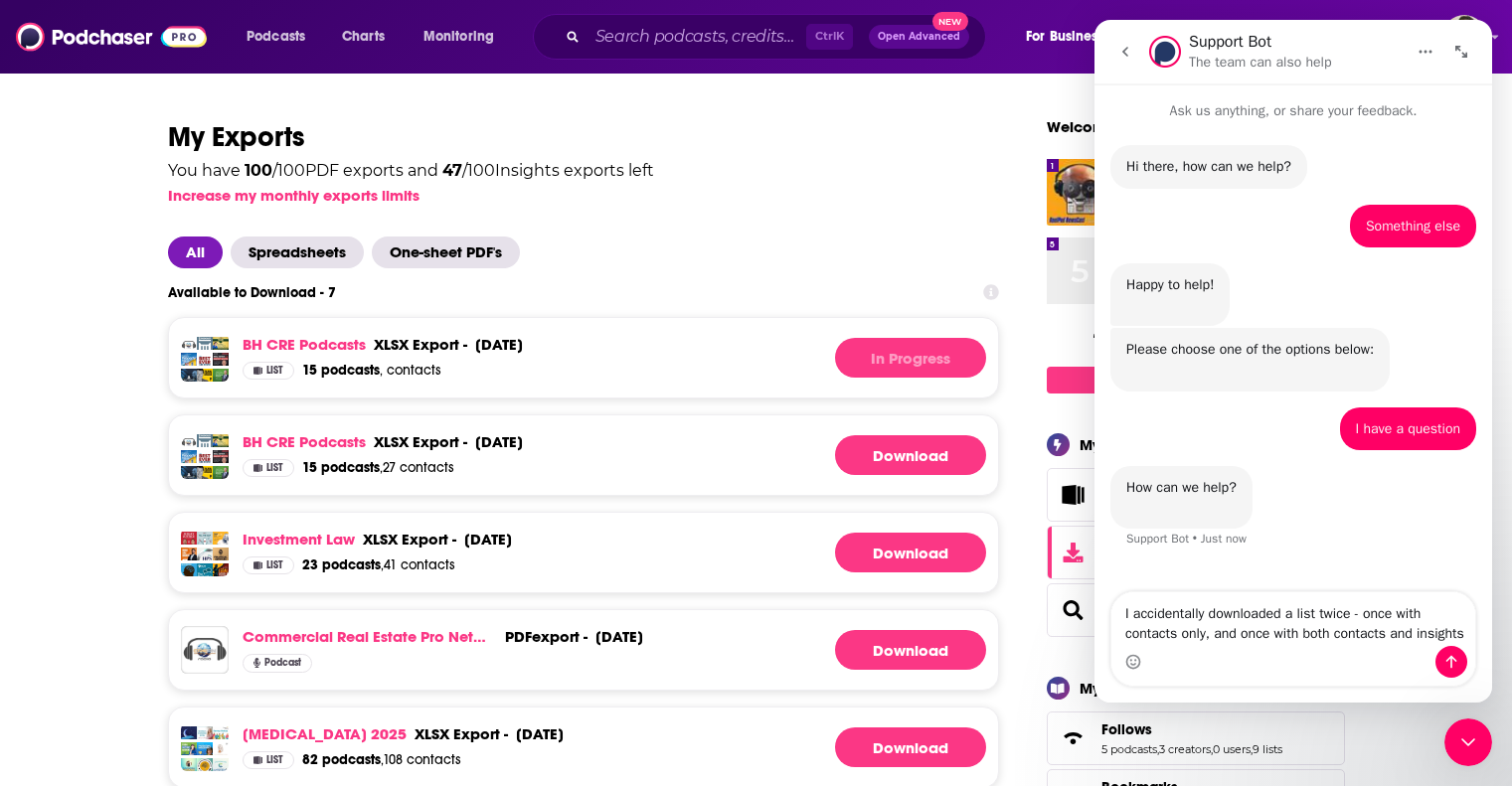 type on "I accidentally downloaded a list twice - once with contacts only, and once with both contacts and insights." 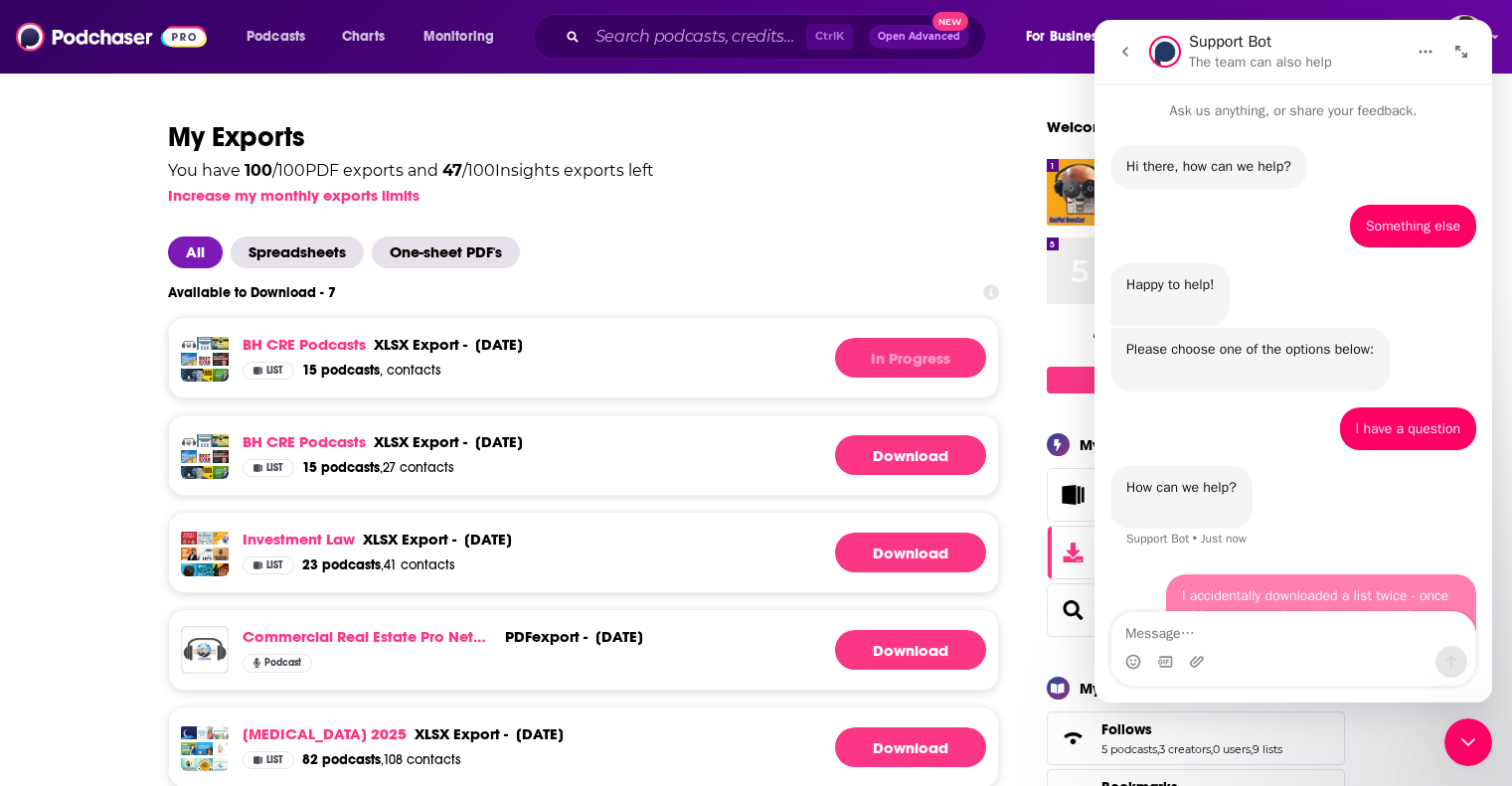 scroll, scrollTop: 57, scrollLeft: 0, axis: vertical 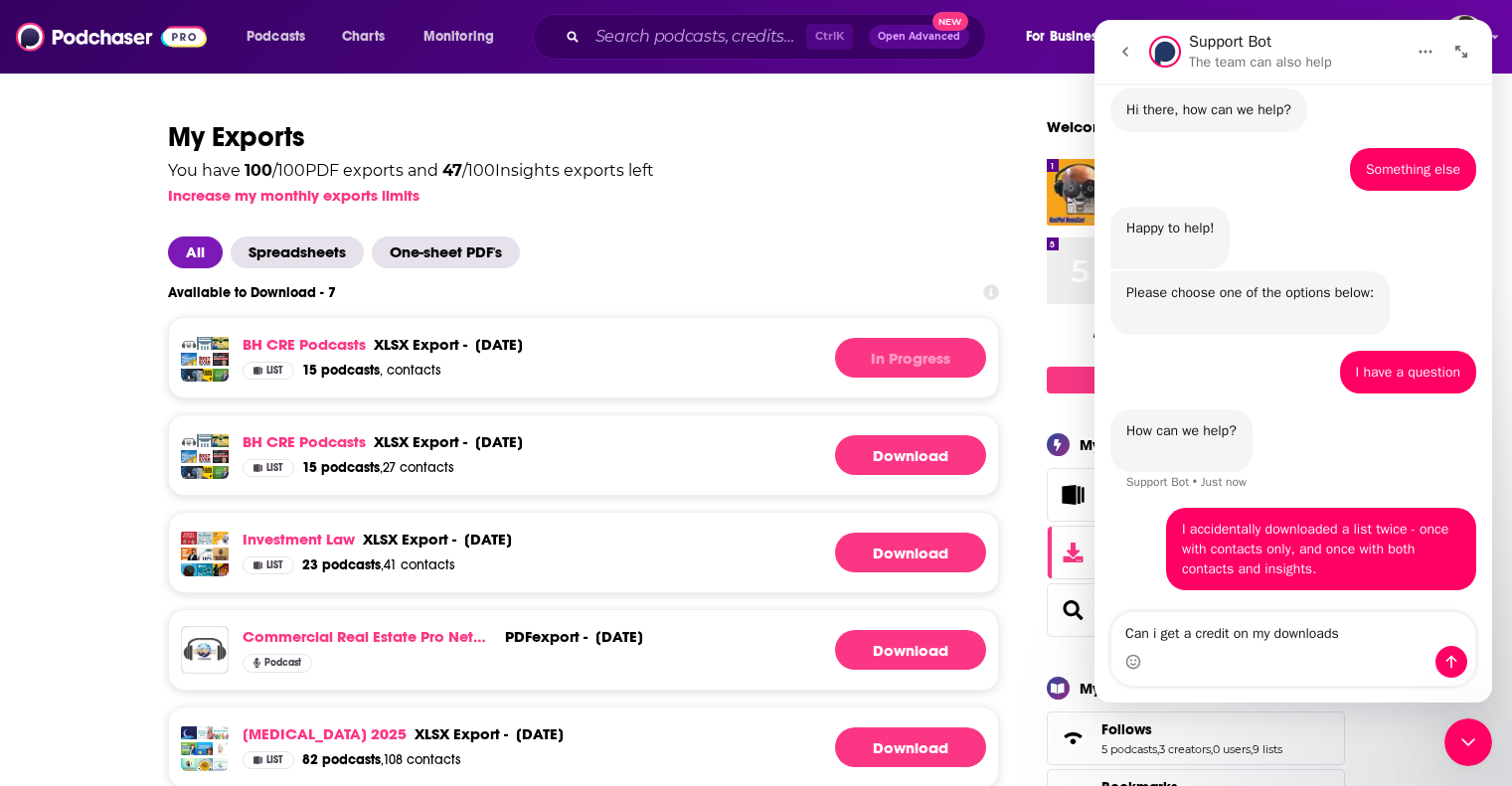 type on "Can i get a credit on my downloads?" 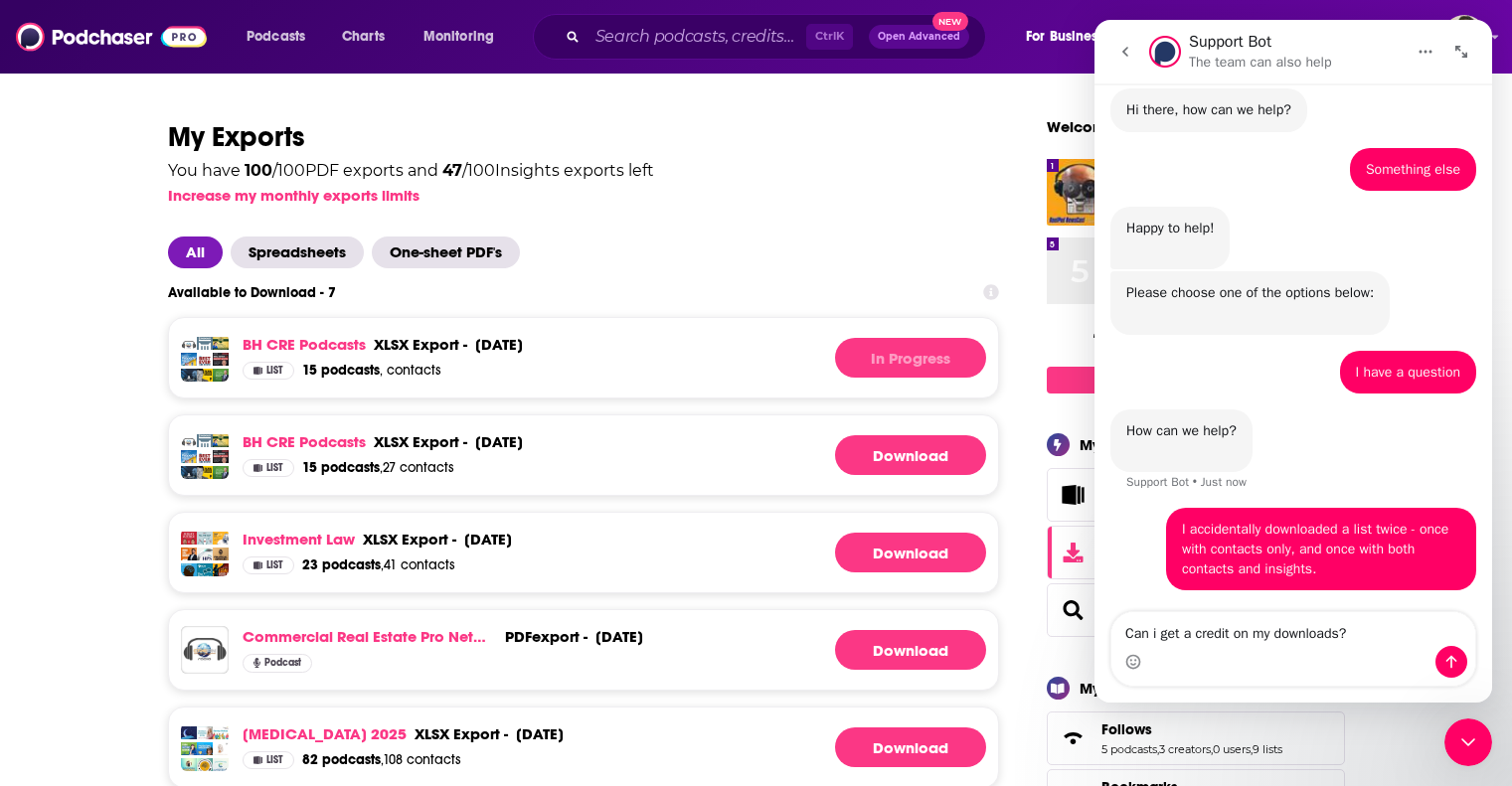 type 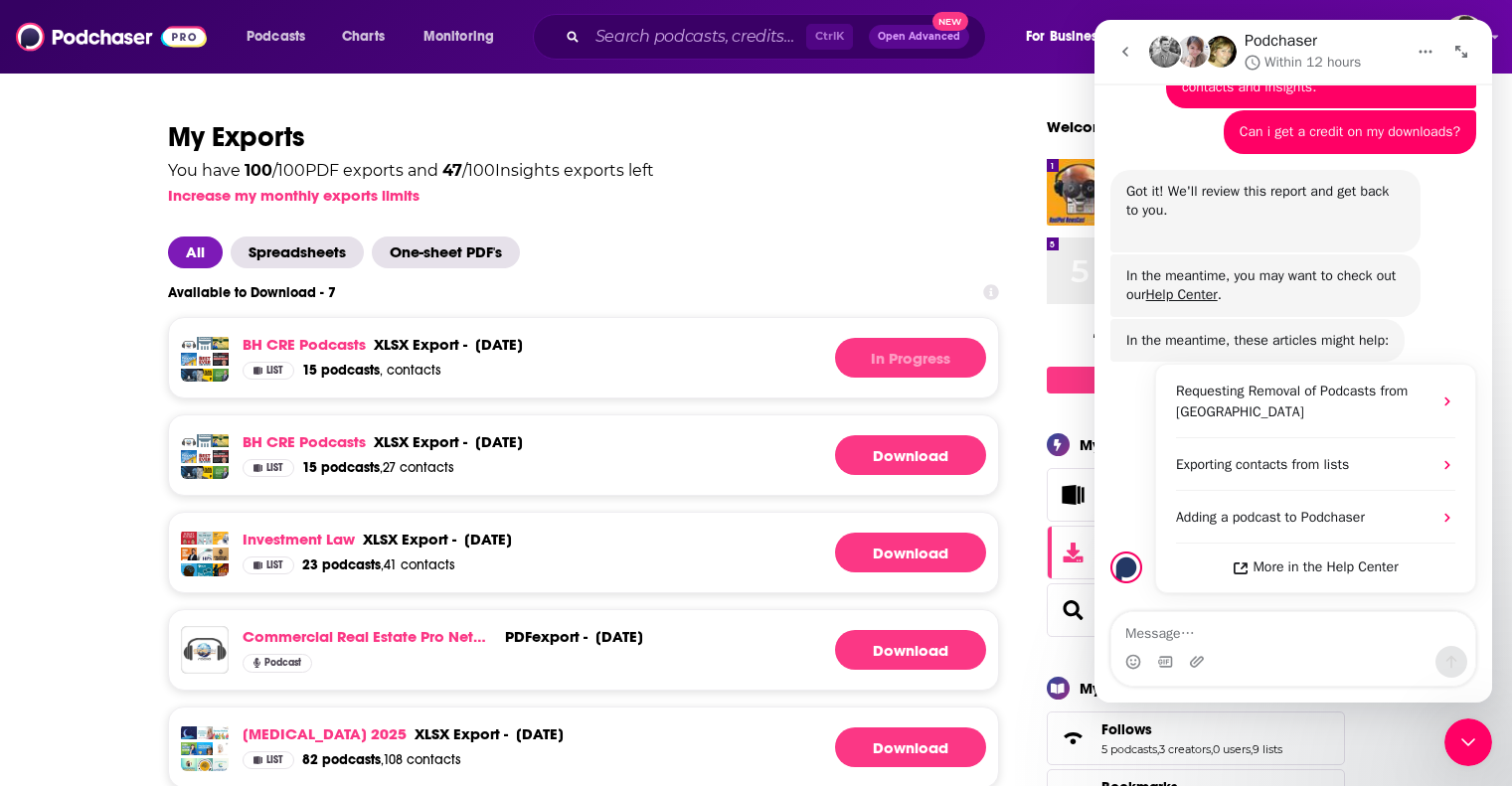 scroll, scrollTop: 522, scrollLeft: 0, axis: vertical 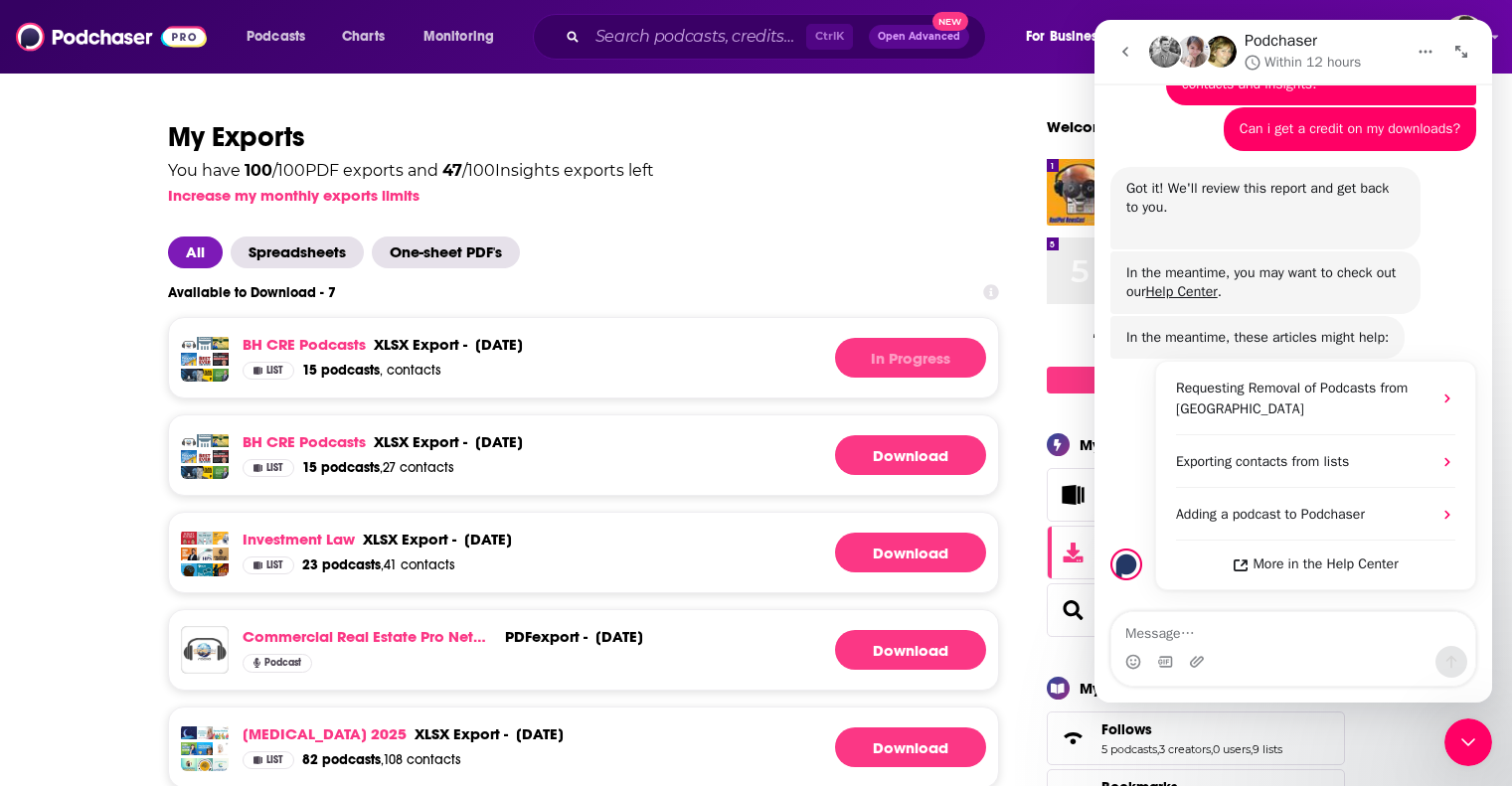 click on "Available to Download  - 7 BH CRE Podcasts xlsx   export - [DATE] xlsx   export - [DATE] List 15   podcasts ,    contacts In Progress BH CRE Podcasts xlsx   export - [DATE] xlsx   export - [DATE] List 15   podcasts ,  27   contacts Download Investment Law xlsx   export - [DATE] xlsx   export - [DATE] List 23   podcasts ,  41   contacts Download Commercial Real Estate Pro Network PDF  export - [DATE] PDF  export - [DATE] Podcast Download Download [MEDICAL_DATA] 2025 xlsx   export - [DATE] xlsx   export - [DATE] List 82   podcasts ,  108   contacts Download Venture Capital Podcasts (English & Active) xlsx   export - [DATE] xlsx   export - [DATE] List 16   podcasts ,  39   contacts Download [PERSON_NAME] Systems PDF  export - [DATE] PDF  export - [DATE] Podcast Download Download" at bounding box center [584, 633] 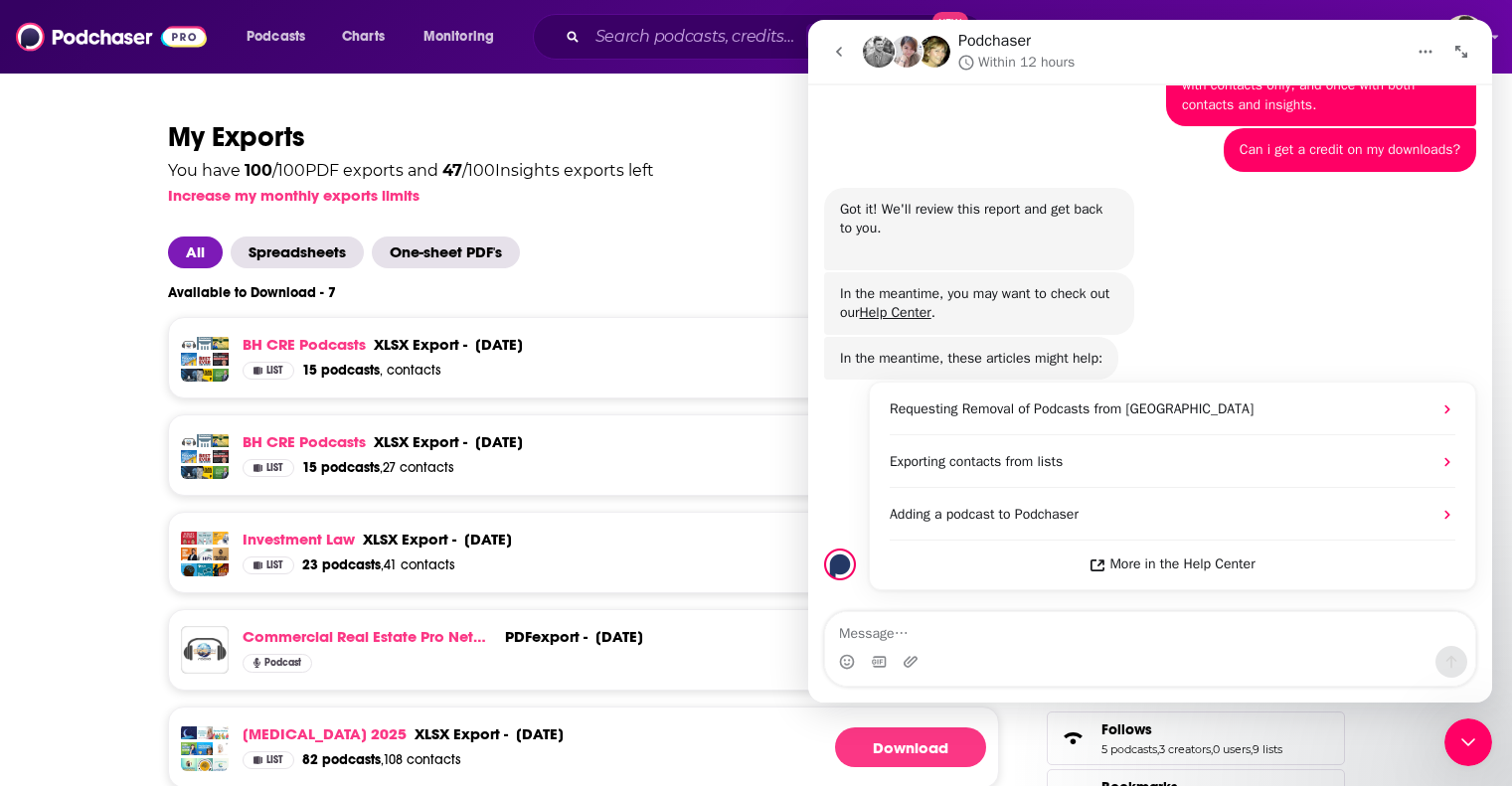 scroll, scrollTop: 442, scrollLeft: 0, axis: vertical 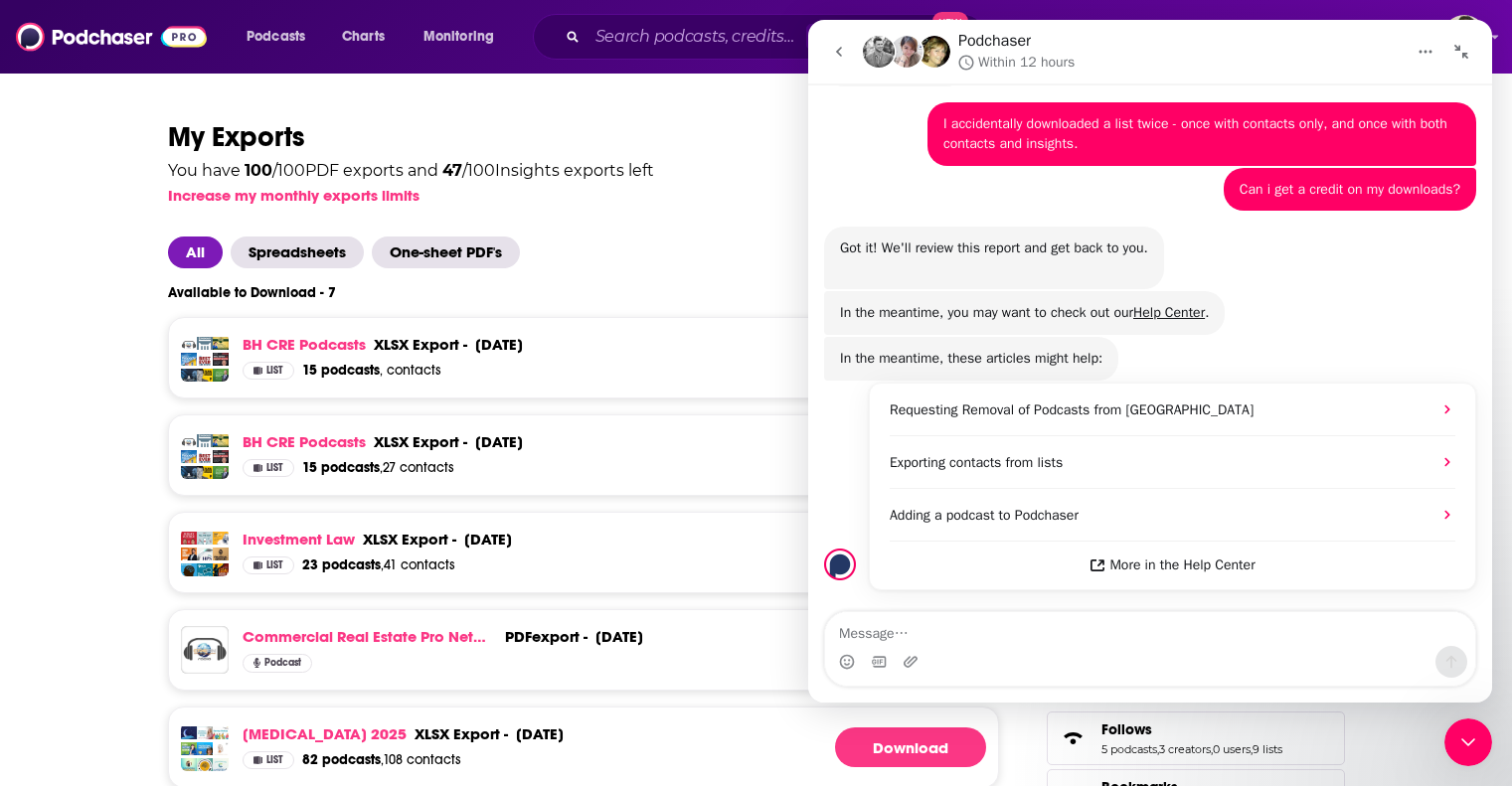 click 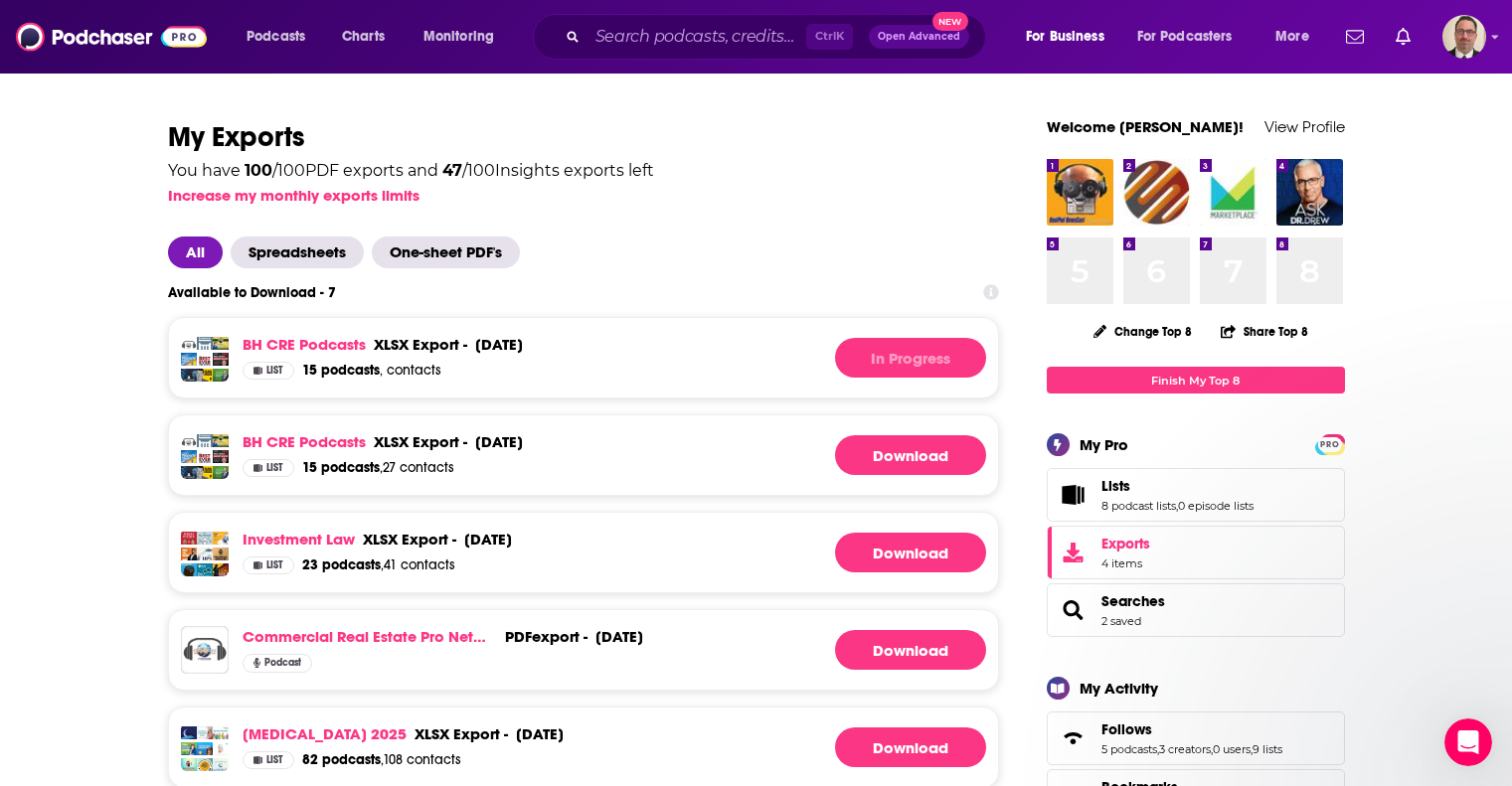 scroll, scrollTop: 0, scrollLeft: 0, axis: both 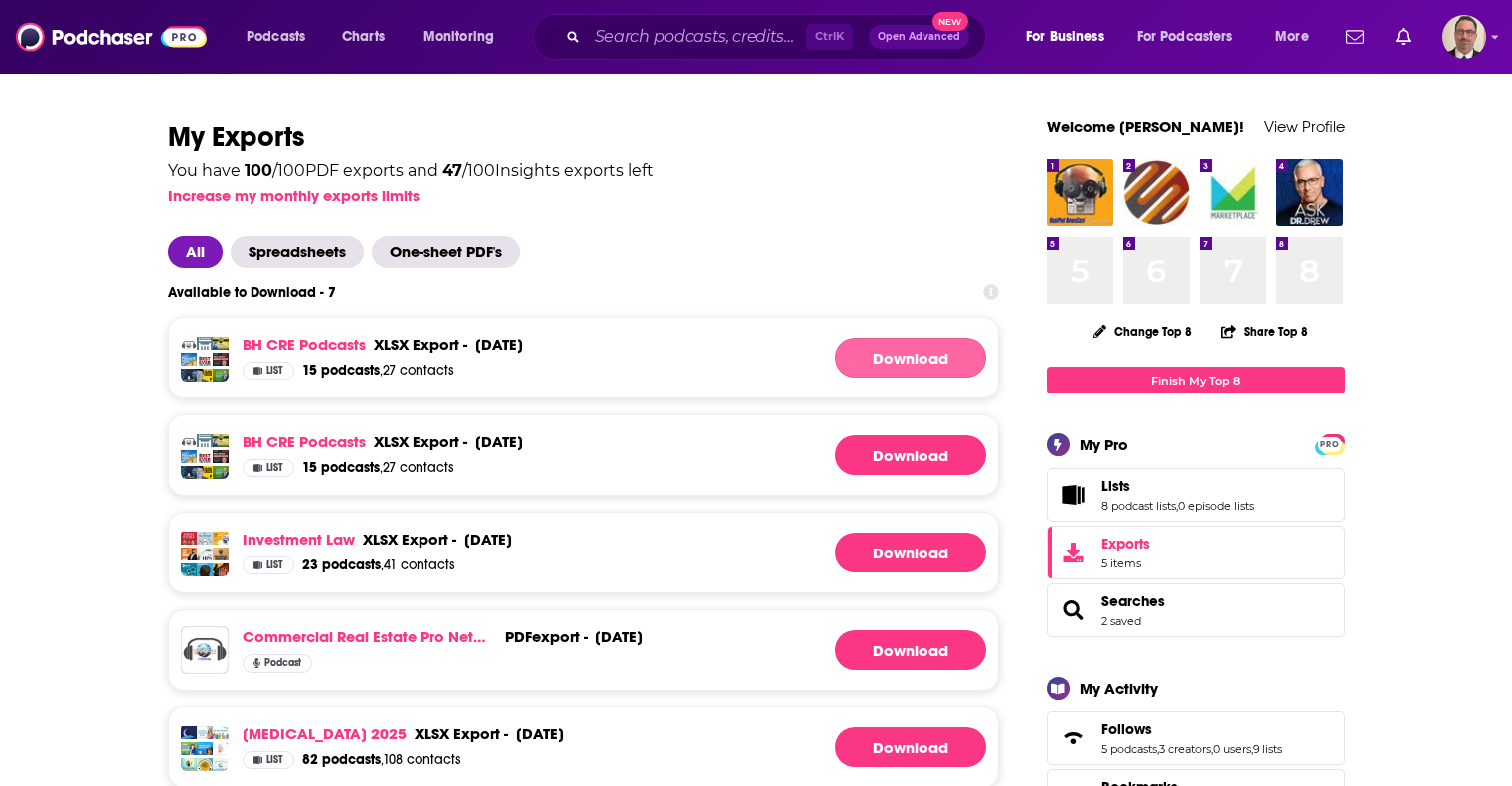 click on "Download" at bounding box center [911, 358] 